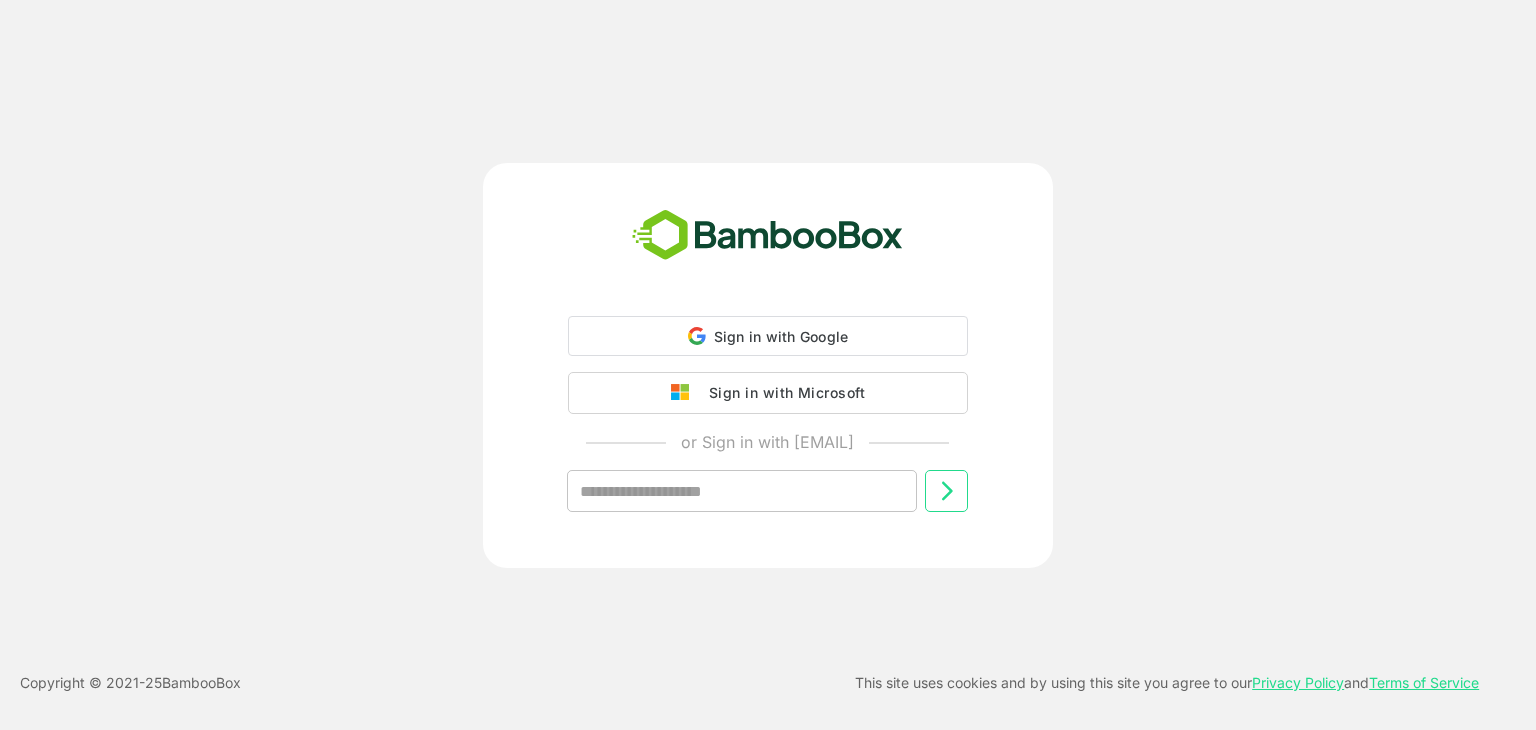 scroll, scrollTop: 0, scrollLeft: 0, axis: both 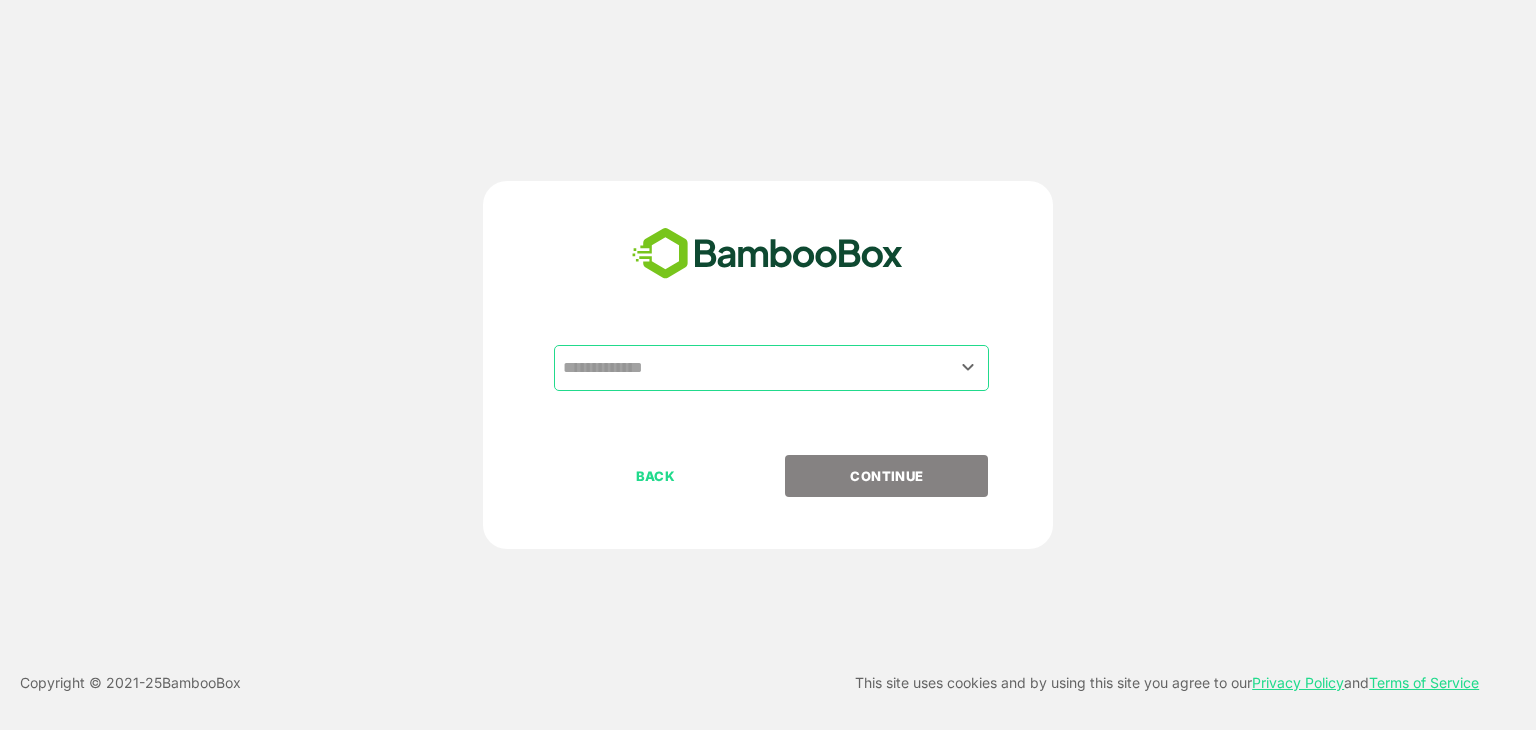 click at bounding box center [771, 368] 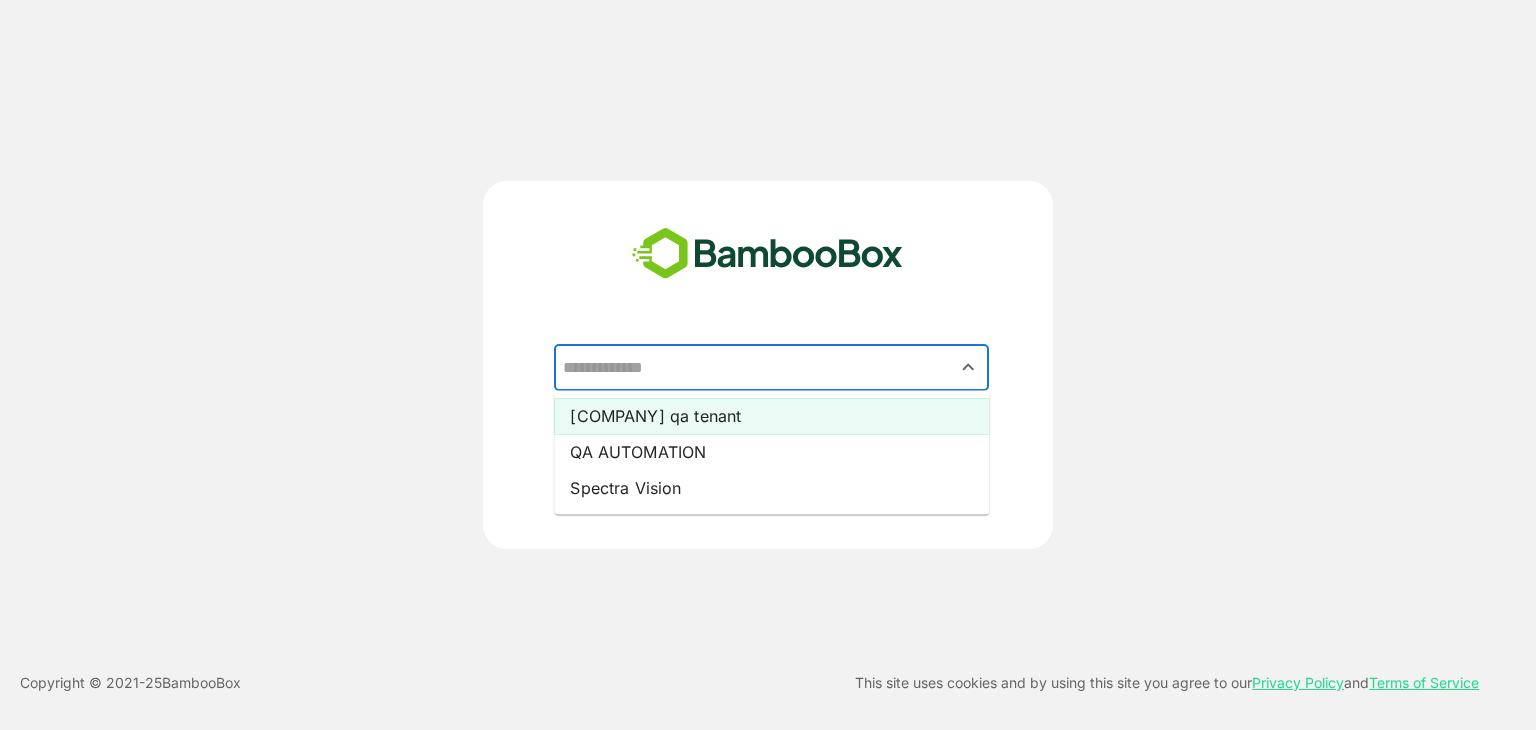 click on "[COMPANY] qa tenant" at bounding box center [771, 416] 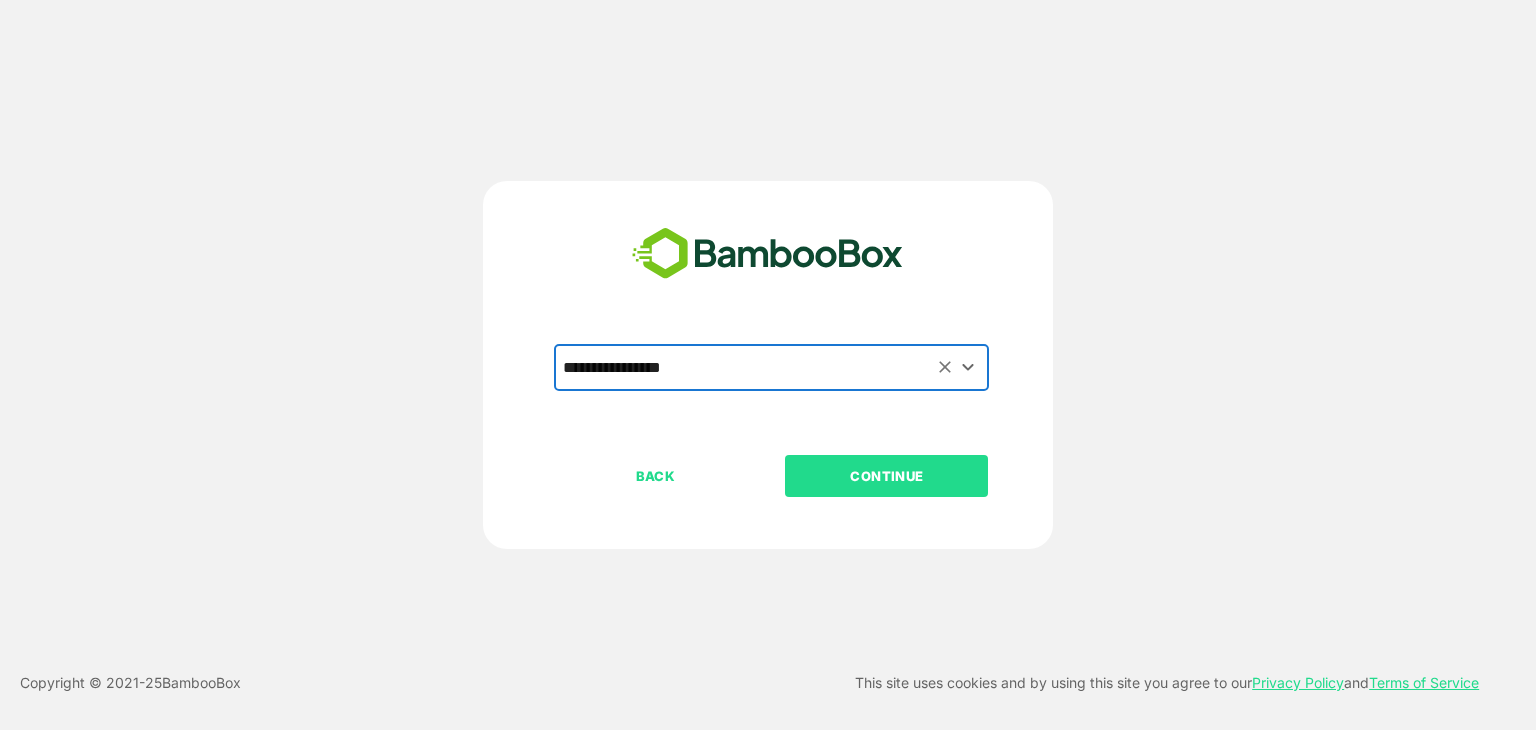 click on "CONTINUE" at bounding box center (886, 476) 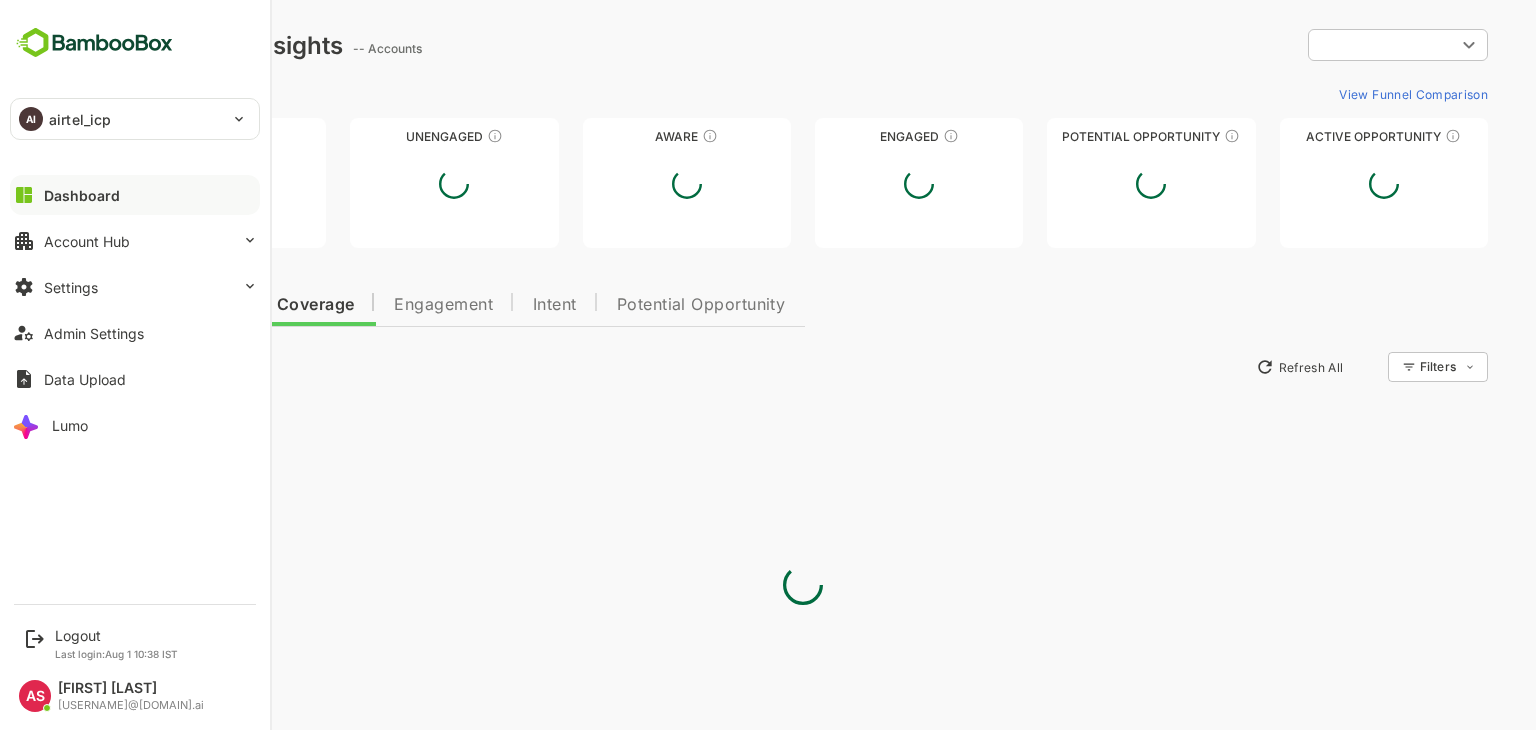 scroll, scrollTop: 0, scrollLeft: 0, axis: both 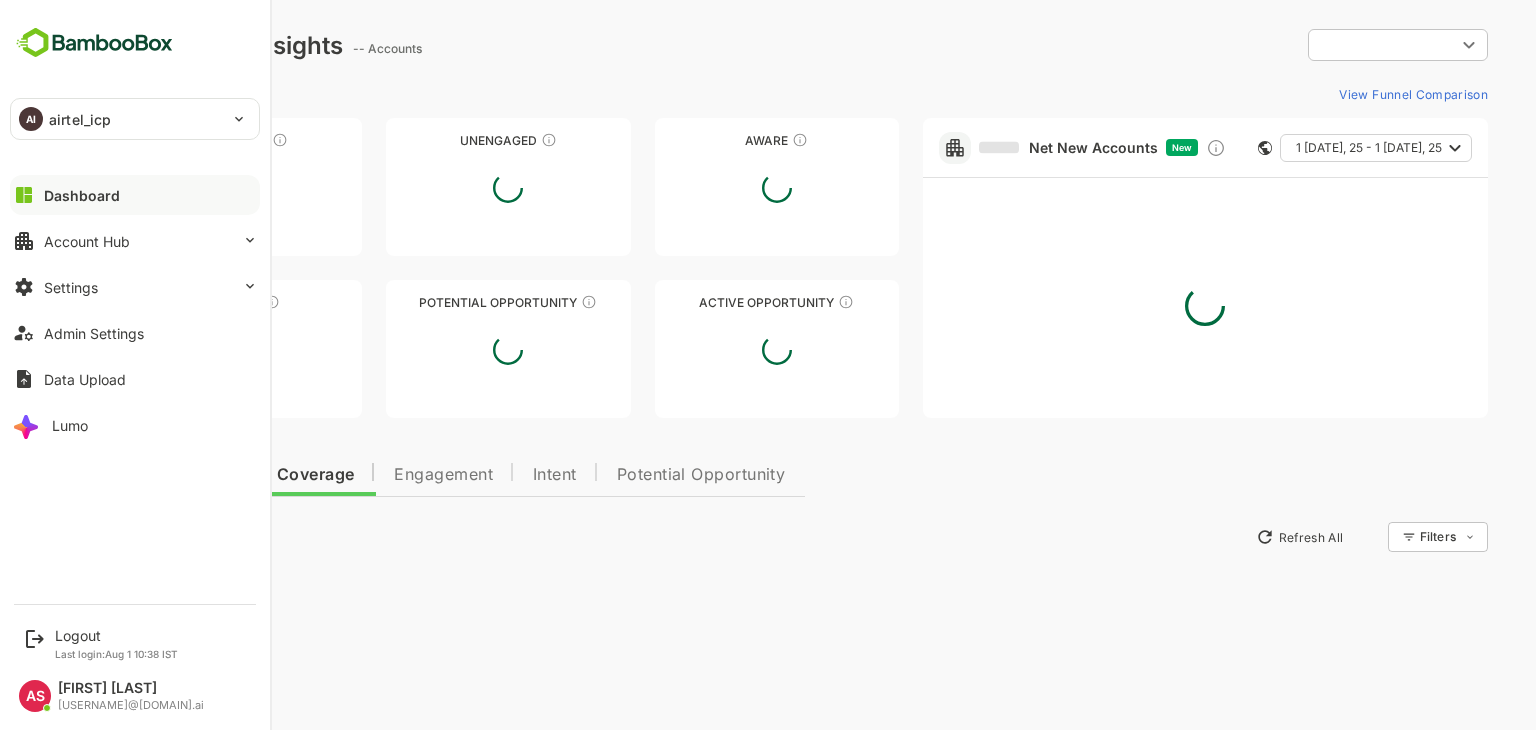type on "**********" 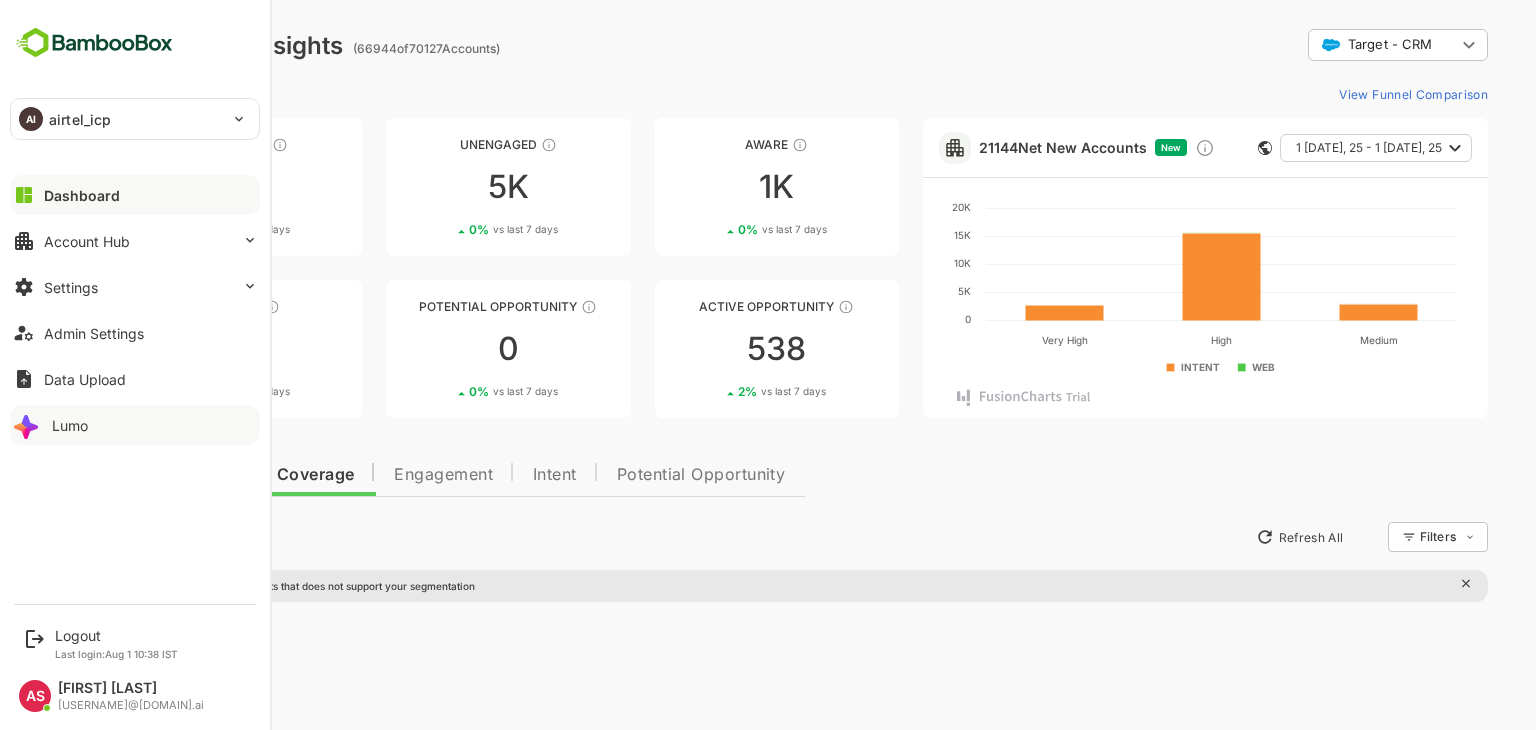 click on "Lumo" at bounding box center (135, 425) 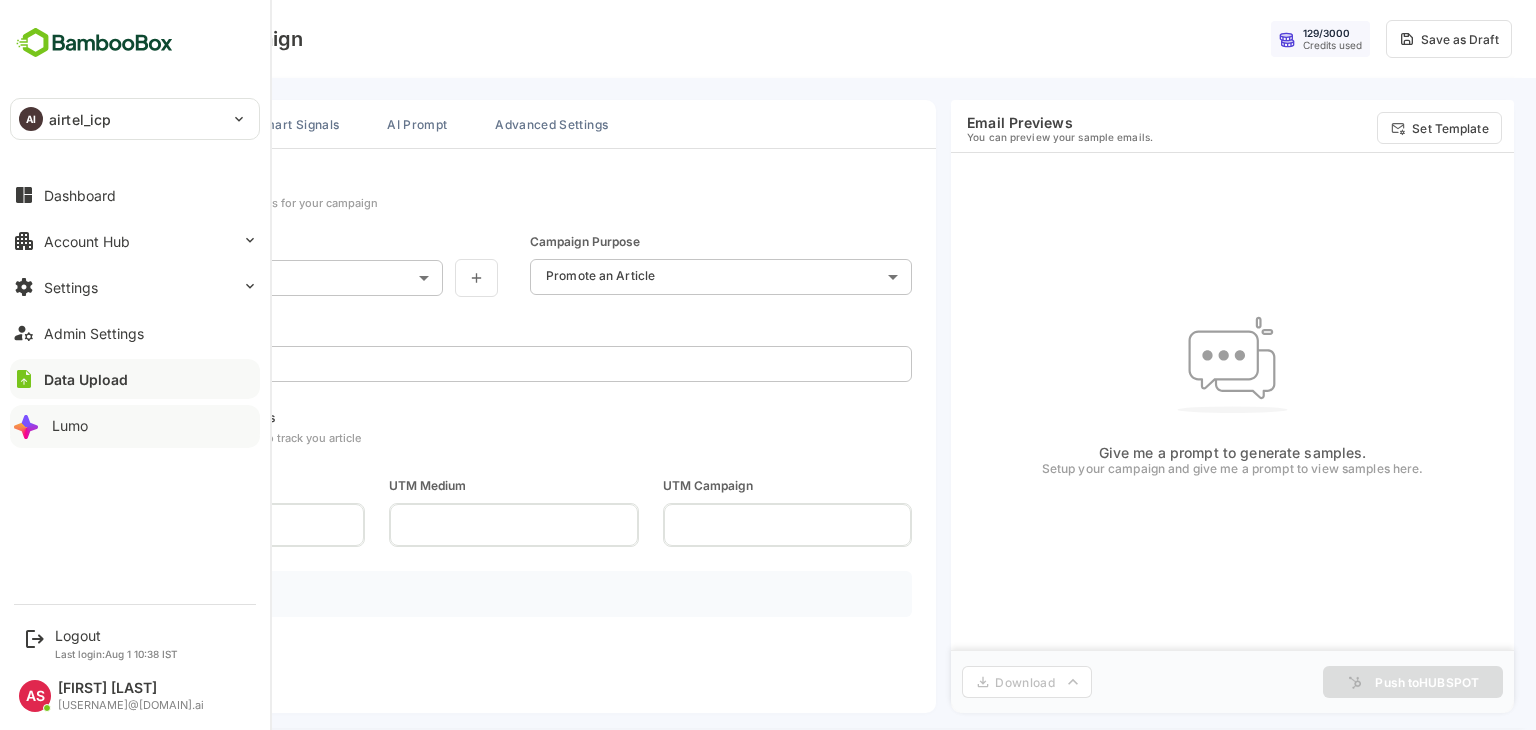 scroll, scrollTop: 0, scrollLeft: 0, axis: both 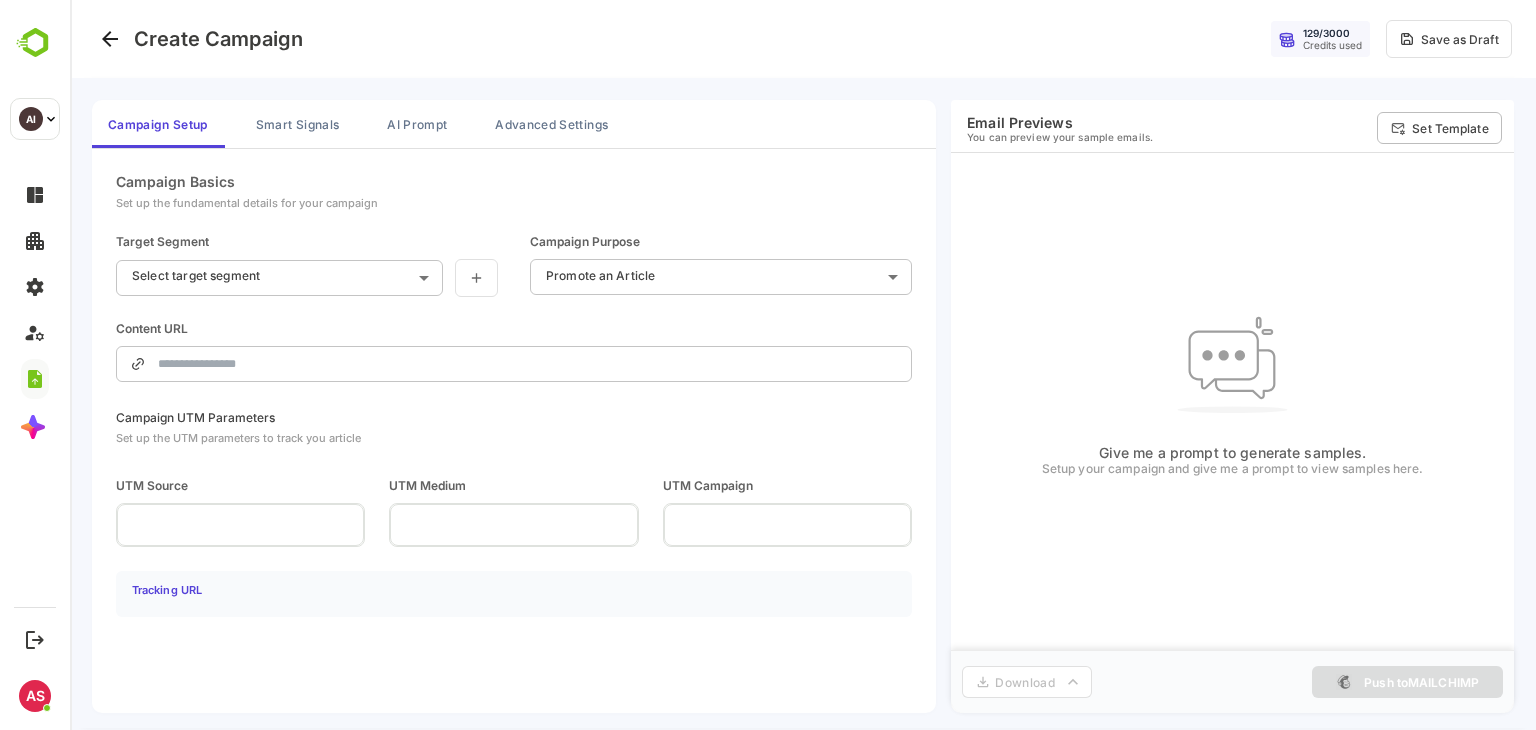 click on "Set Template" at bounding box center [1450, 128] 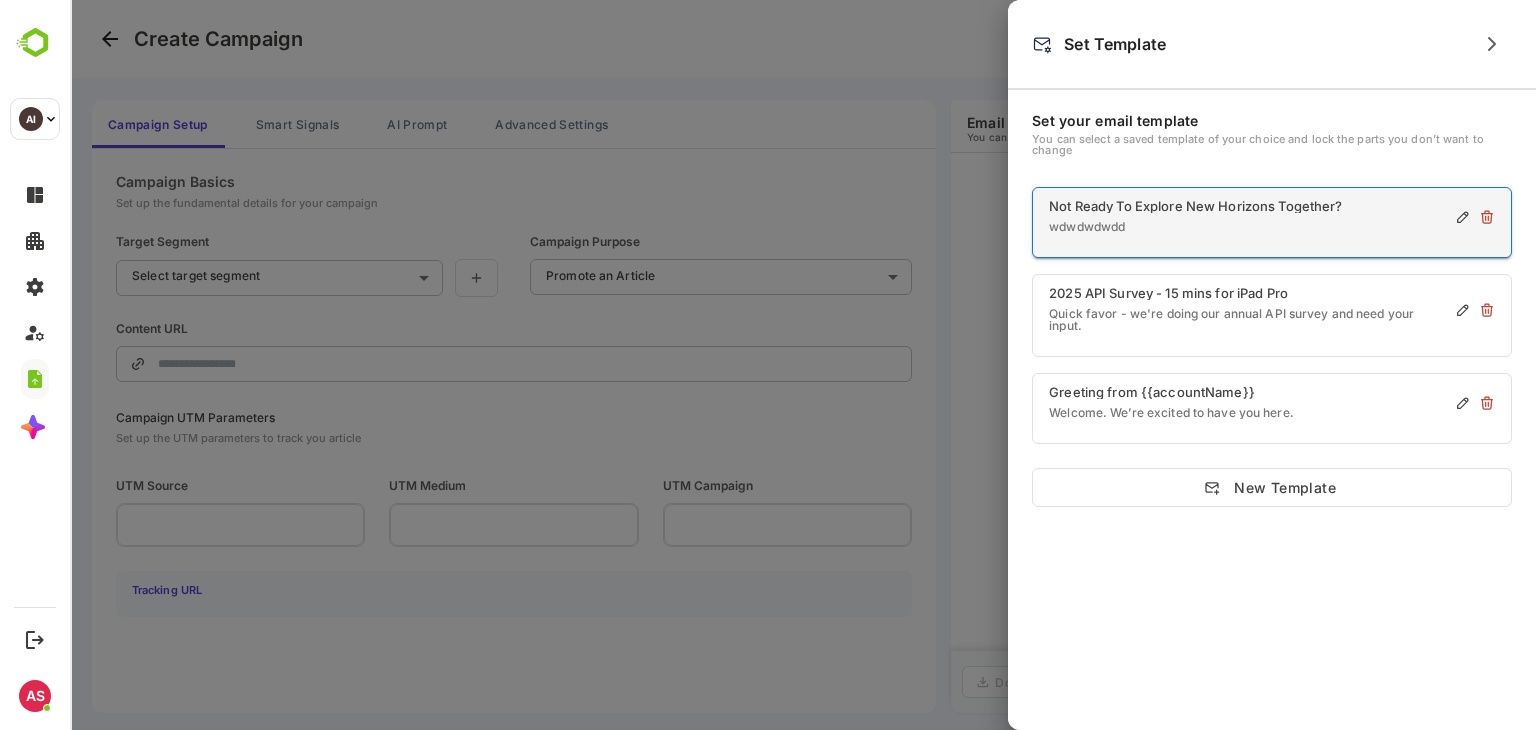 click on "Not Ready To Explore New Horizons Together? wdwdwdwdd" at bounding box center (1272, 222) 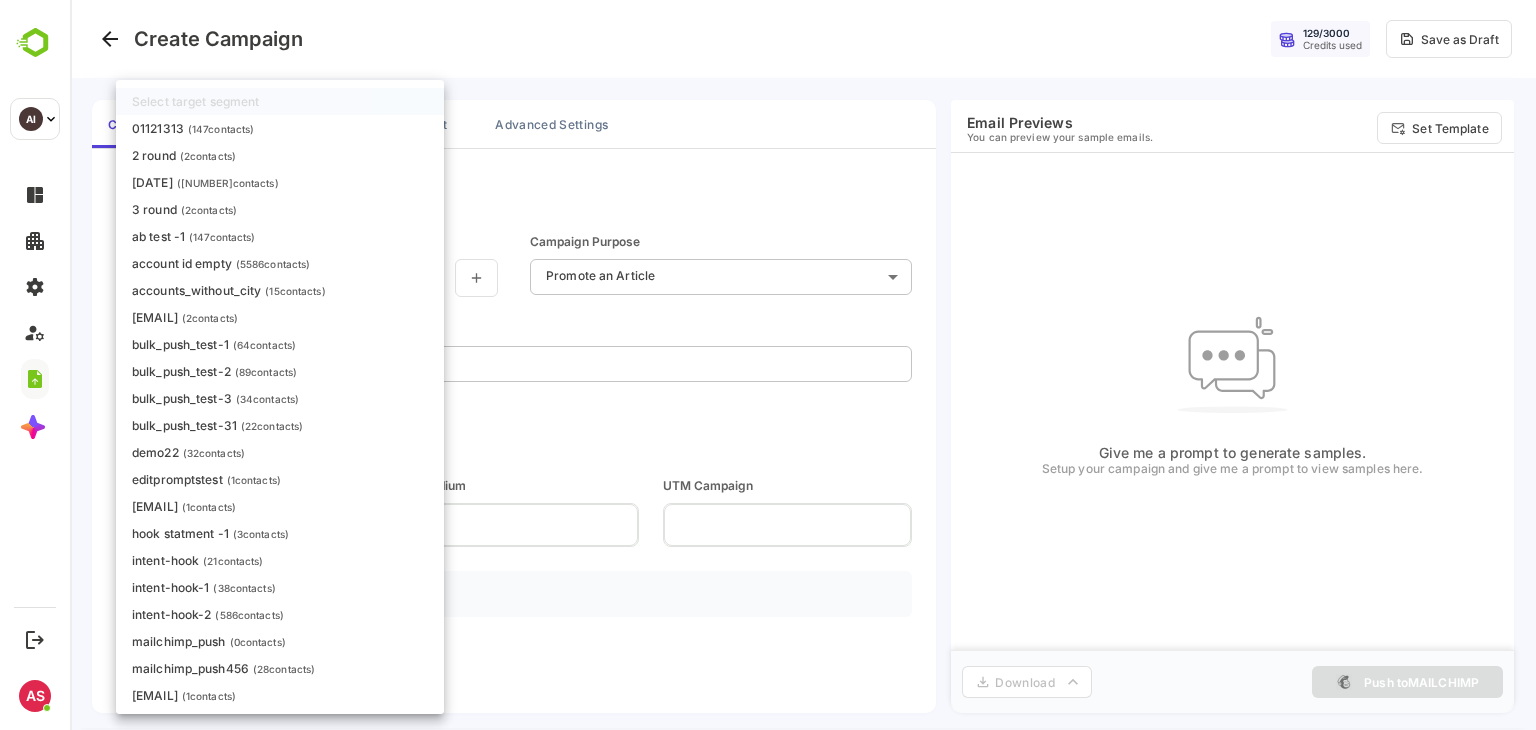 click on "**********" at bounding box center [803, 365] 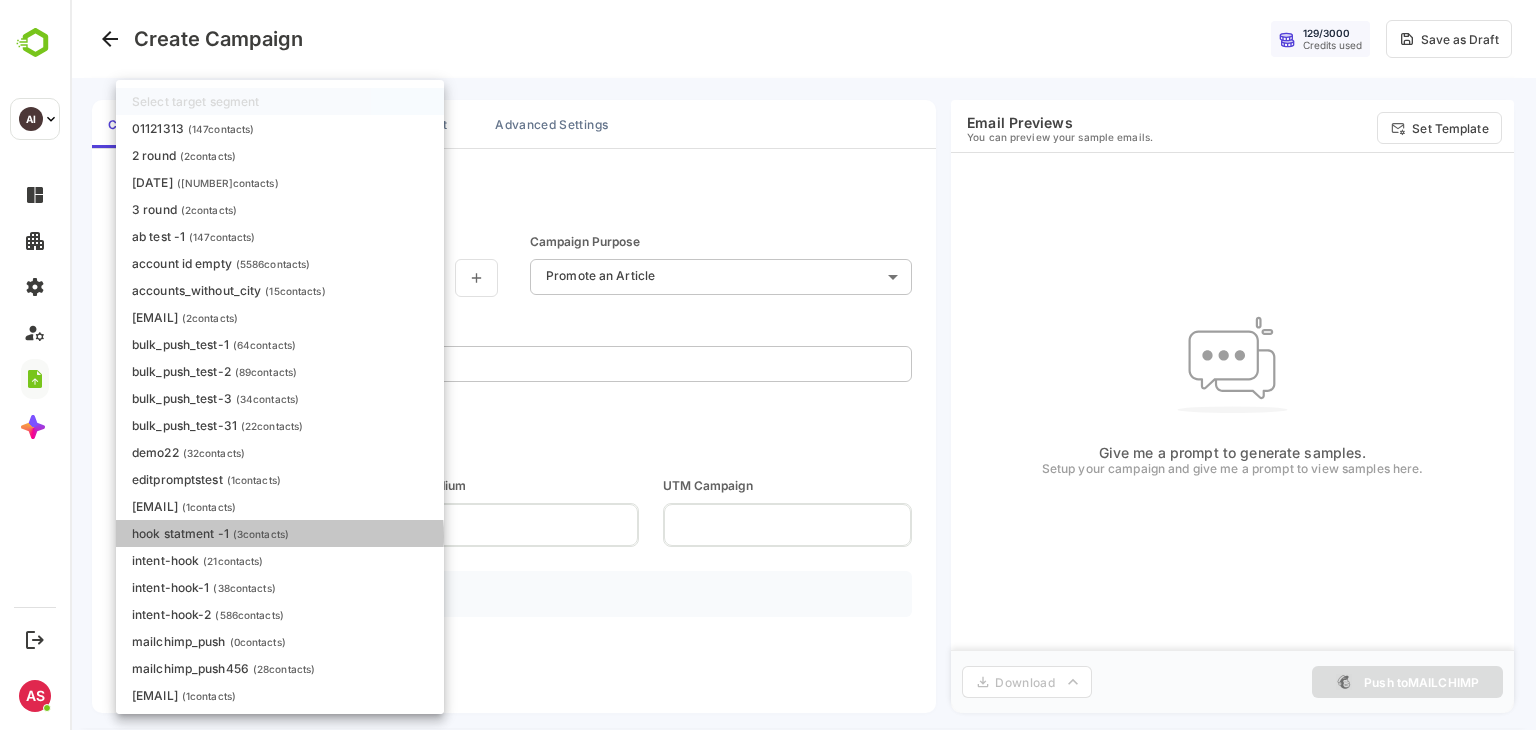 click on "( 3  contacts)" at bounding box center [261, 534] 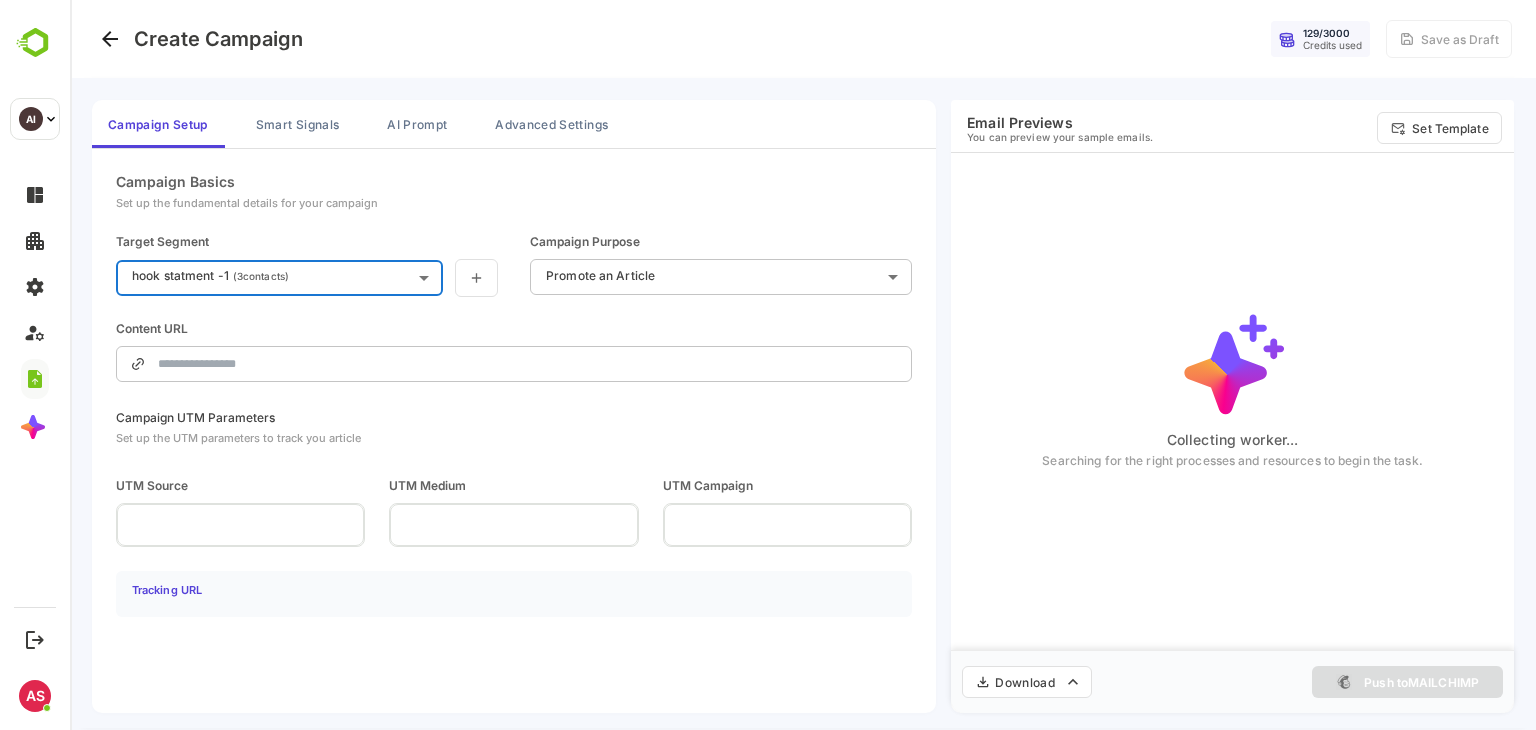 type on "**********" 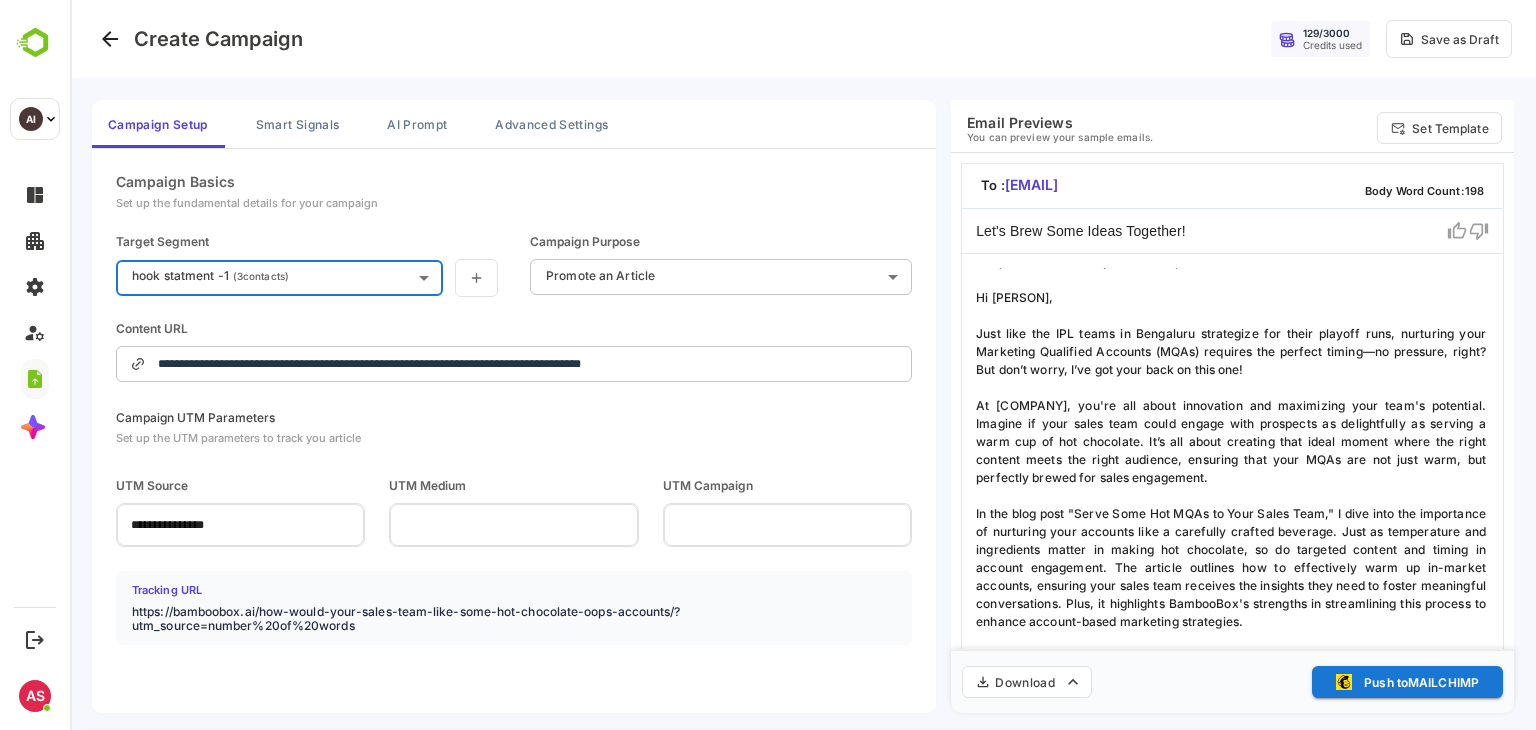 scroll, scrollTop: 86, scrollLeft: 0, axis: vertical 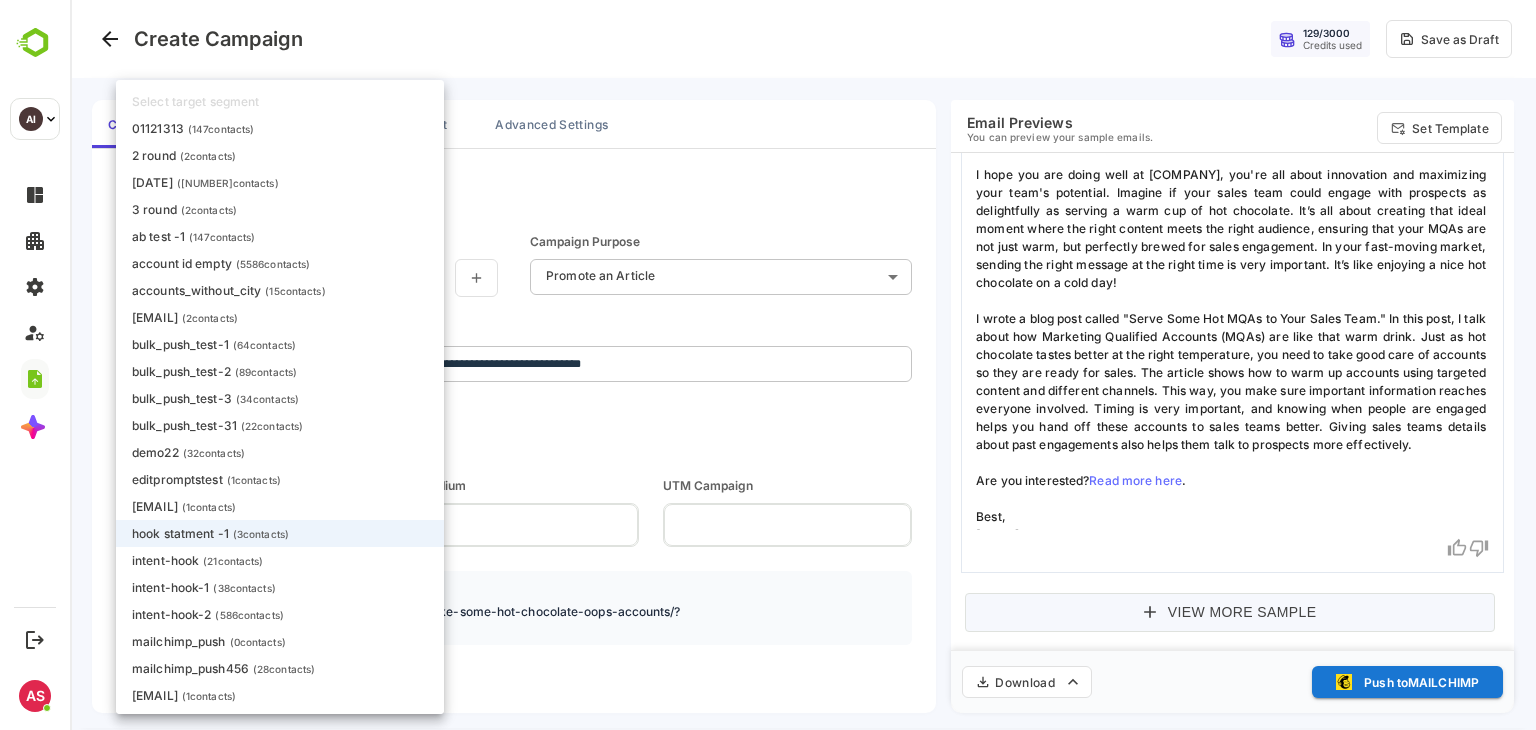 click on "**********" at bounding box center [803, 365] 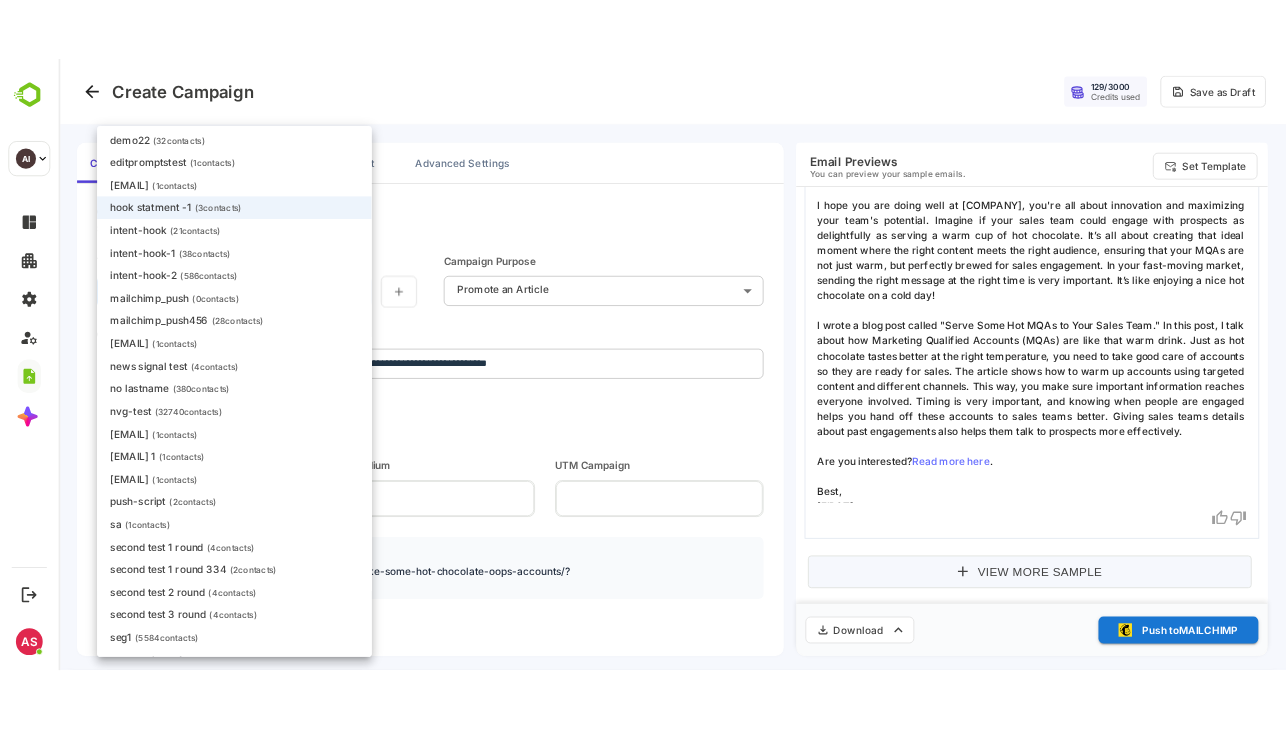 scroll, scrollTop: 398, scrollLeft: 0, axis: vertical 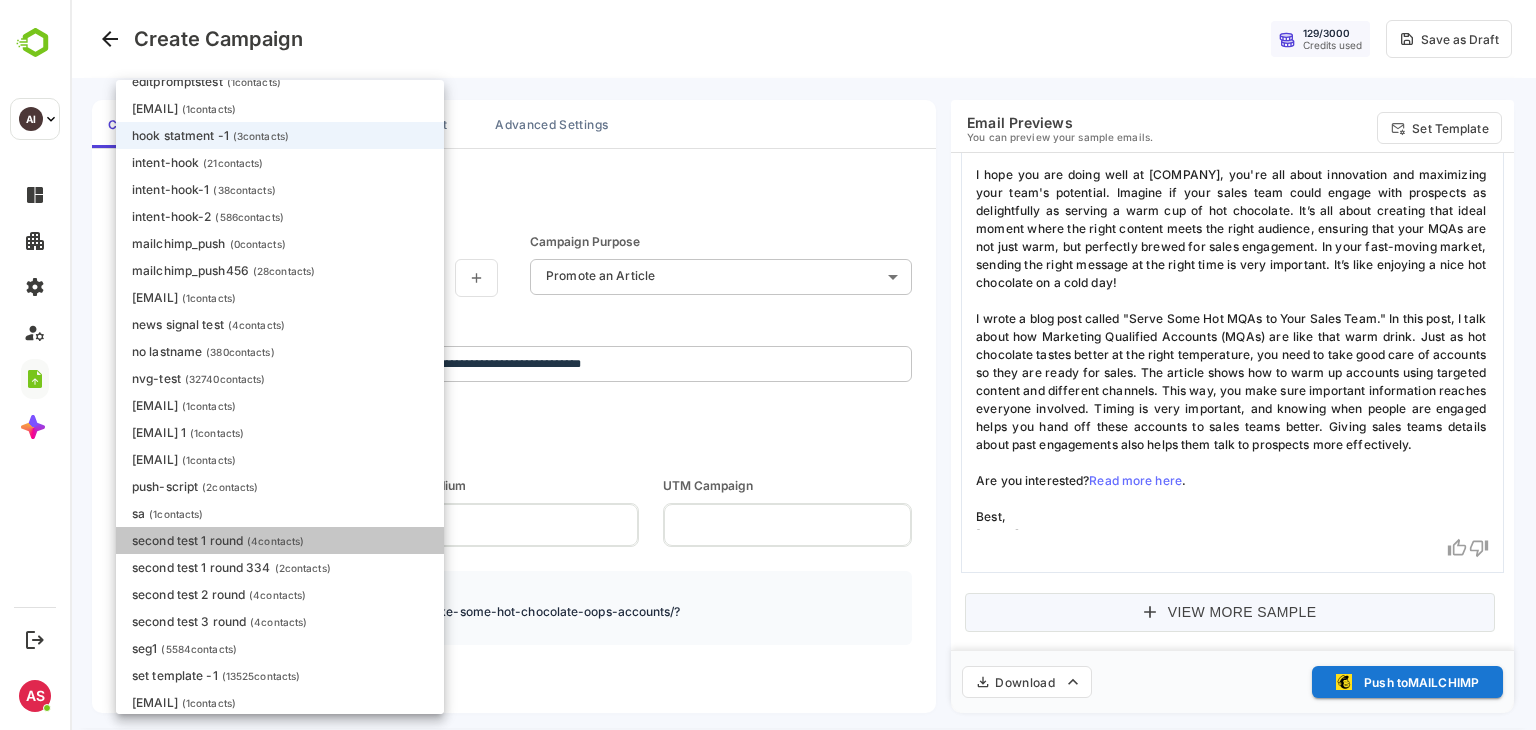 click on "( 4  contacts)" at bounding box center (275, 541) 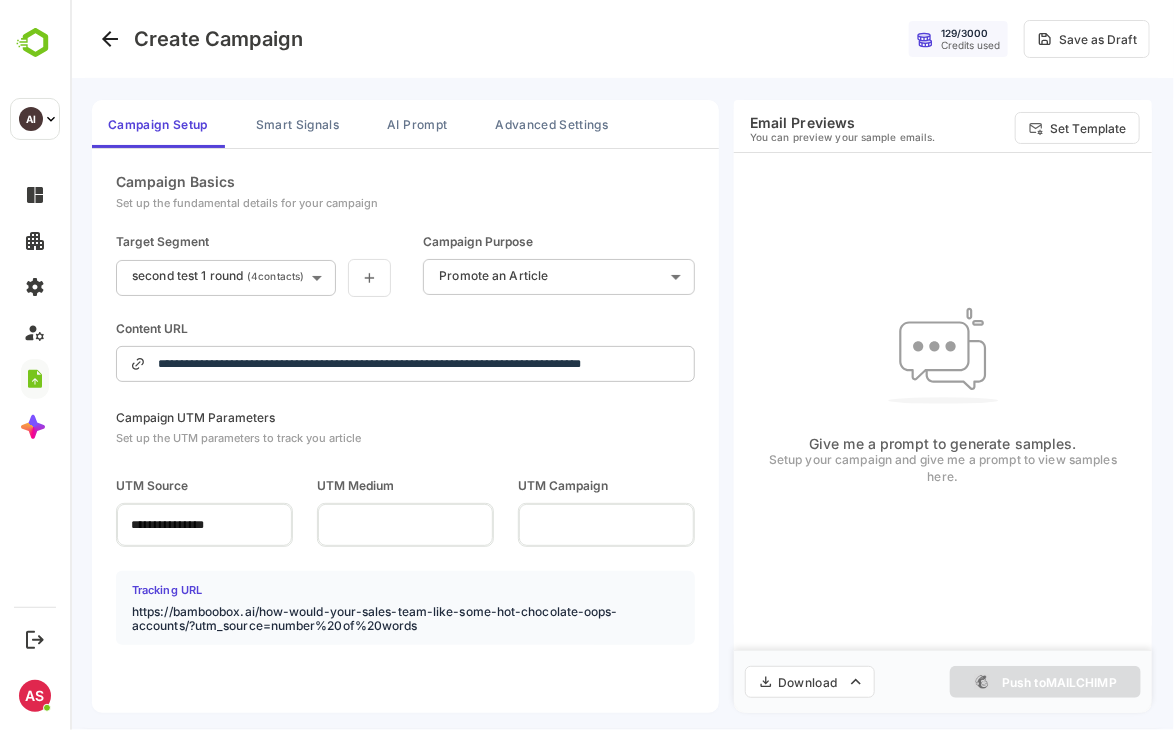 type 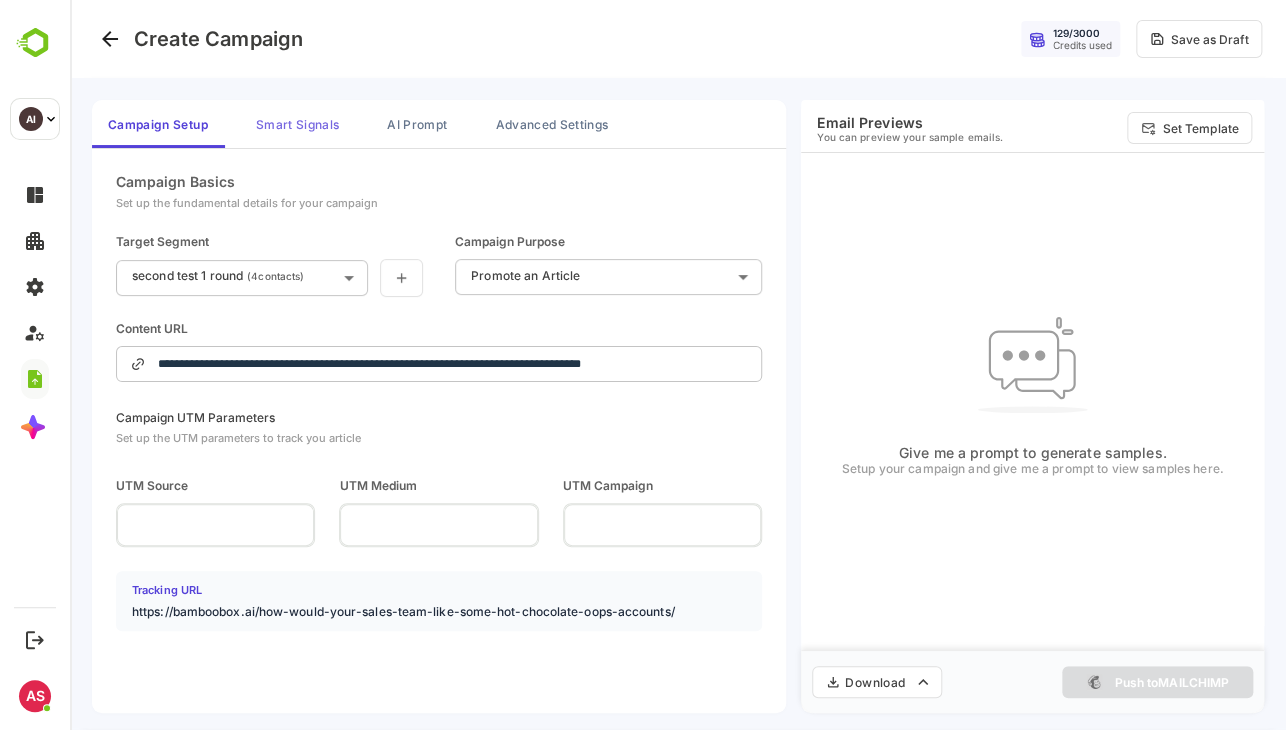 click on "Smart Signals" at bounding box center (297, 124) 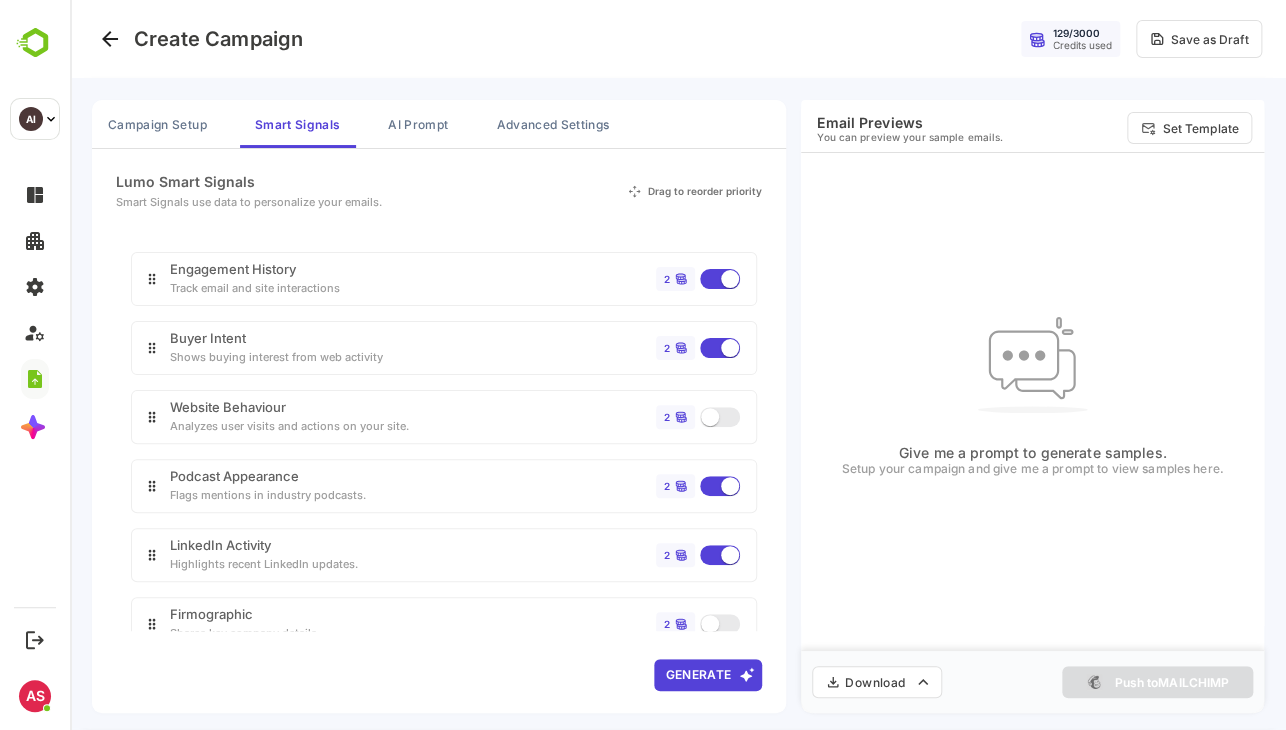 scroll, scrollTop: 148, scrollLeft: 0, axis: vertical 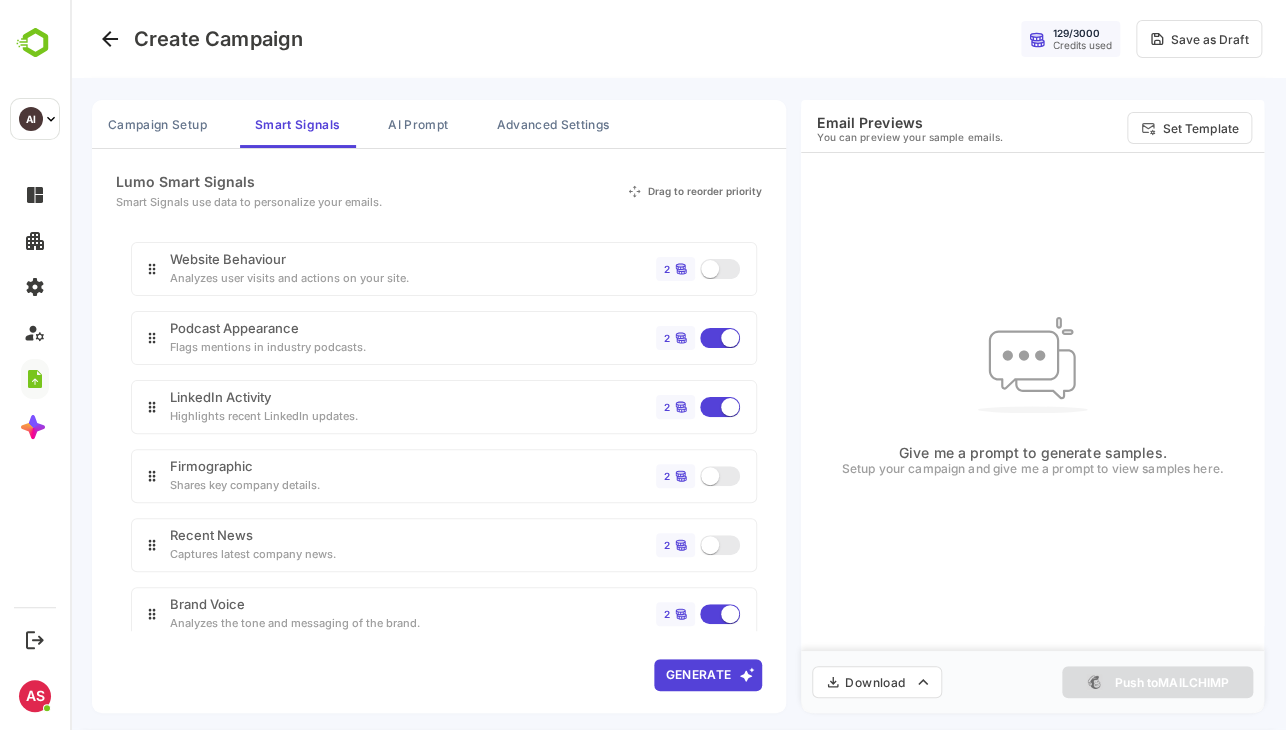 drag, startPoint x: 697, startPoint y: 454, endPoint x: 700, endPoint y: 521, distance: 67.06713 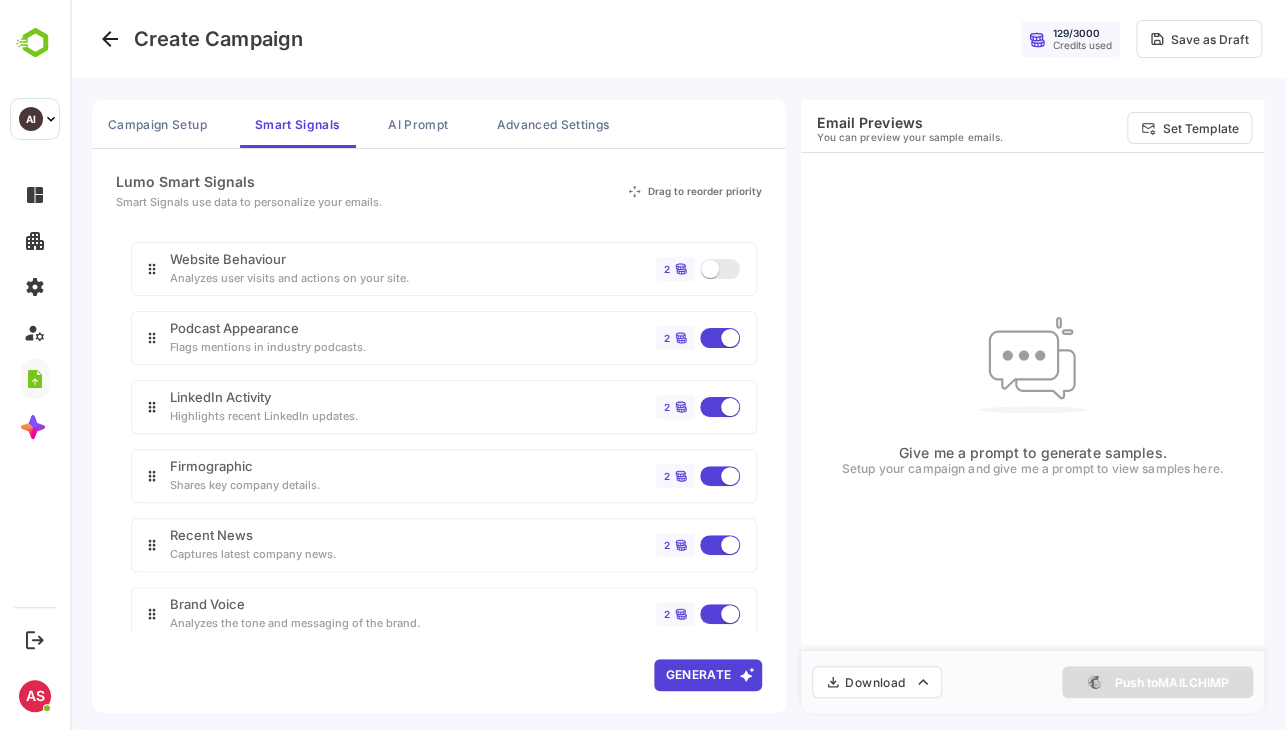 scroll, scrollTop: 0, scrollLeft: 0, axis: both 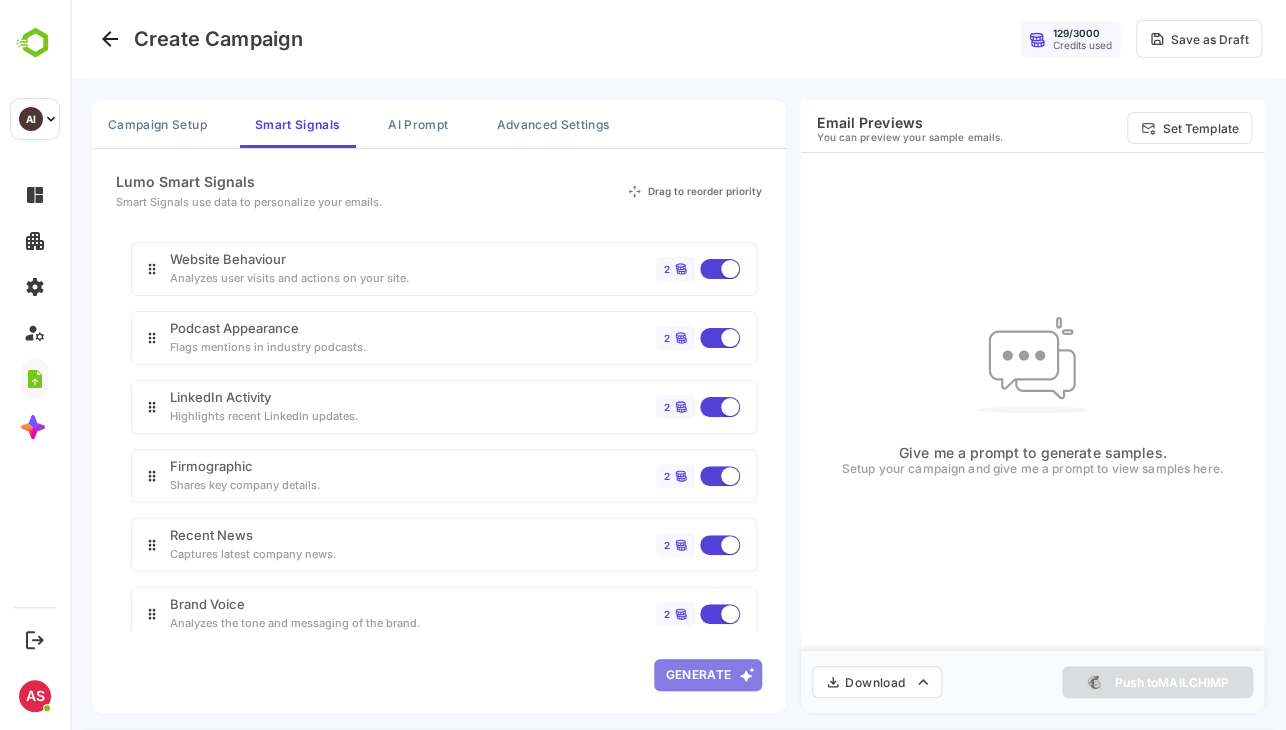 click on "Generate" at bounding box center [708, 675] 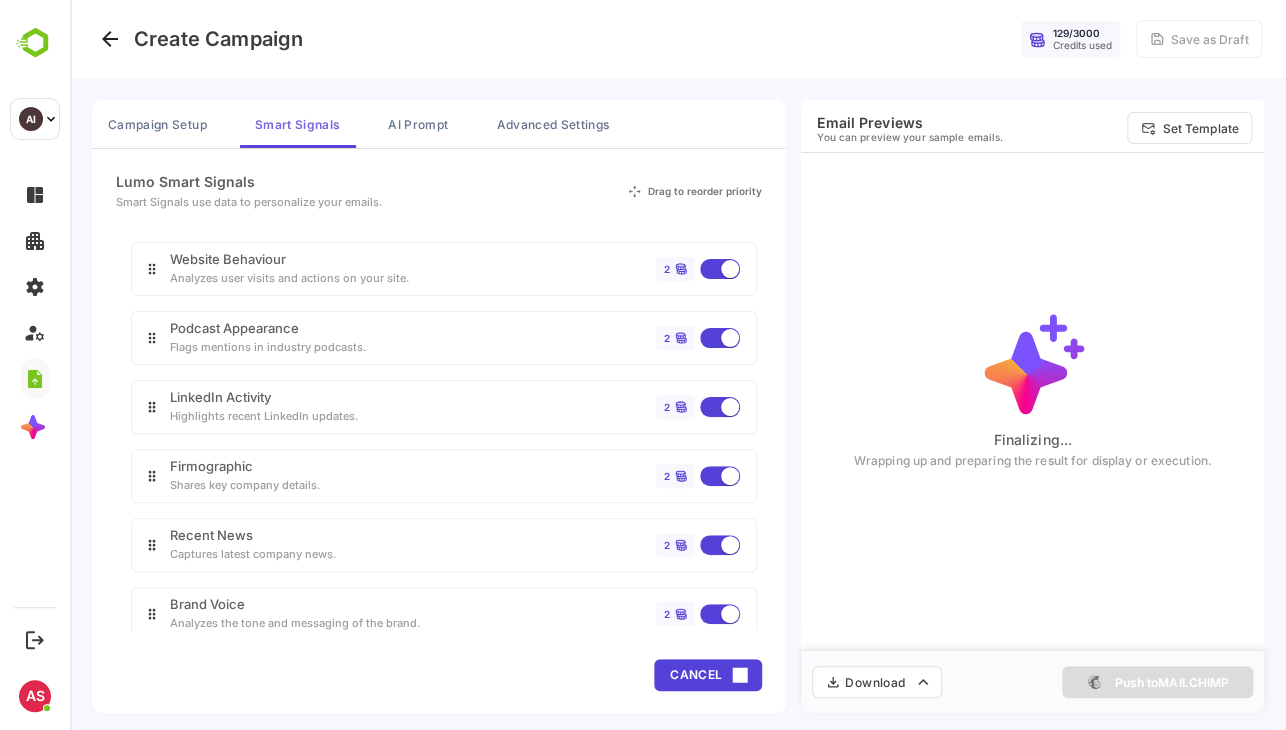 drag, startPoint x: 196, startPoint y: 127, endPoint x: 344, endPoint y: 133, distance: 148.12157 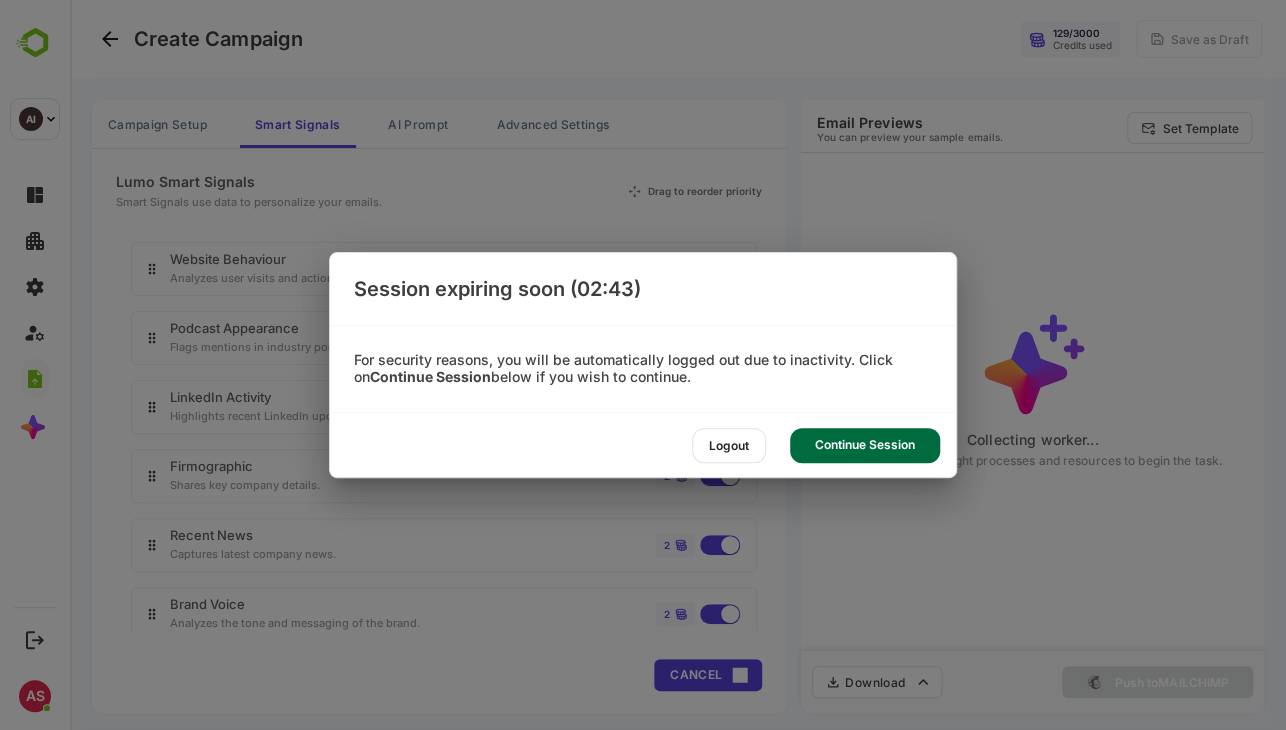 click on "Continue Session" at bounding box center [865, 445] 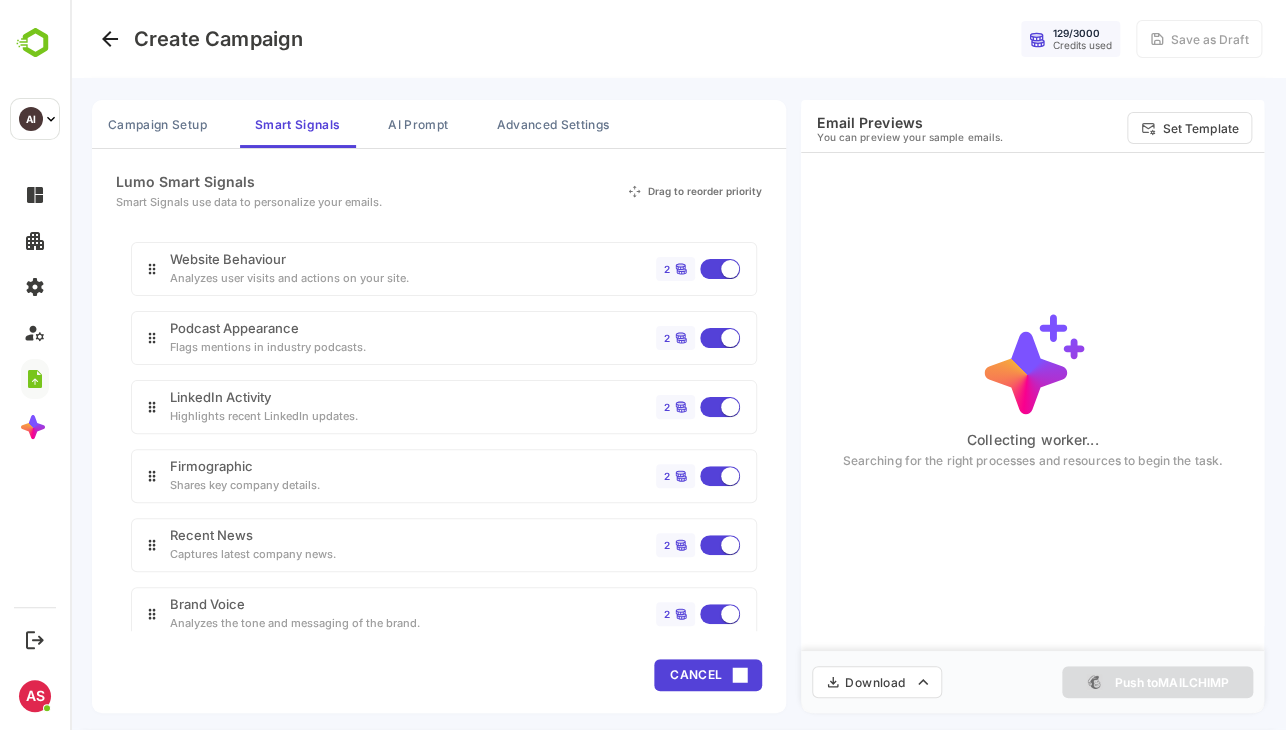 click on "Collecting worker... Searching for the right processes and resources to begin the task." at bounding box center [1032, 390] 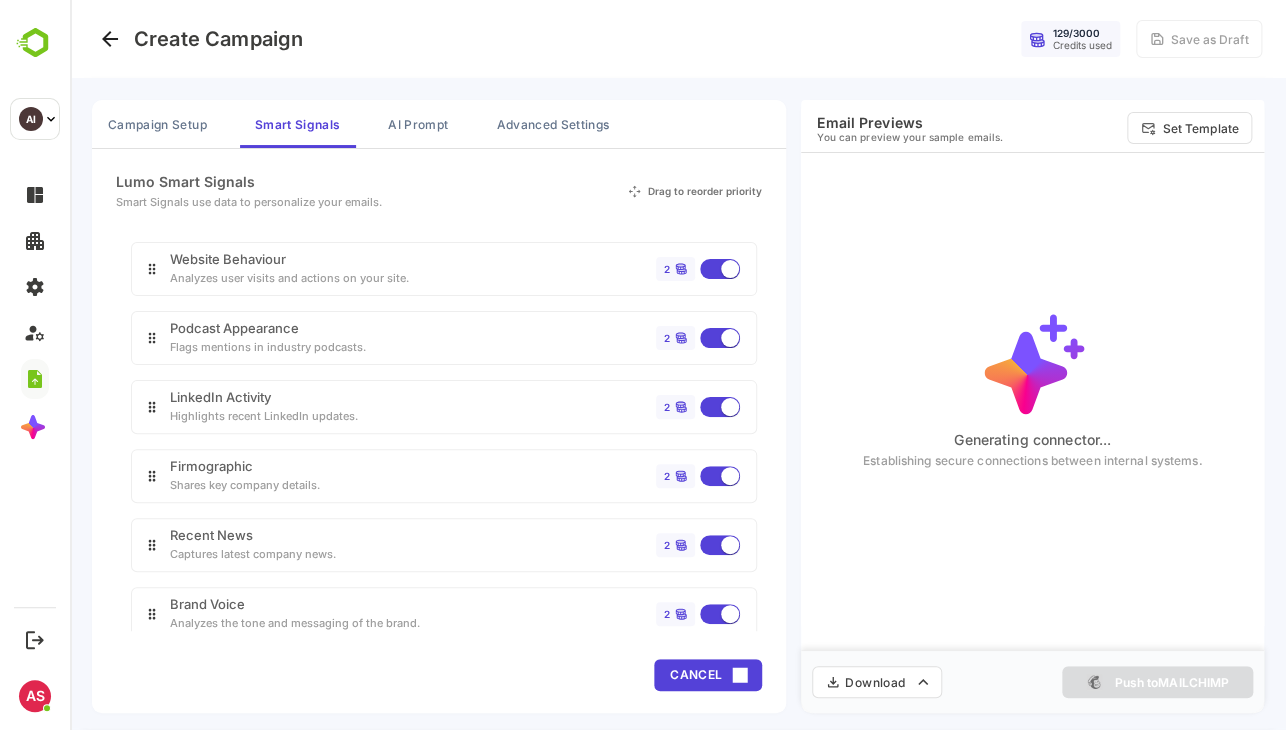 click on "Create Campaign 129  /  3000 Credits used Save as Draft" at bounding box center [678, 39] 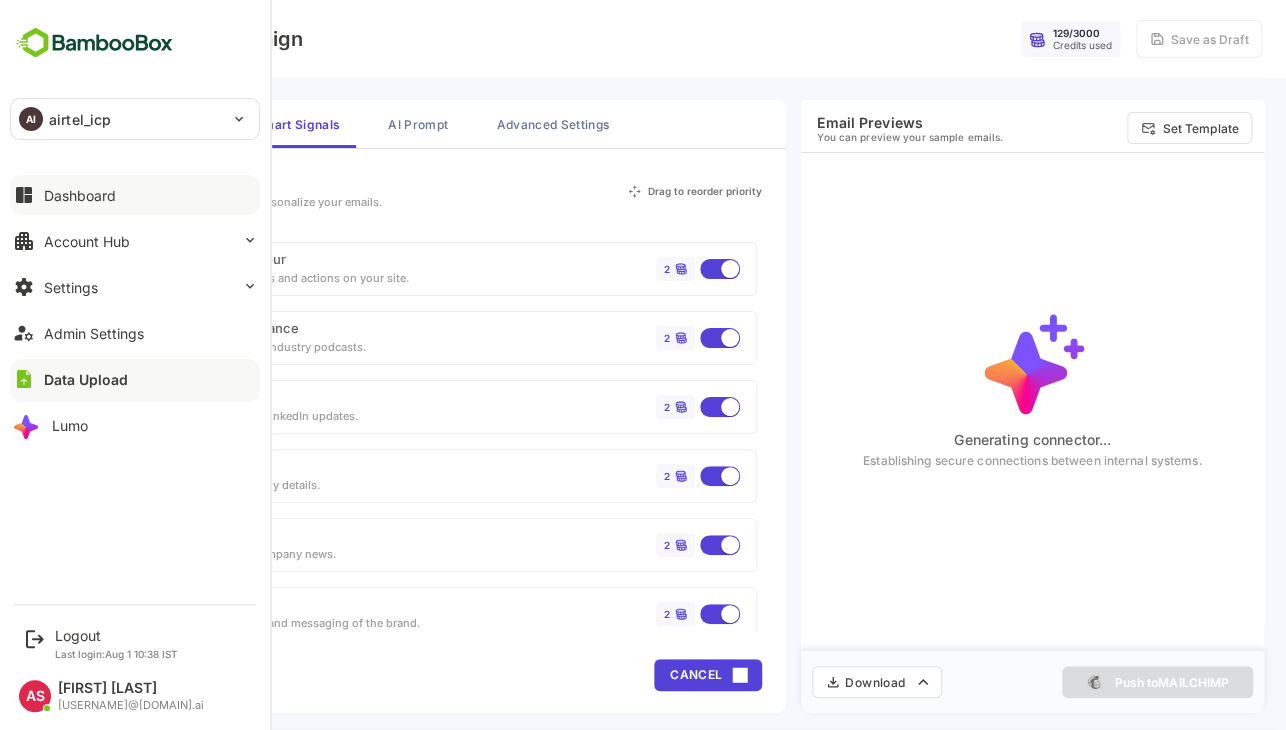 click on "Dashboard" at bounding box center (135, 195) 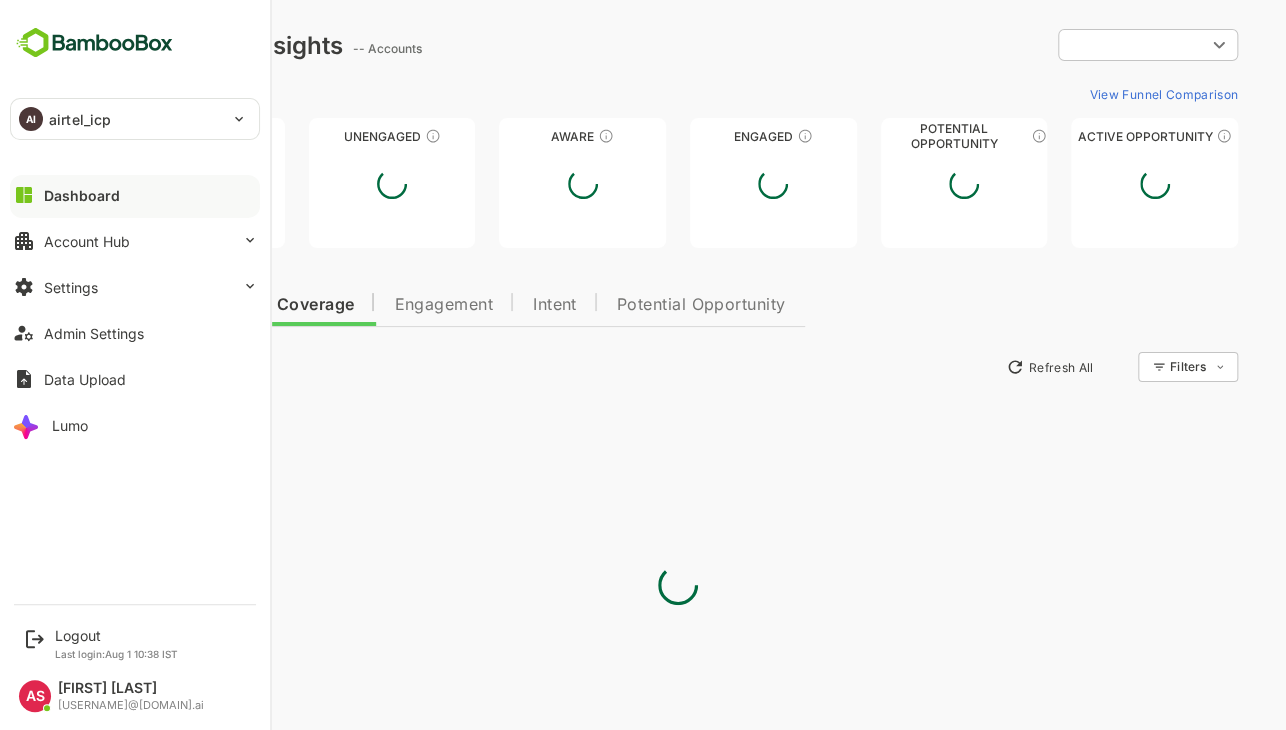 scroll, scrollTop: 0, scrollLeft: 0, axis: both 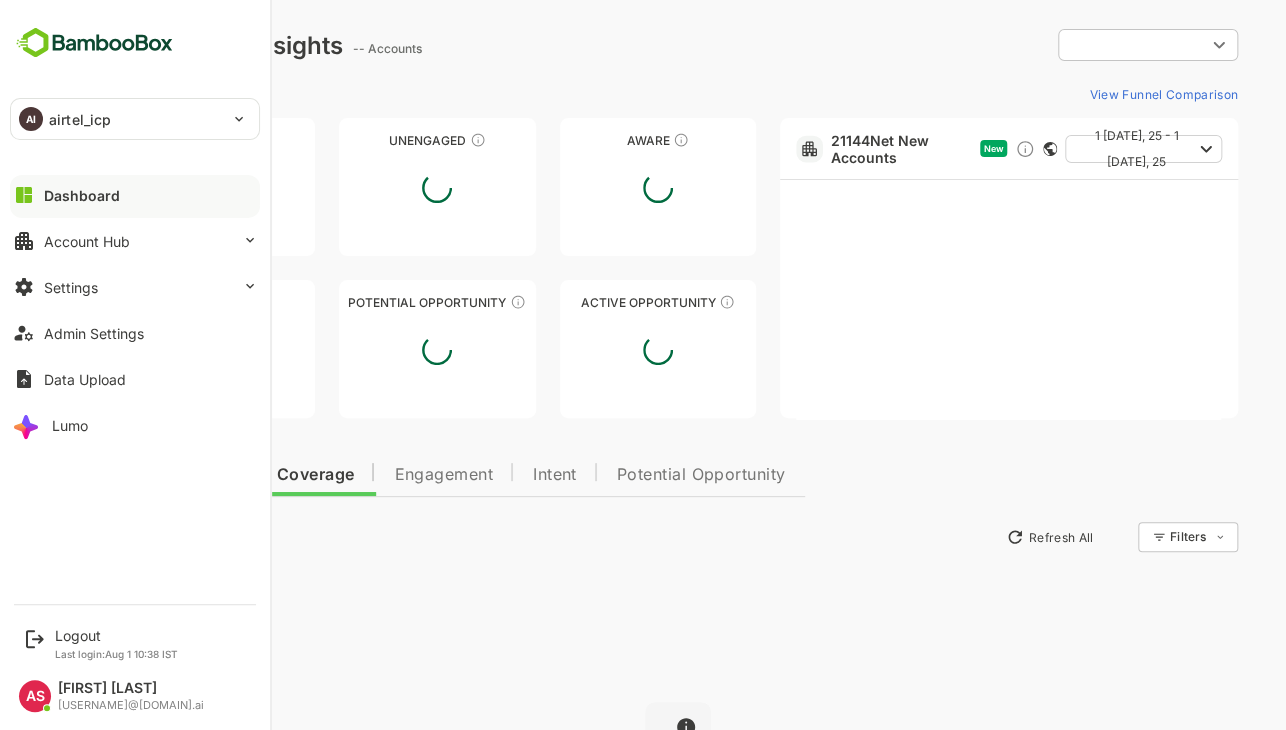 type on "**********" 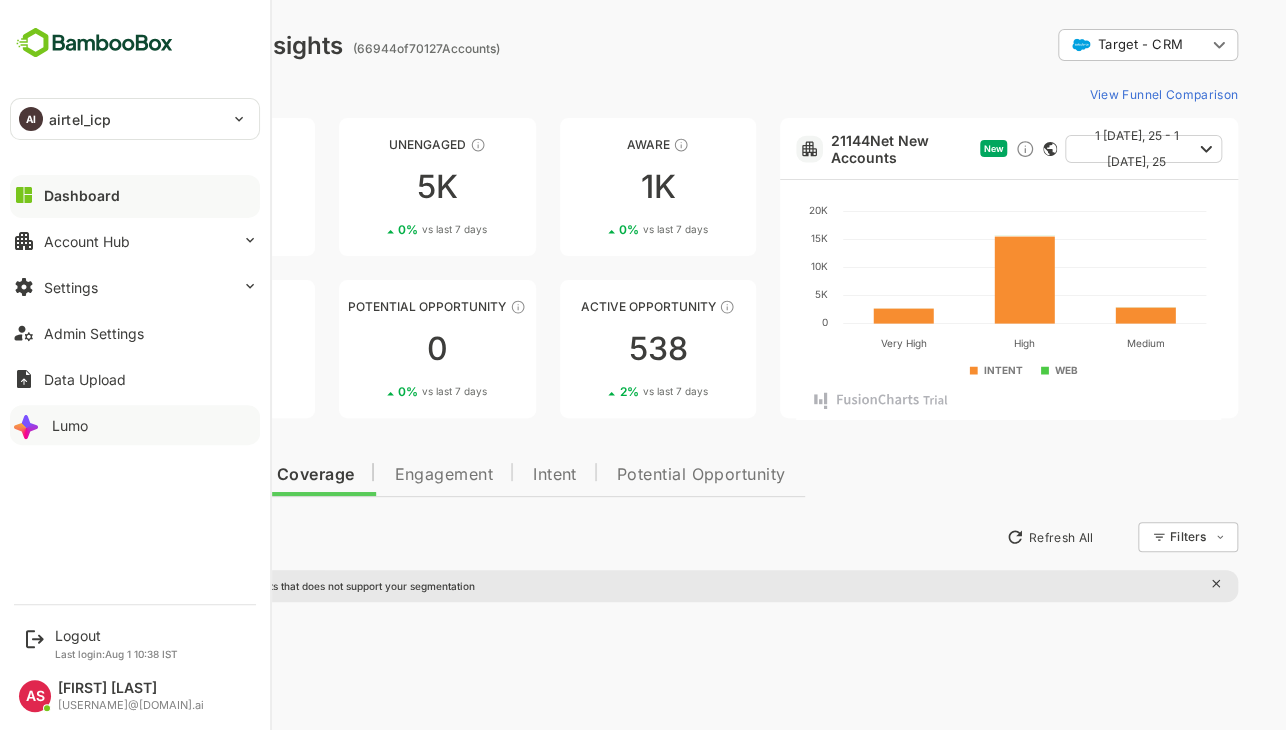 click on "Lumo" at bounding box center [70, 425] 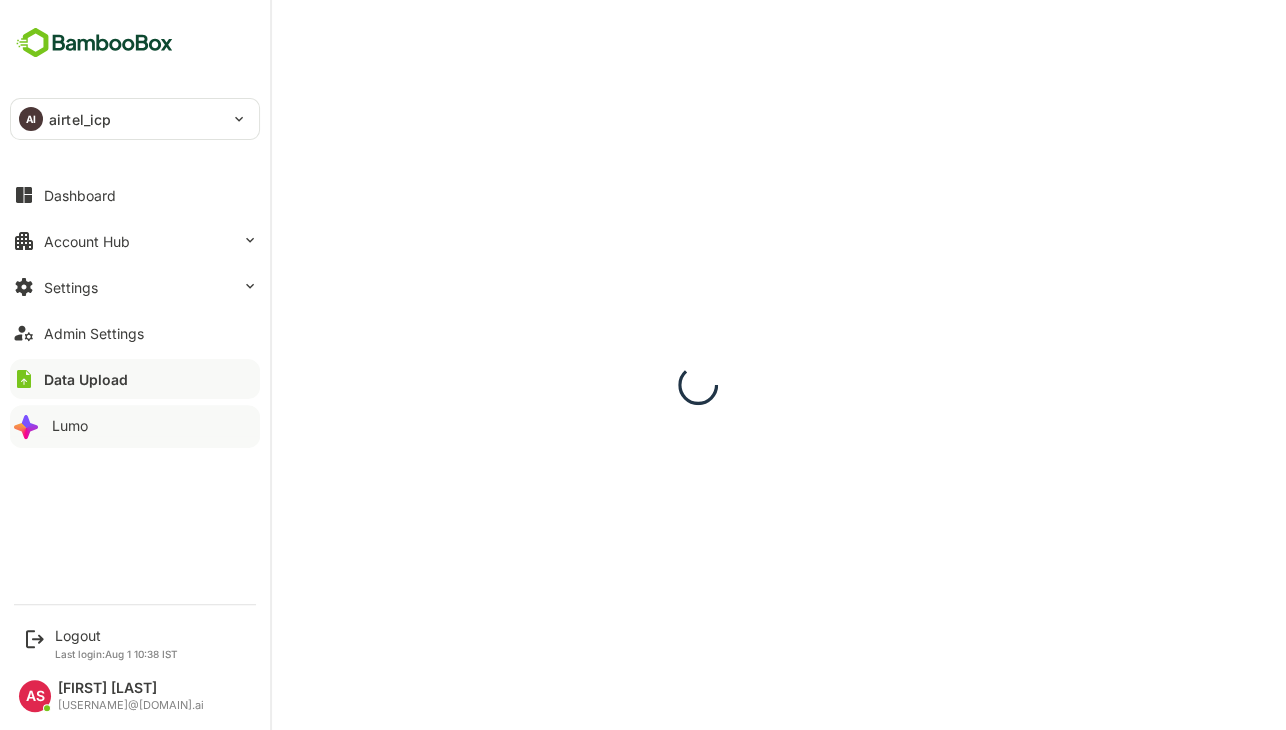 scroll, scrollTop: 0, scrollLeft: 0, axis: both 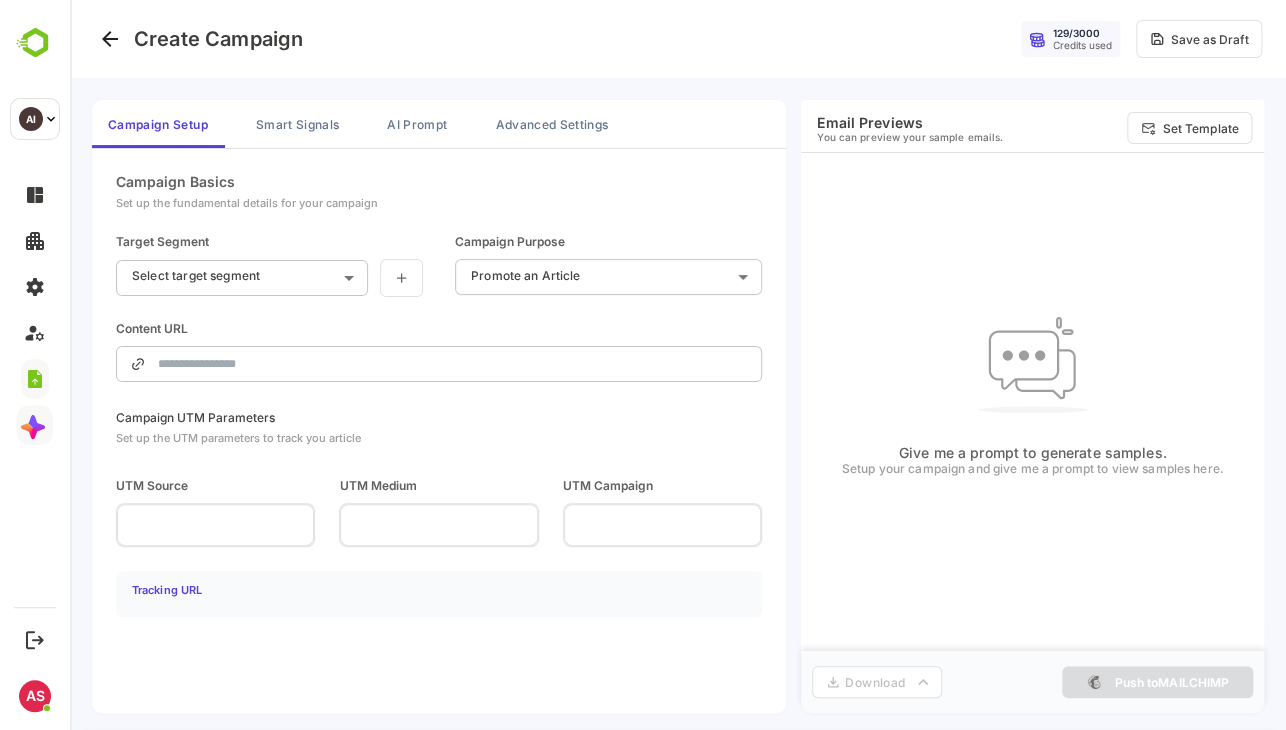 click on "**********" at bounding box center (678, 365) 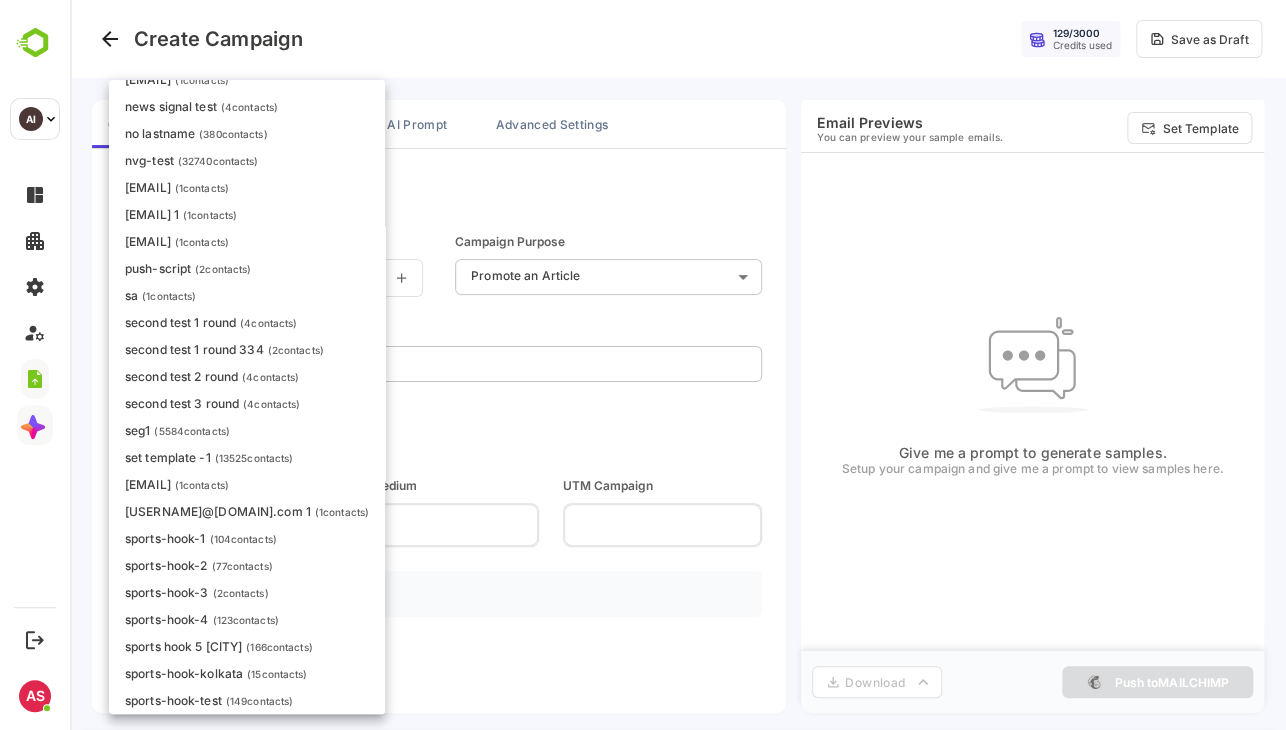 scroll, scrollTop: 615, scrollLeft: 0, axis: vertical 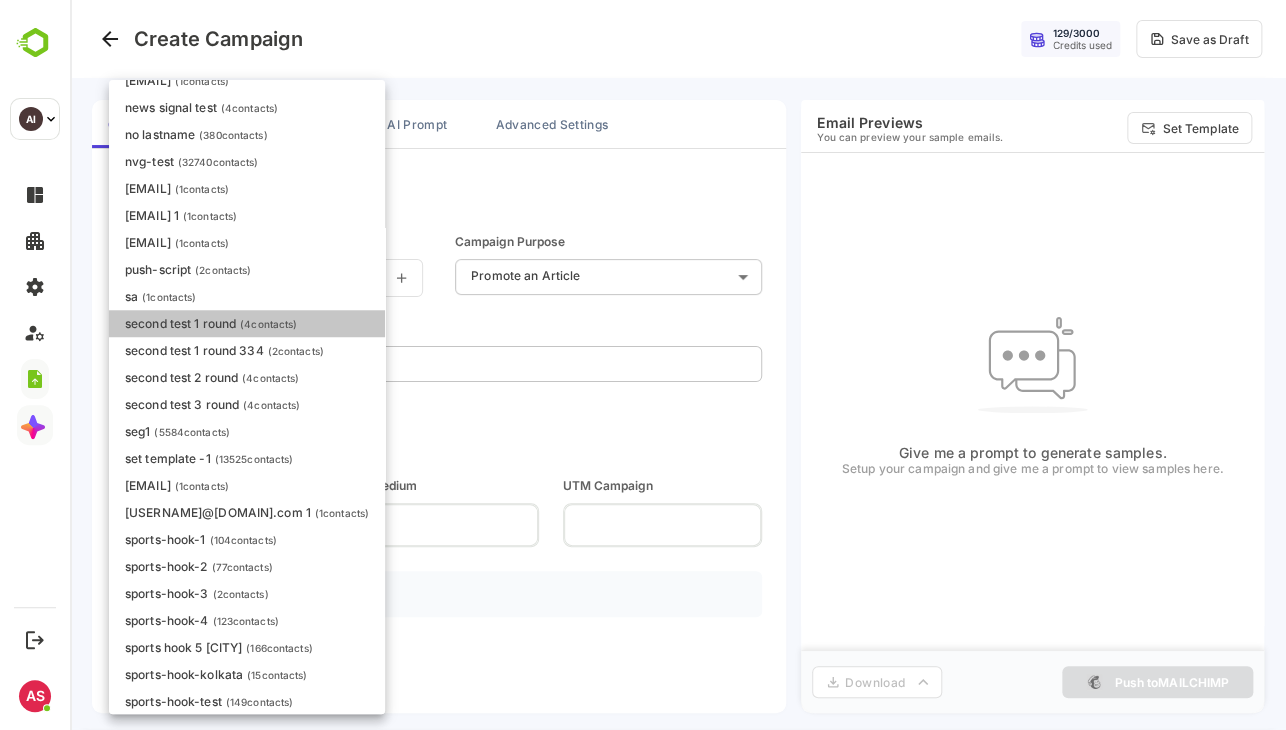 click on "( 4  contacts)" at bounding box center [268, 324] 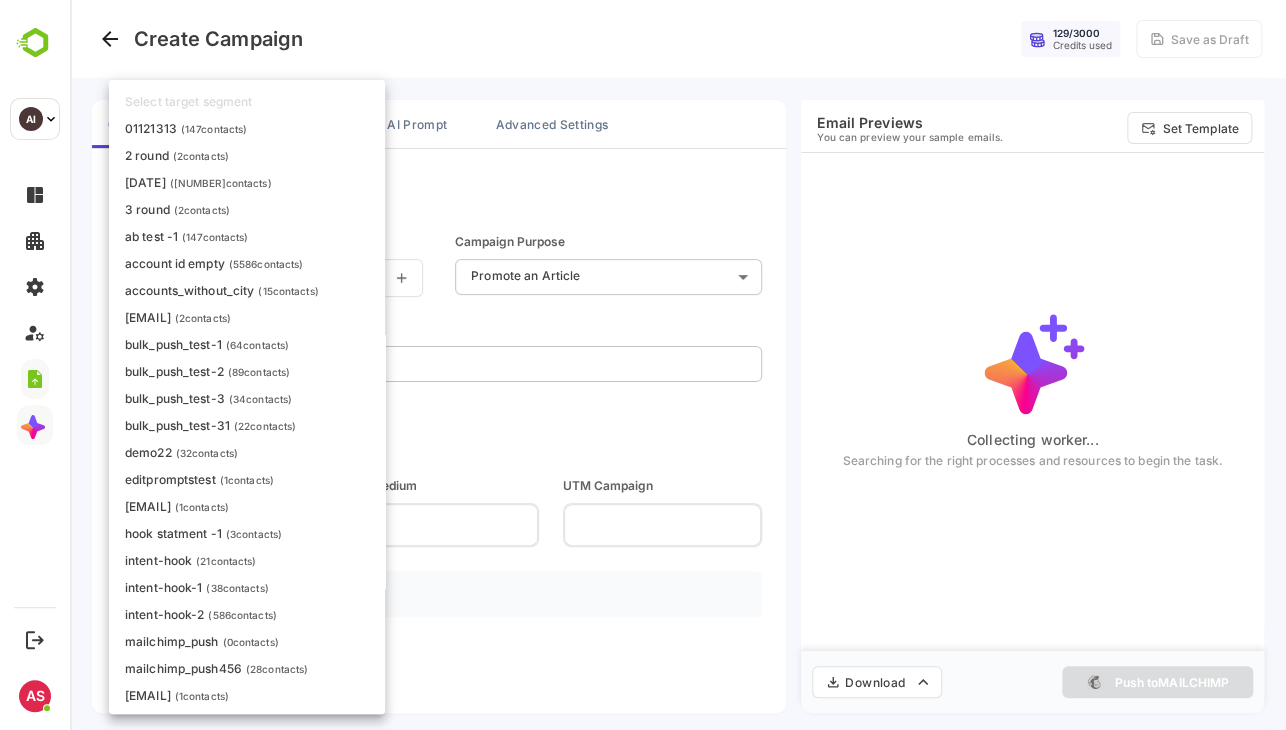 click on "**********" at bounding box center (678, 365) 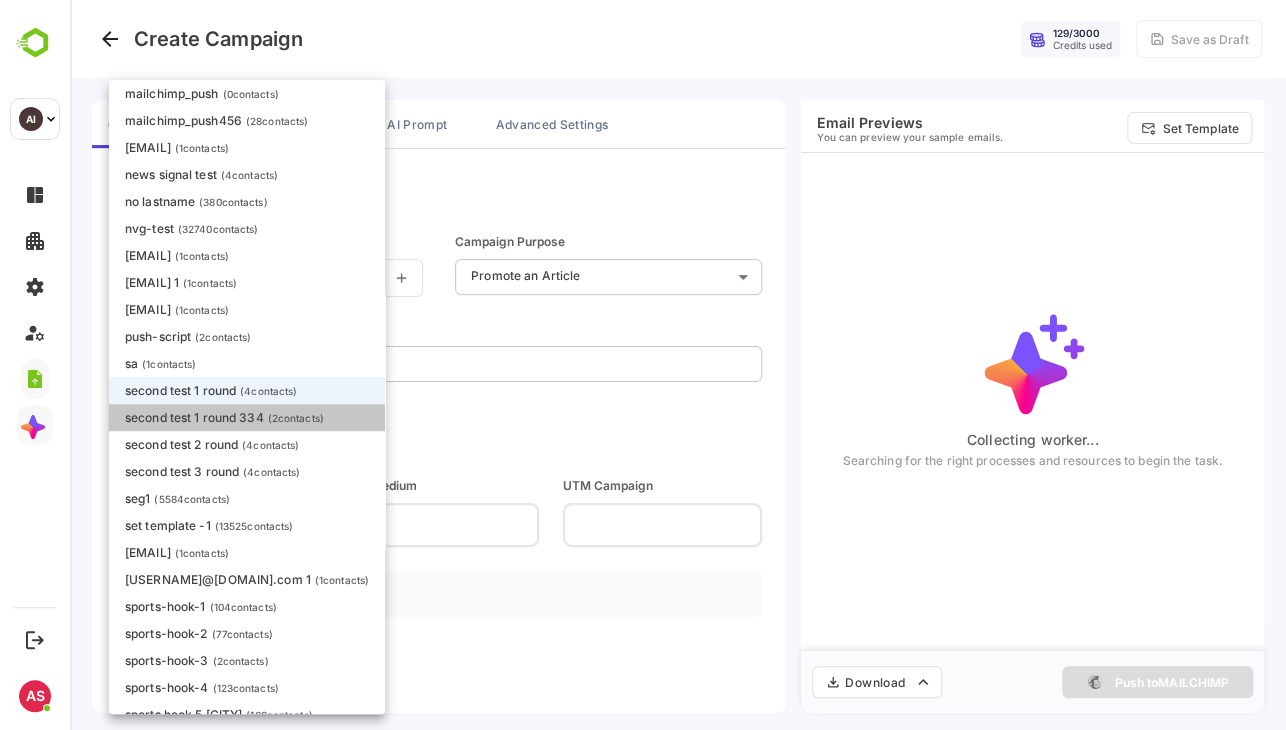 click on "( 2  contacts)" at bounding box center [296, 418] 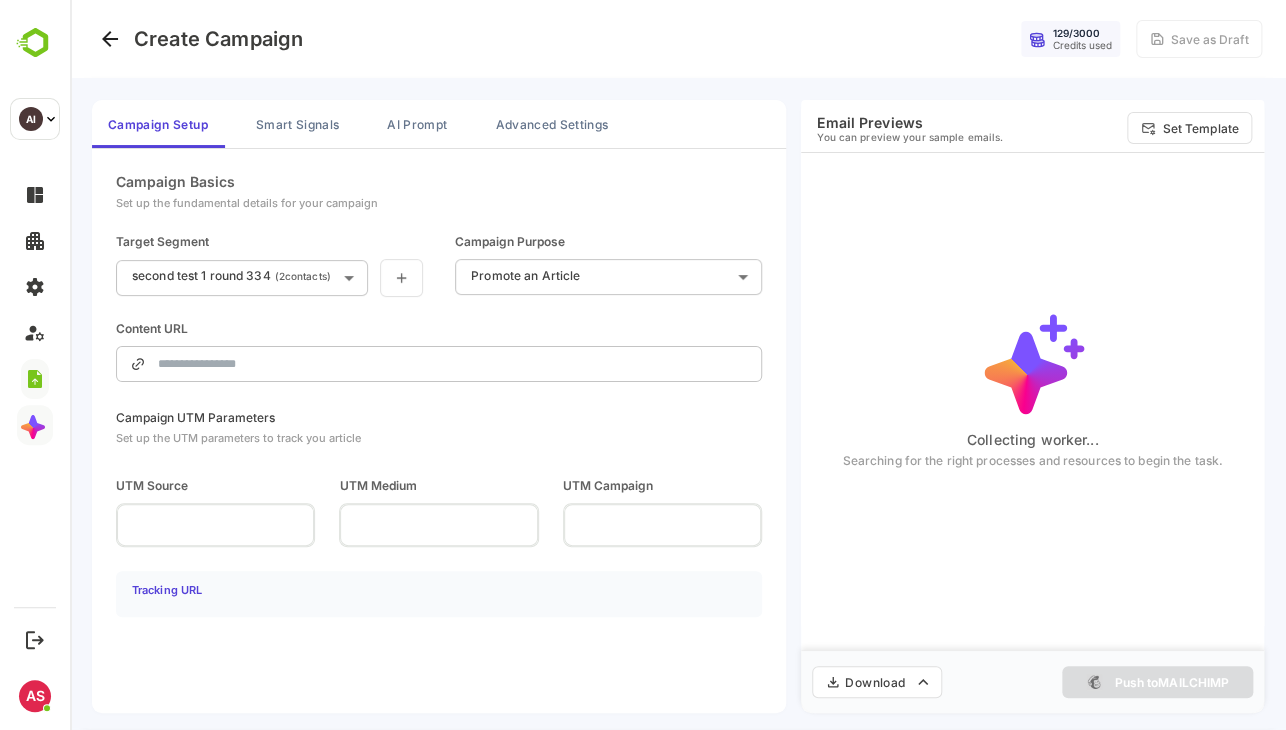 click on "Select target segment 01121313 ( 147  contacts) 2 round ( 2  contacts) 31072025  ( 5  contacts) 3 round ( 2  contacts) ab test -1 ( 147  contacts) account id empty ( 5586  contacts) accounts_without_city ( 15  contacts)  ajay.varma@nomura.com ( 2  contacts) bulk_push_test-1 ( 64  contacts) bulk_push_test-2 ( 89  contacts) bulk_push_test-3 ( 34  contacts) bulk_push_test-31 ( 22  contacts) demo22 ( 32  contacts) editpromptstest ( 1  contacts) fay.arjomandi@mimik.com ( 1  contacts) hook statment -1 ( 3  contacts) intent-hook ( 21  contacts) intent-hook-1 ( 38  contacts) intent-hook-2 ( 586  contacts) mailchimp_push ( 0  contacts) mailchimp_push456 ( 28  contacts)  md@dwan.co.in ( 1  contacts) news signal test ( 4  contacts) no lastname ( 380  contacts) nvg-test ( 32740  contacts)  paul.varenholt@veritas.com ( 1  contacts)  paul.varenholt@veritas.com  1 ( 1  contacts) pshrivastava@bajajauto.co.in ( 1  contacts) push-script ( 2  contacts) sa ( 1  contacts) second test 1 round ( 4  contacts) second test 1 round 334" at bounding box center (245, 386) 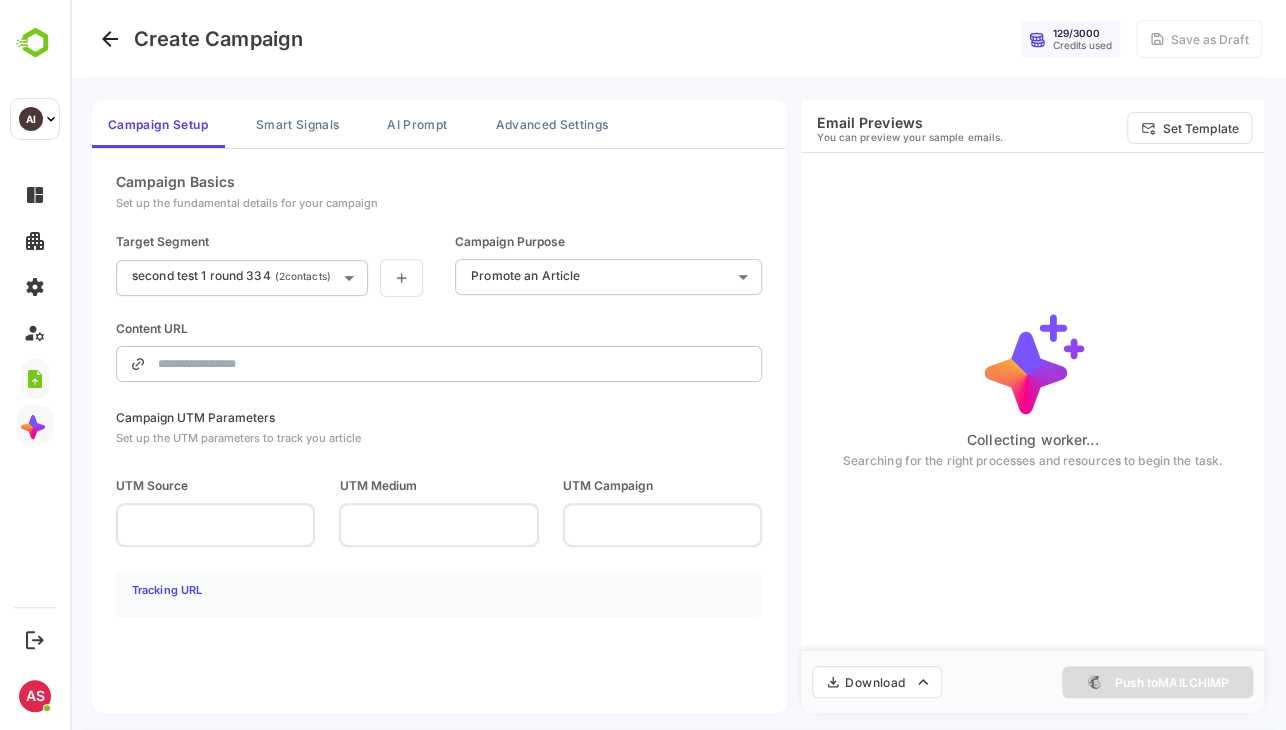 click on "**********" at bounding box center [678, 365] 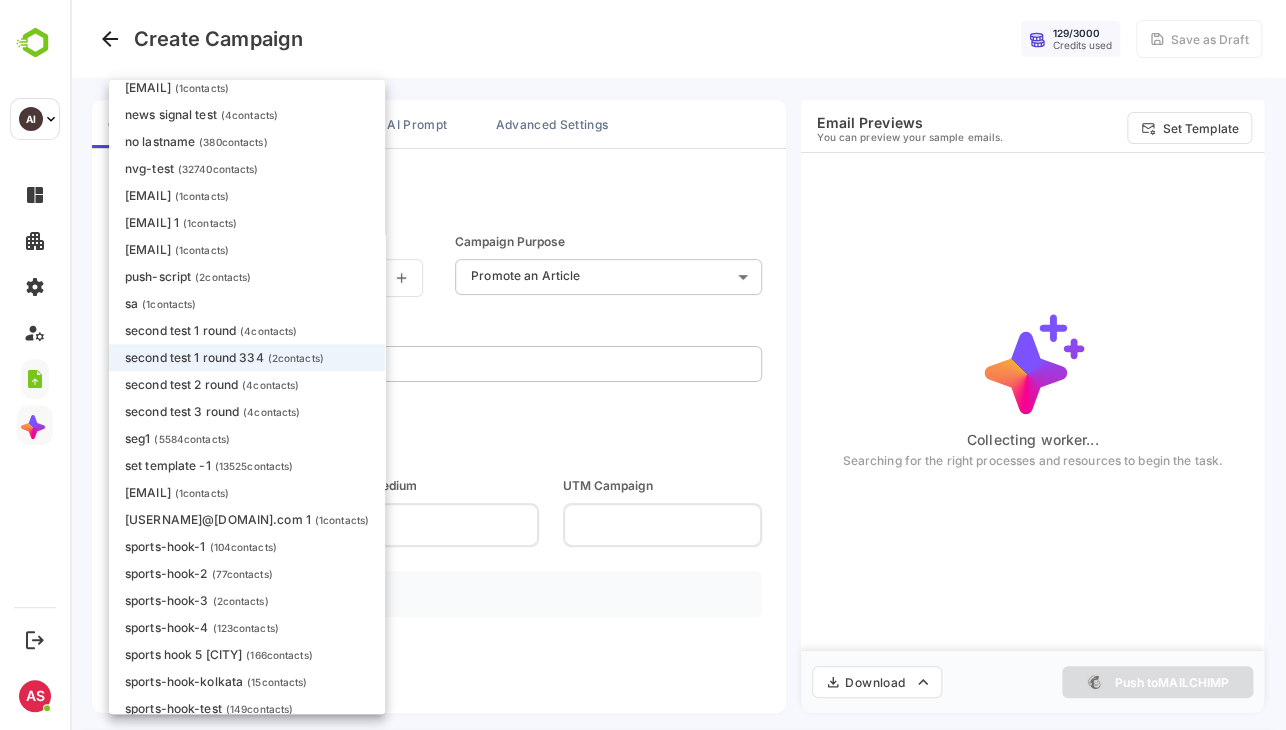 scroll, scrollTop: 609, scrollLeft: 0, axis: vertical 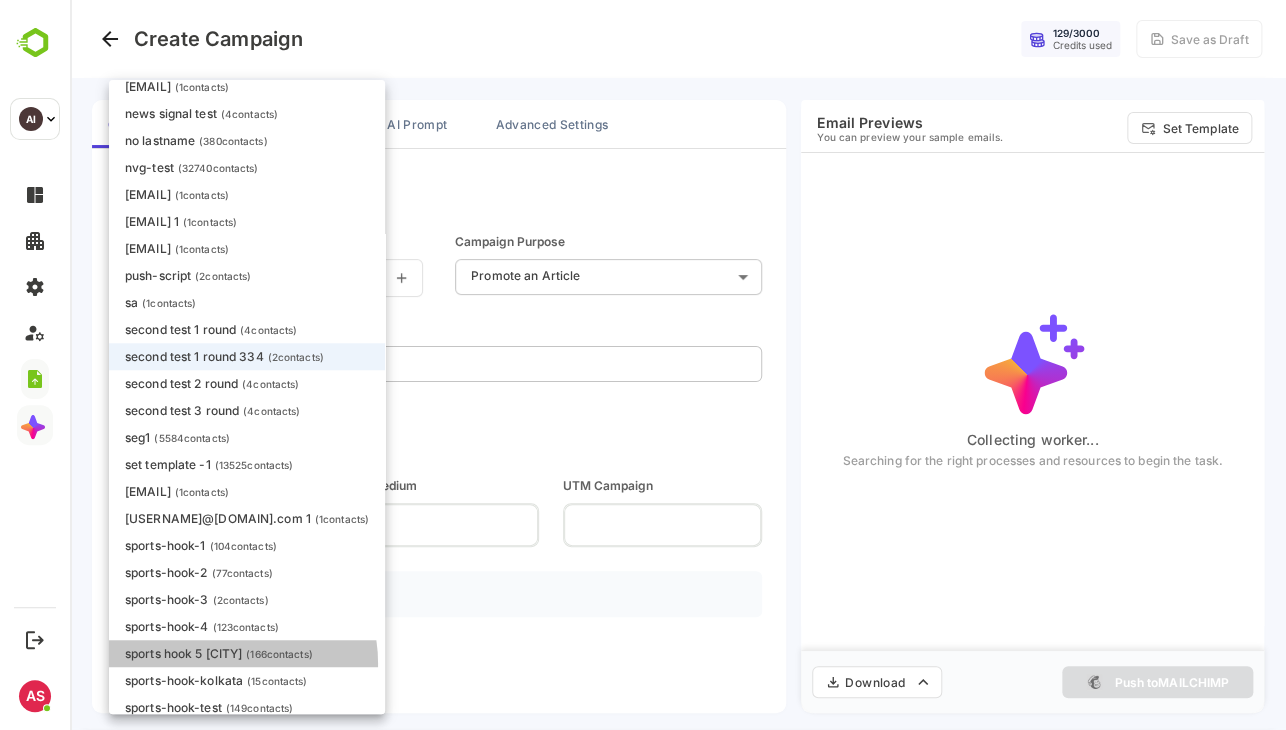 click on "sports hook 5 mumbai ( 166  contacts)" at bounding box center (247, 653) 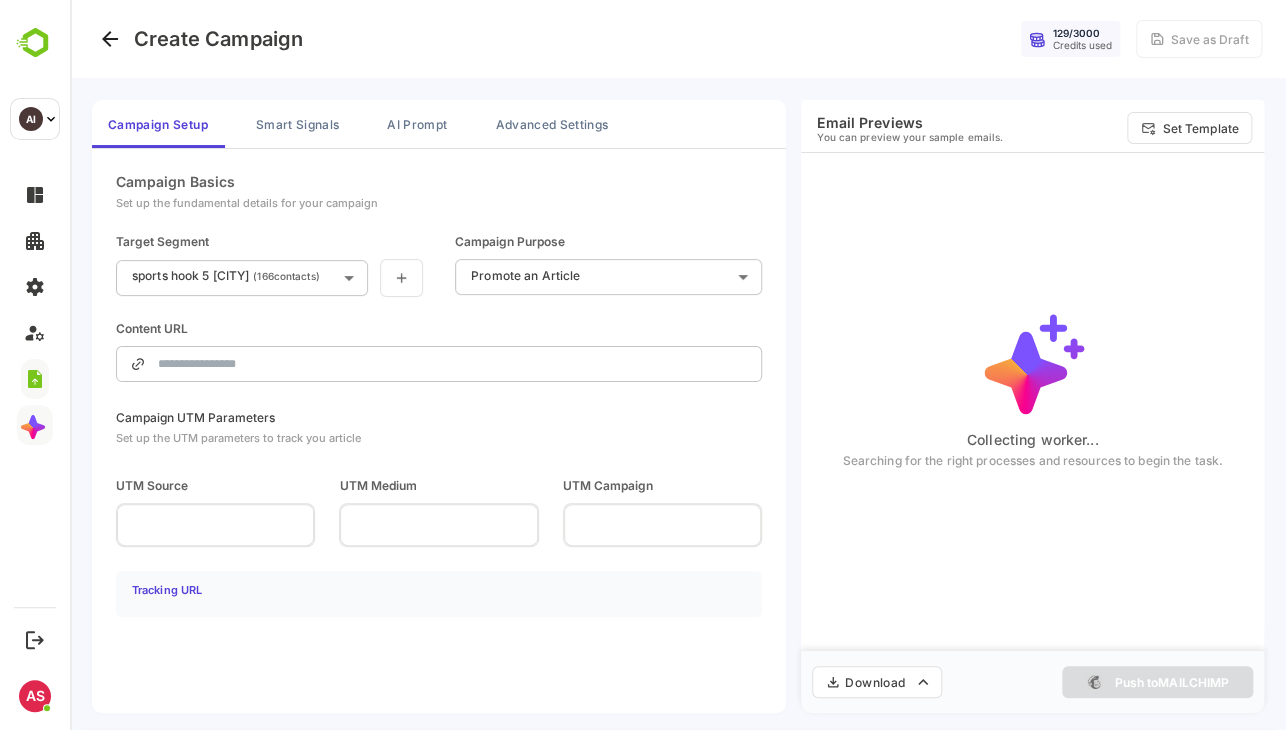 click on "sports hook 5 mumbai ( 166  contacts)" at bounding box center (245, 496) 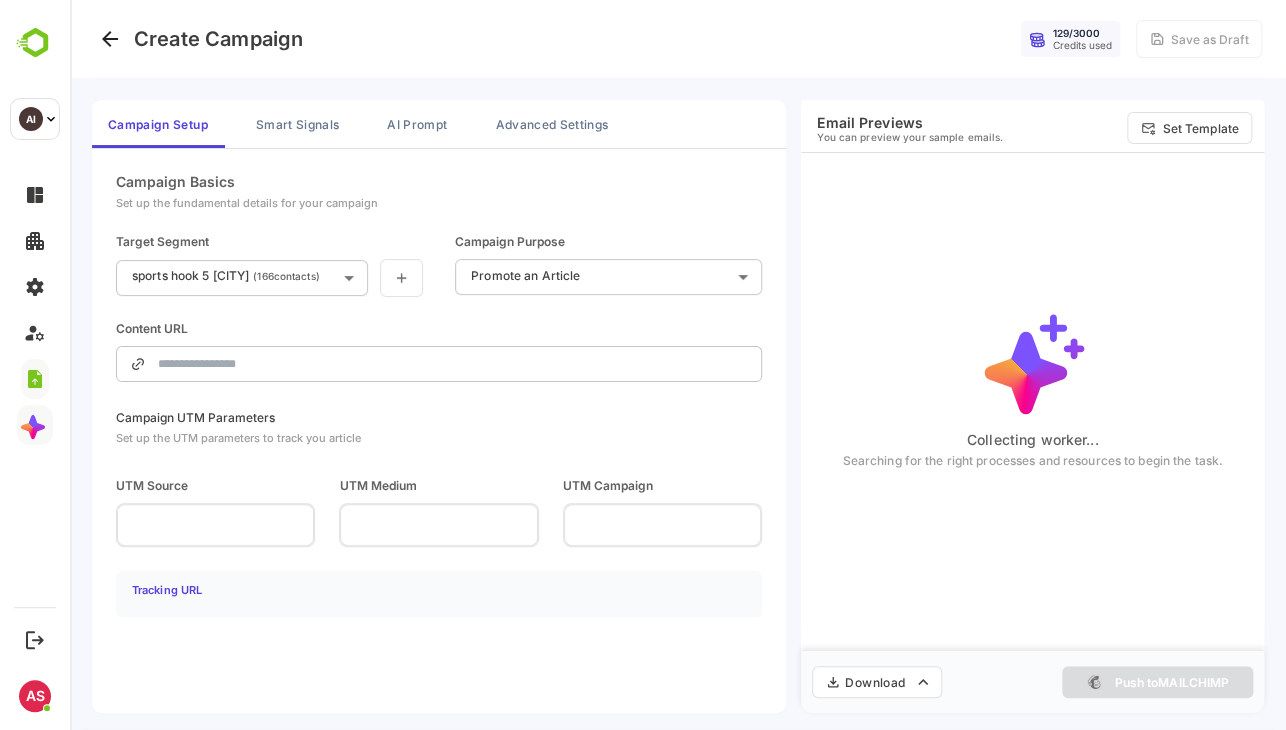 type on "**********" 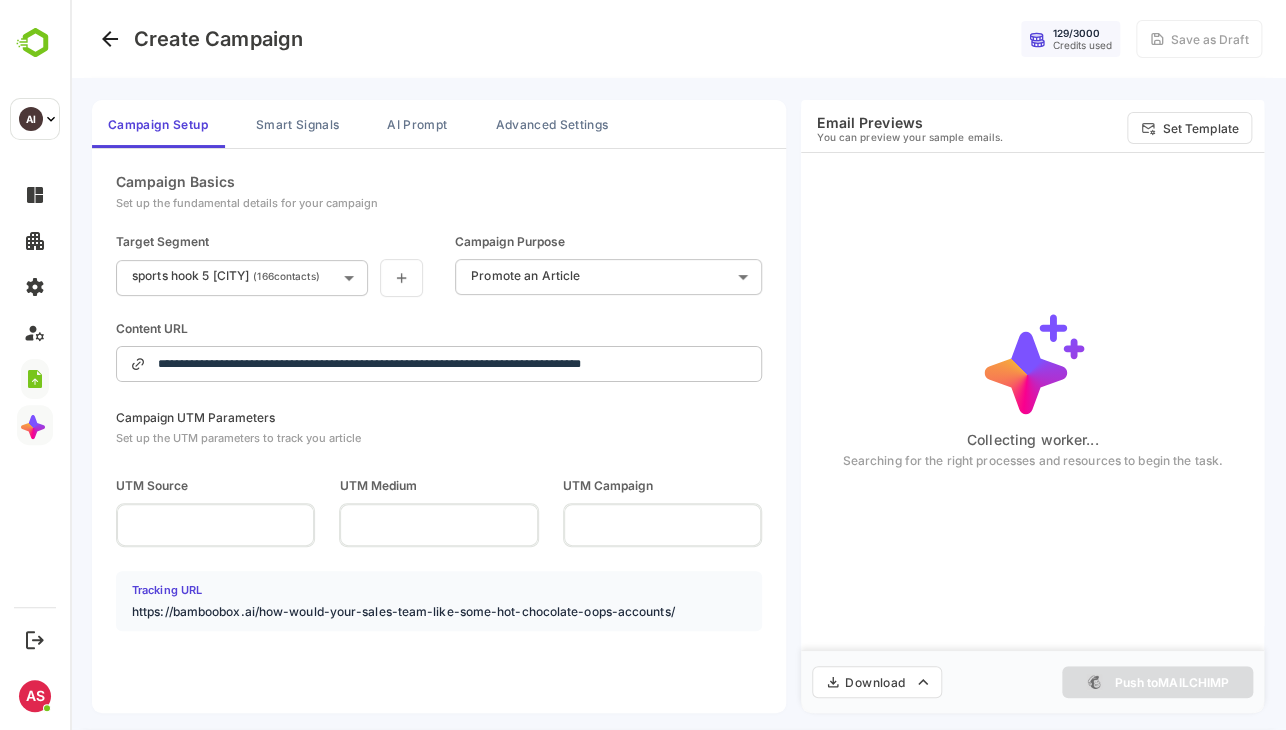 click 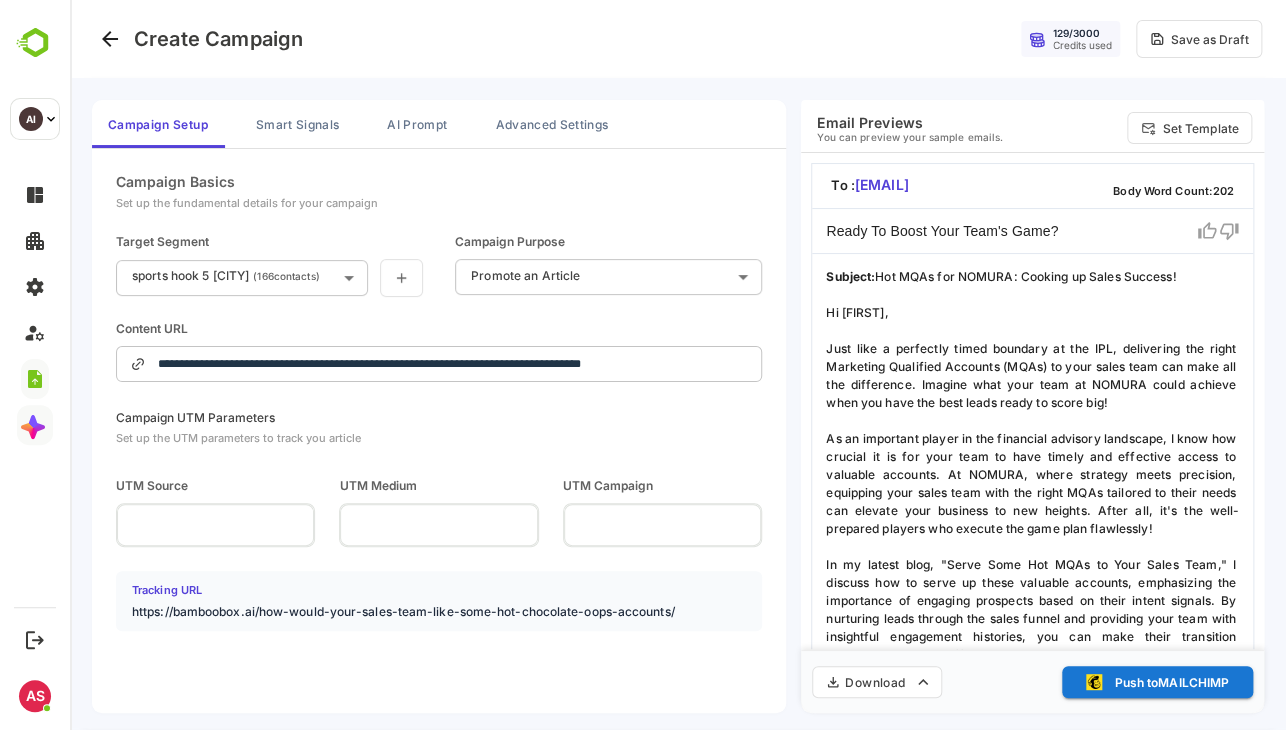 scroll, scrollTop: 176, scrollLeft: 0, axis: vertical 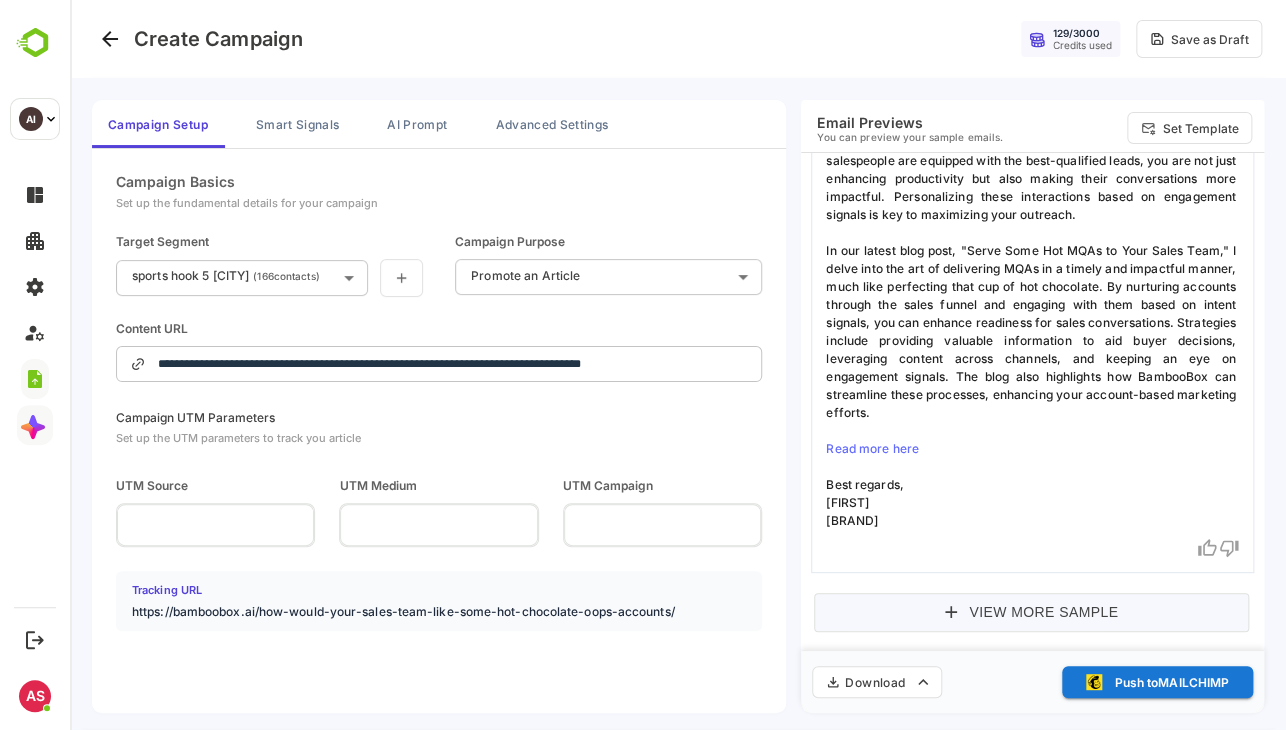 click on "View More Sample" at bounding box center [1031, 612] 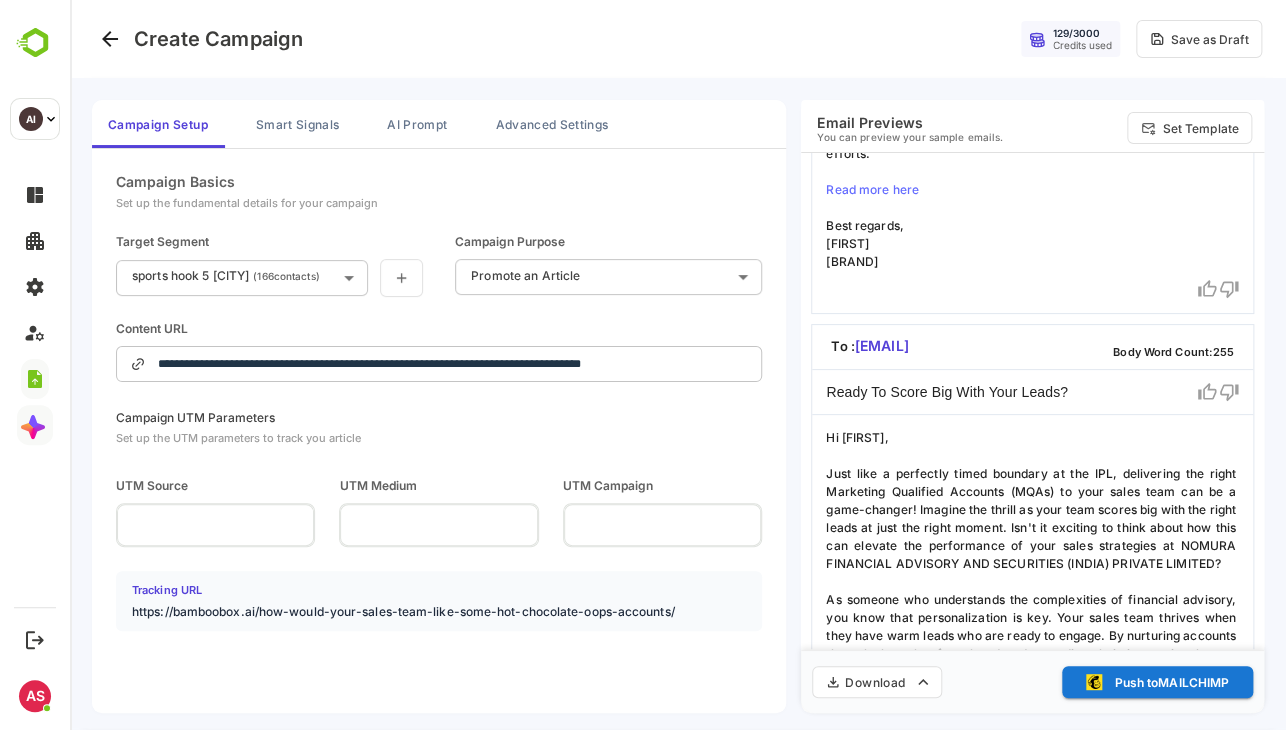 scroll, scrollTop: 953, scrollLeft: 0, axis: vertical 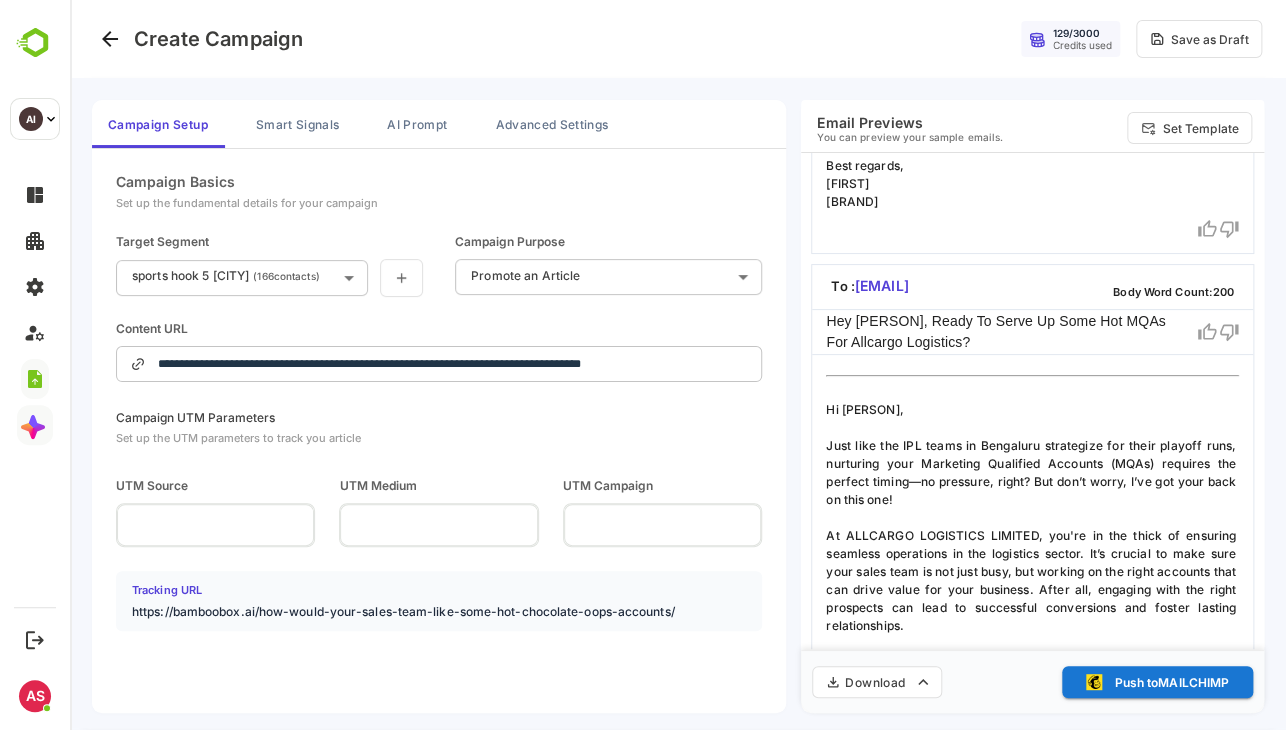 type 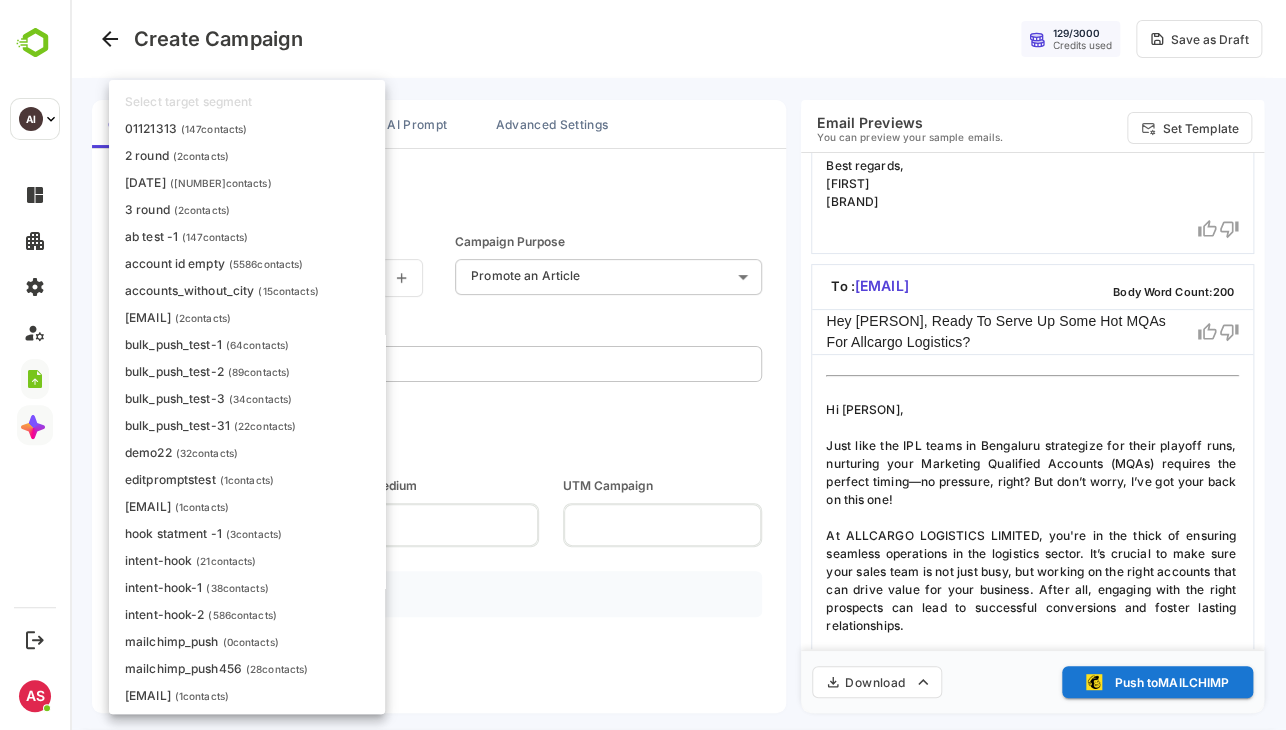 click on "**********" at bounding box center [678, 365] 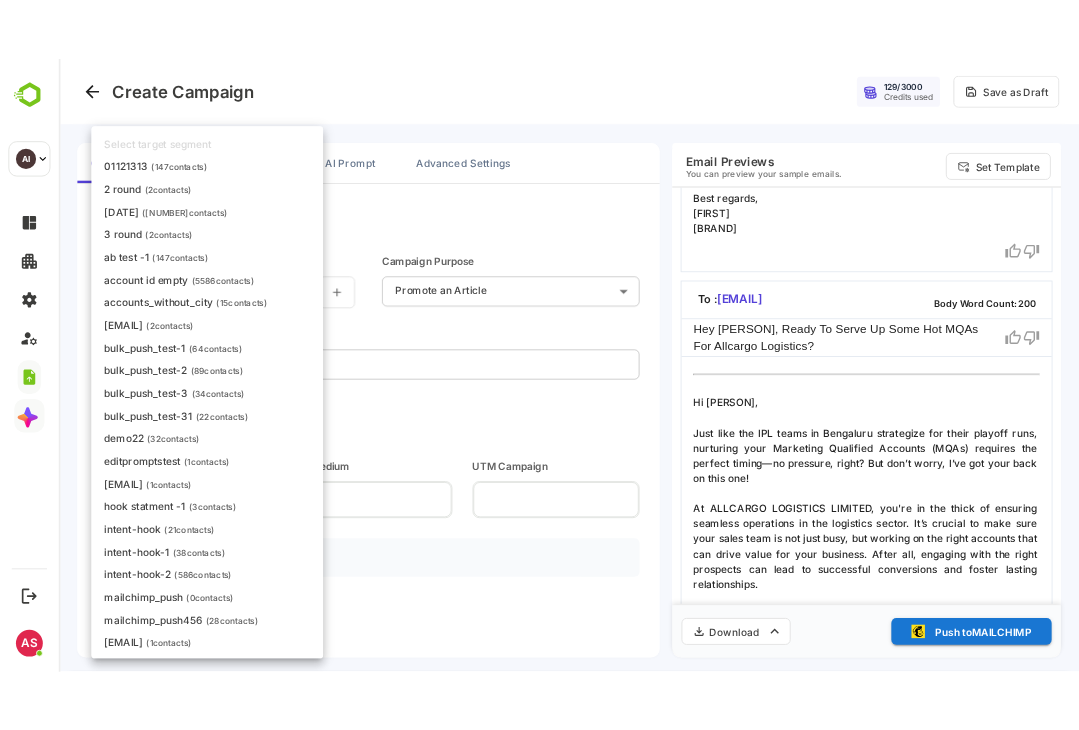 scroll, scrollTop: 874, scrollLeft: 0, axis: vertical 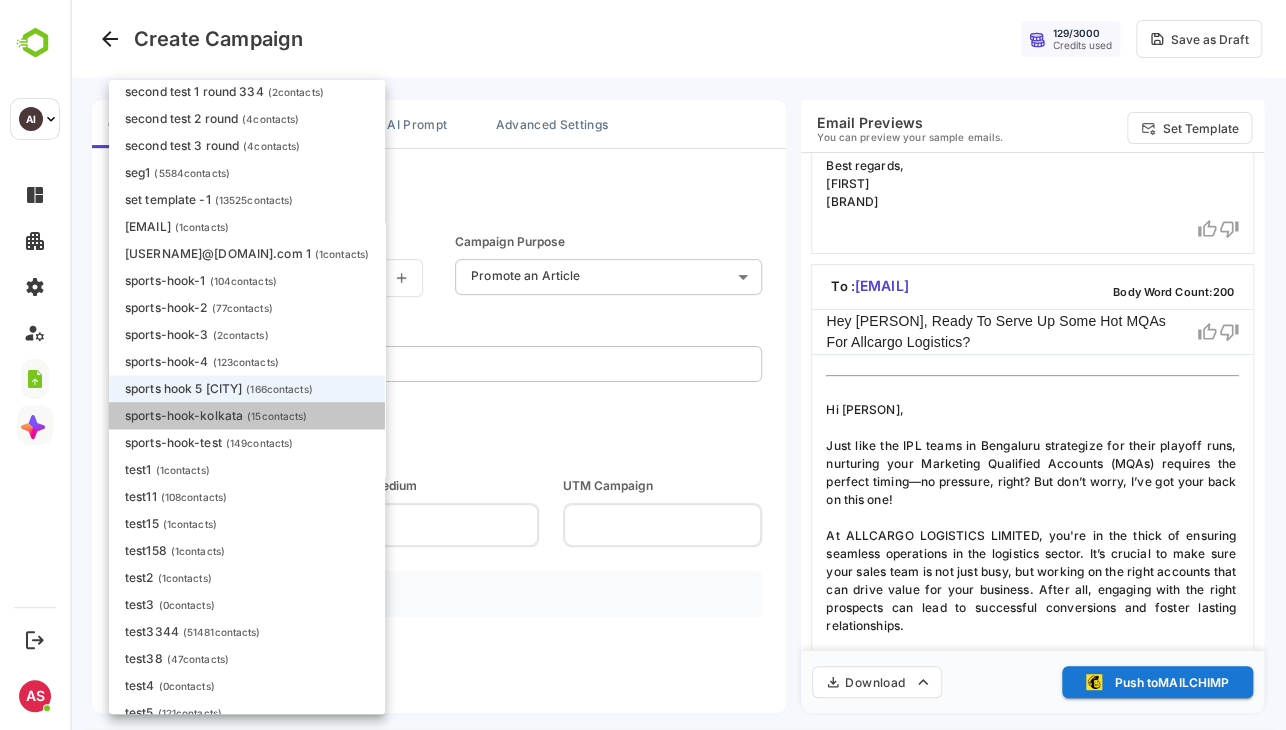 click on "( 15  contacts)" at bounding box center [277, 416] 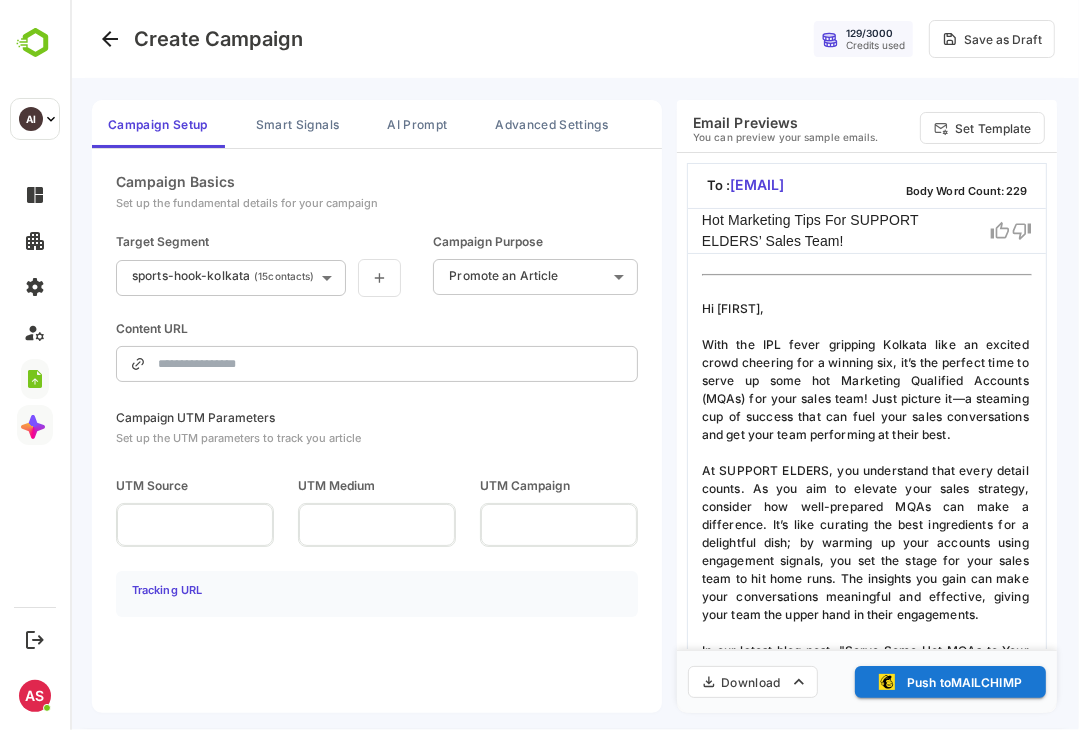 click on "**********" at bounding box center (573, 365) 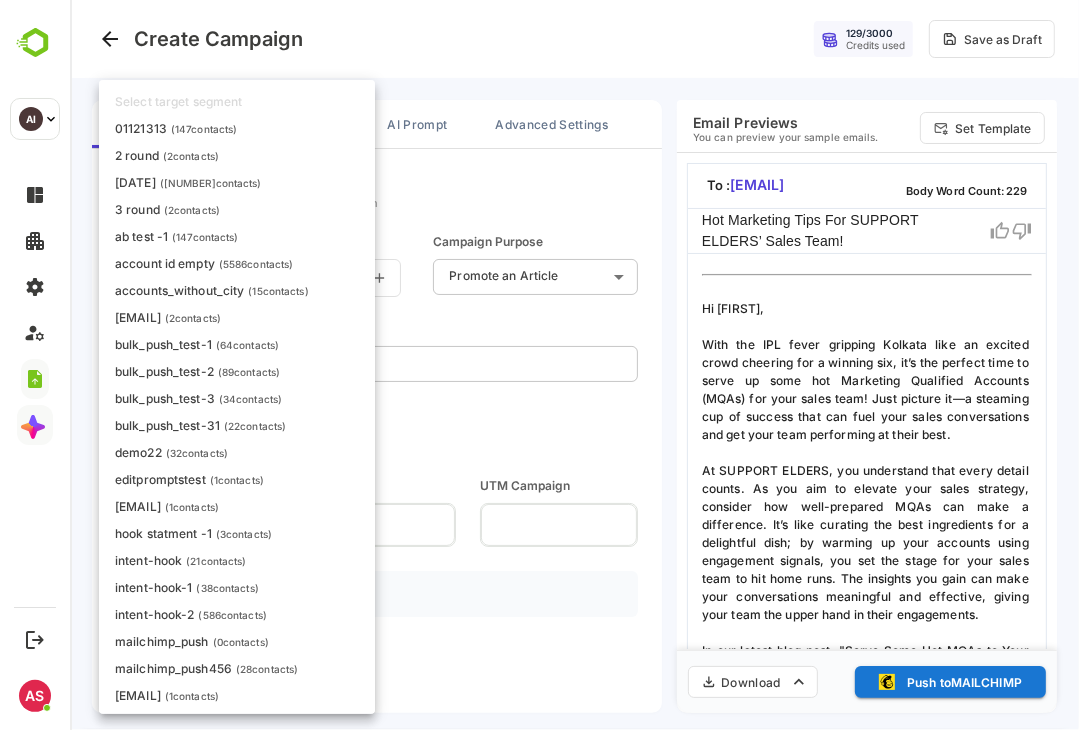 scroll, scrollTop: 901, scrollLeft: 0, axis: vertical 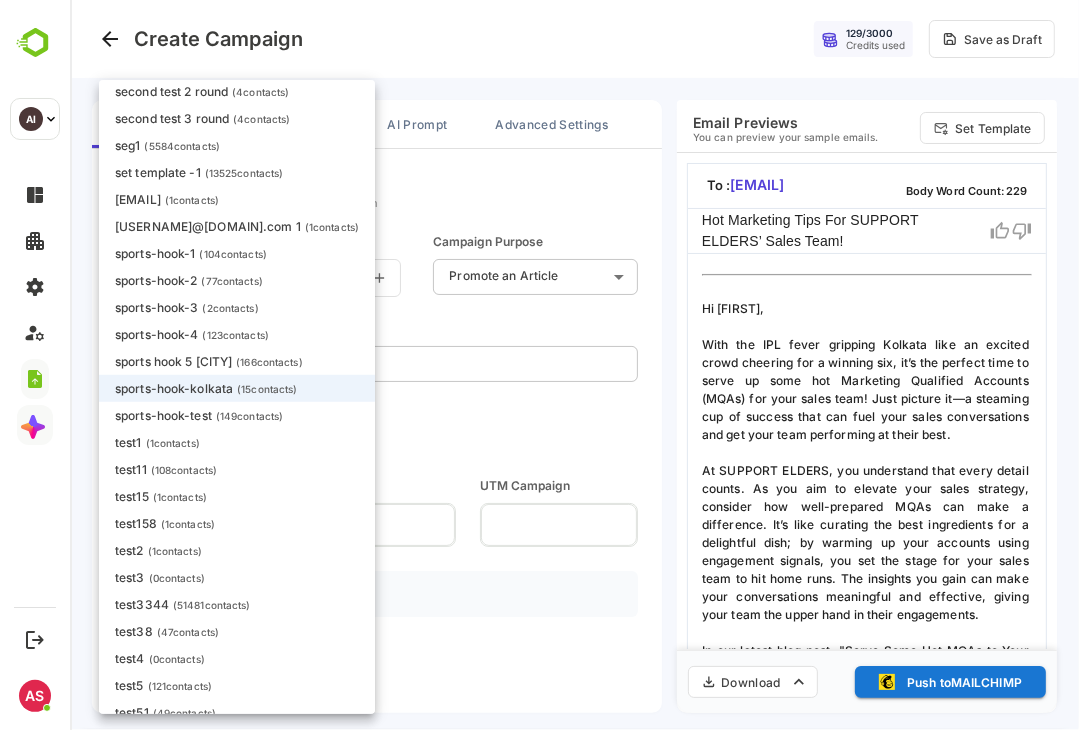 click on "( 166  contacts)" at bounding box center [268, 362] 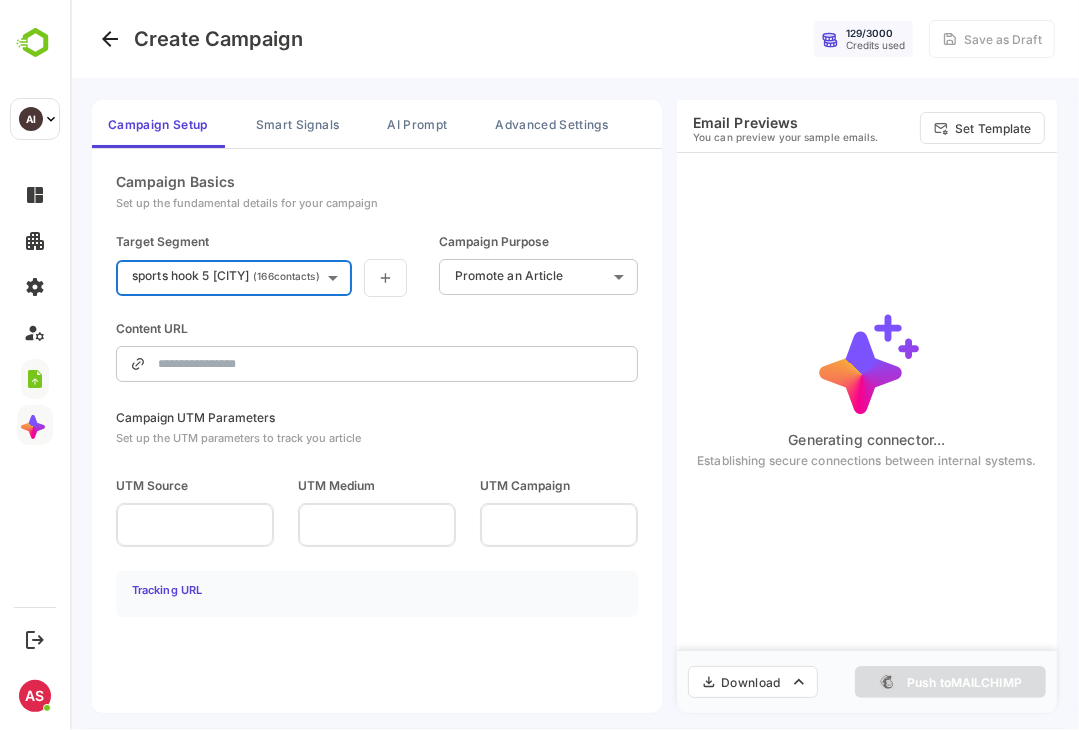 click on "**********" at bounding box center [573, 365] 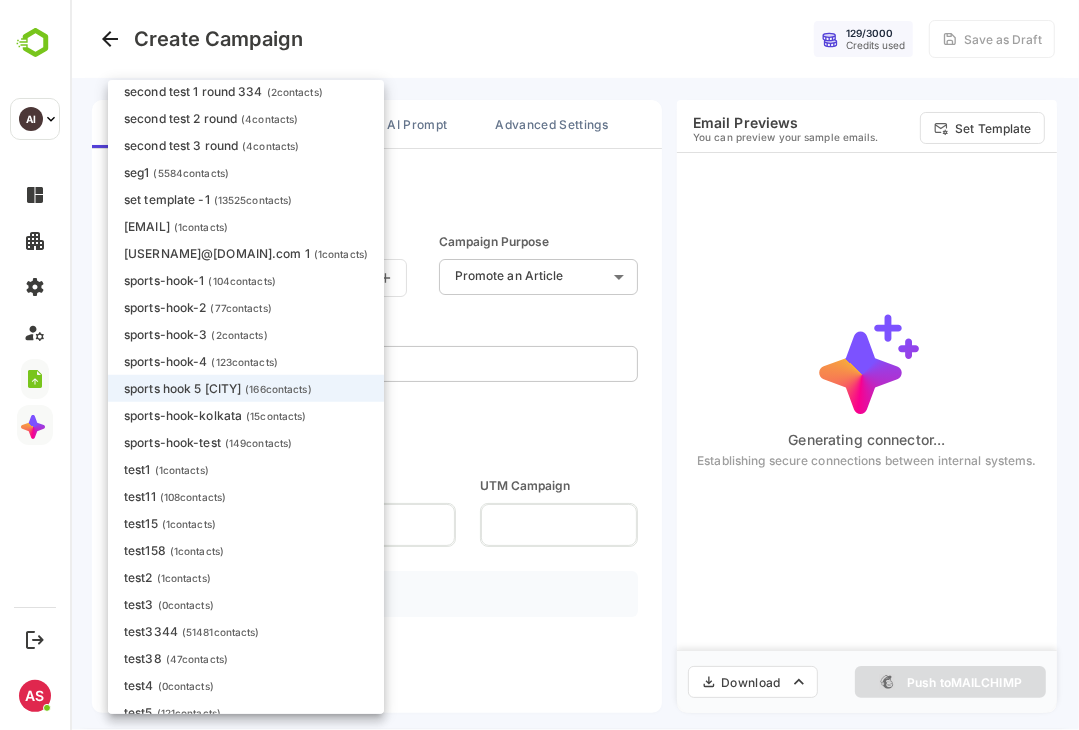 scroll, scrollTop: 1232, scrollLeft: 0, axis: vertical 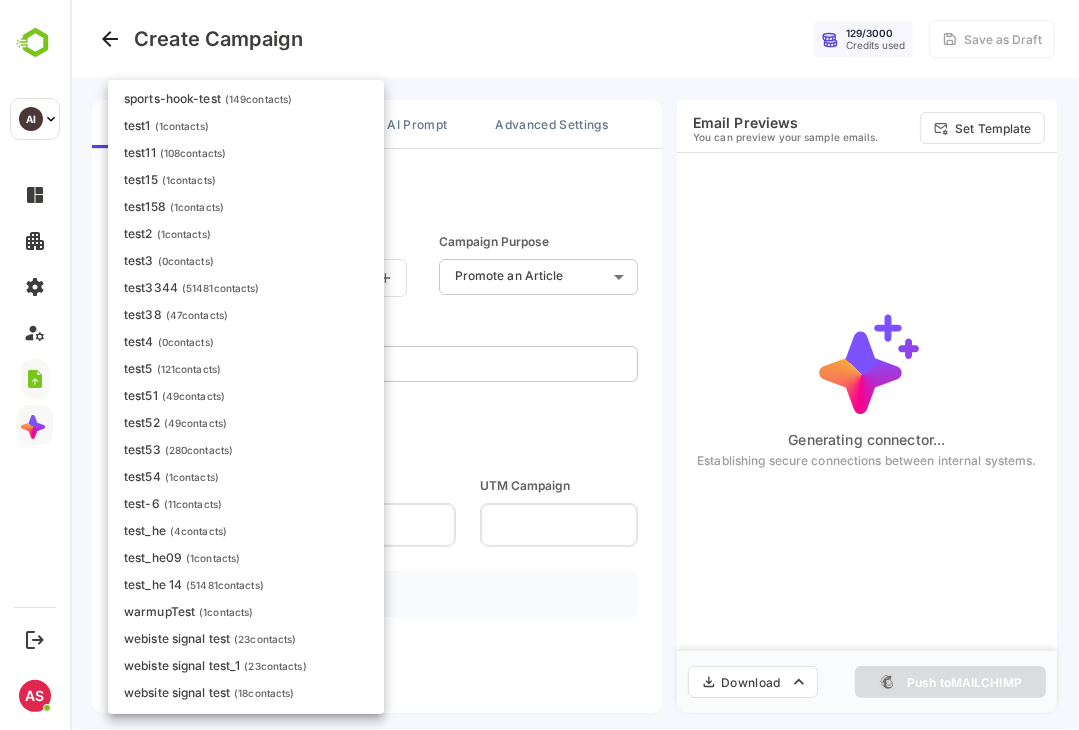 drag, startPoint x: 424, startPoint y: 445, endPoint x: 392, endPoint y: 428, distance: 36.23534 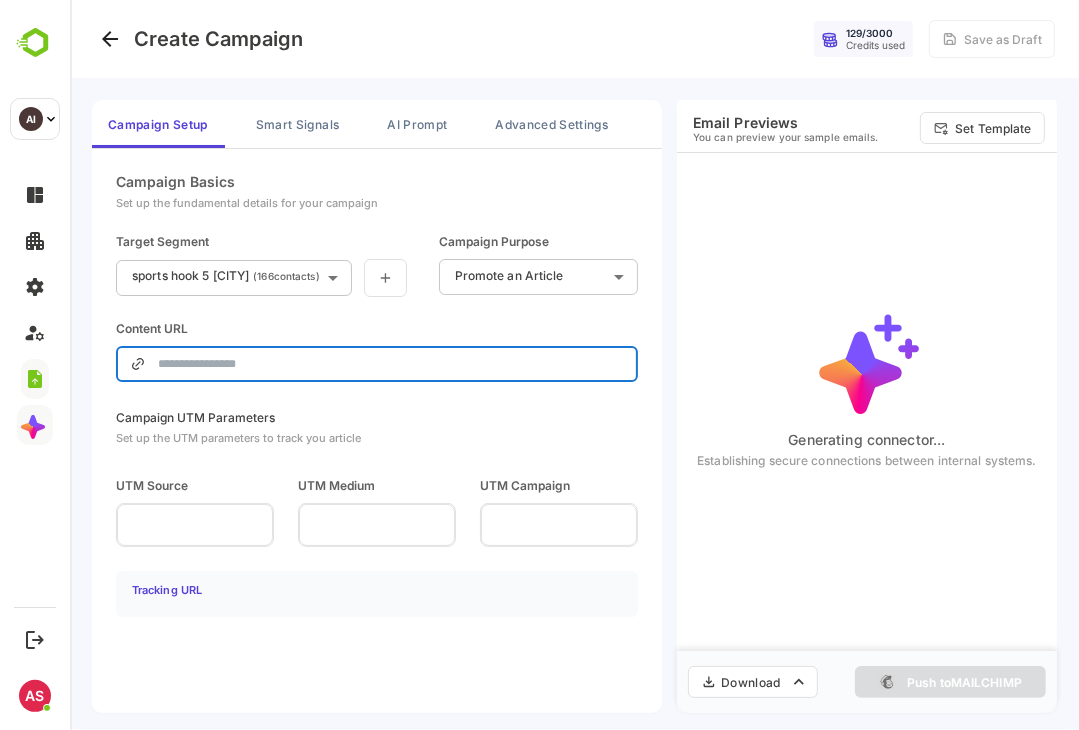 click at bounding box center (390, 364) 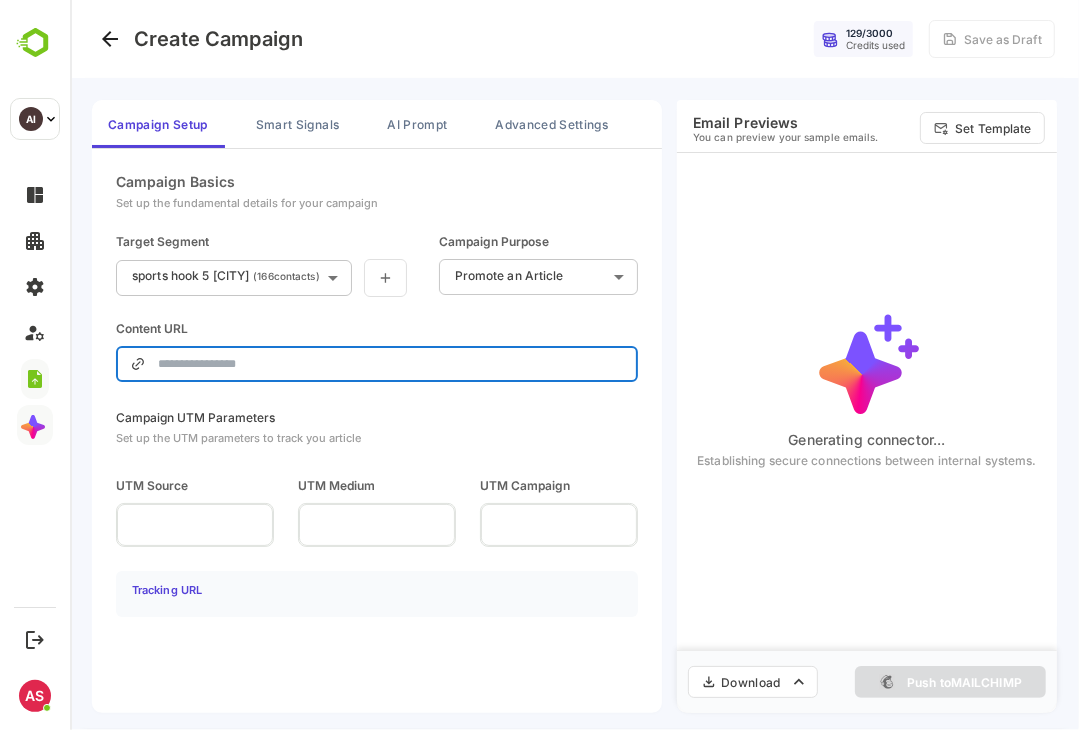 click on "**********" at bounding box center [573, 365] 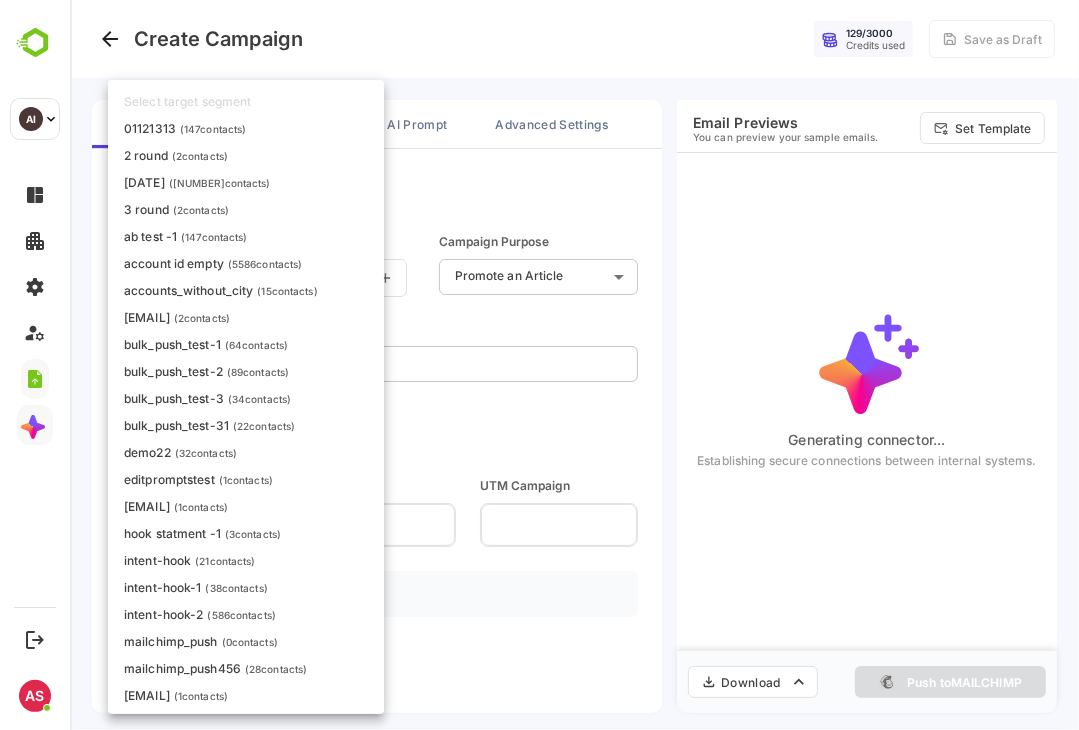 scroll, scrollTop: 874, scrollLeft: 0, axis: vertical 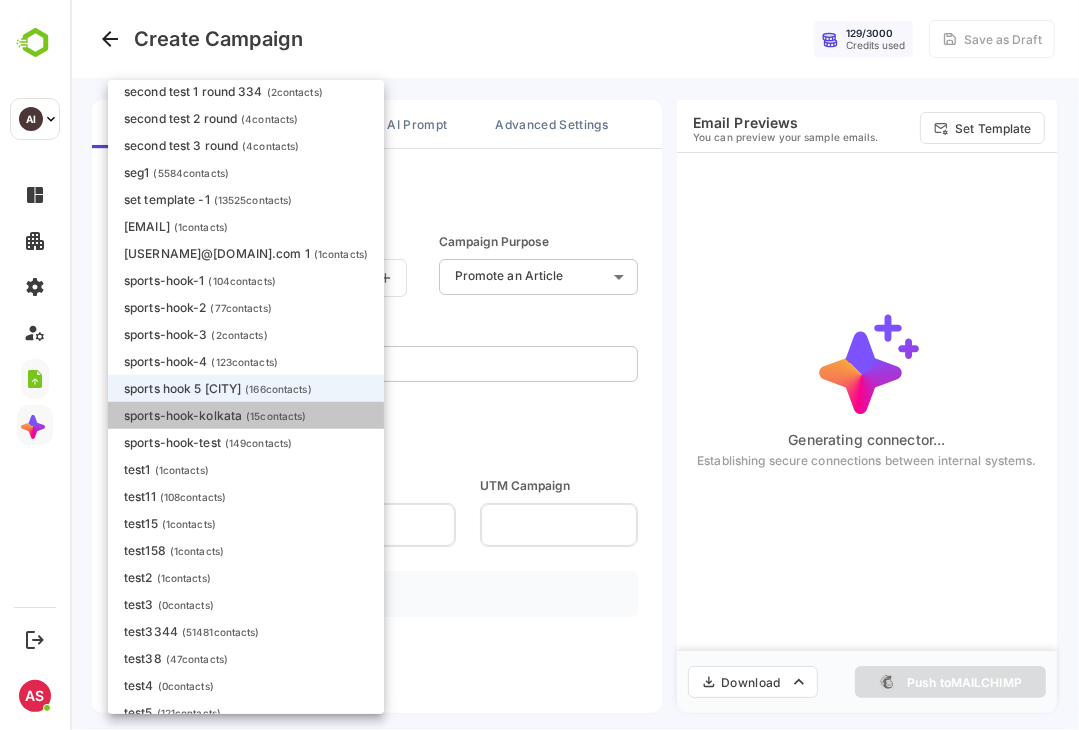 click on "( 15  contacts)" at bounding box center (275, 416) 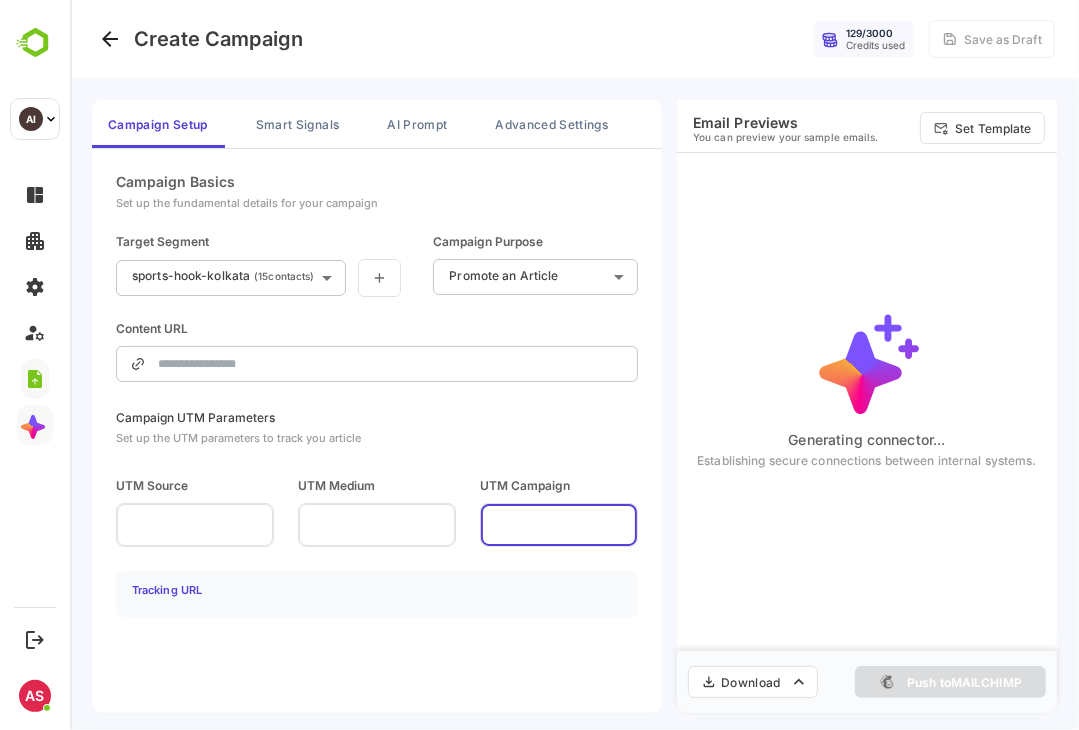 click at bounding box center [558, 524] 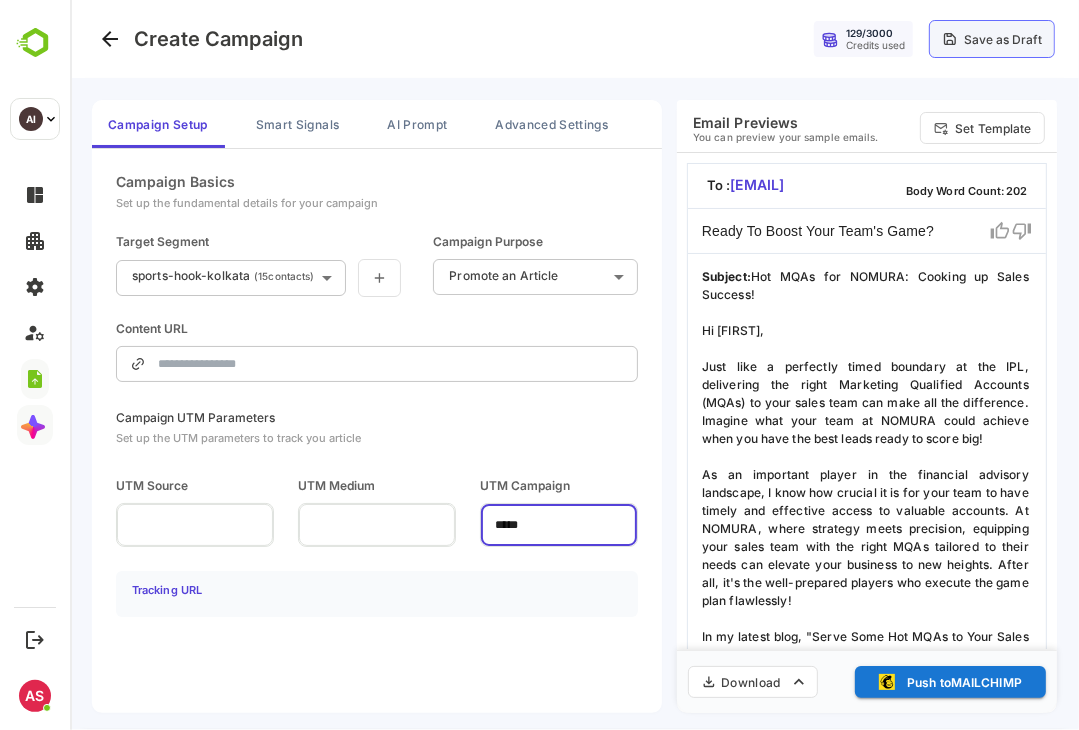 click on "Save as Draft" at bounding box center (991, 39) 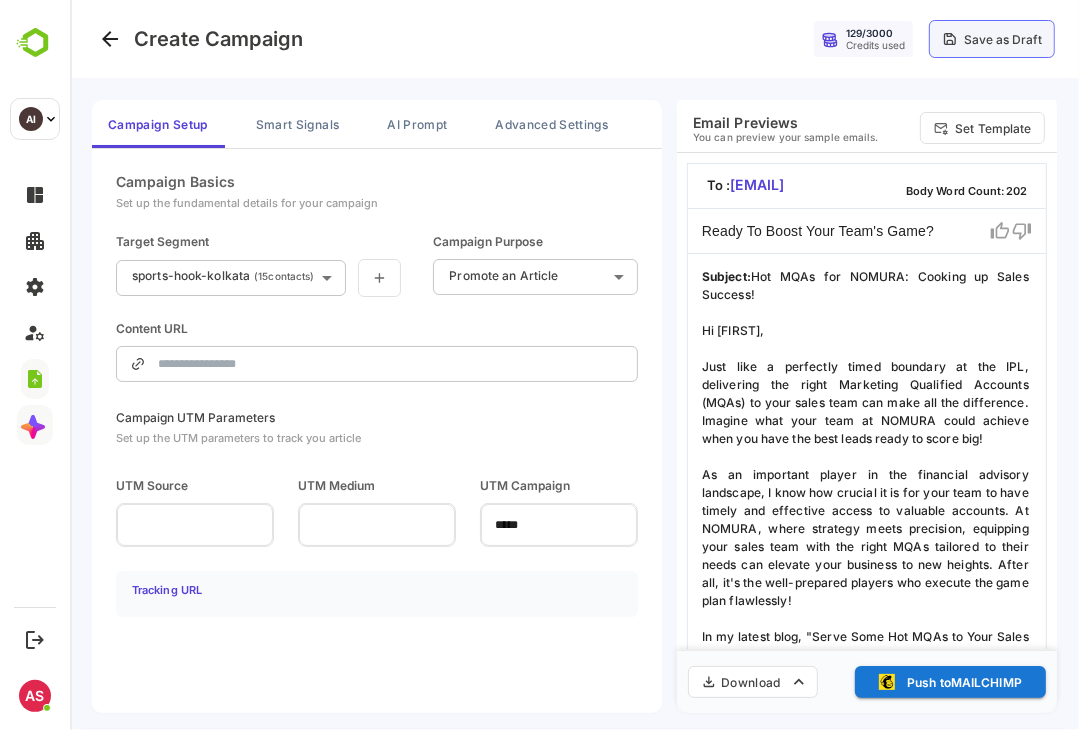 click on "Save as Draft" at bounding box center (1002, 39) 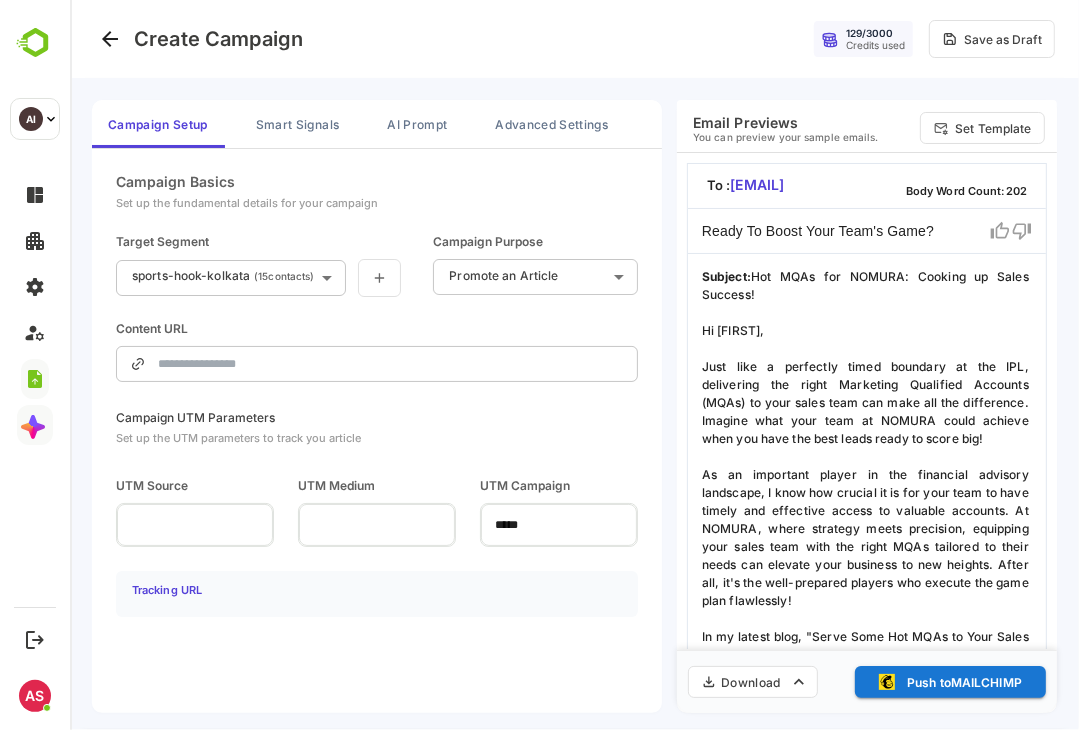 type on "**********" 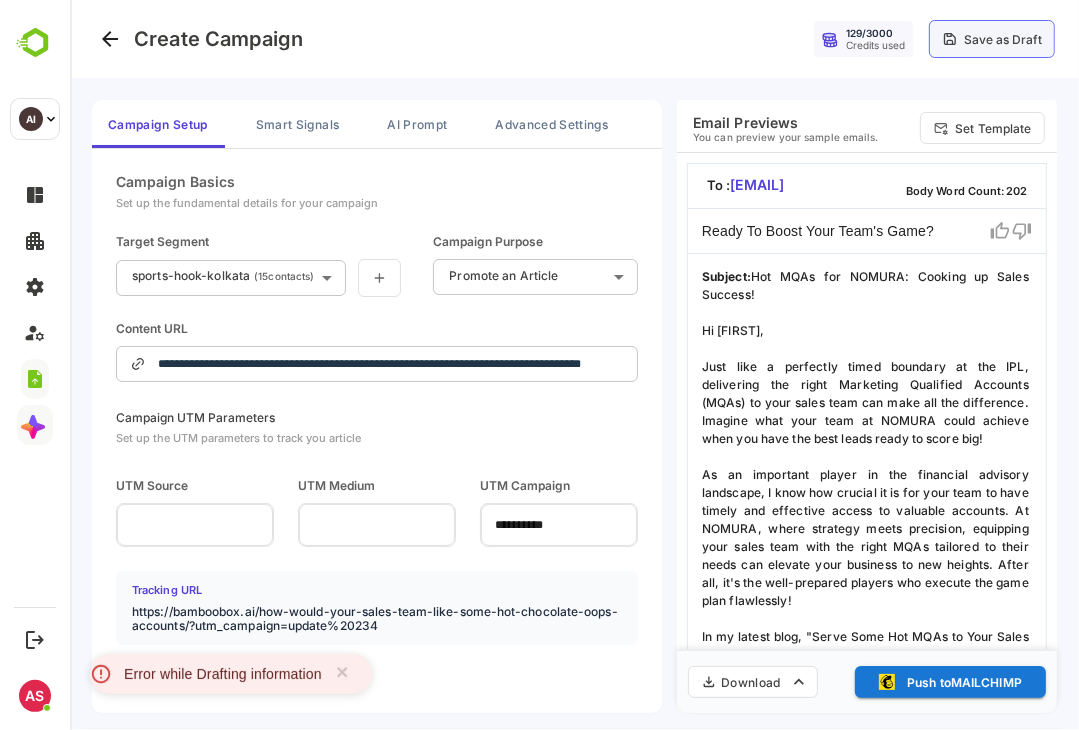 type 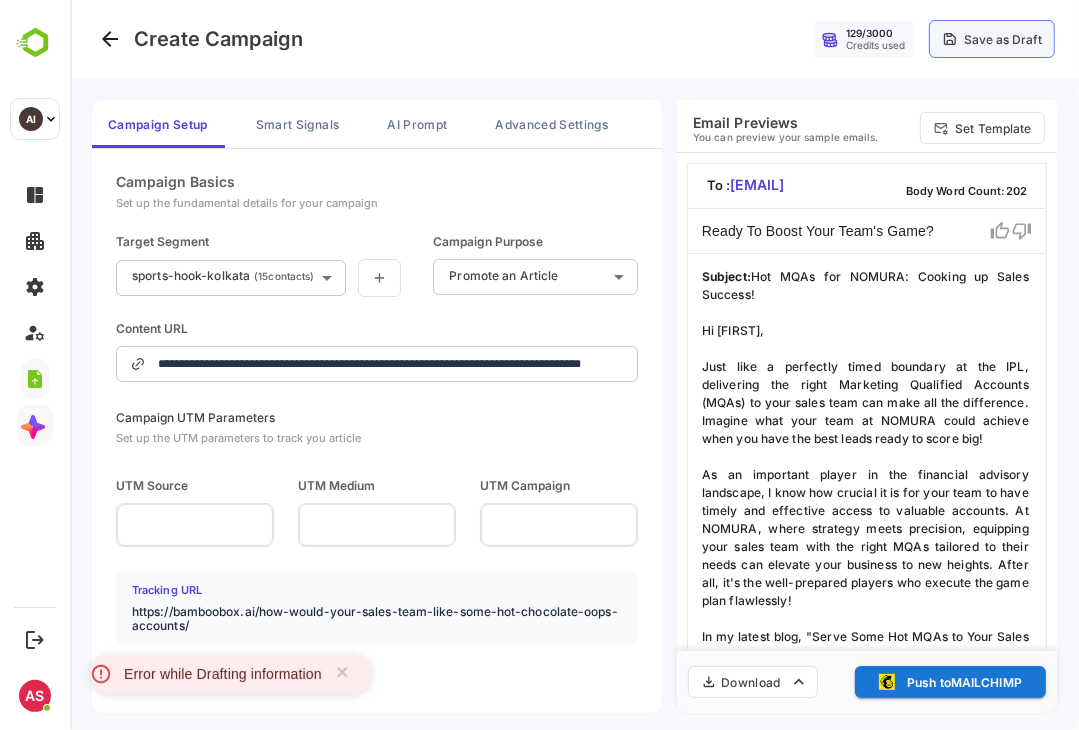 type 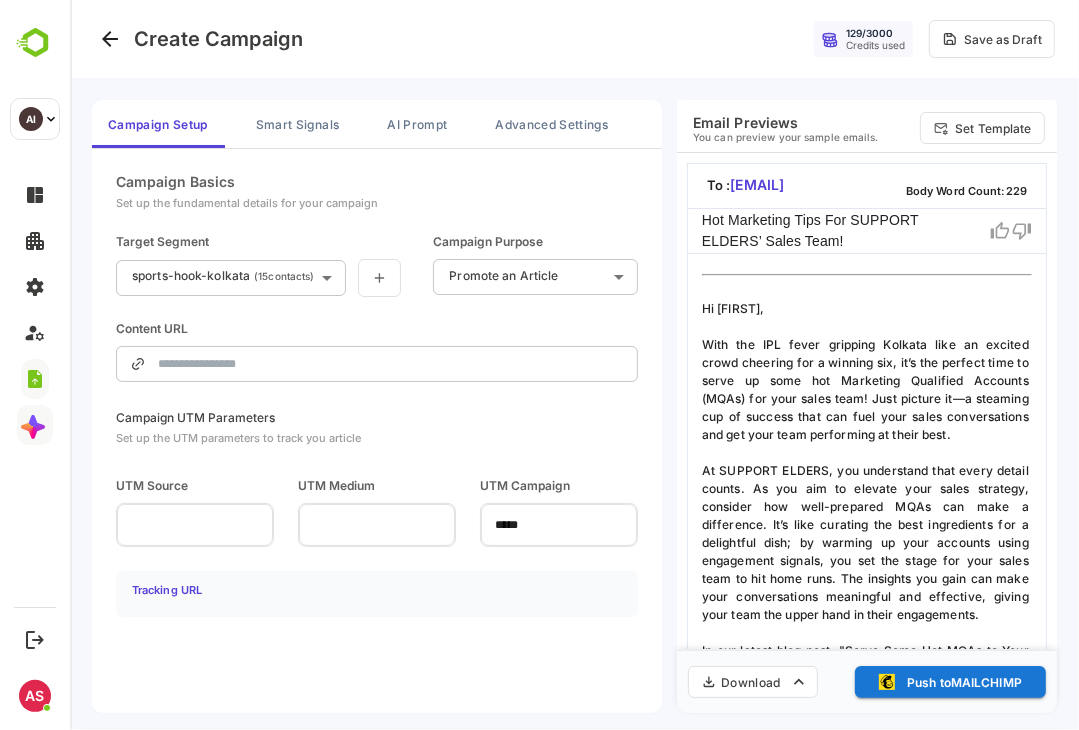 click on "**********" at bounding box center (573, 365) 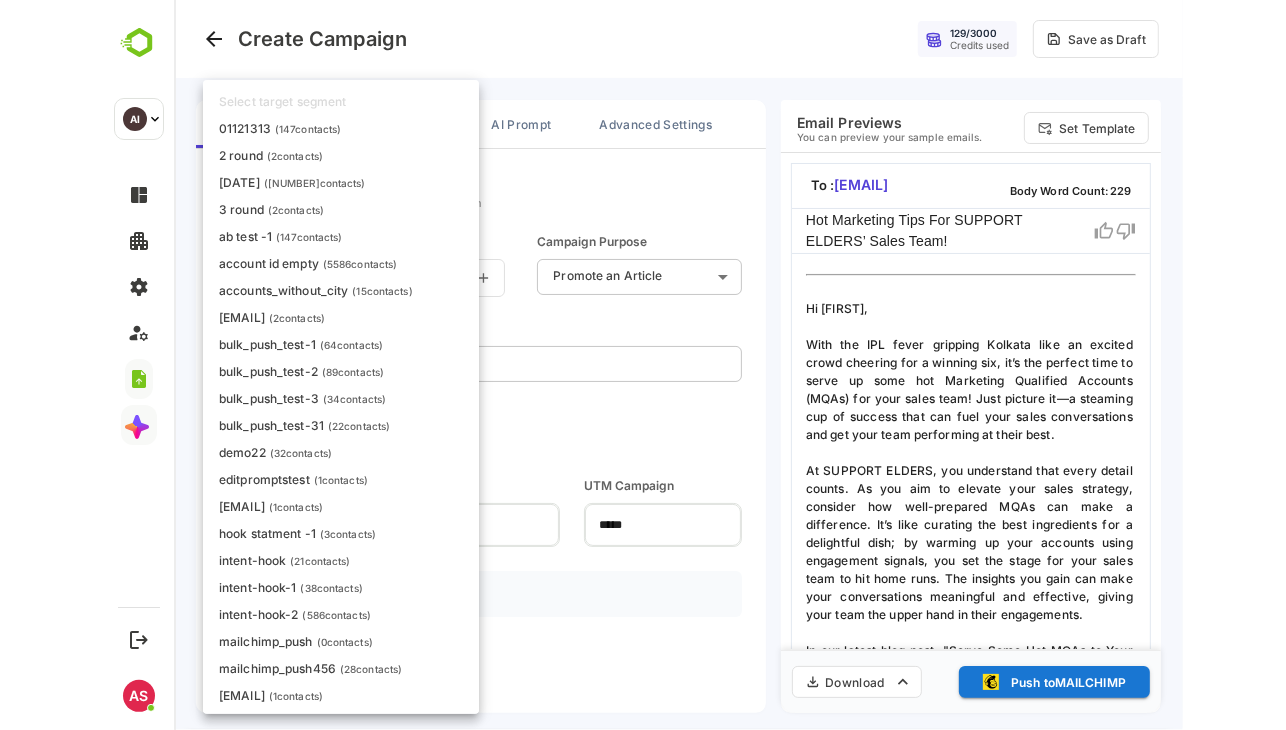 scroll, scrollTop: 901, scrollLeft: 0, axis: vertical 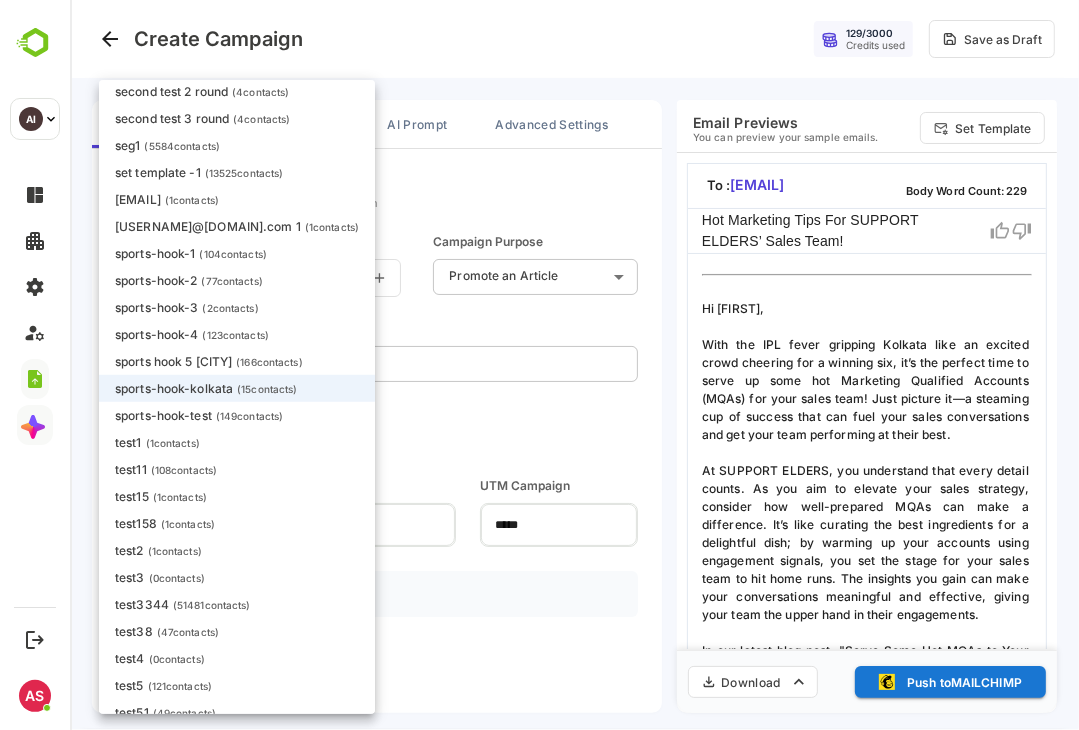 click on "set template -1 ( 13525  contacts)" at bounding box center (198, 172) 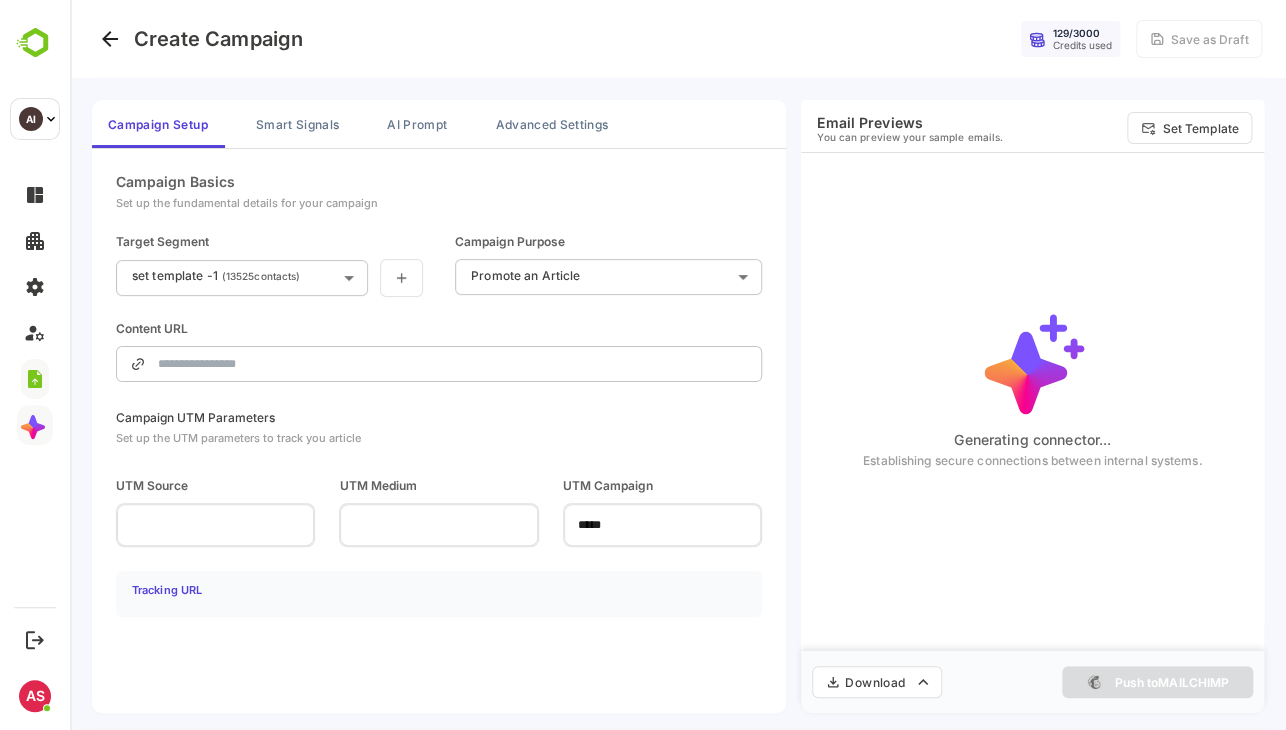 type on "**********" 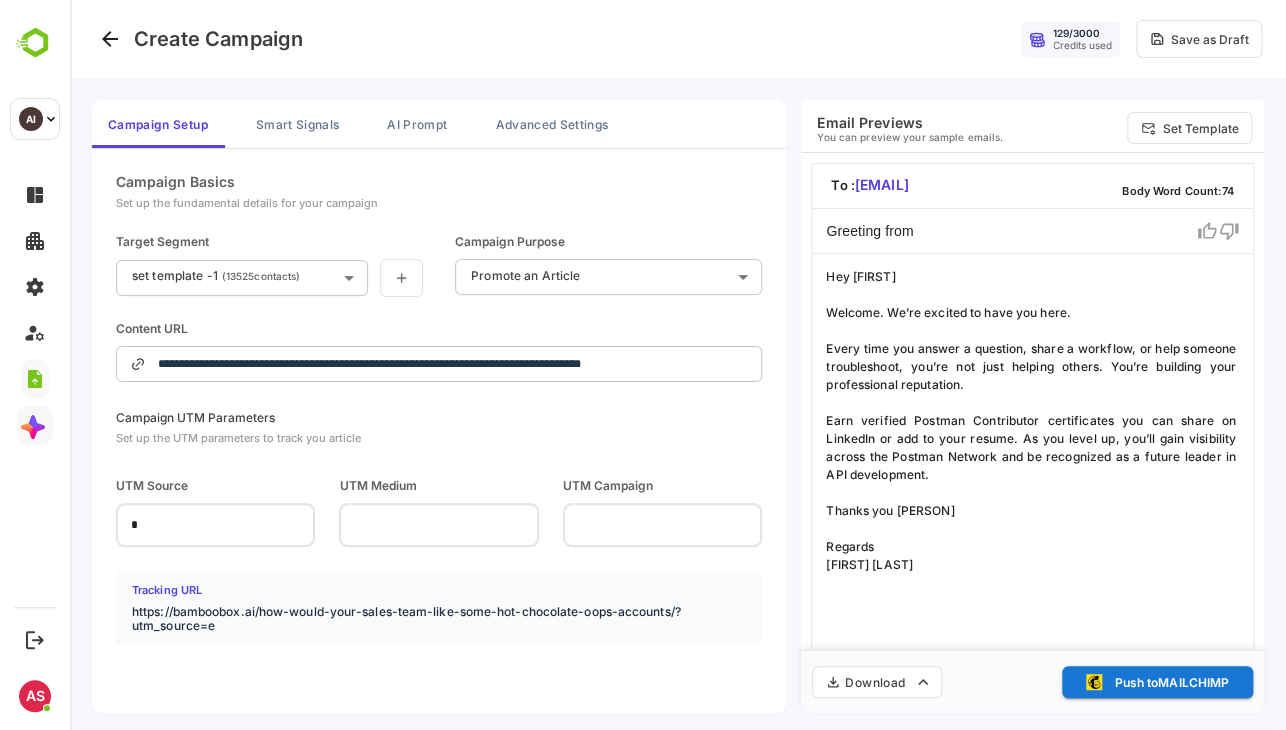 click on "**********" at bounding box center (678, 365) 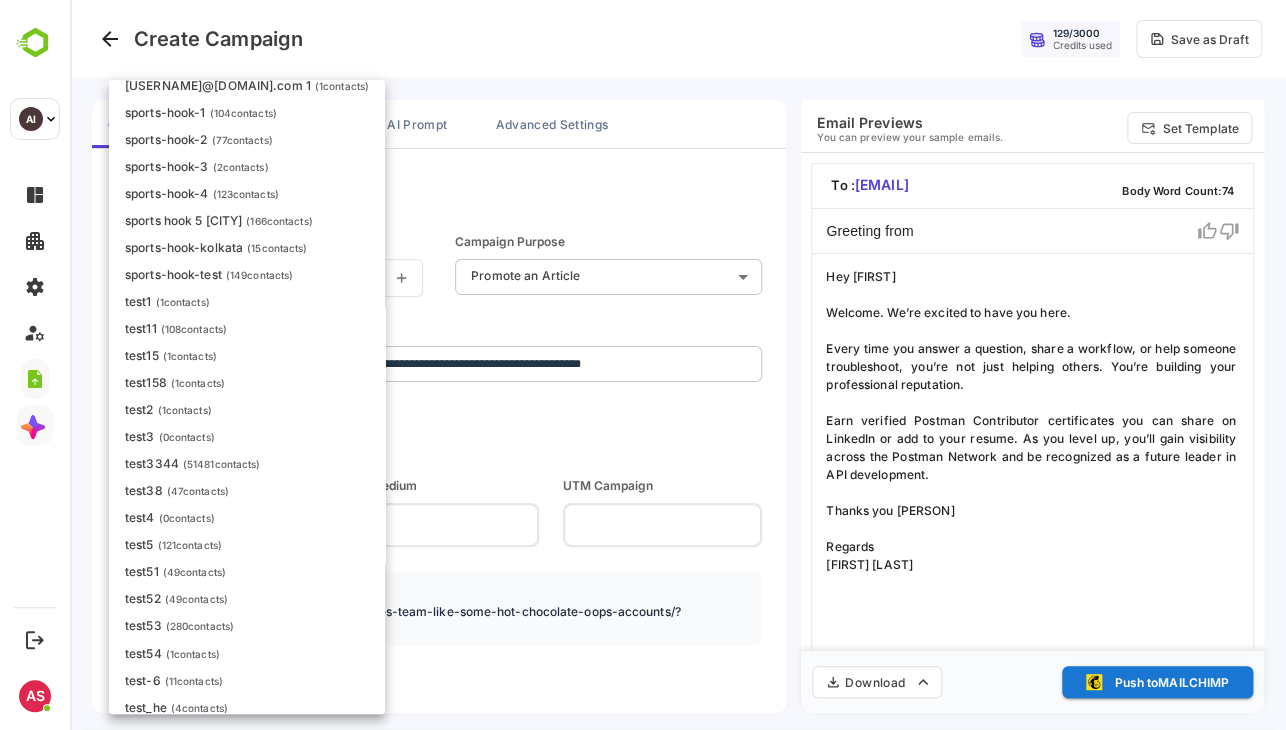 scroll, scrollTop: 1056, scrollLeft: 0, axis: vertical 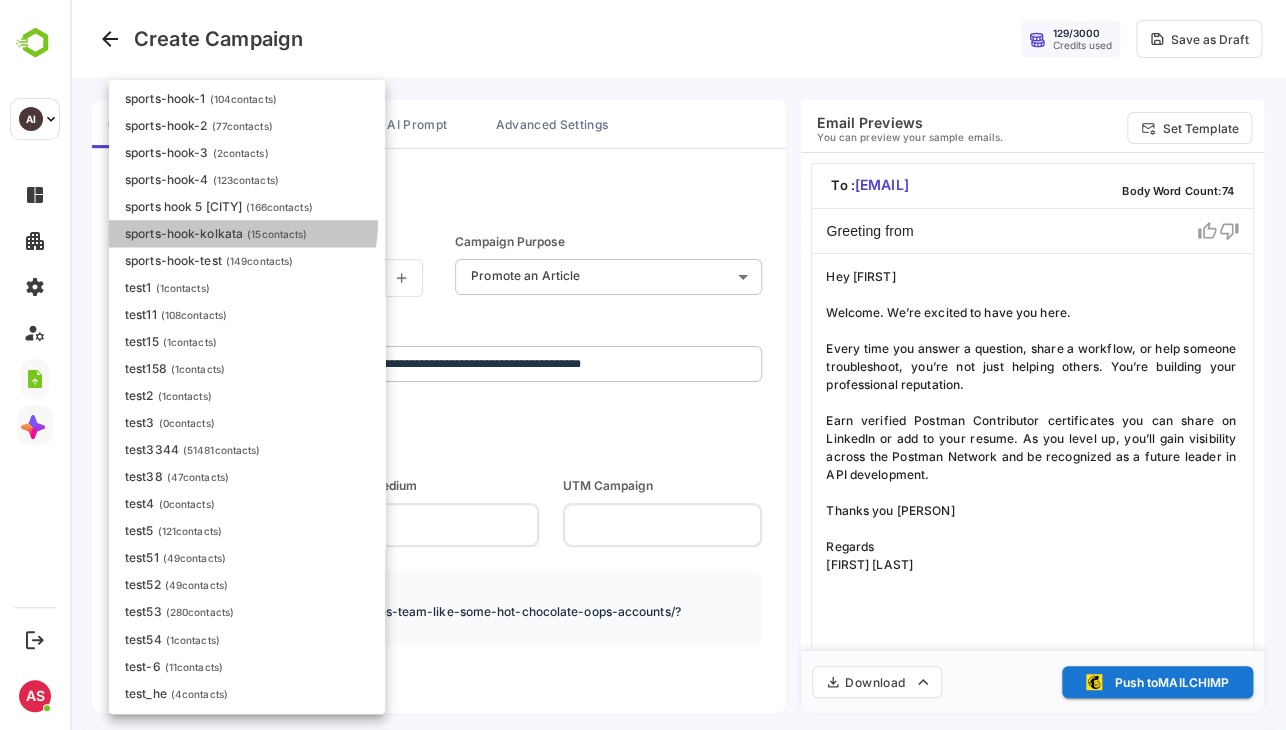 click on "sports-hook-kolkata ( 15  contacts)" at bounding box center (247, 233) 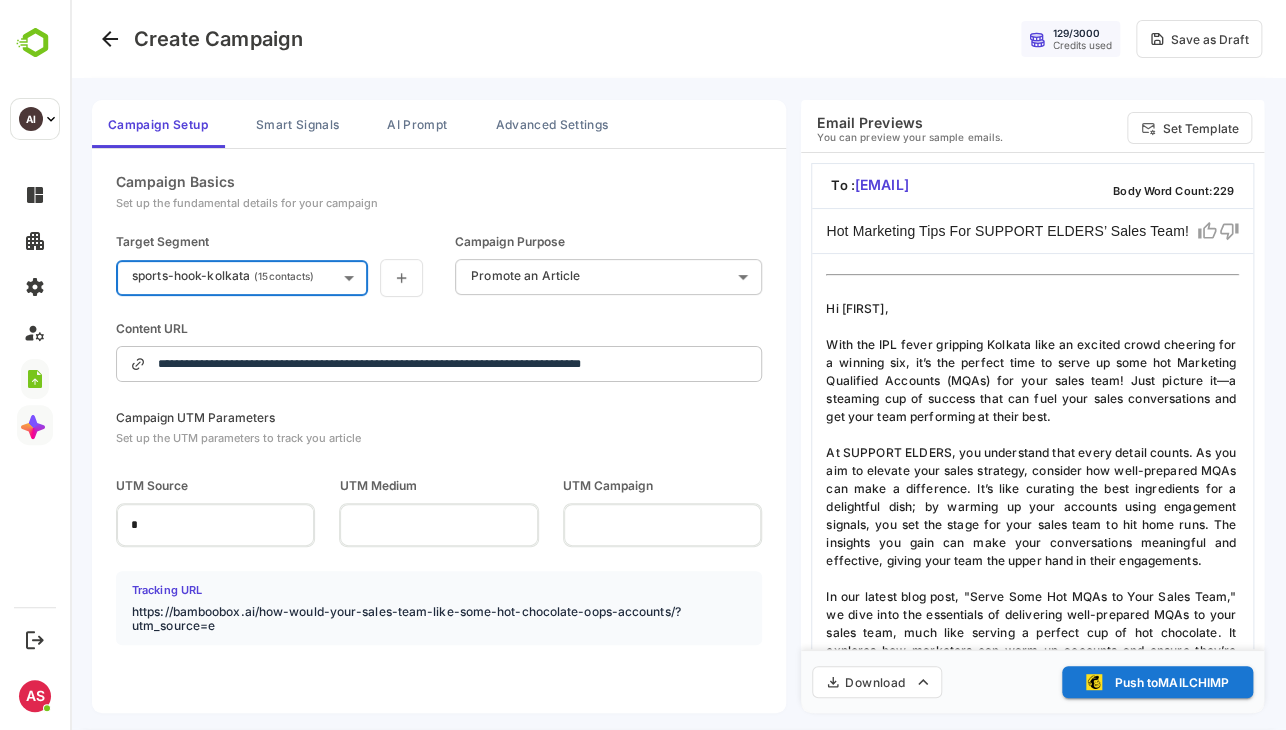 type 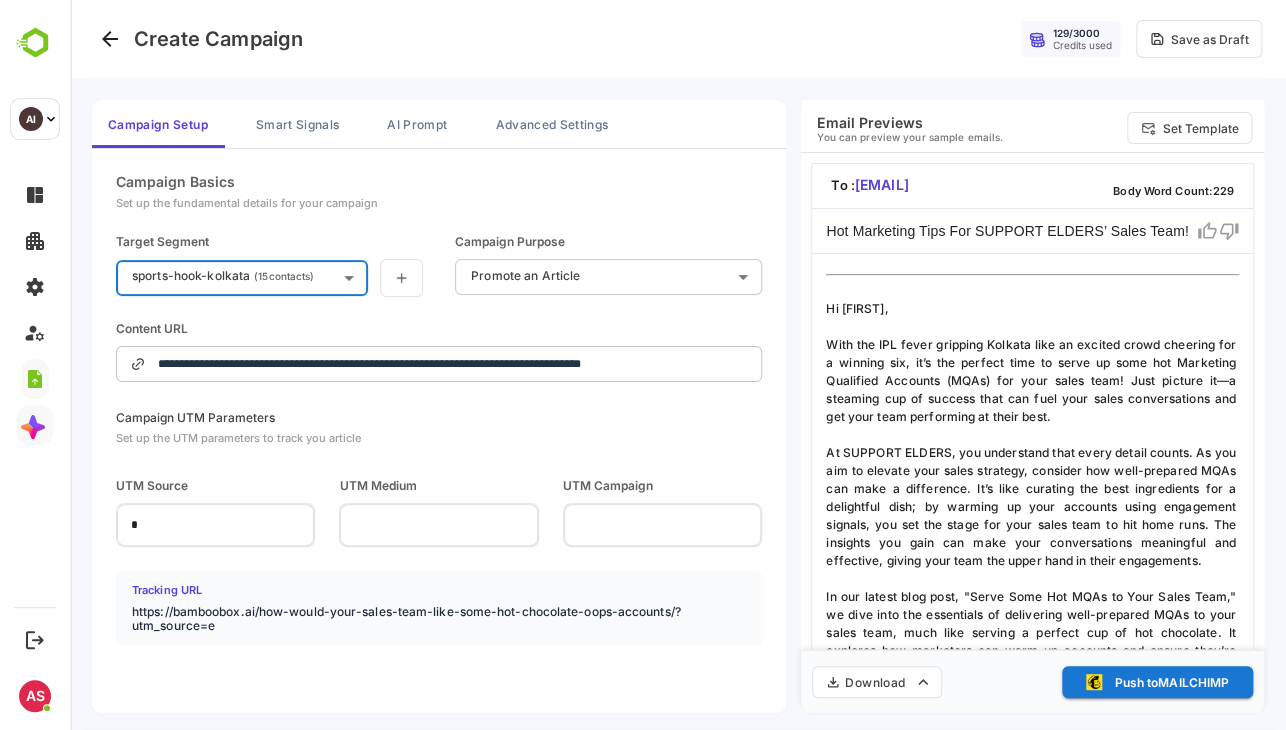 type on "**********" 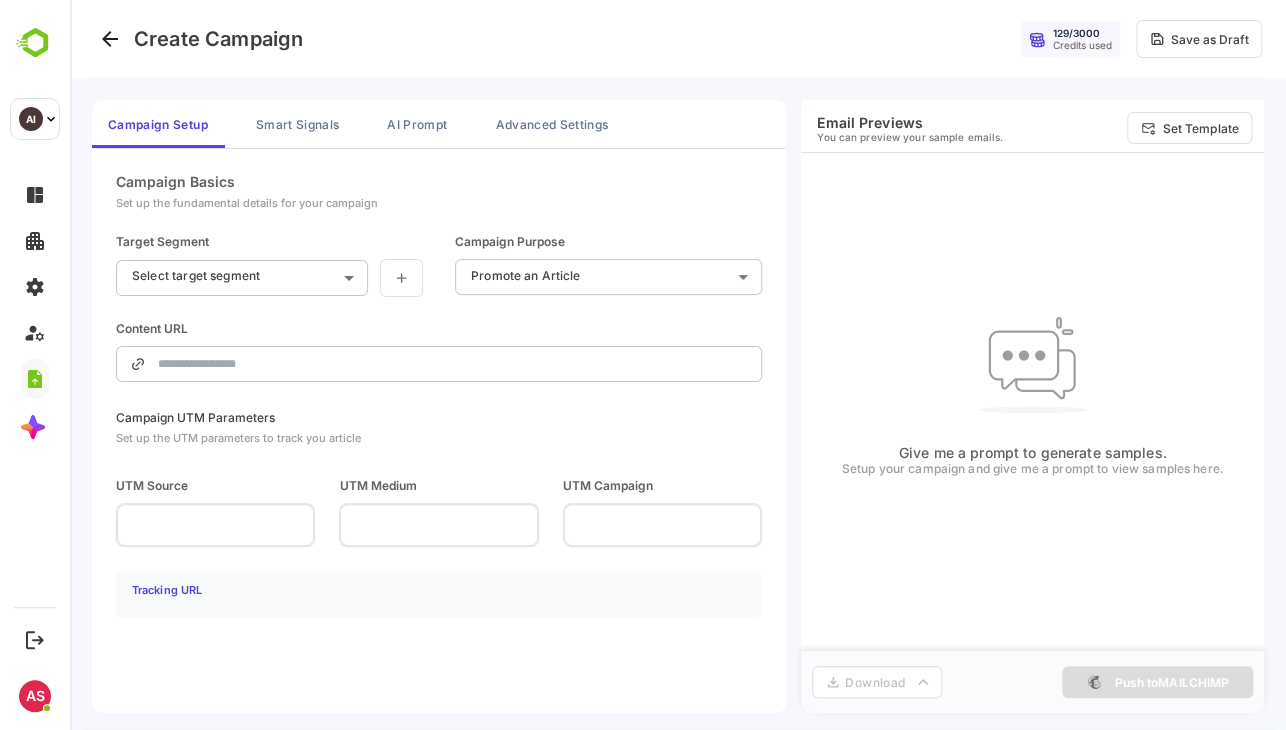 scroll, scrollTop: 0, scrollLeft: 0, axis: both 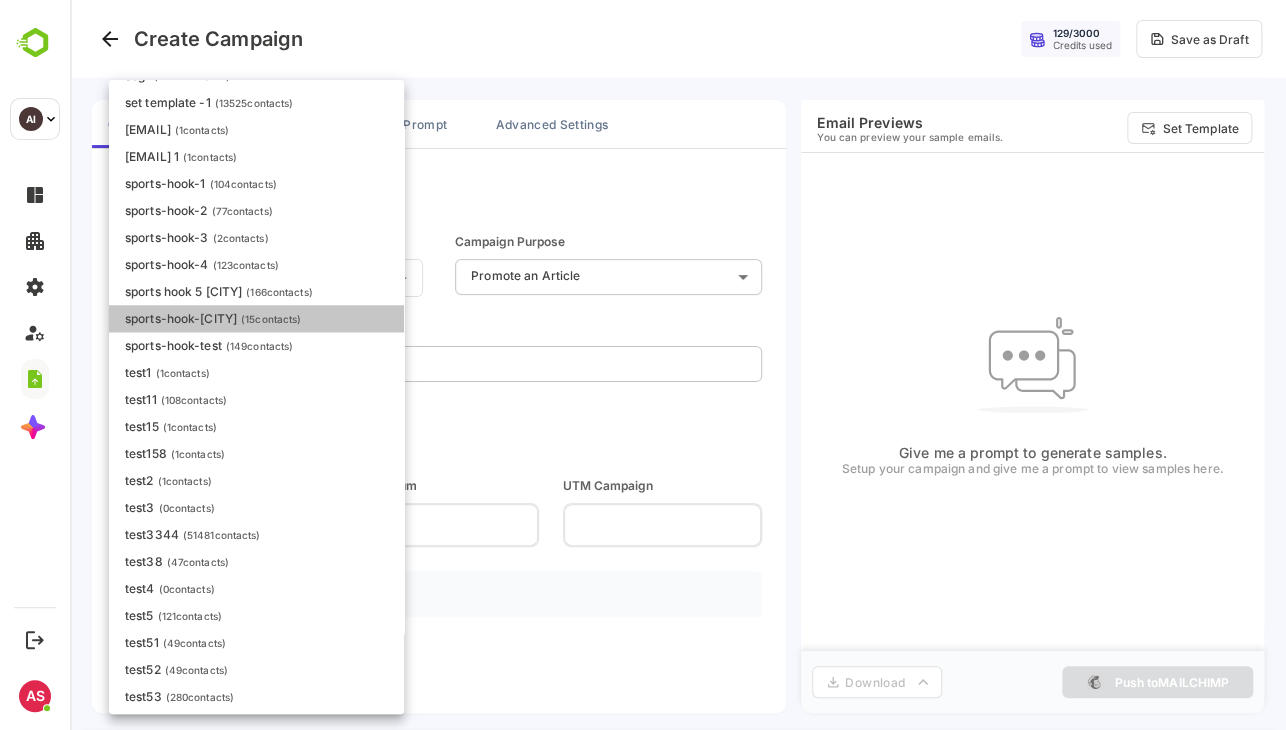 click on "( 15  contacts)" at bounding box center [271, 319] 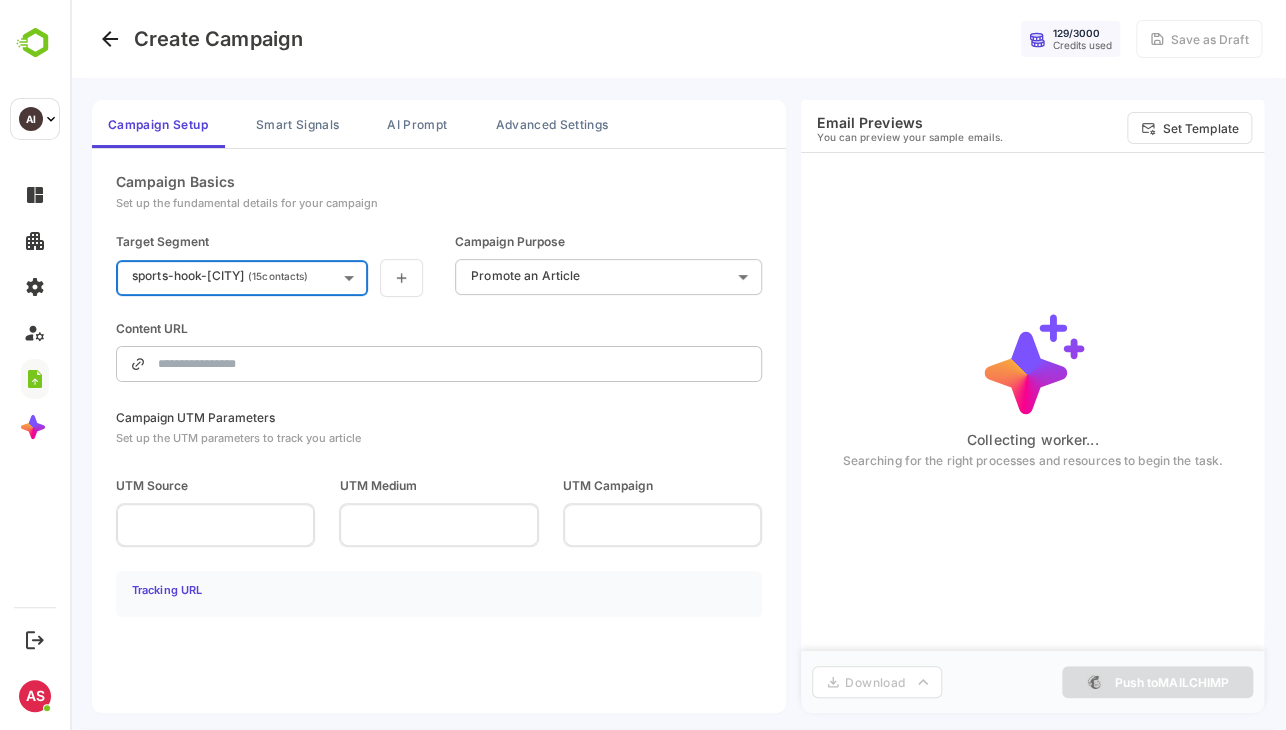 click on "Campaign UTM Parameters Set up the UTM parameters to track you article UTM Source ​ UTM Medium ​ UTM Campaign ​ Tracking URL" at bounding box center [439, 513] 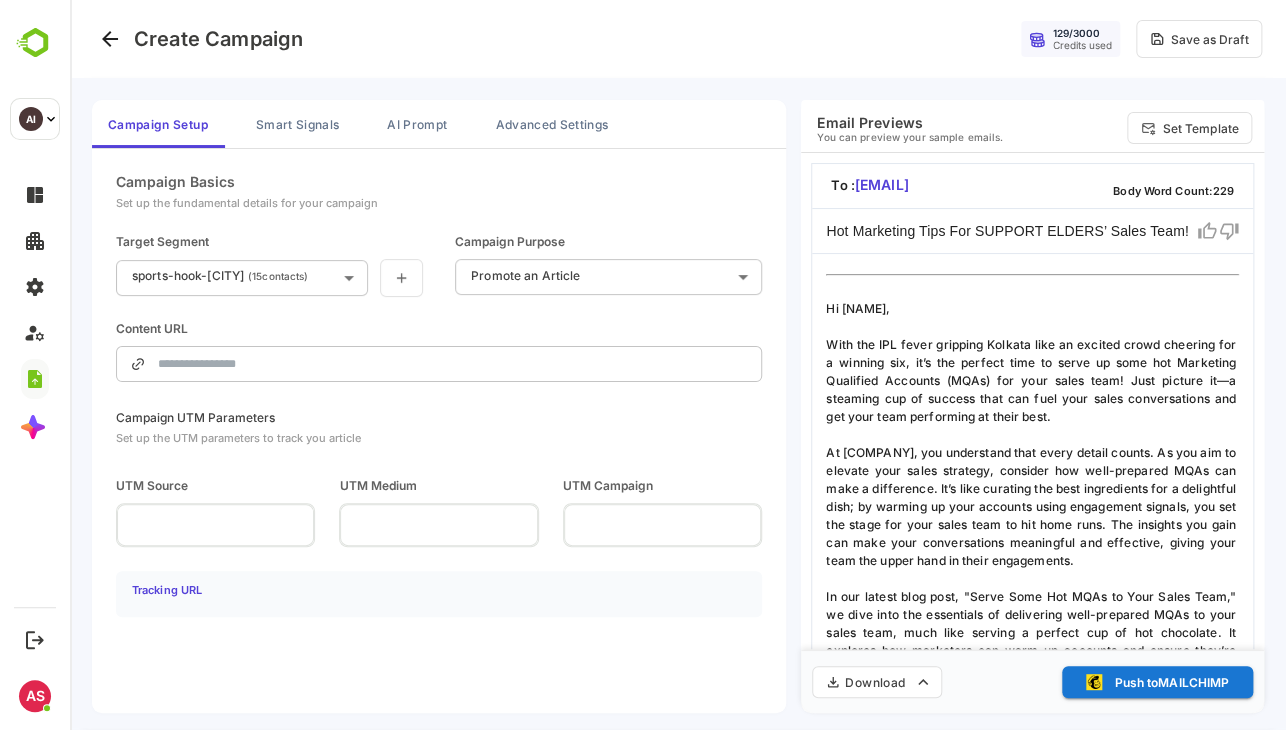 type on "**********" 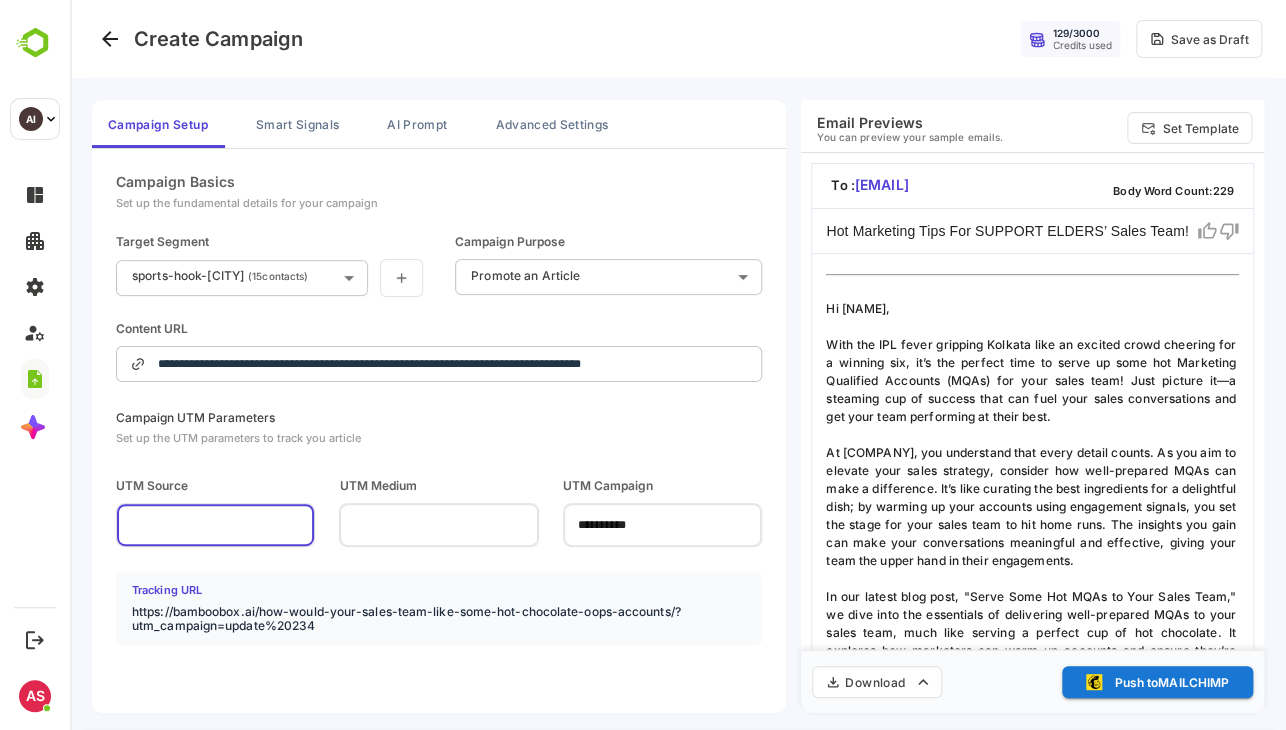click at bounding box center [215, 524] 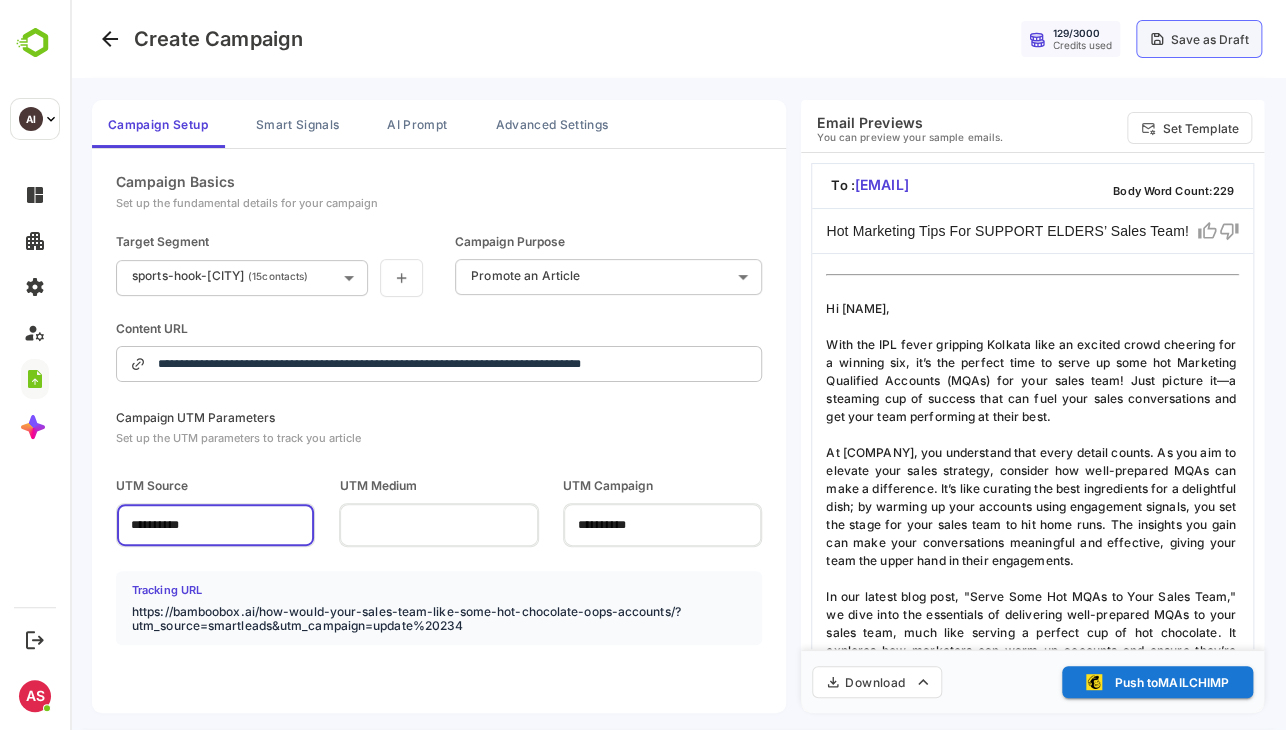 click on "Save as Draft" at bounding box center [1199, 39] 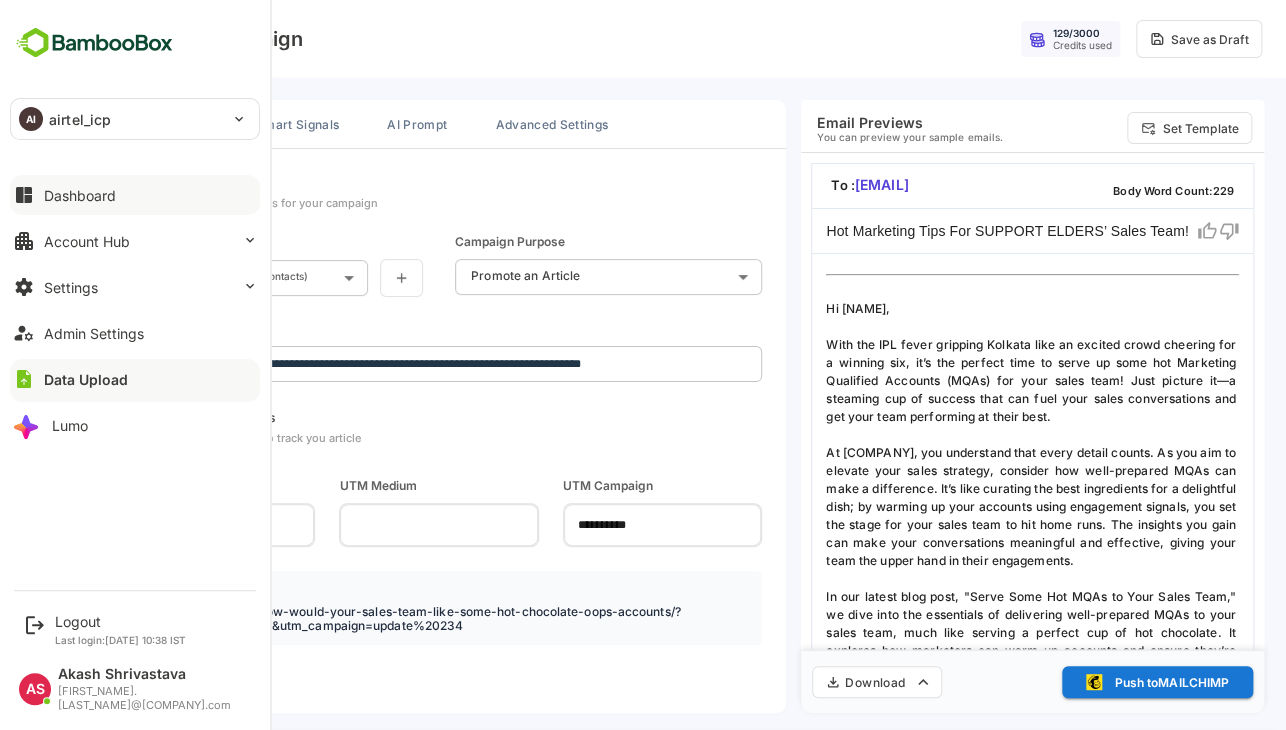 click on "Dashboard" at bounding box center [135, 195] 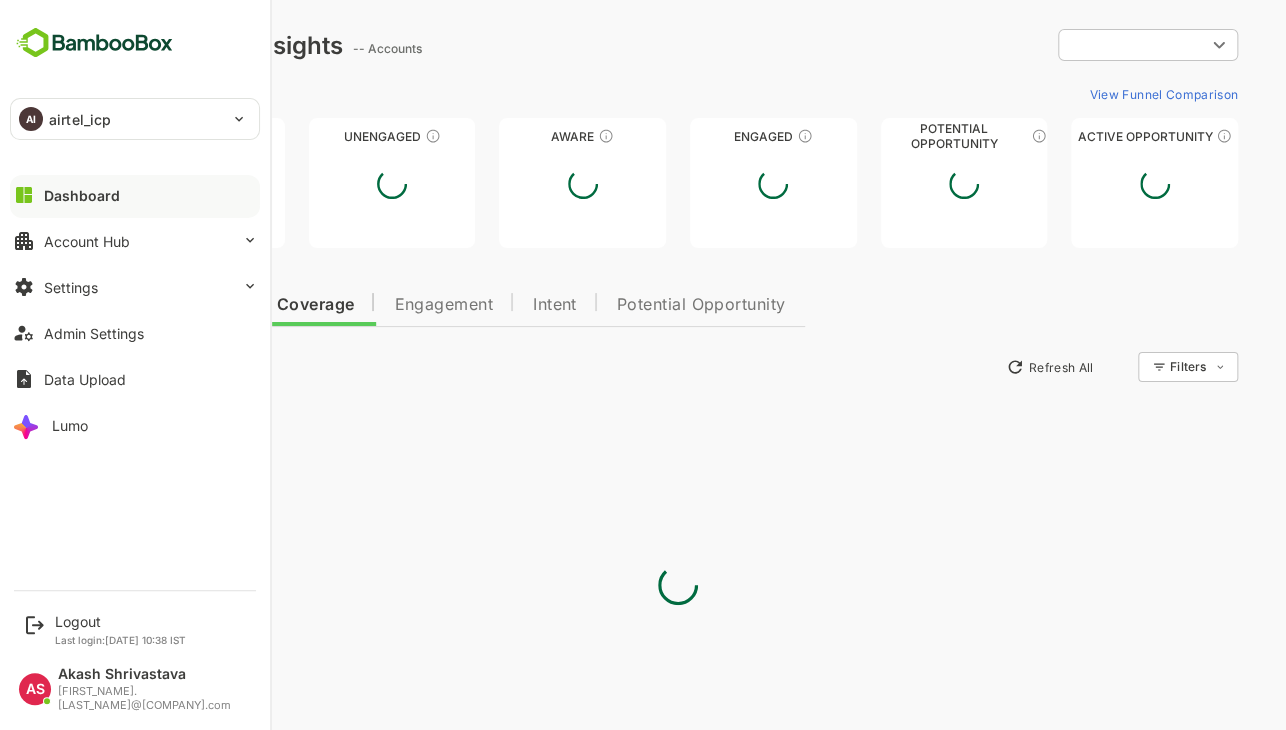 scroll, scrollTop: 0, scrollLeft: 0, axis: both 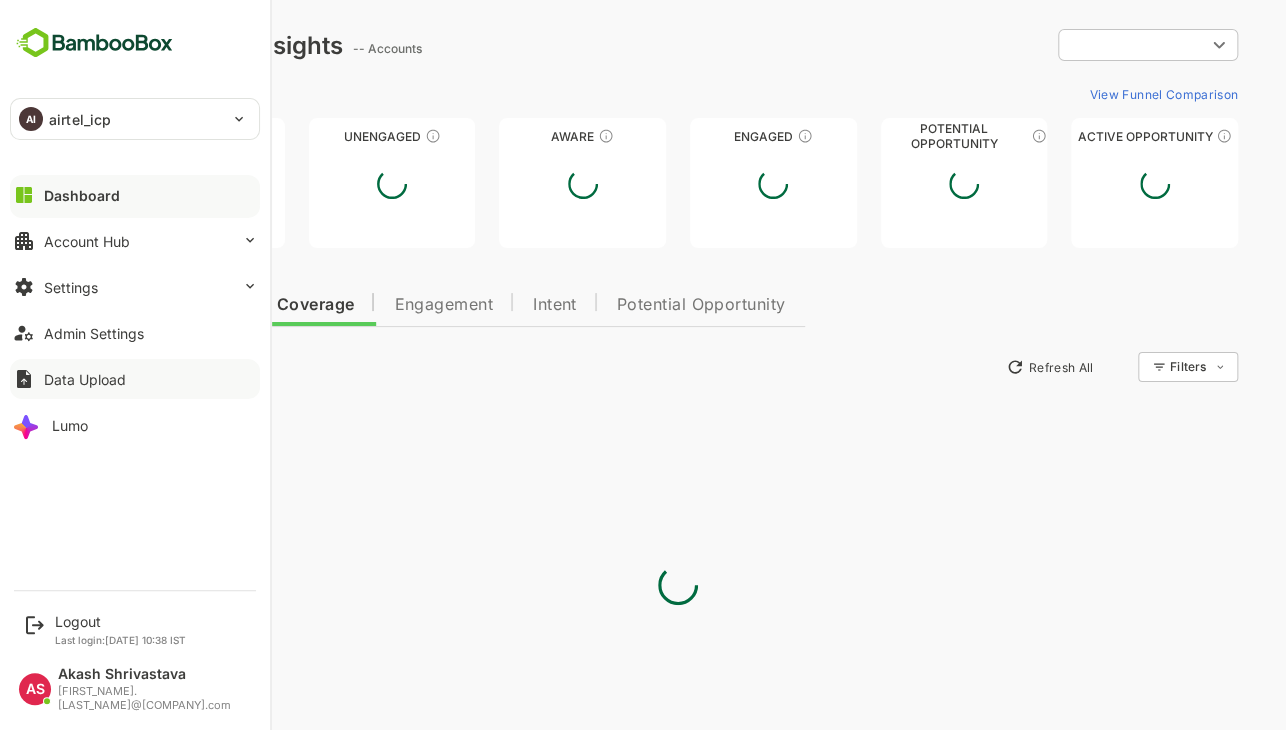 type on "**********" 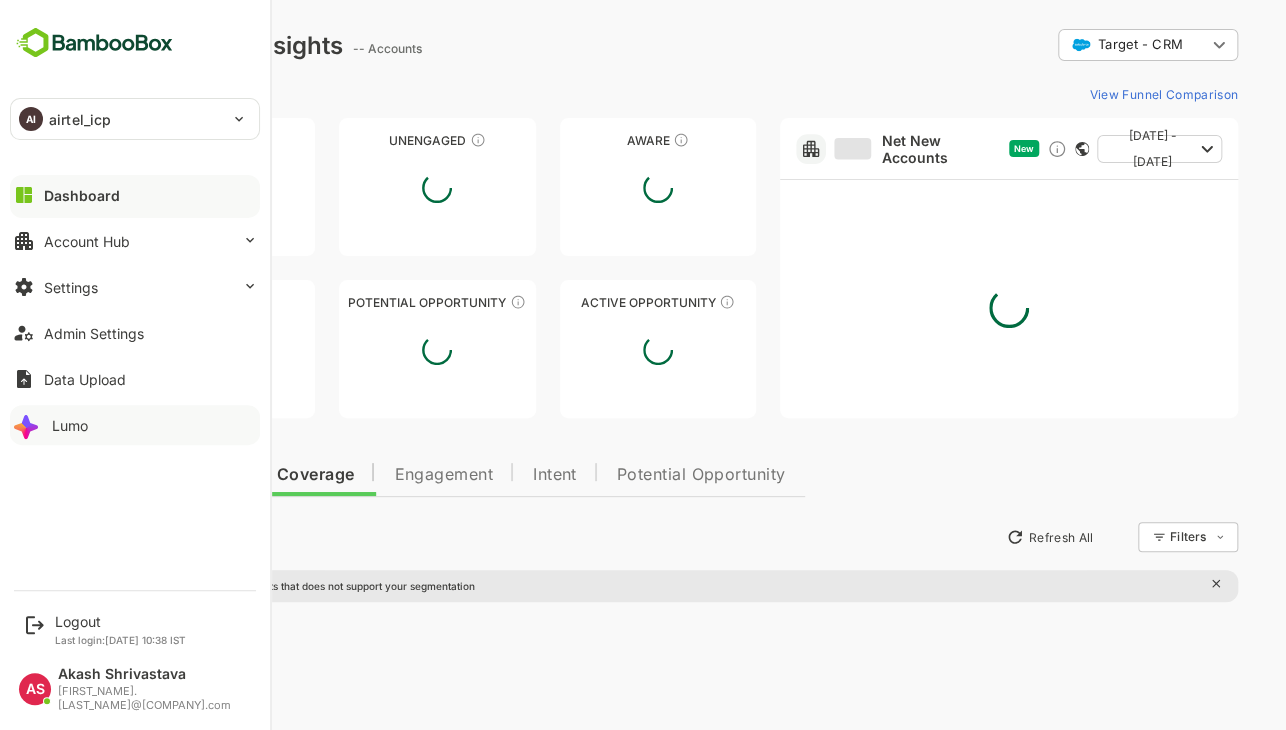 click on "Lumo" at bounding box center [135, 425] 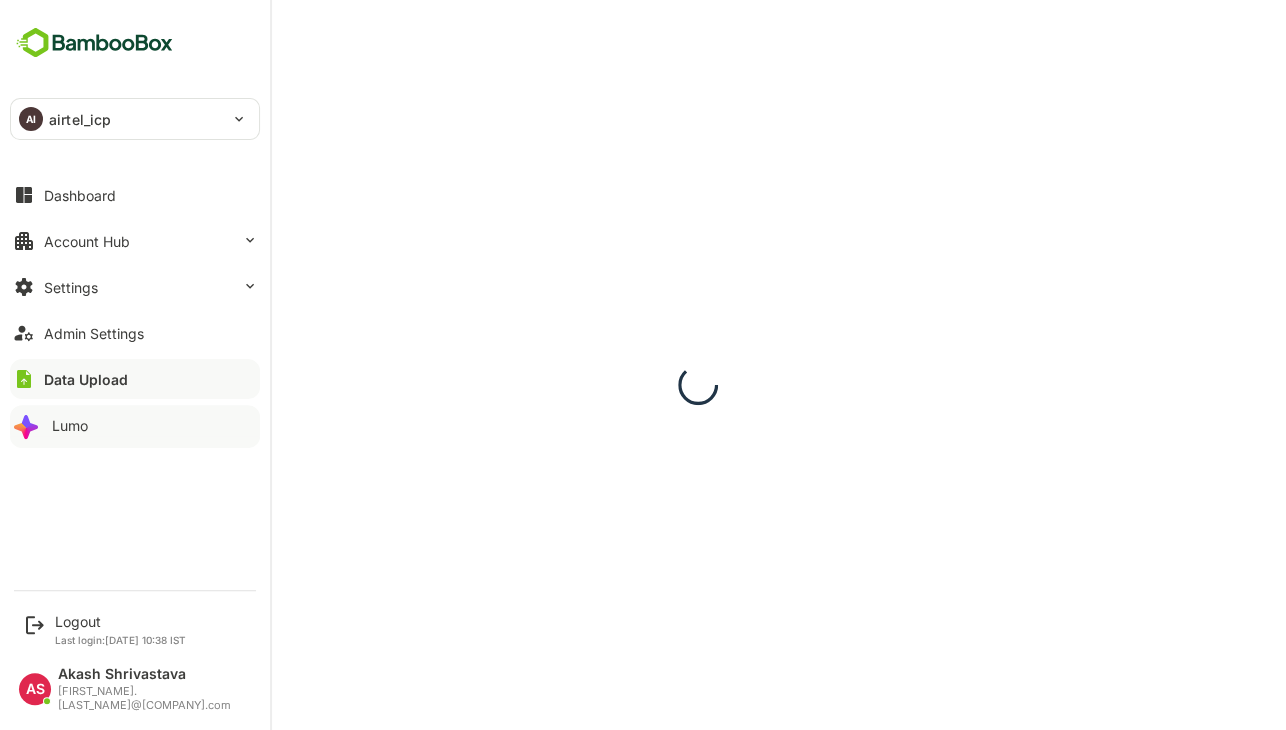 scroll, scrollTop: 0, scrollLeft: 0, axis: both 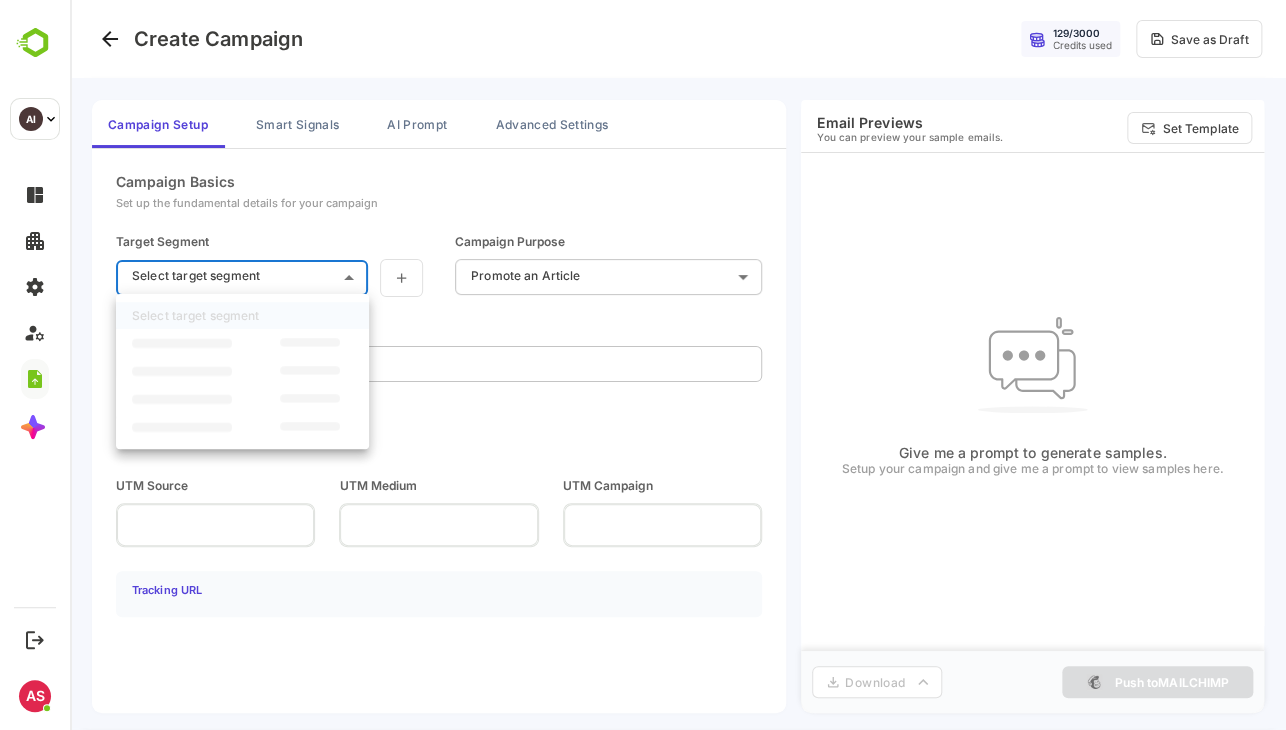 click on "**********" at bounding box center [678, 365] 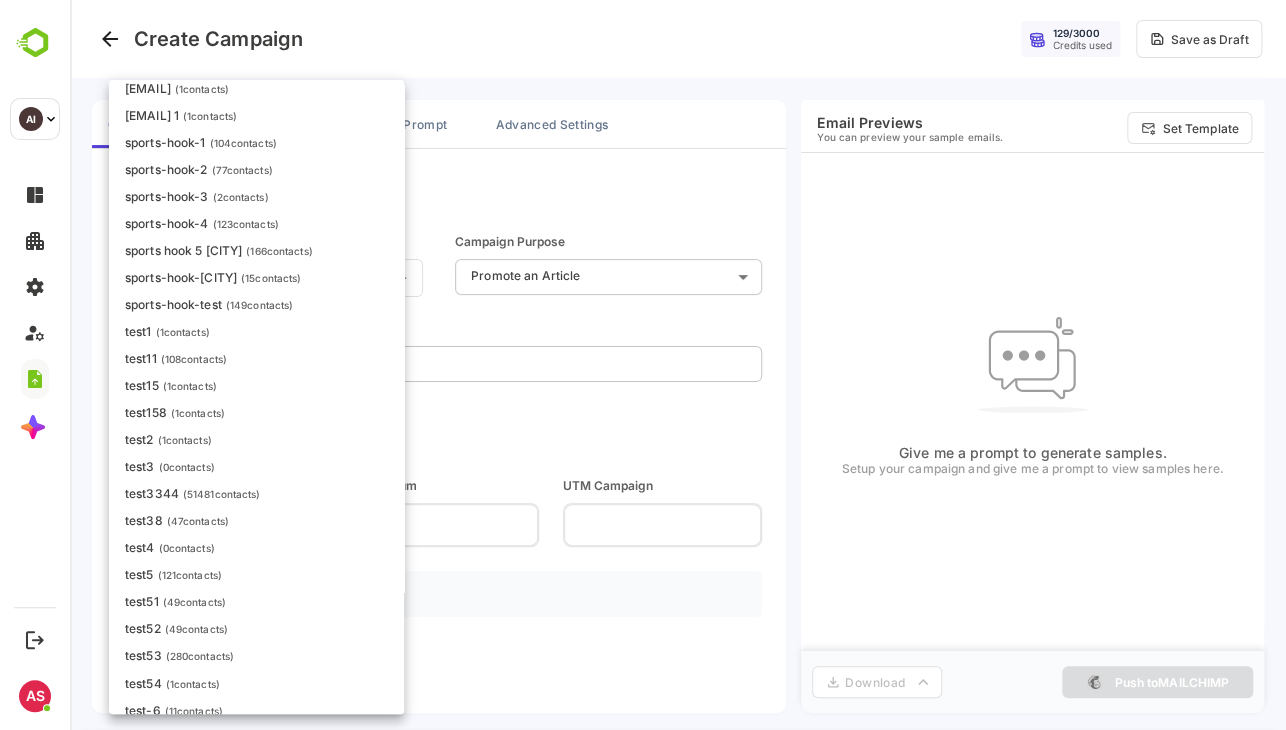 scroll, scrollTop: 1014, scrollLeft: 0, axis: vertical 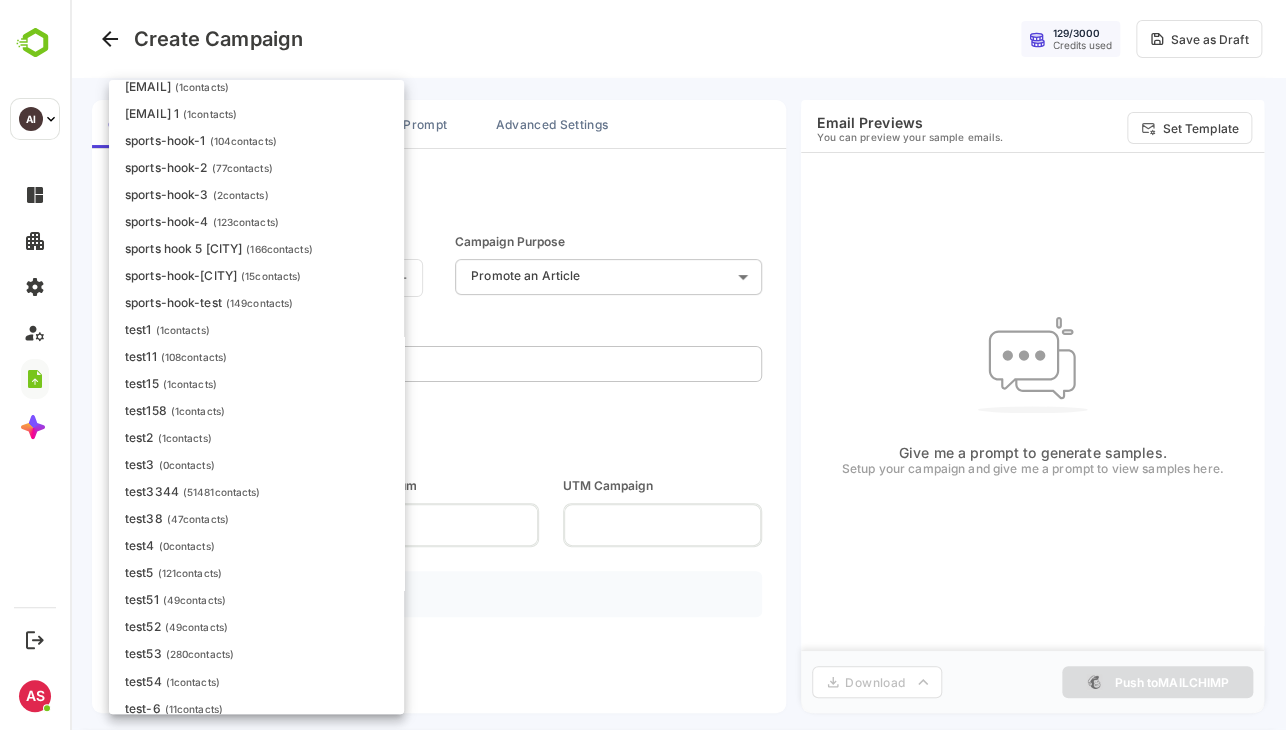 click on "( 15  contacts)" at bounding box center [271, 276] 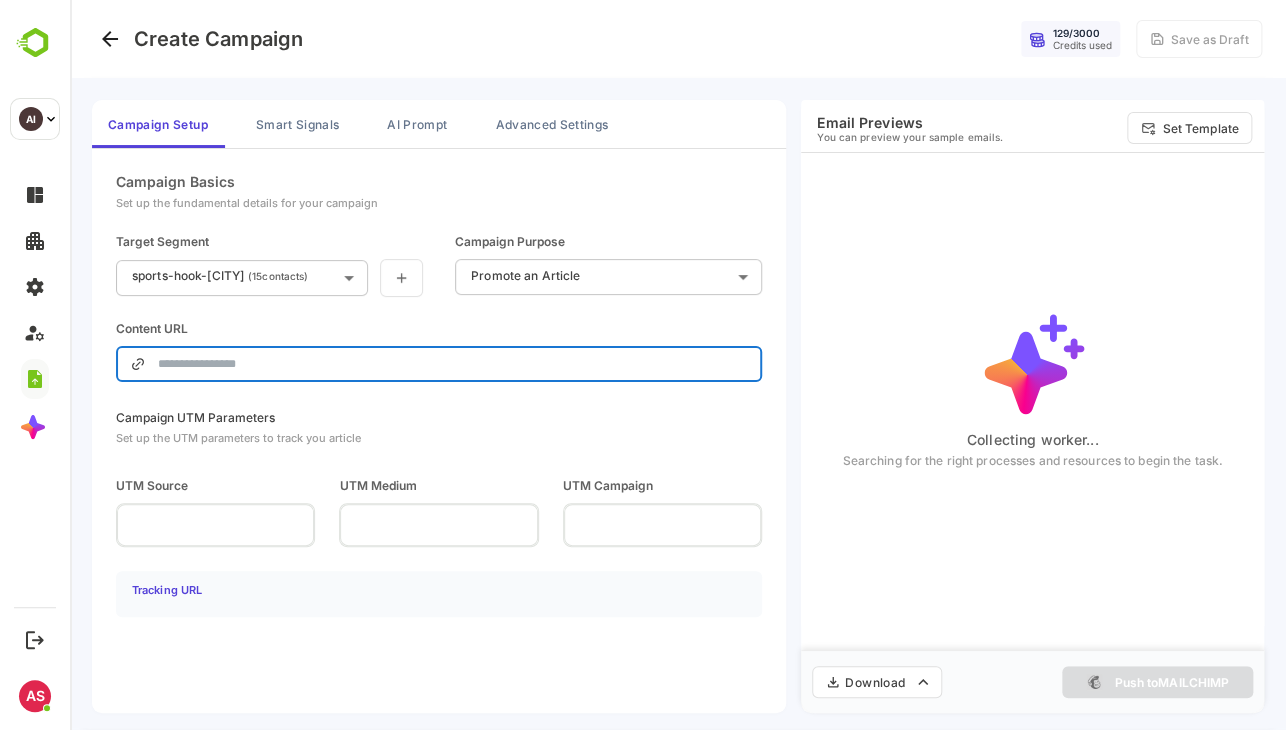 click at bounding box center [453, 364] 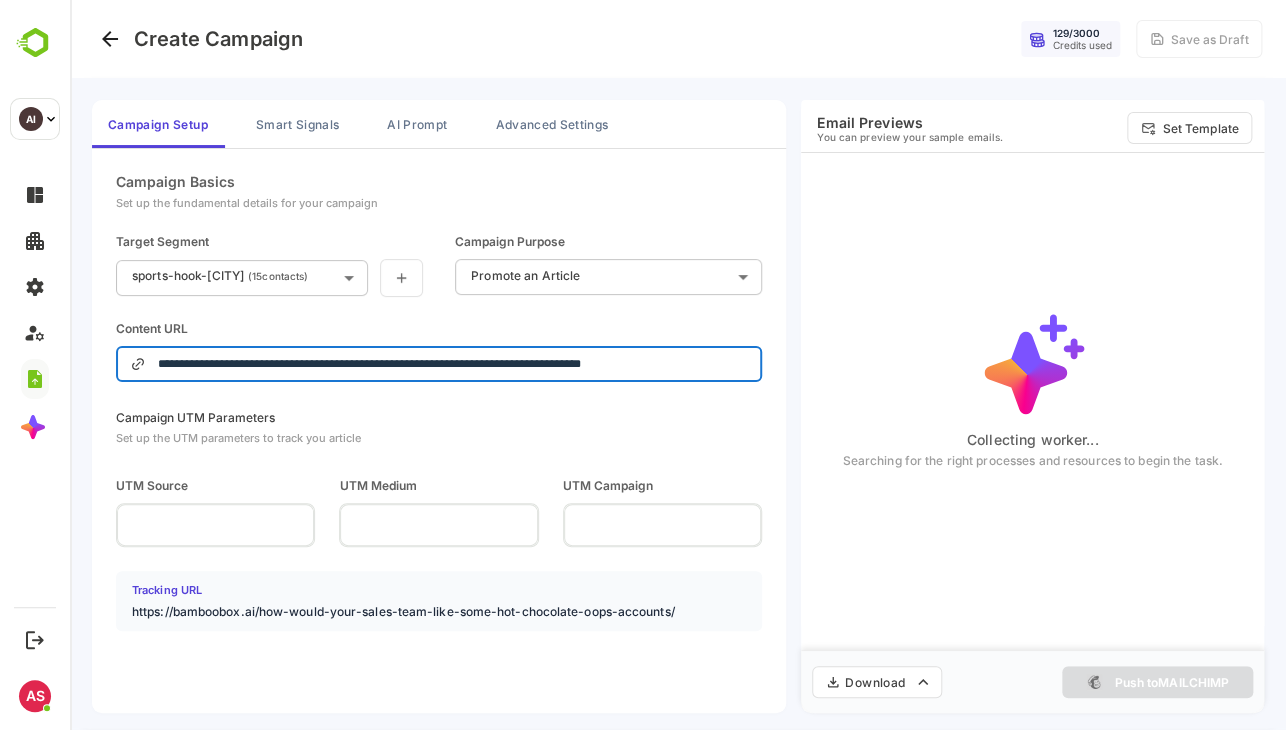 click on "**********" at bounding box center [453, 364] 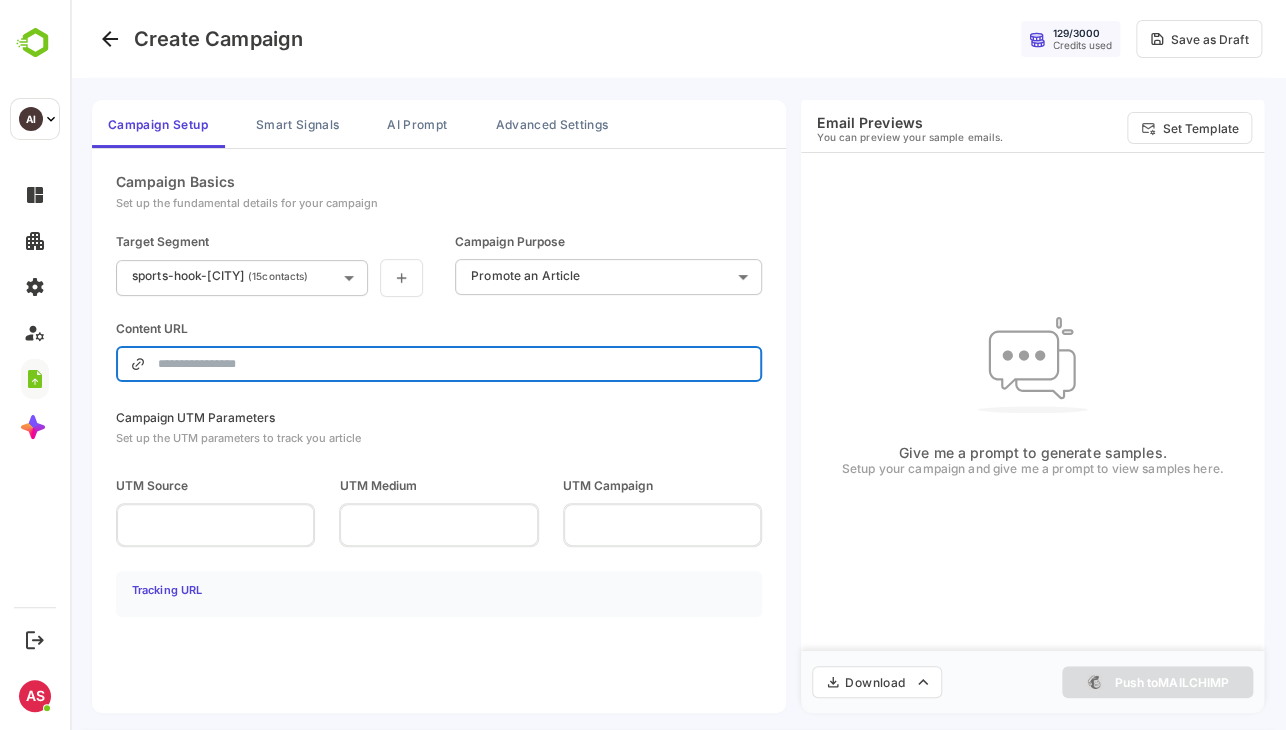 click at bounding box center (453, 364) 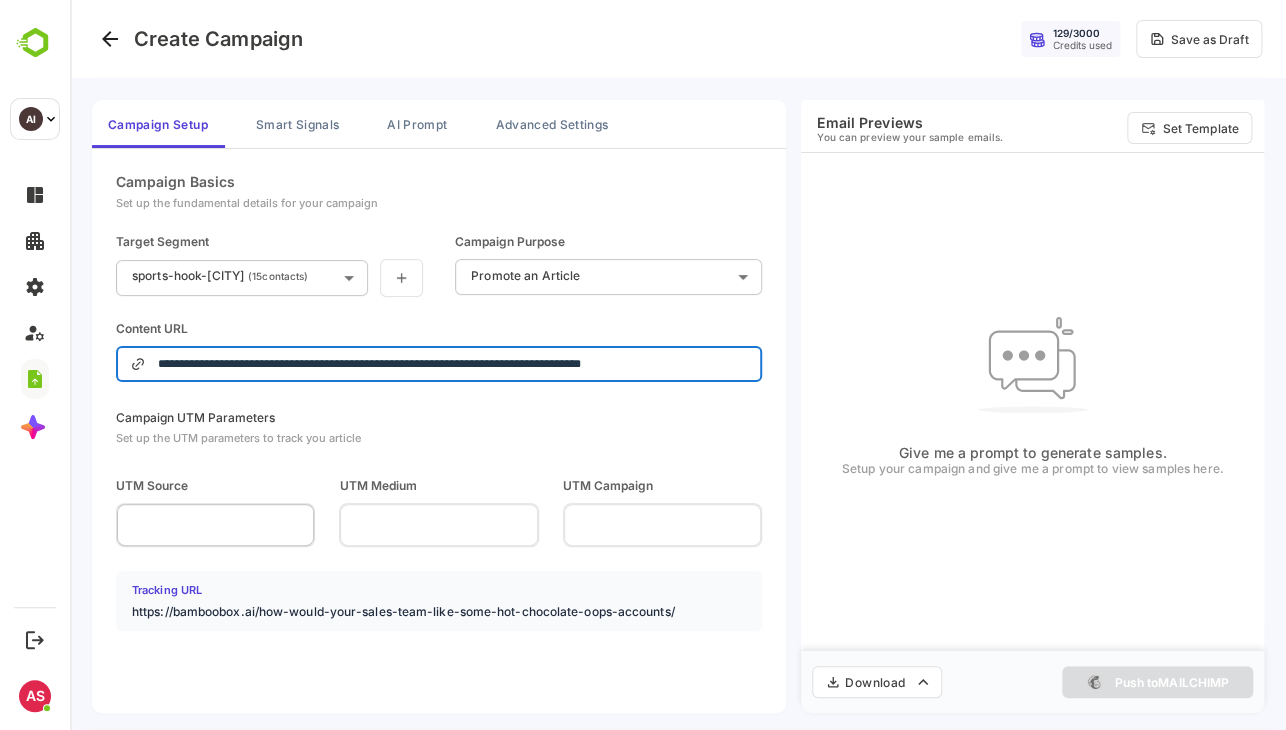 click at bounding box center (215, 524) 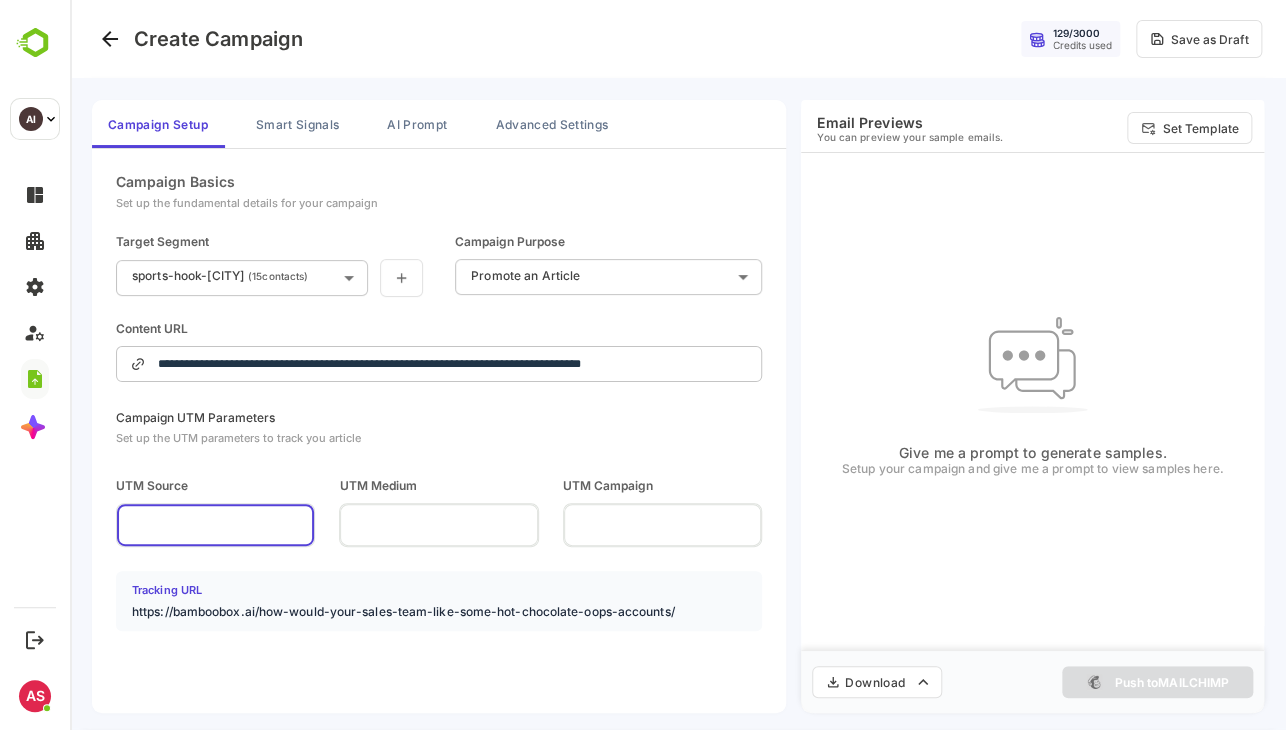 type on "**********" 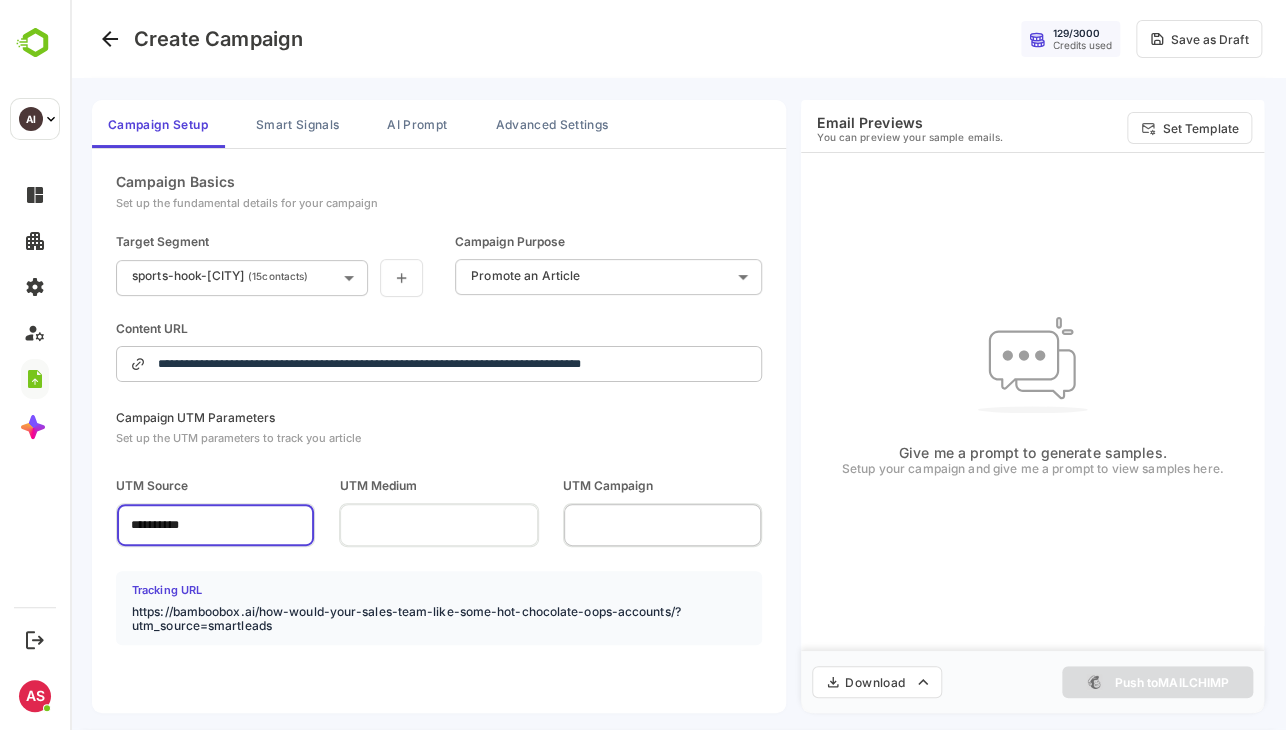 click on "​" at bounding box center (662, 525) 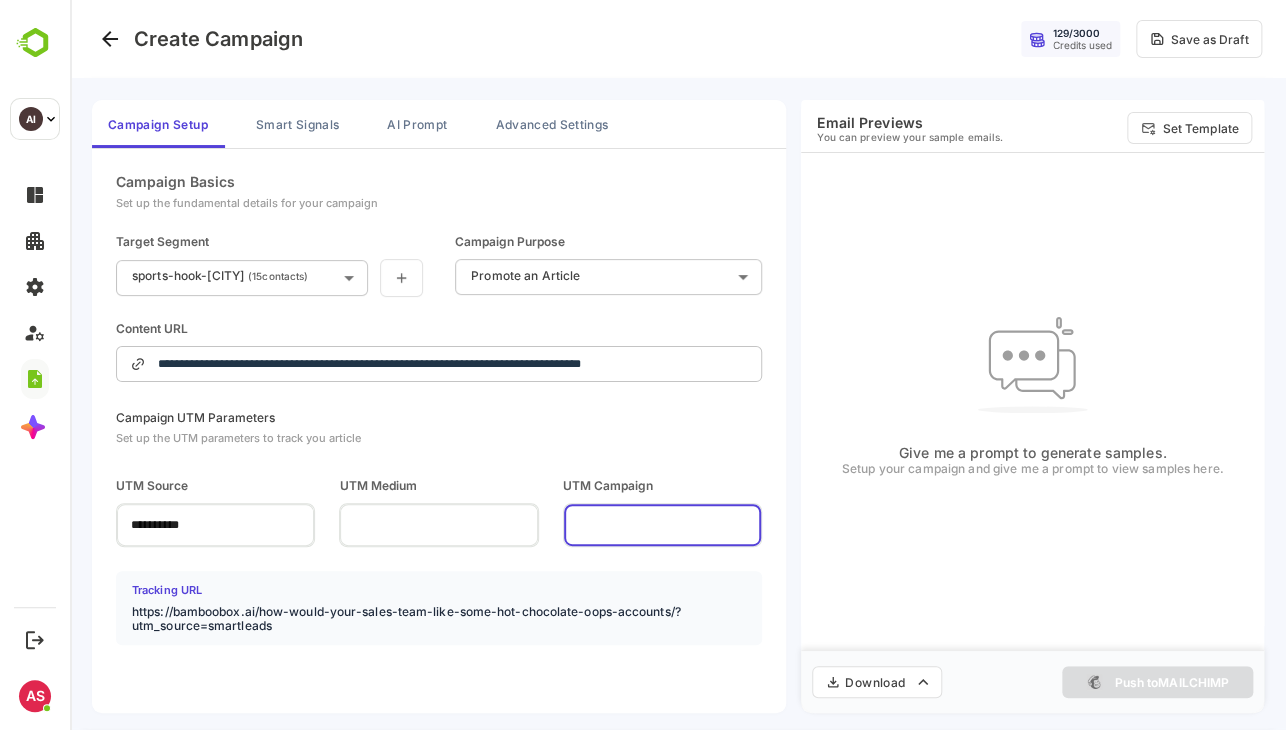 click at bounding box center [662, 524] 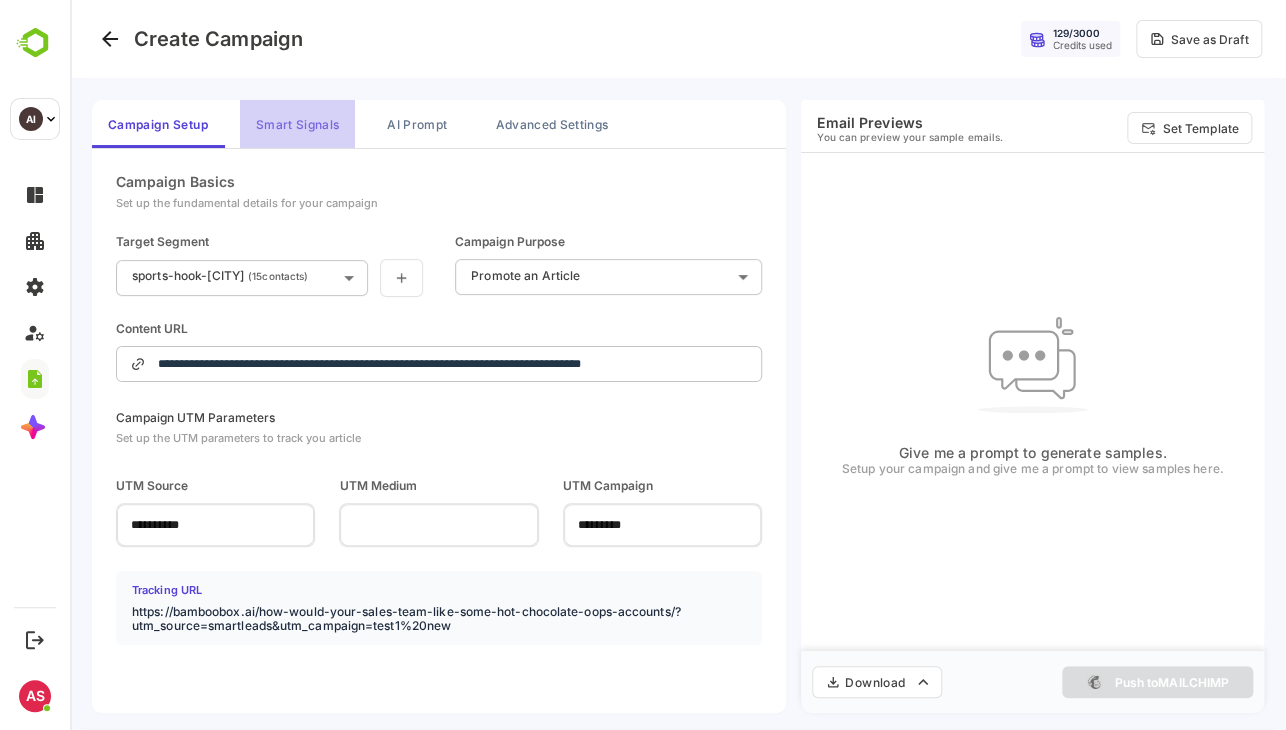 click on "Smart Signals" at bounding box center [297, 124] 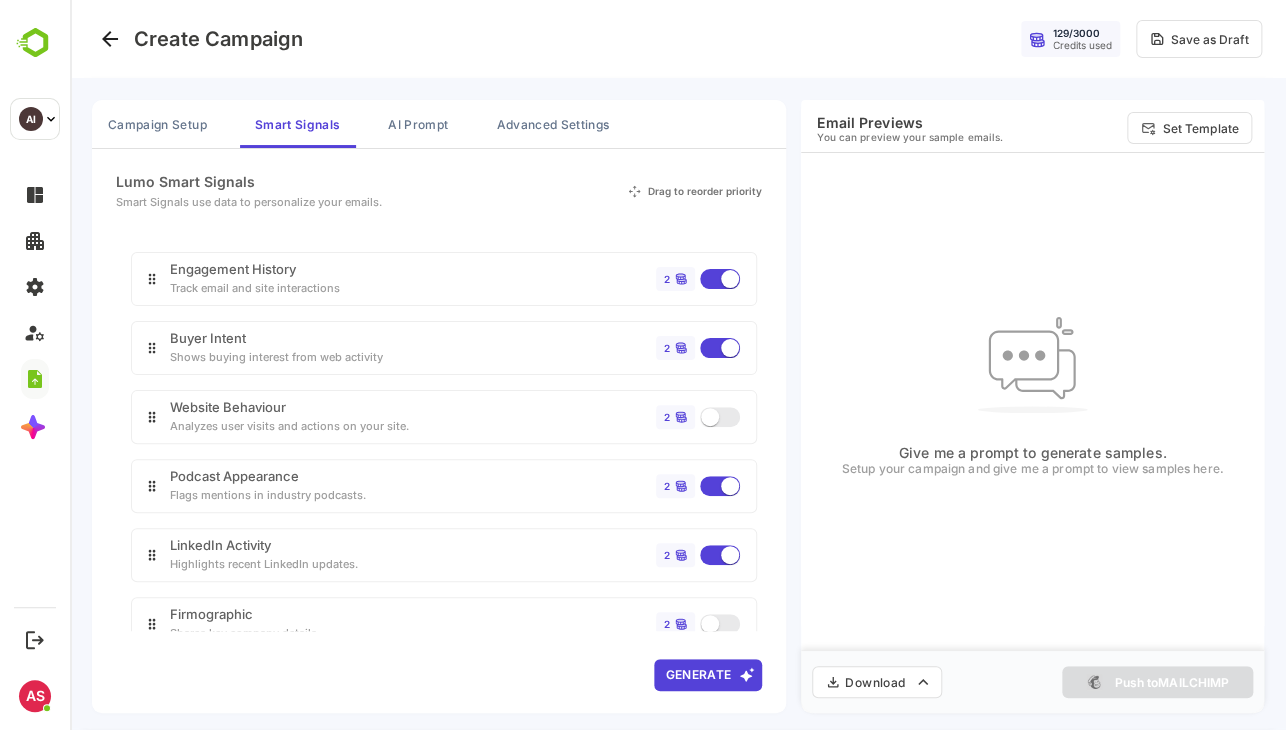 scroll, scrollTop: 148, scrollLeft: 0, axis: vertical 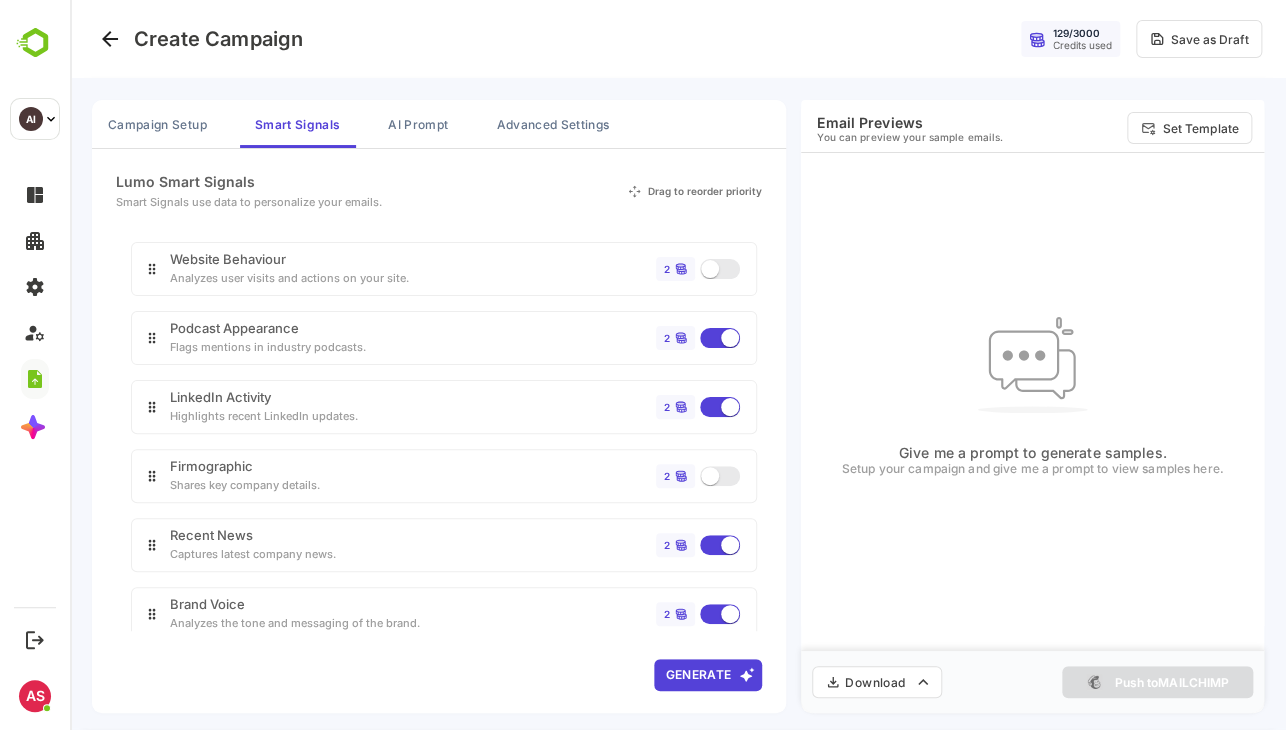 click on "2" at bounding box center (698, 476) 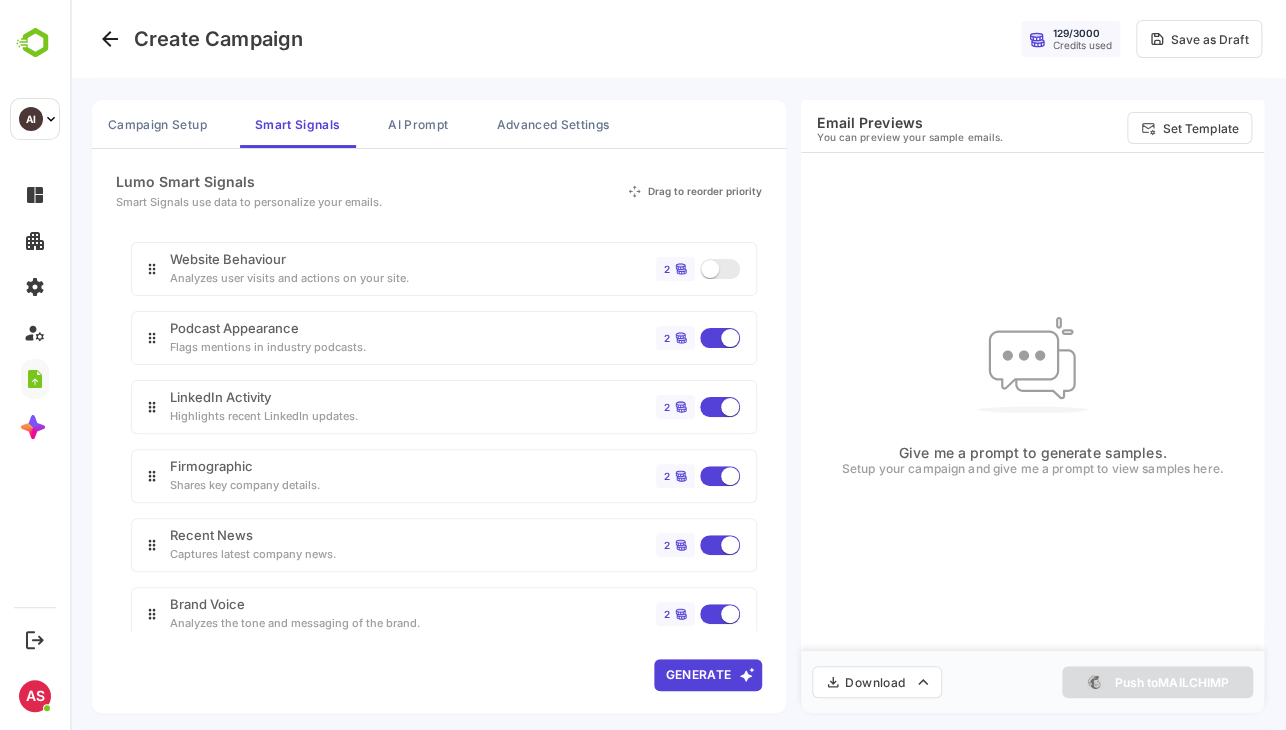 scroll, scrollTop: 0, scrollLeft: 0, axis: both 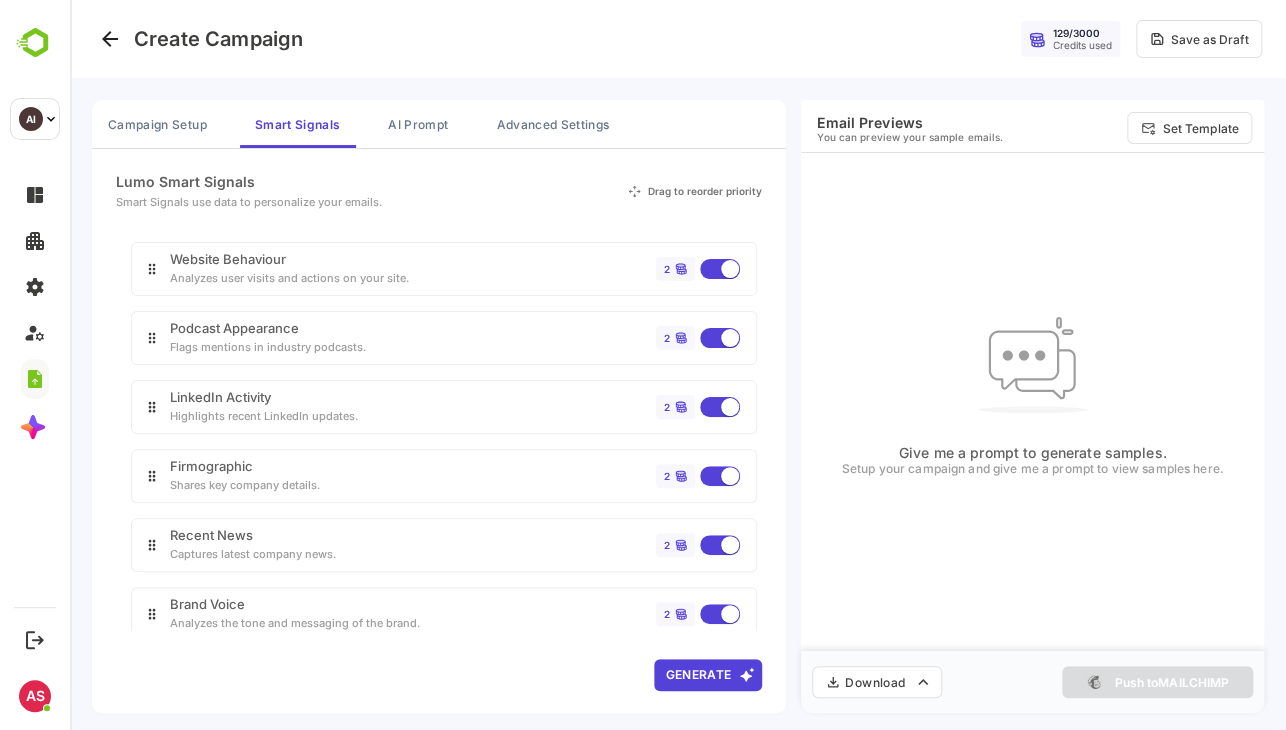 click on "Generate" at bounding box center [708, 675] 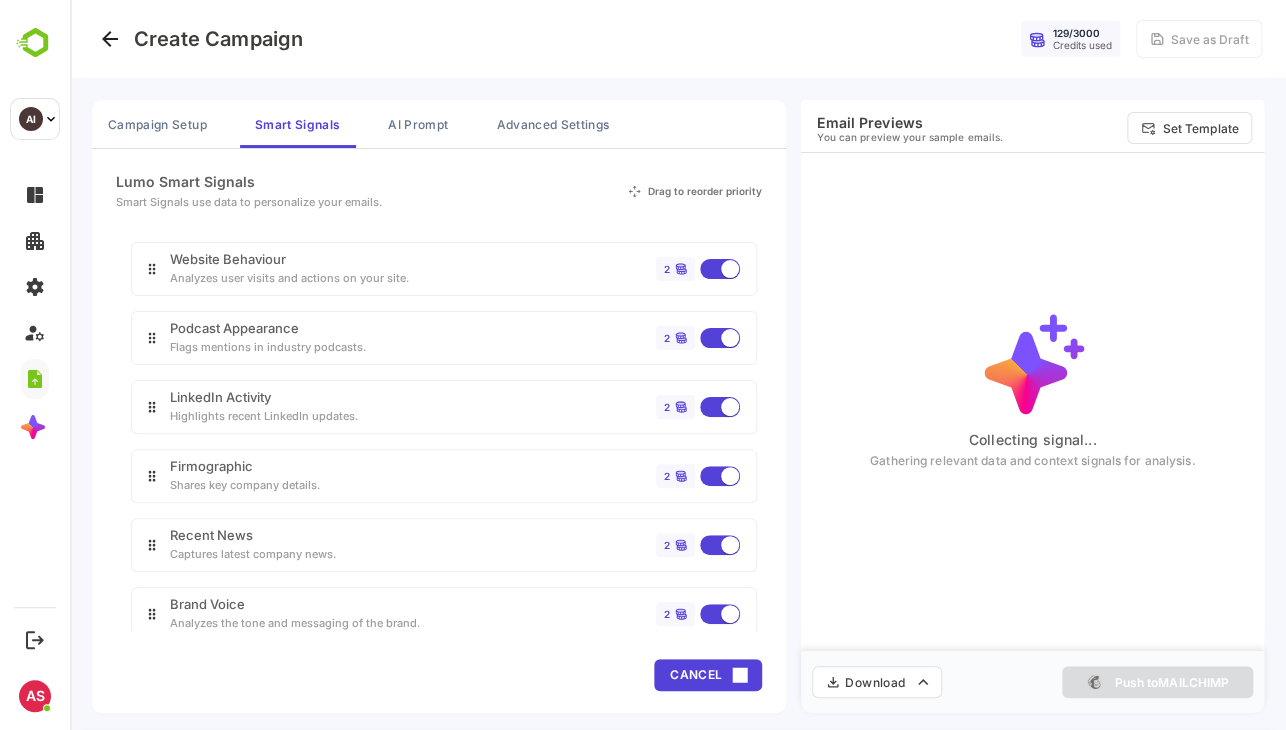 click on "Collecting signal... Gathering relevant data and context signals for analysis." at bounding box center (1032, 390) 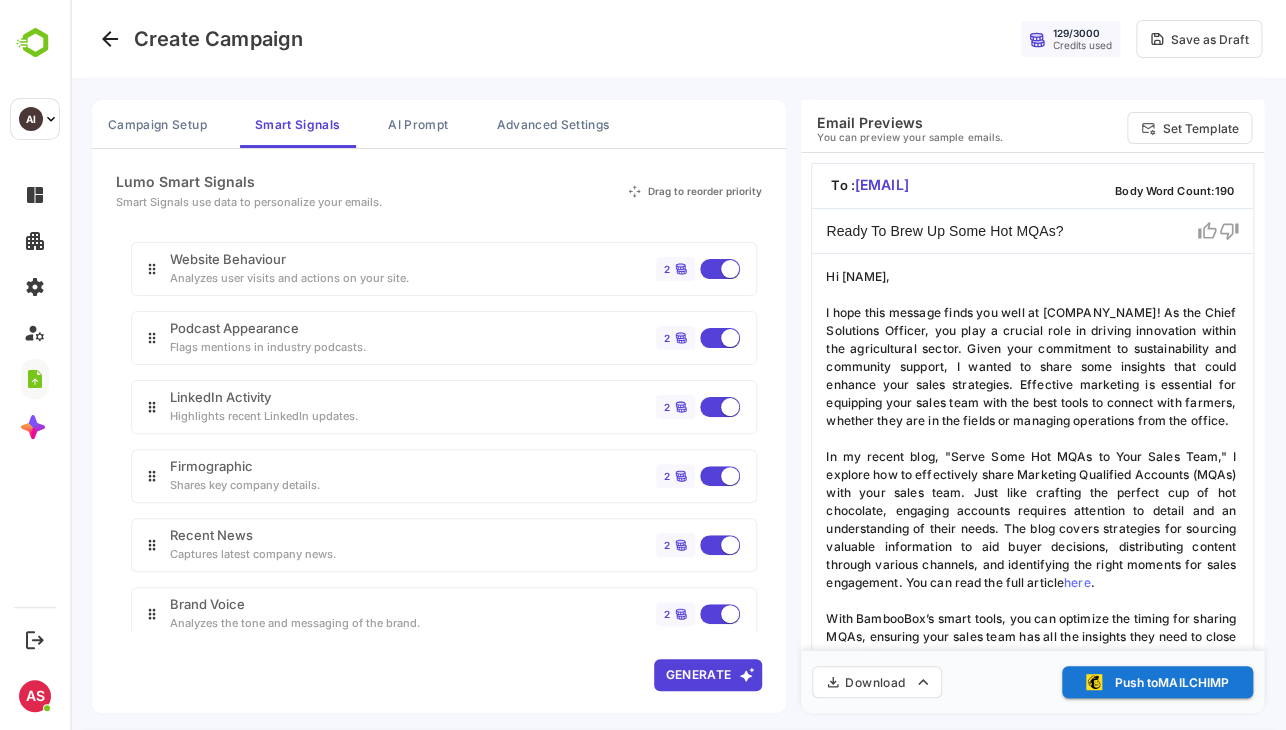 scroll, scrollTop: 122, scrollLeft: 0, axis: vertical 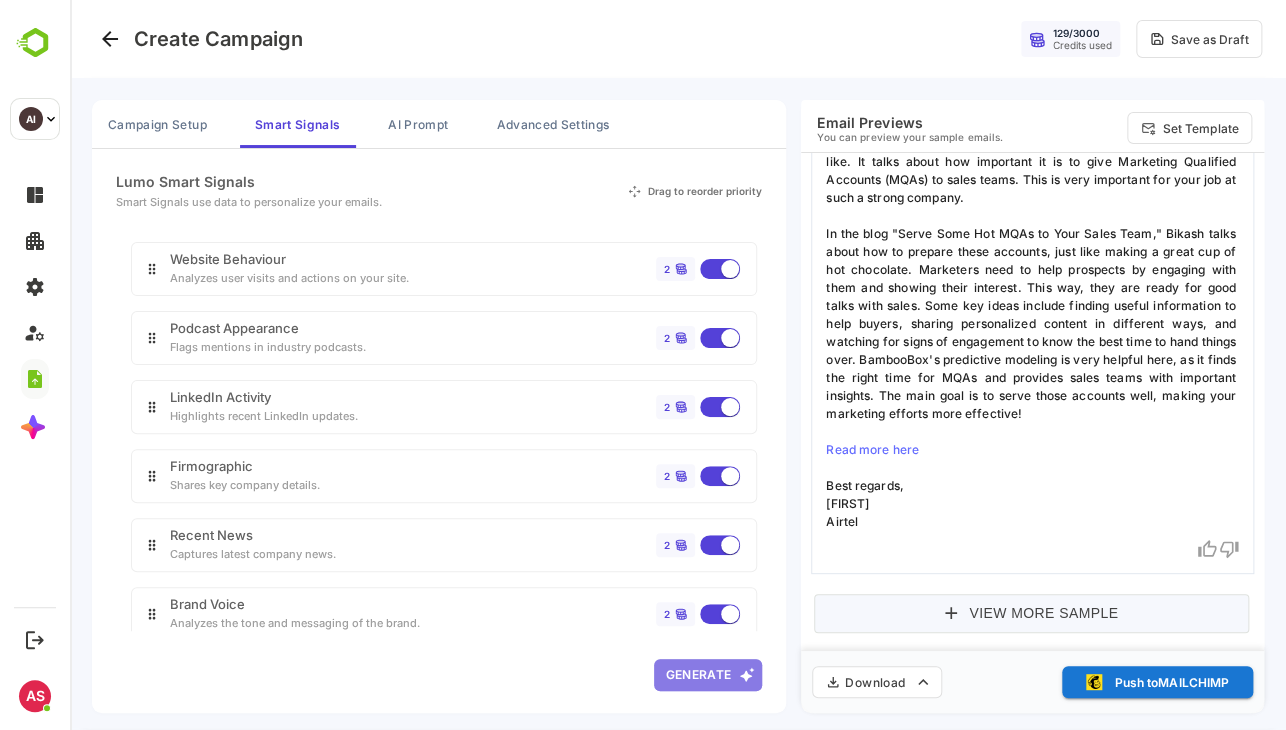 click on "Generate" at bounding box center (708, 675) 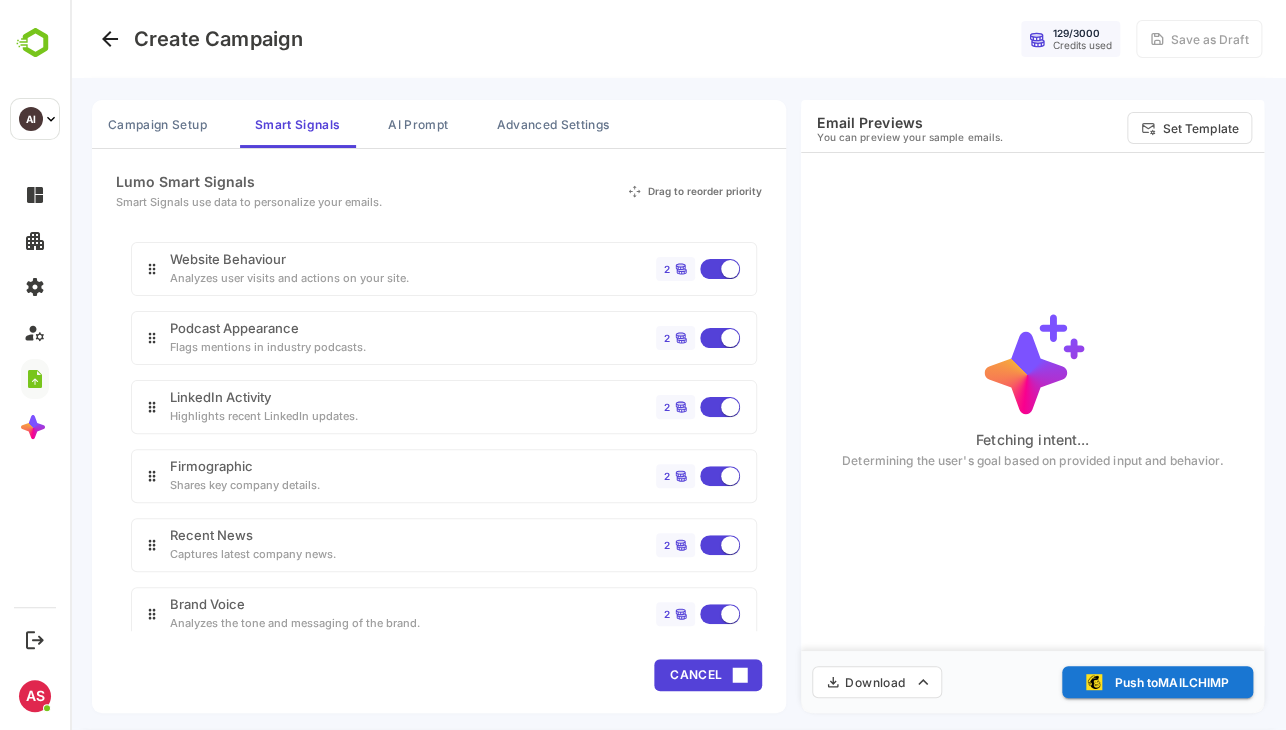 drag, startPoint x: 1193, startPoint y: 375, endPoint x: 1101, endPoint y: 377, distance: 92.021736 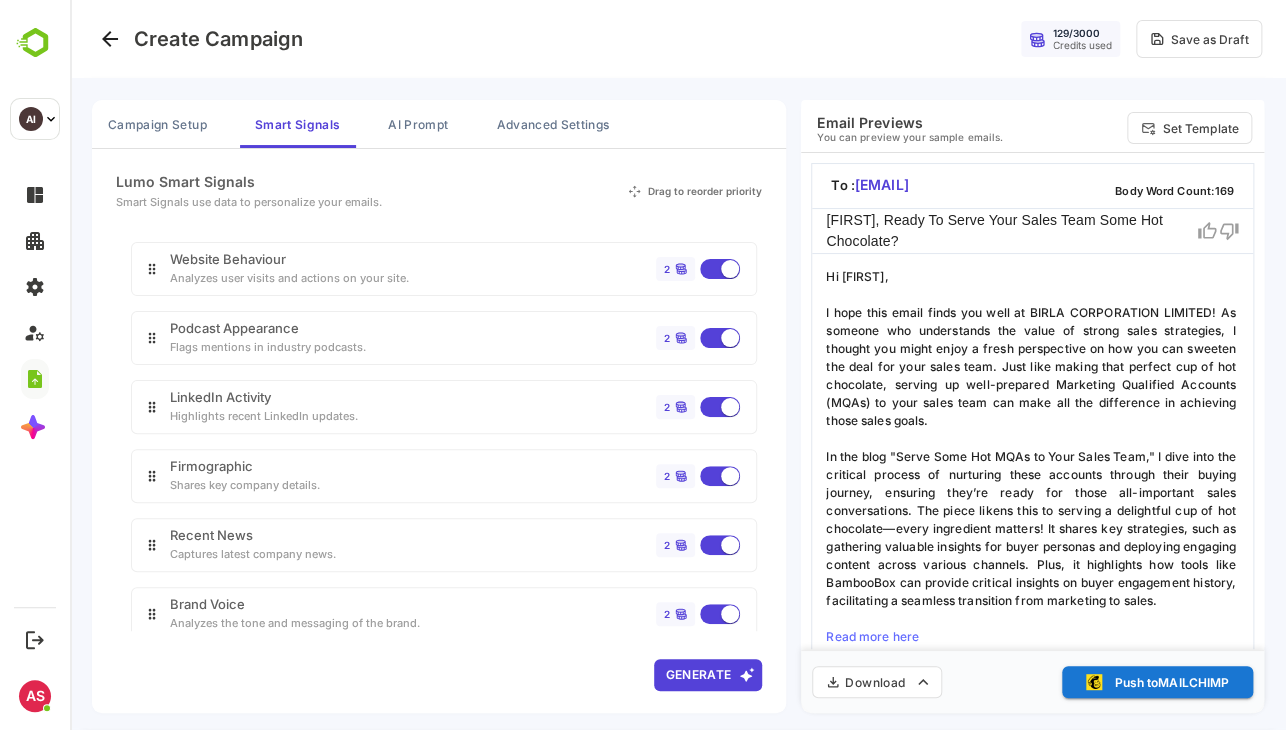 scroll, scrollTop: 68, scrollLeft: 0, axis: vertical 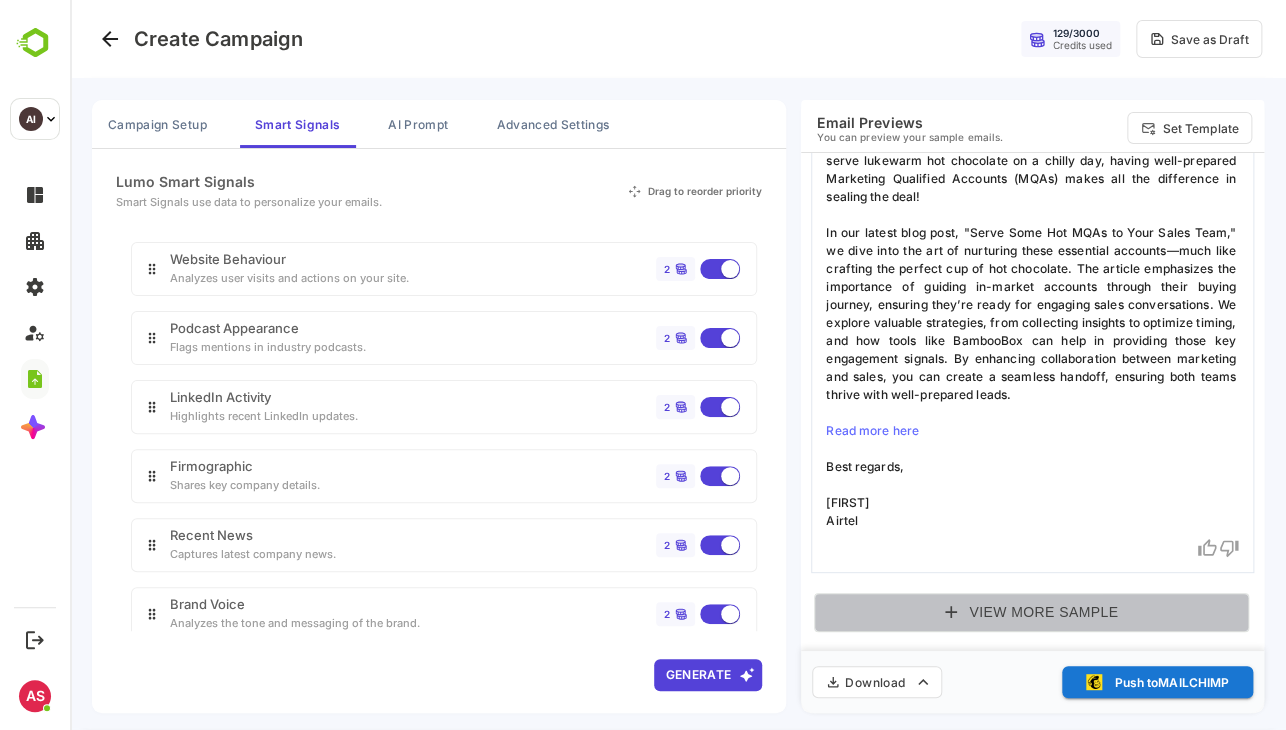 click on "View More Sample" at bounding box center [1031, 612] 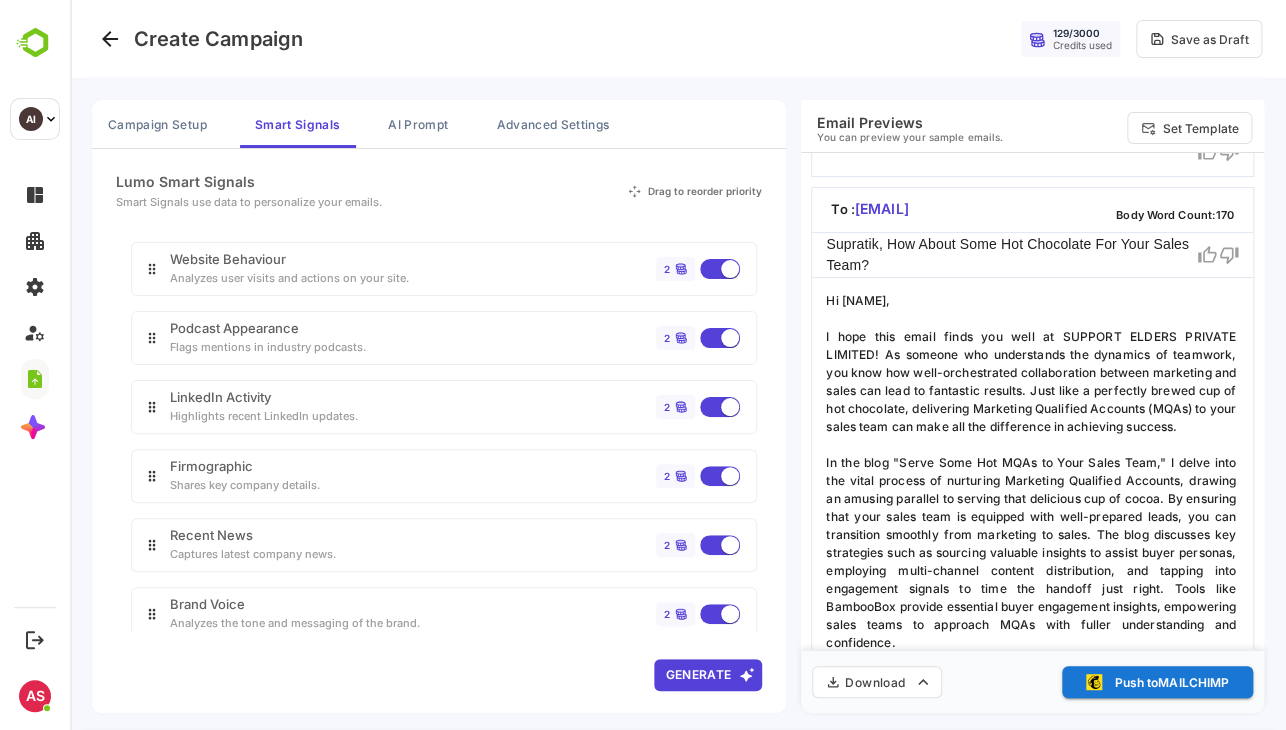 scroll, scrollTop: 1092, scrollLeft: 0, axis: vertical 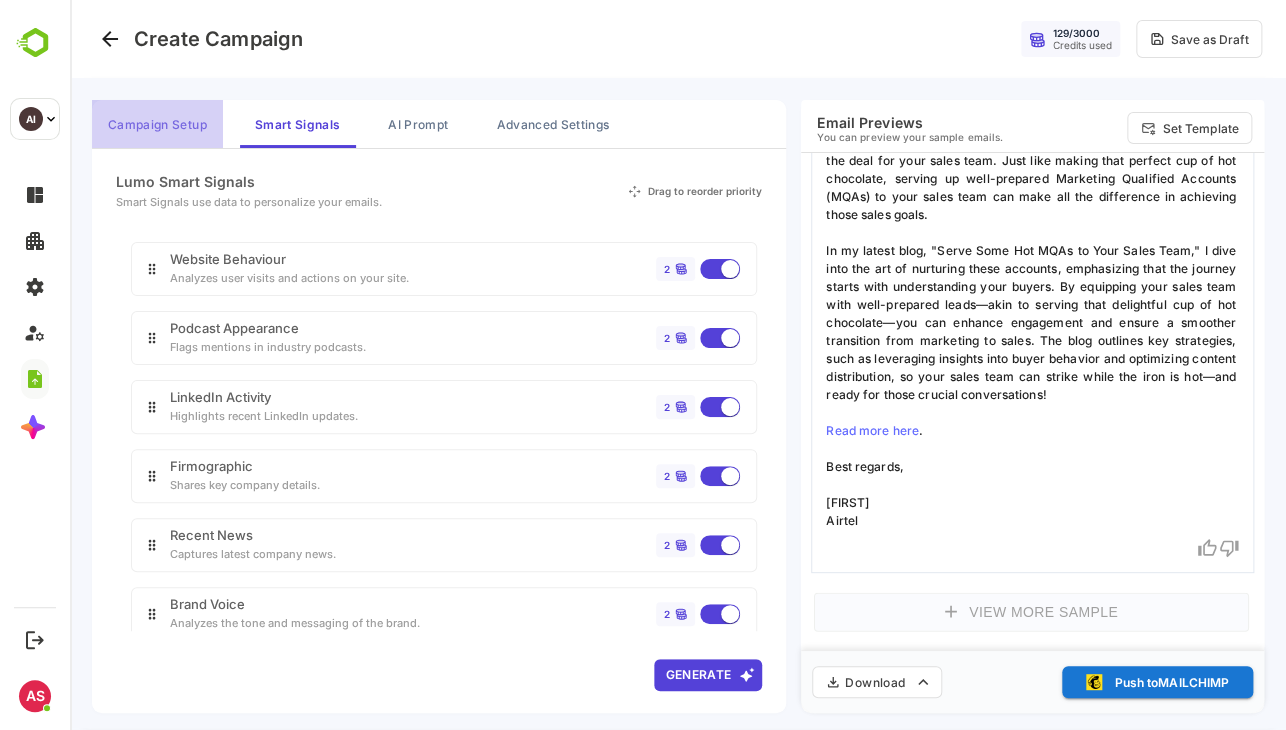 click on "Campaign Setup" at bounding box center (157, 124) 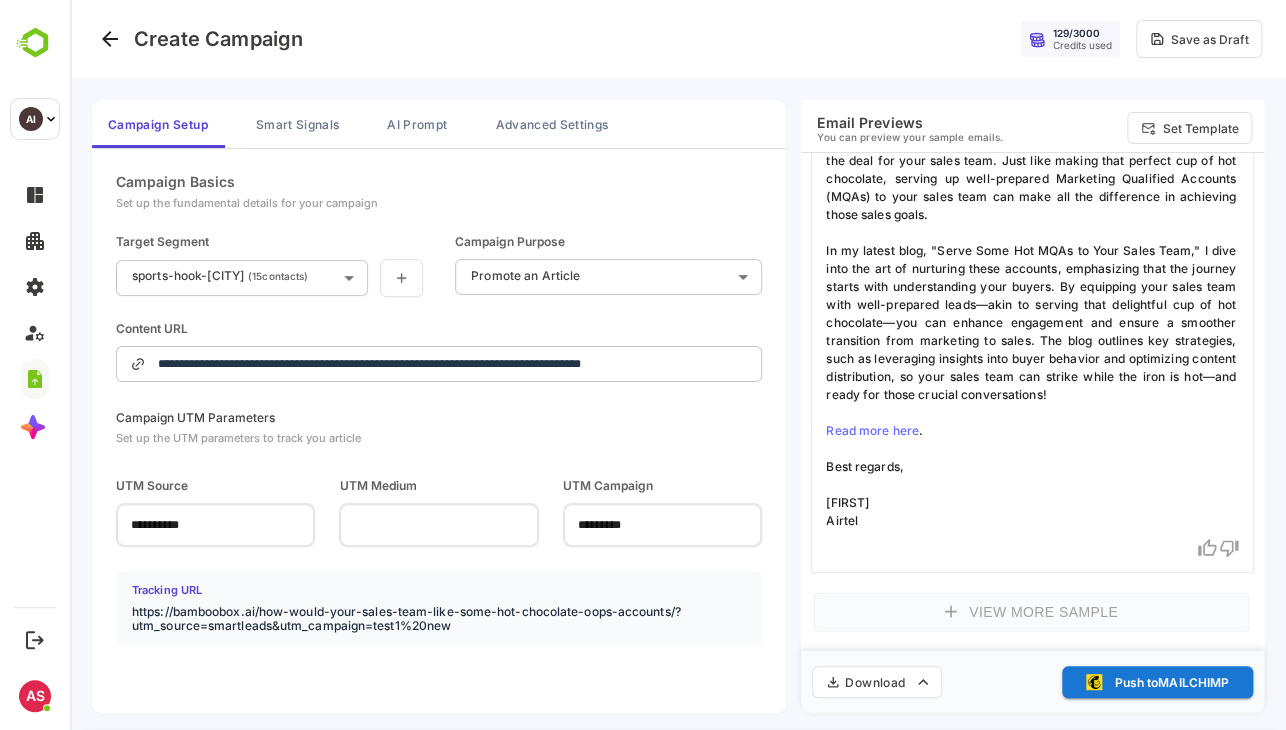 click on "**********" at bounding box center (678, 365) 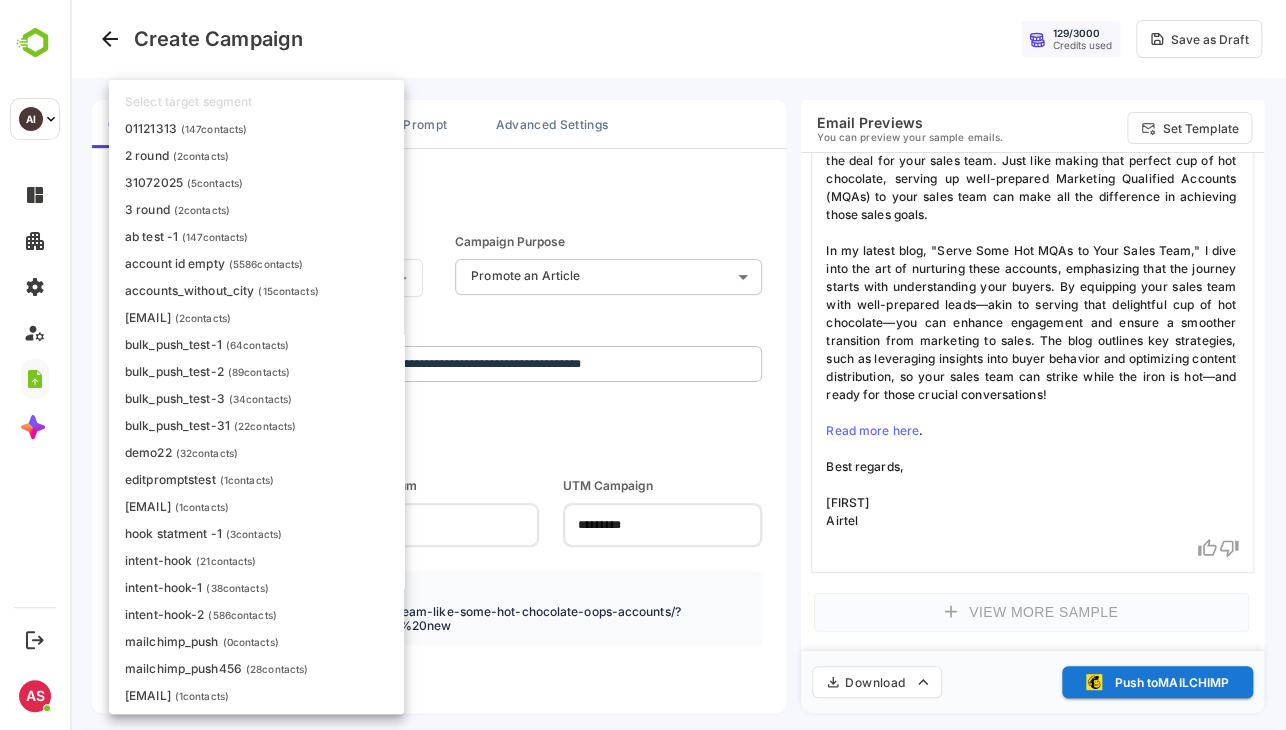 scroll, scrollTop: 901, scrollLeft: 0, axis: vertical 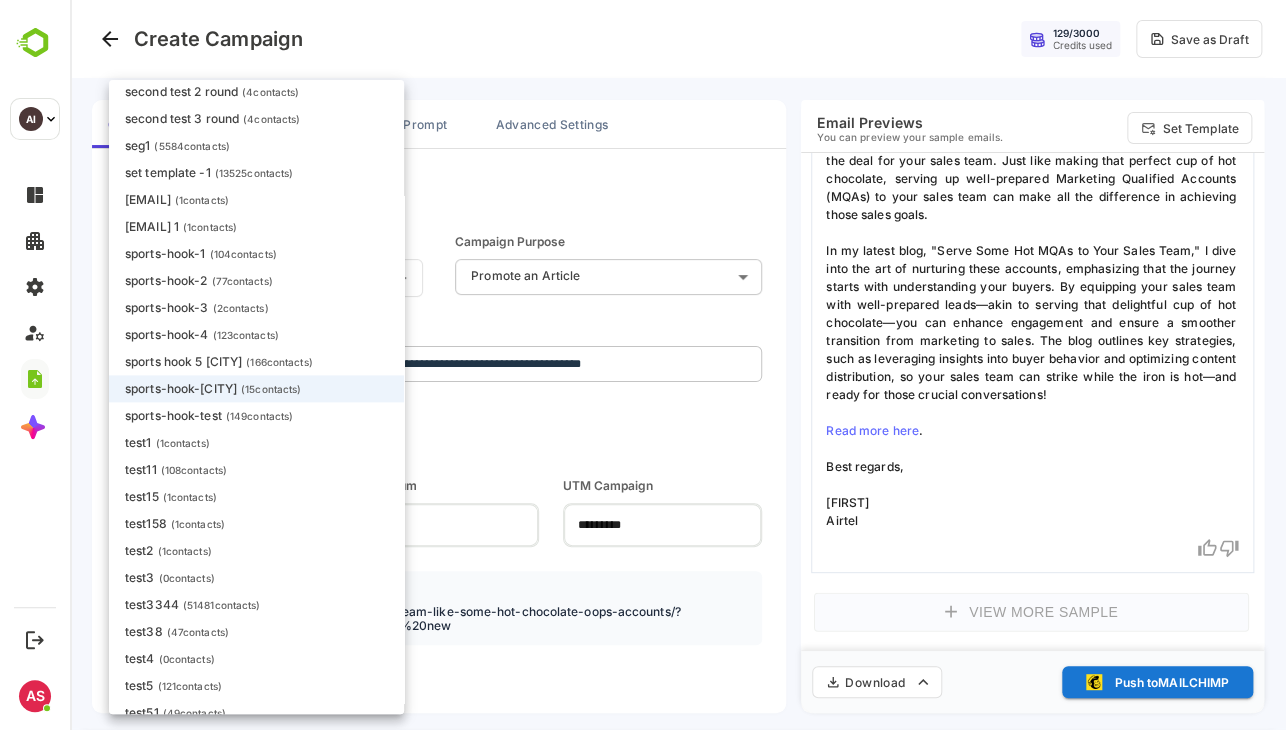 click at bounding box center [678, 365] 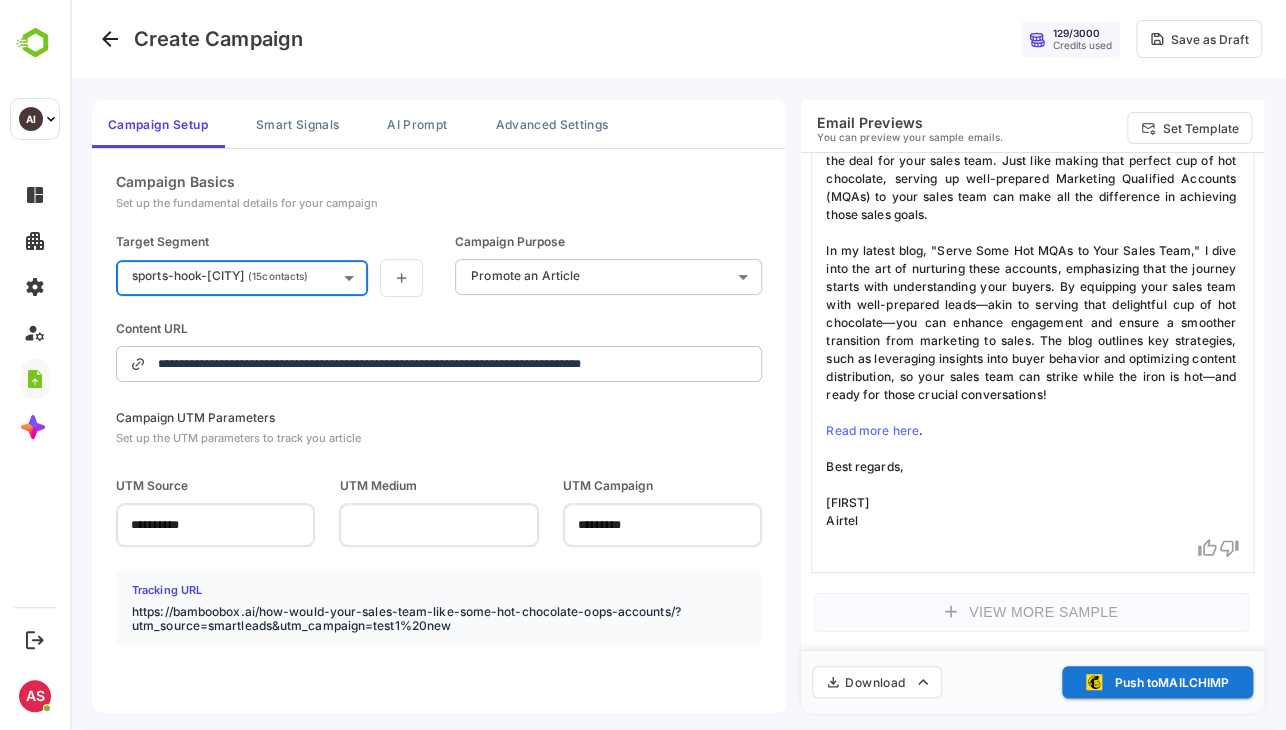 click on "**********" at bounding box center (678, 365) 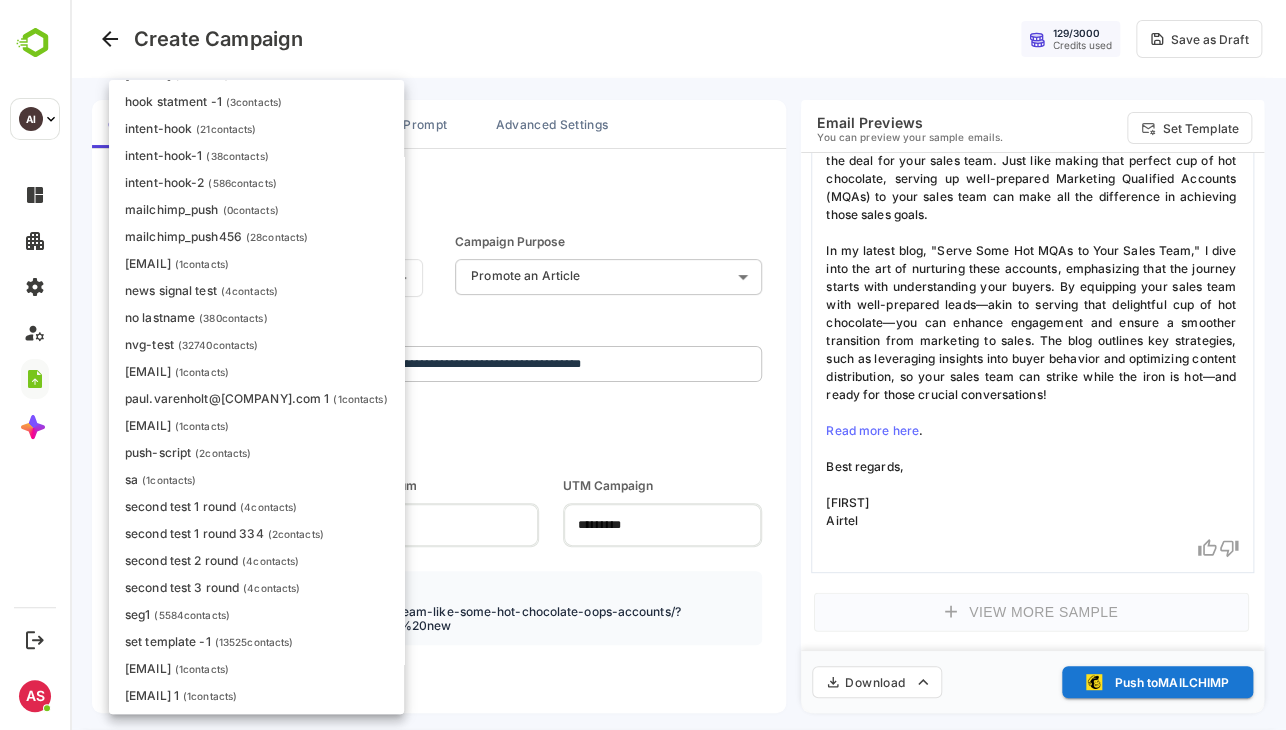 scroll, scrollTop: 239, scrollLeft: 0, axis: vertical 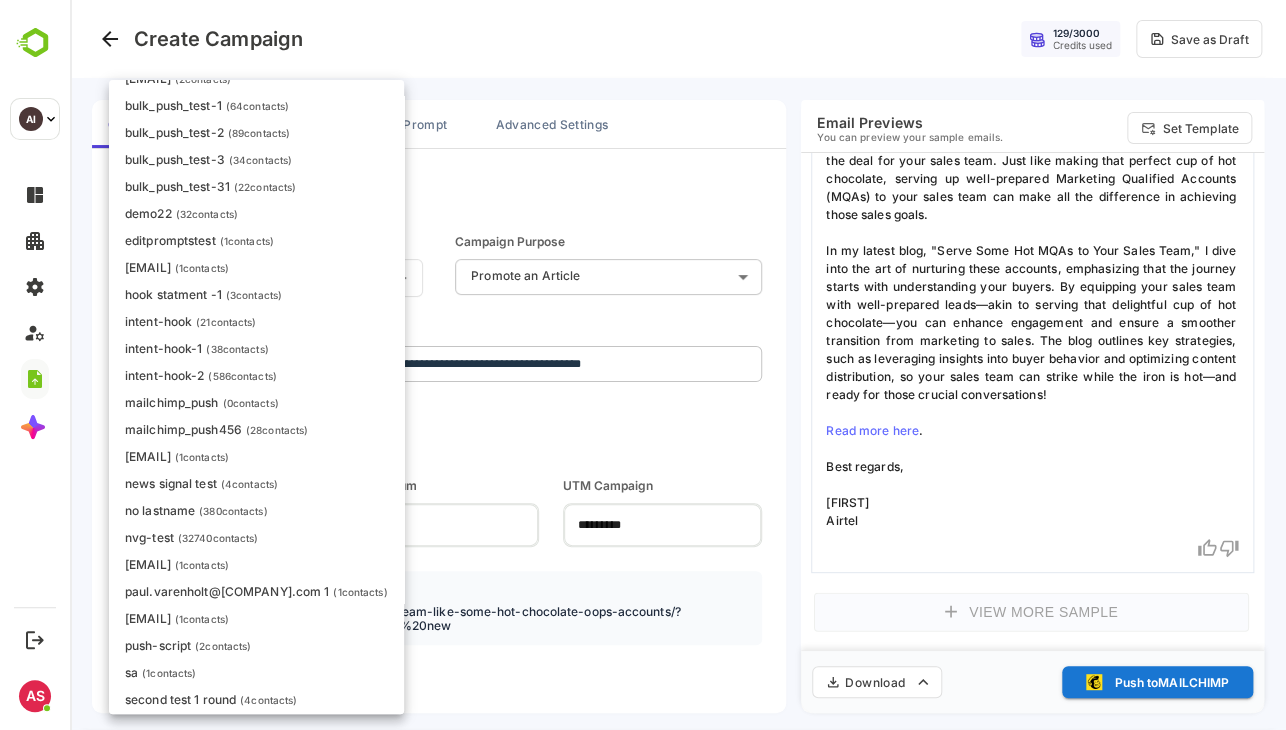 click on "news signal test ( 4  contacts)" at bounding box center [256, 483] 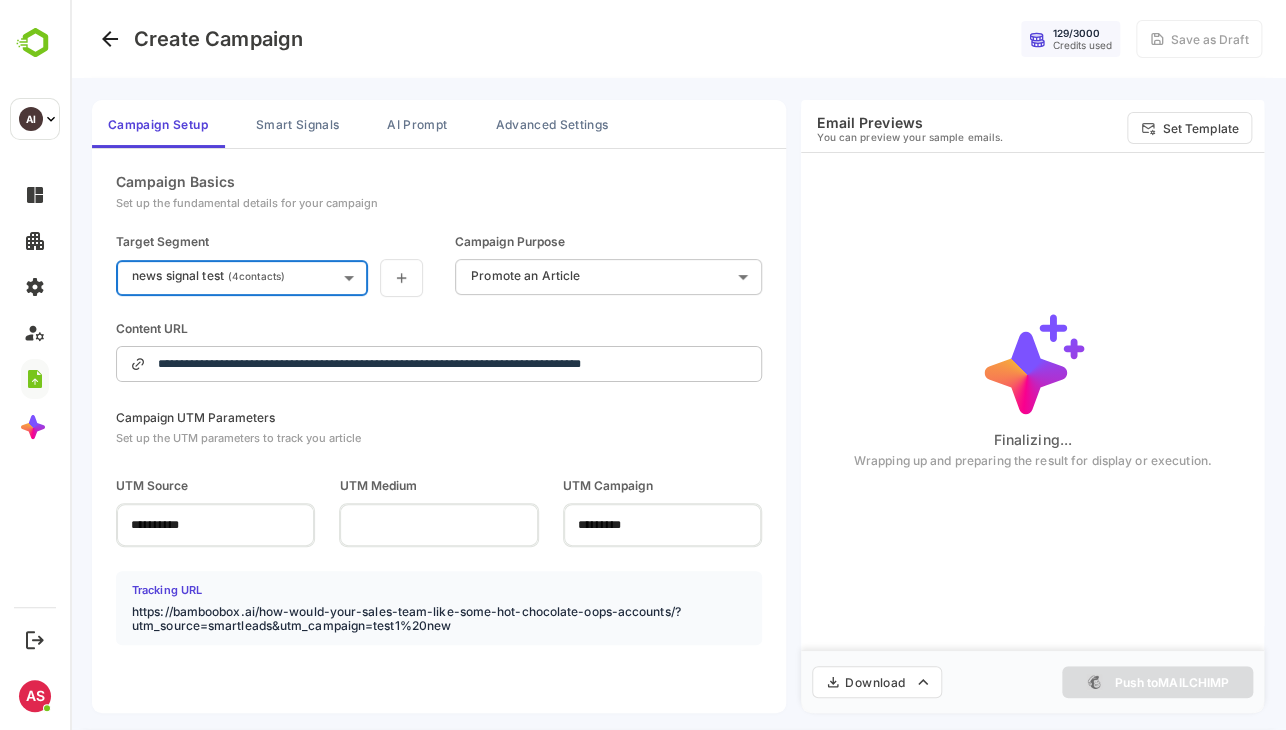 type on "**********" 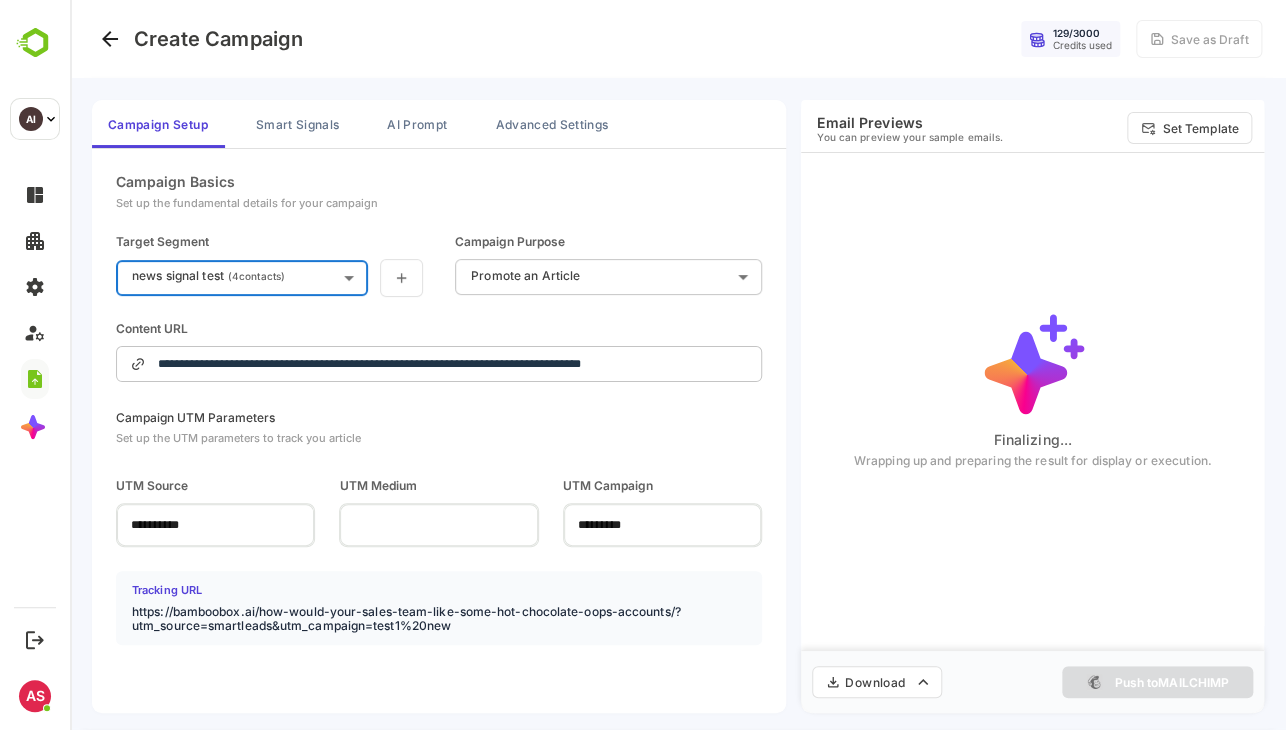 type 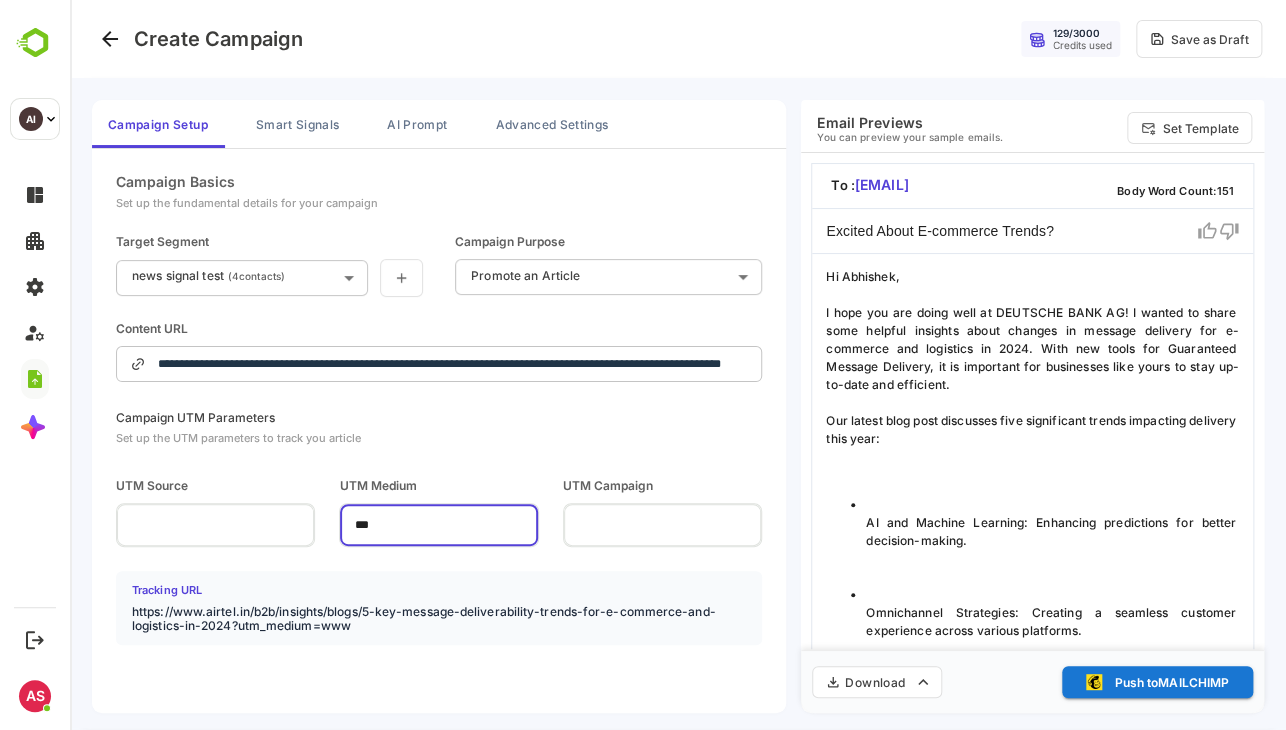 click on "***" at bounding box center (438, 524) 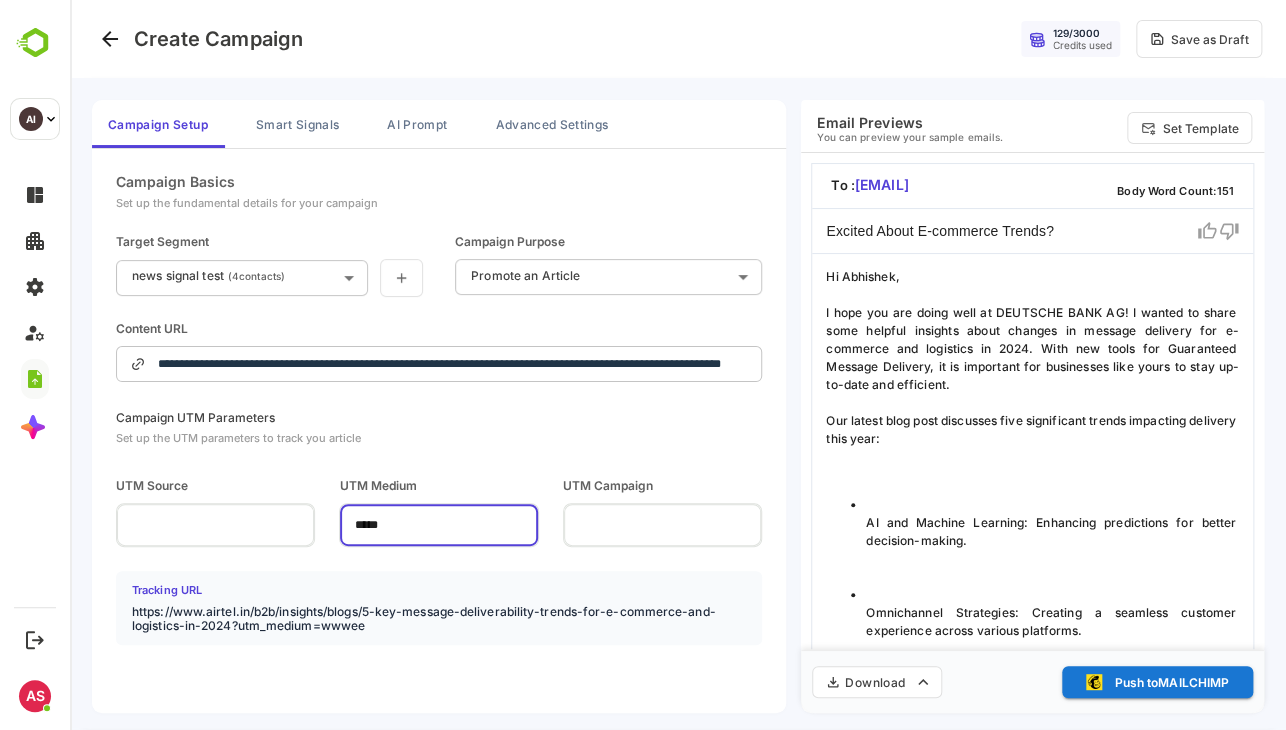 scroll, scrollTop: 488, scrollLeft: 0, axis: vertical 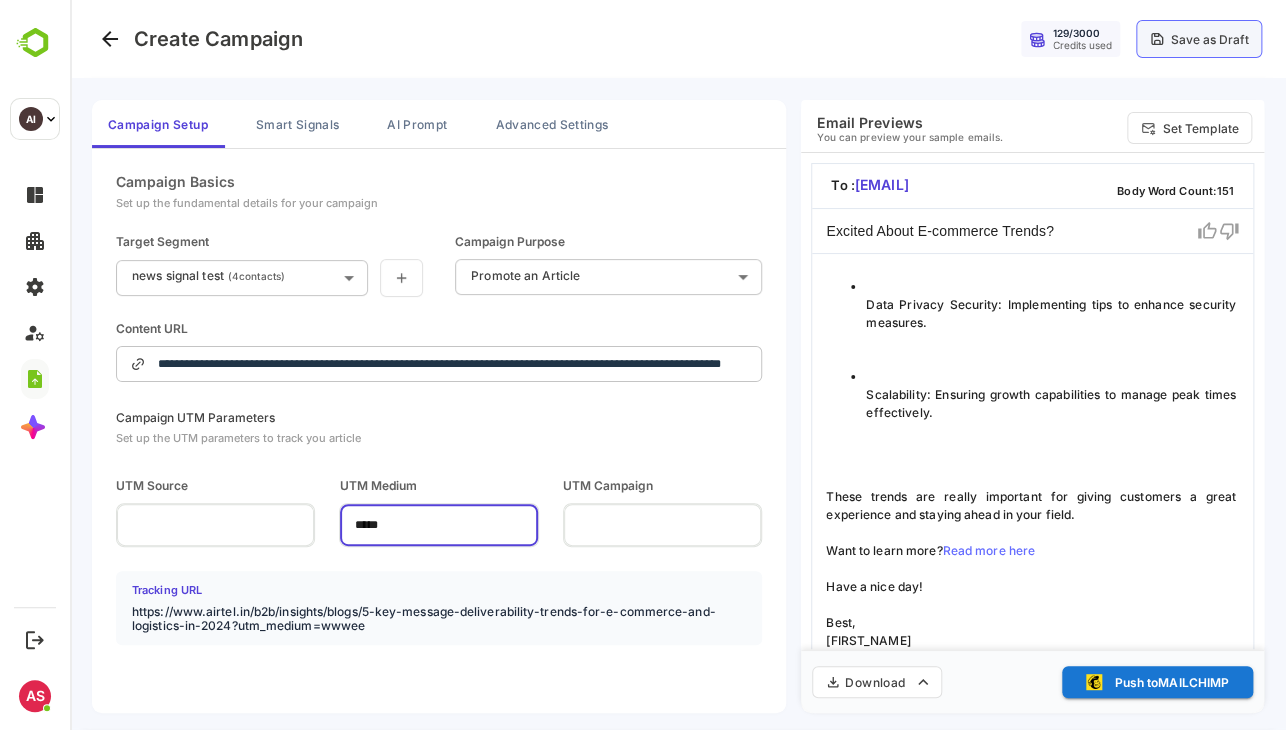 type on "*****" 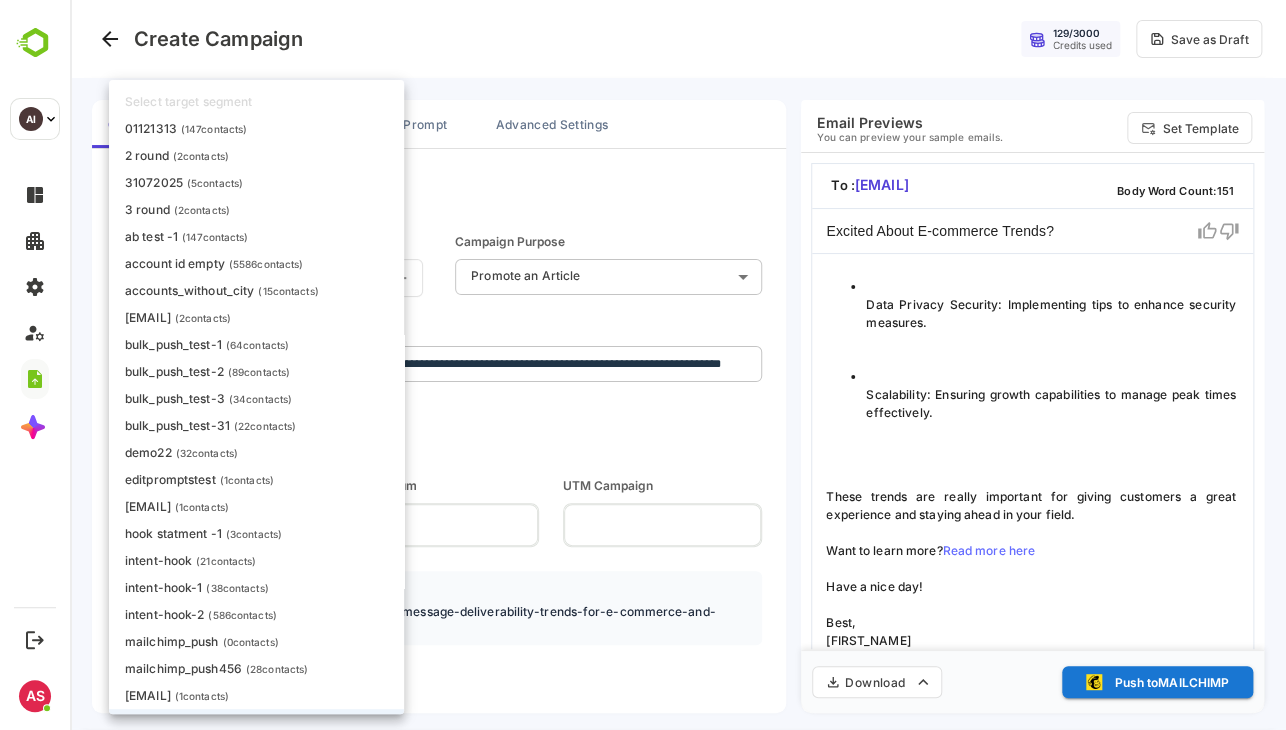 click on "**********" at bounding box center (678, 365) 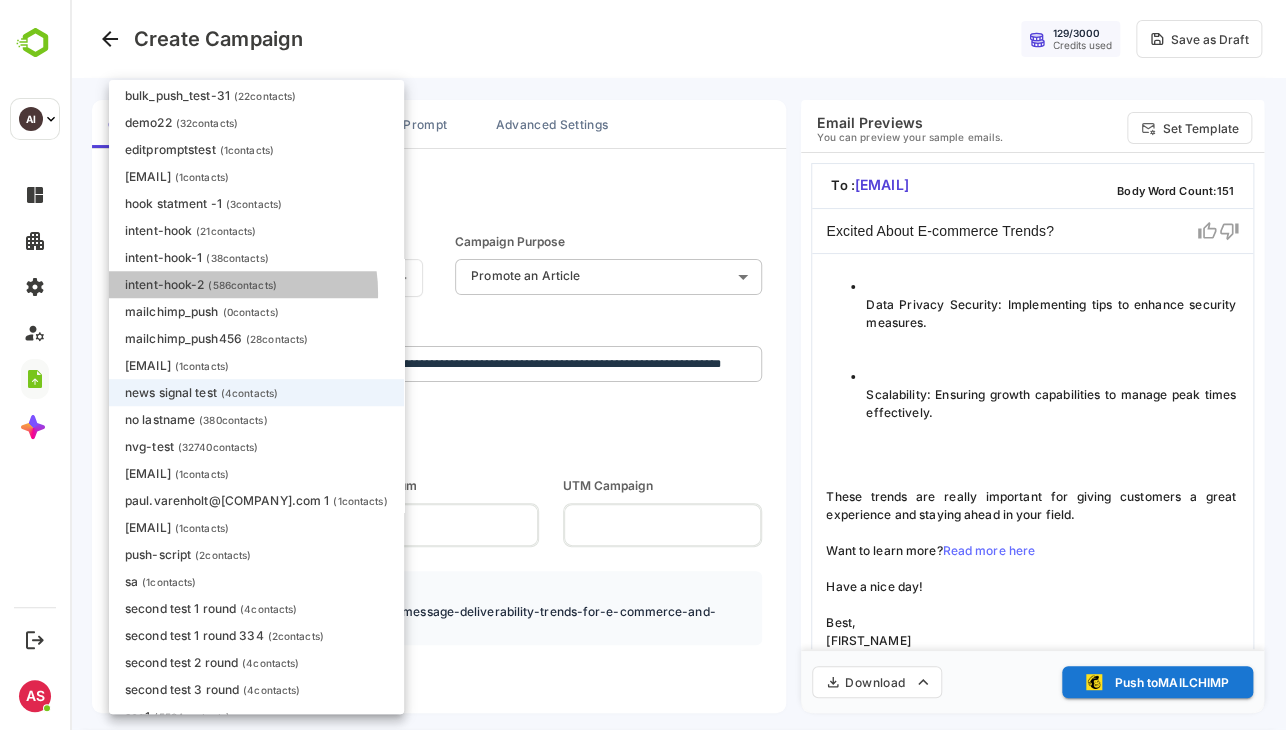 click on "intent-hook-2 ( 586  contacts)" at bounding box center (256, 284) 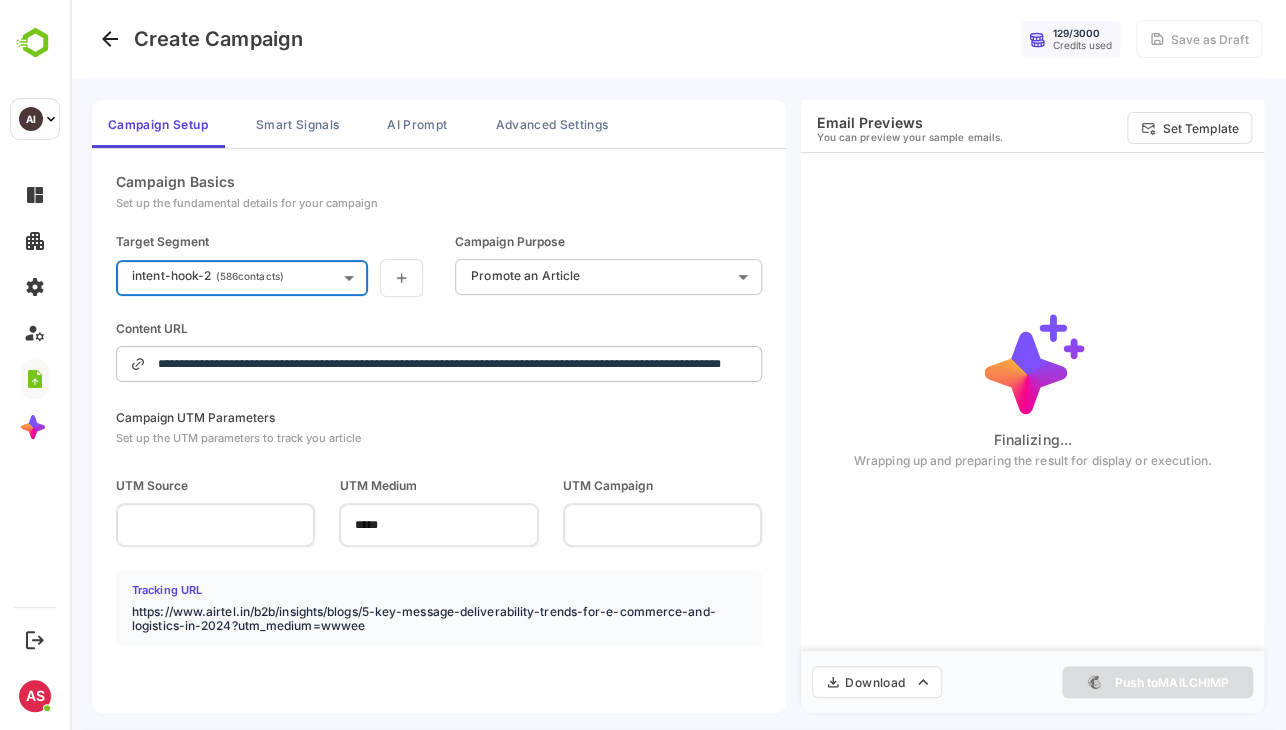 type 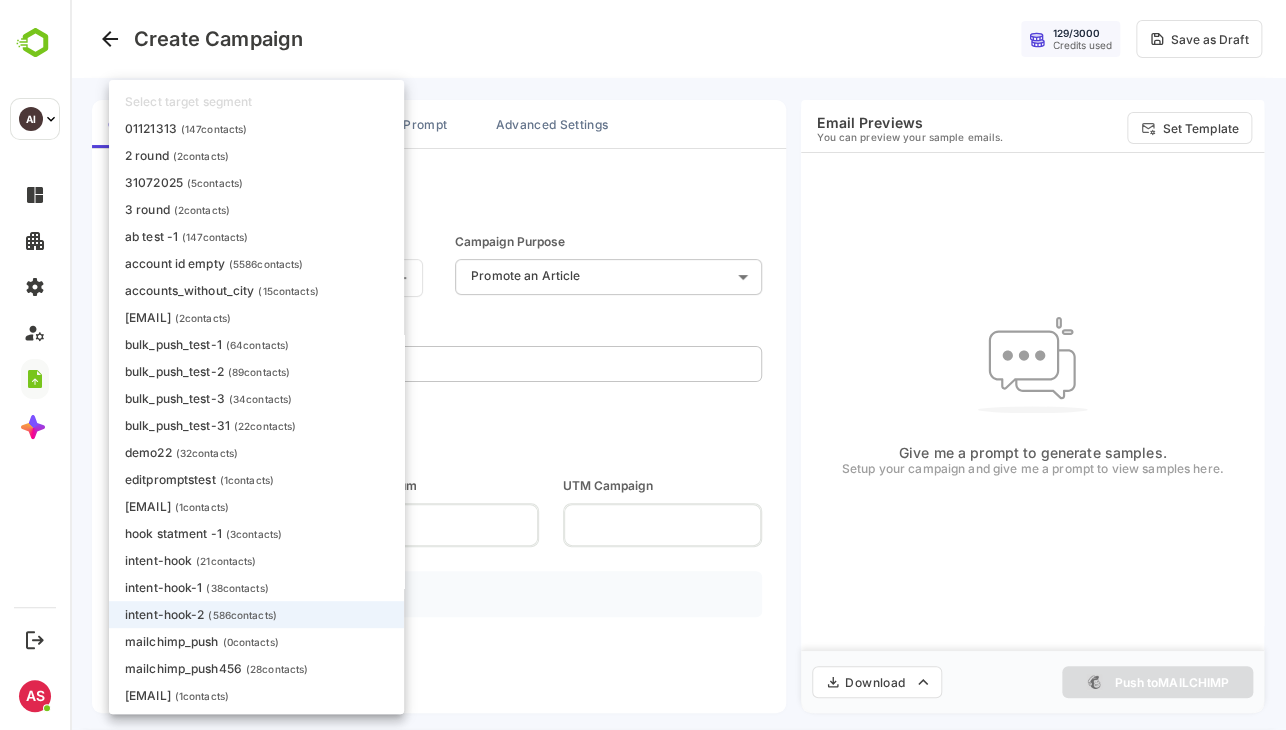 click on "**********" at bounding box center (678, 365) 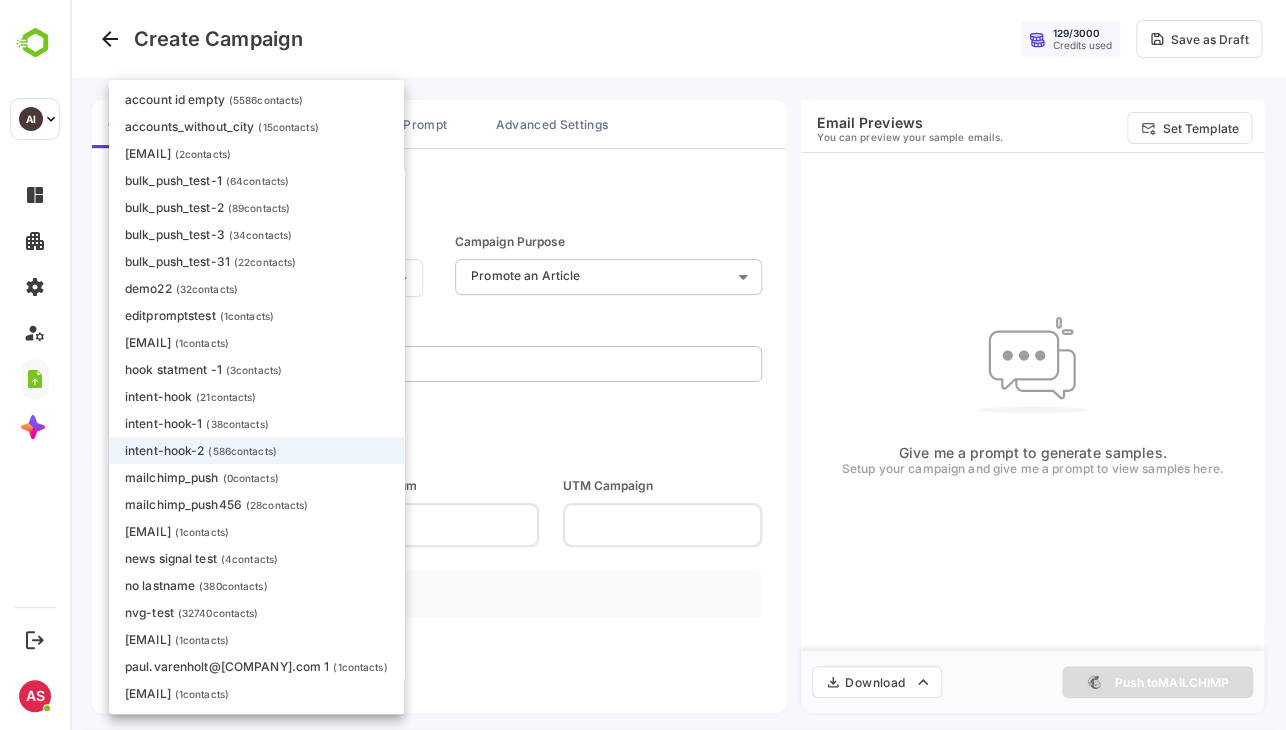 scroll, scrollTop: 219, scrollLeft: 0, axis: vertical 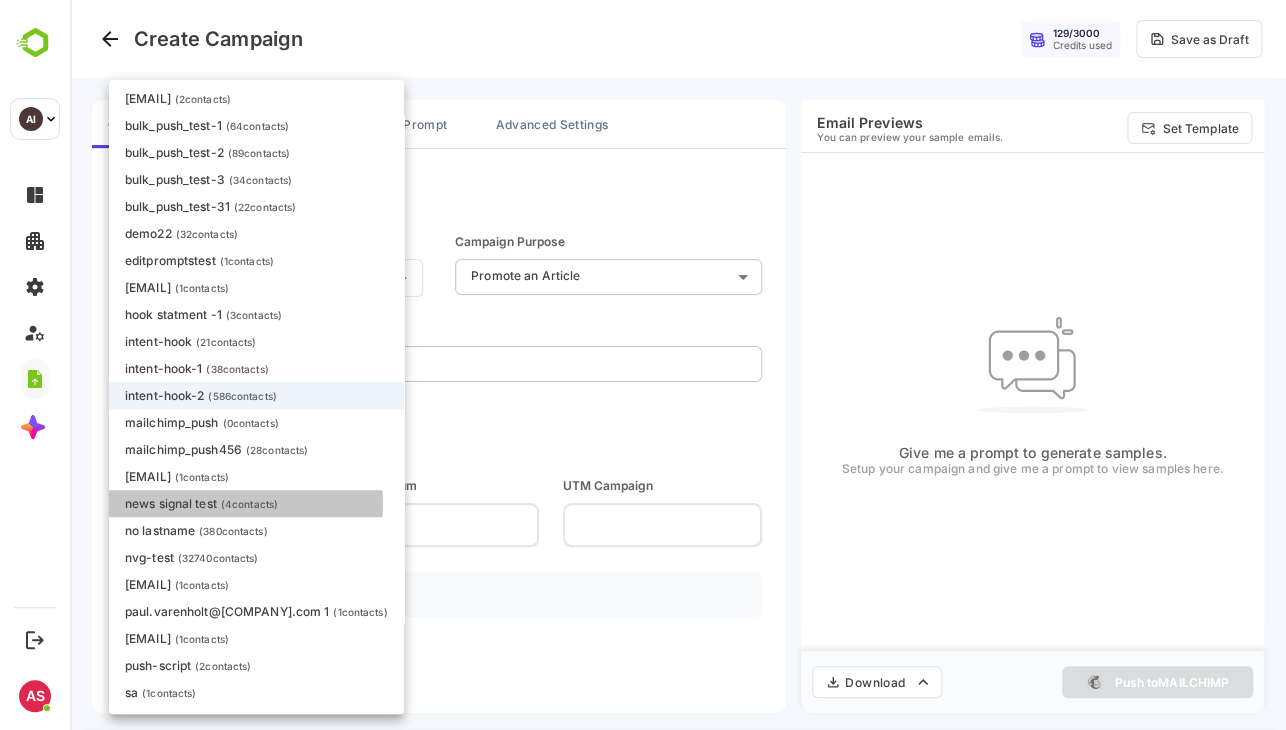 click on "( 4  contacts)" at bounding box center [249, 504] 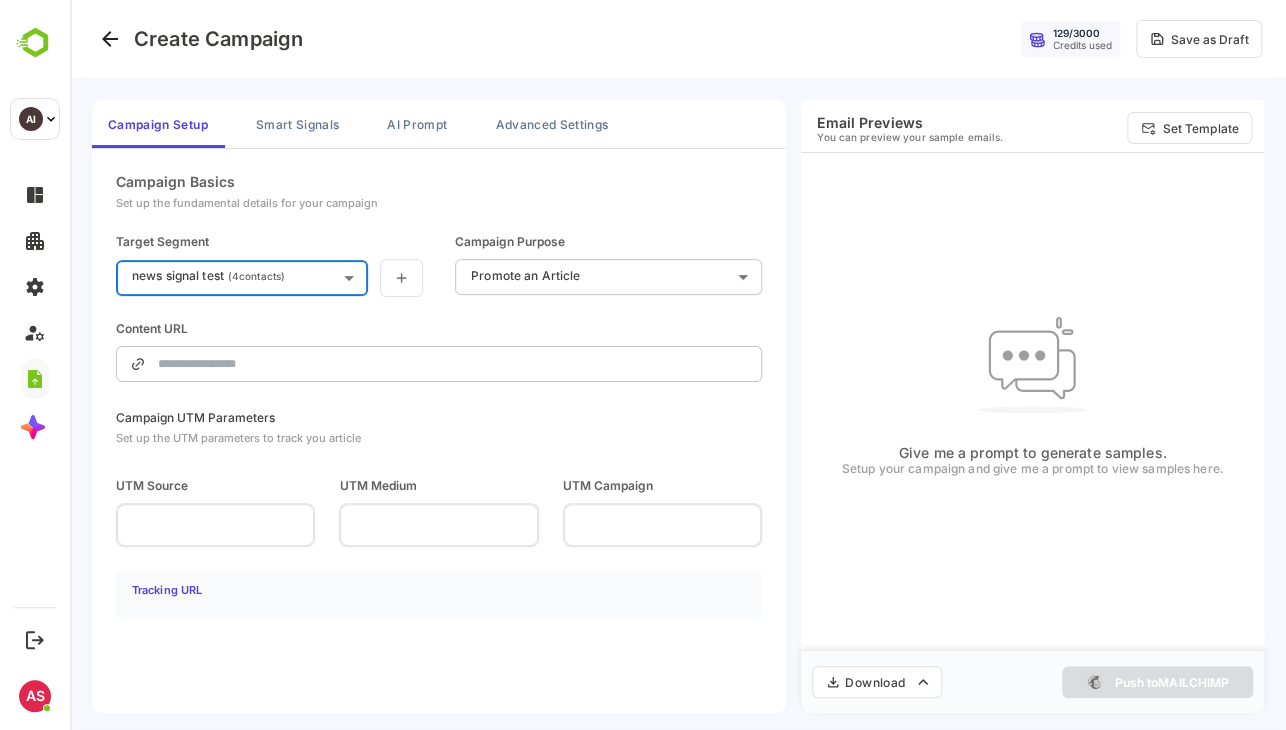 click at bounding box center (453, 364) 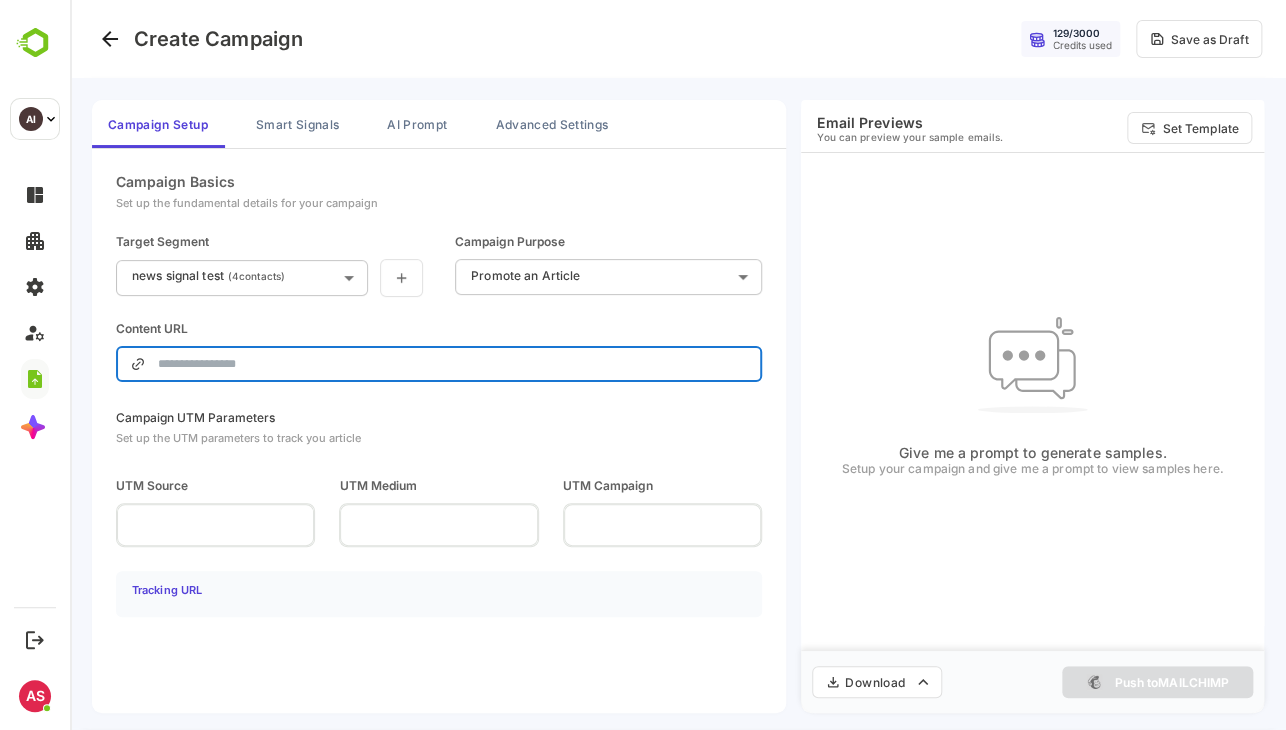 type on "**********" 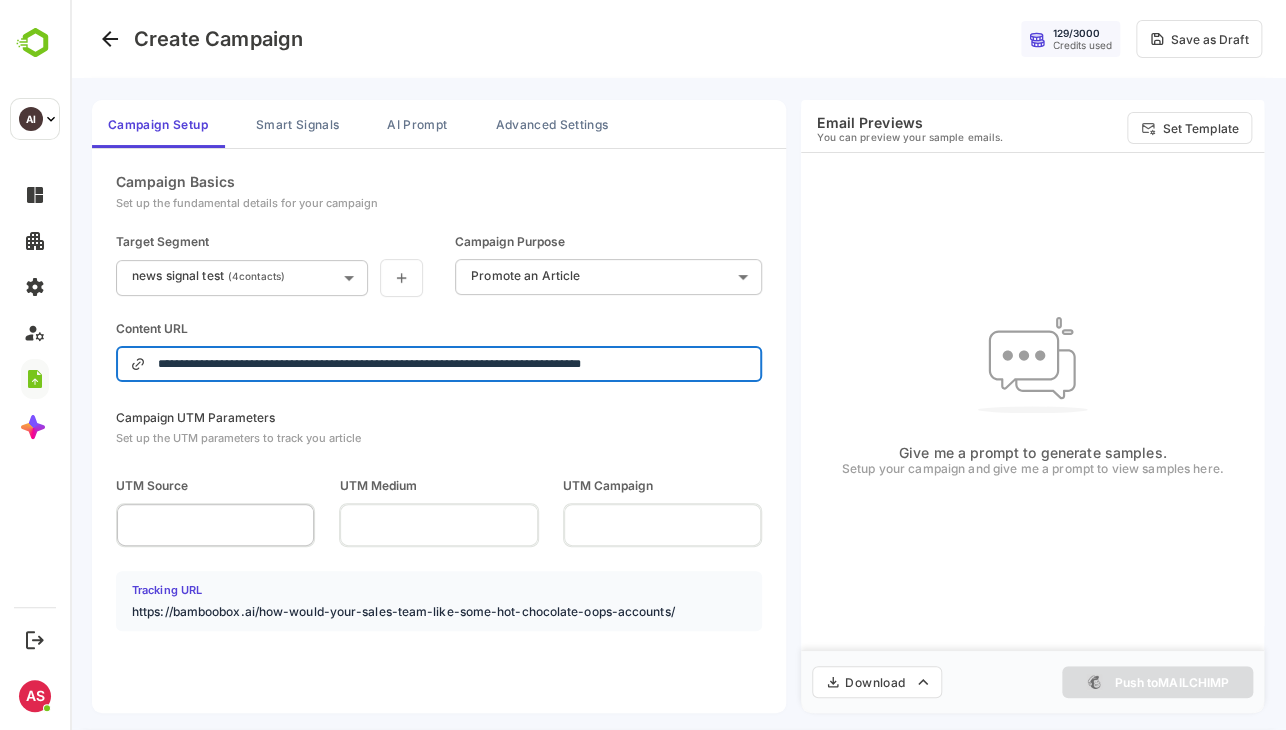 click on "​" at bounding box center (215, 525) 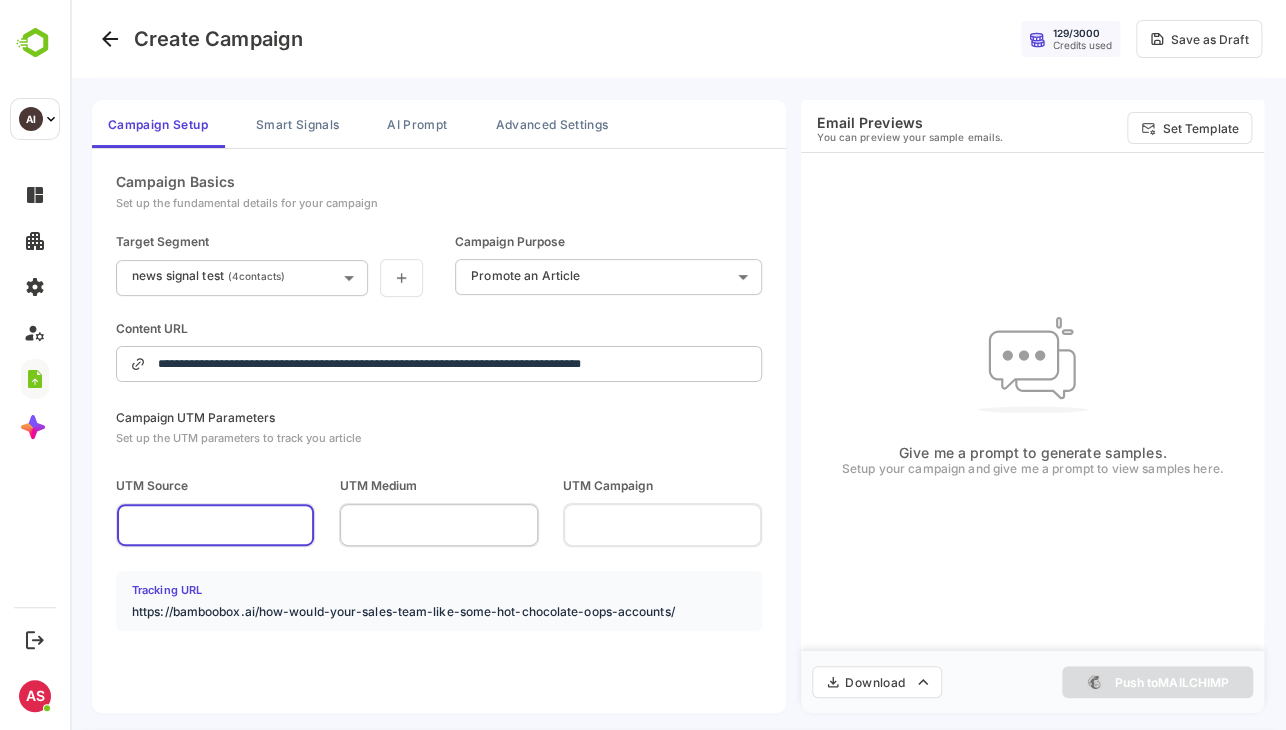 click at bounding box center (438, 524) 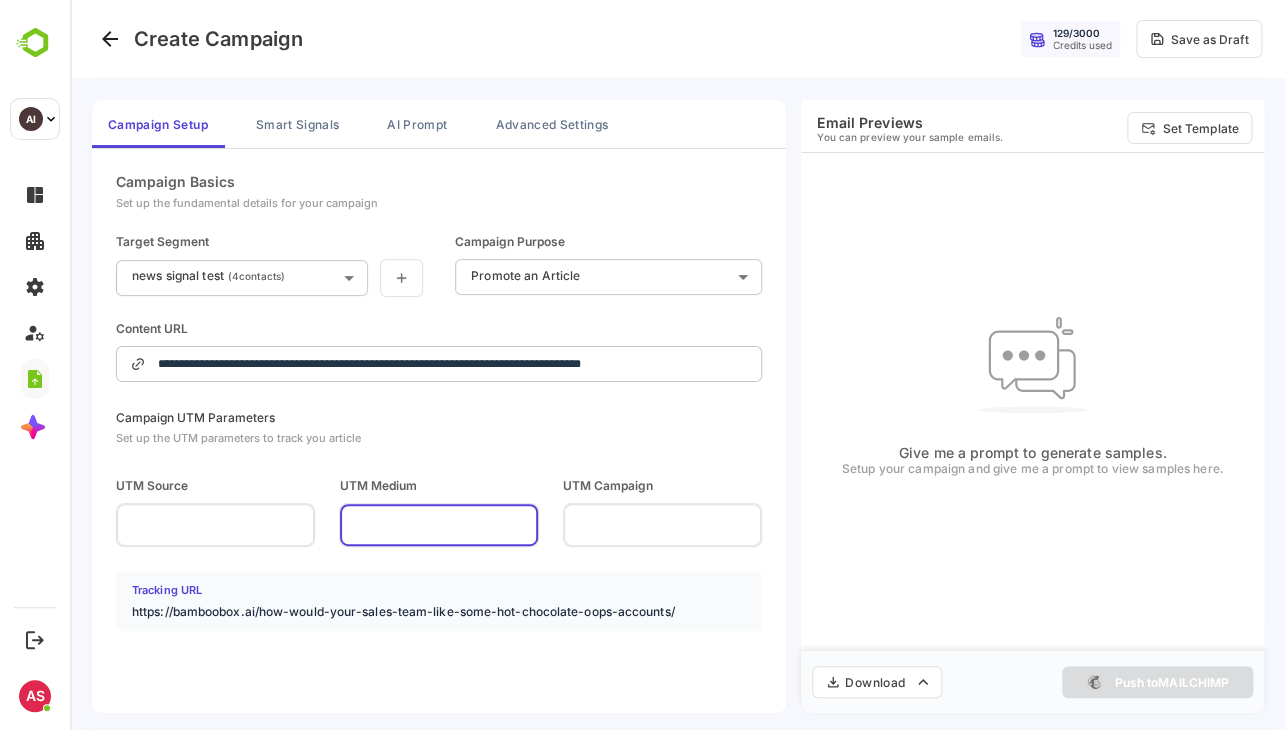 type on "**********" 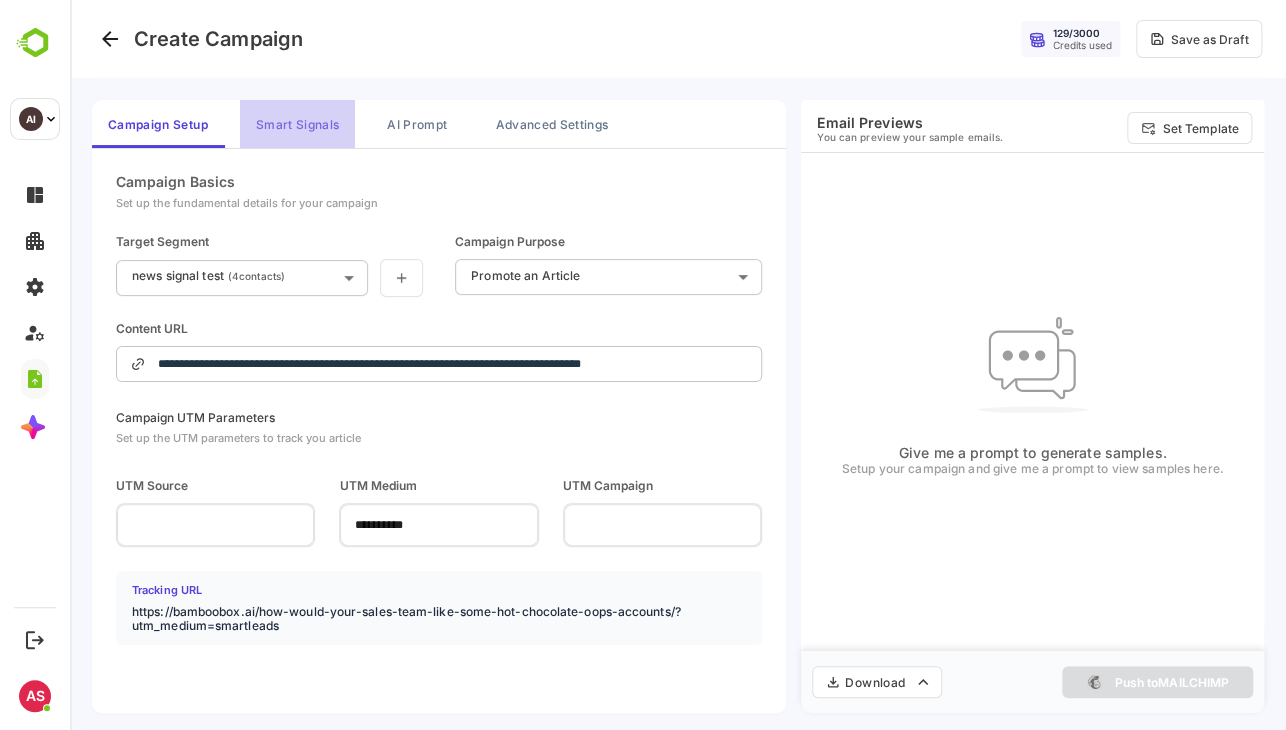 click on "Smart Signals" at bounding box center [297, 124] 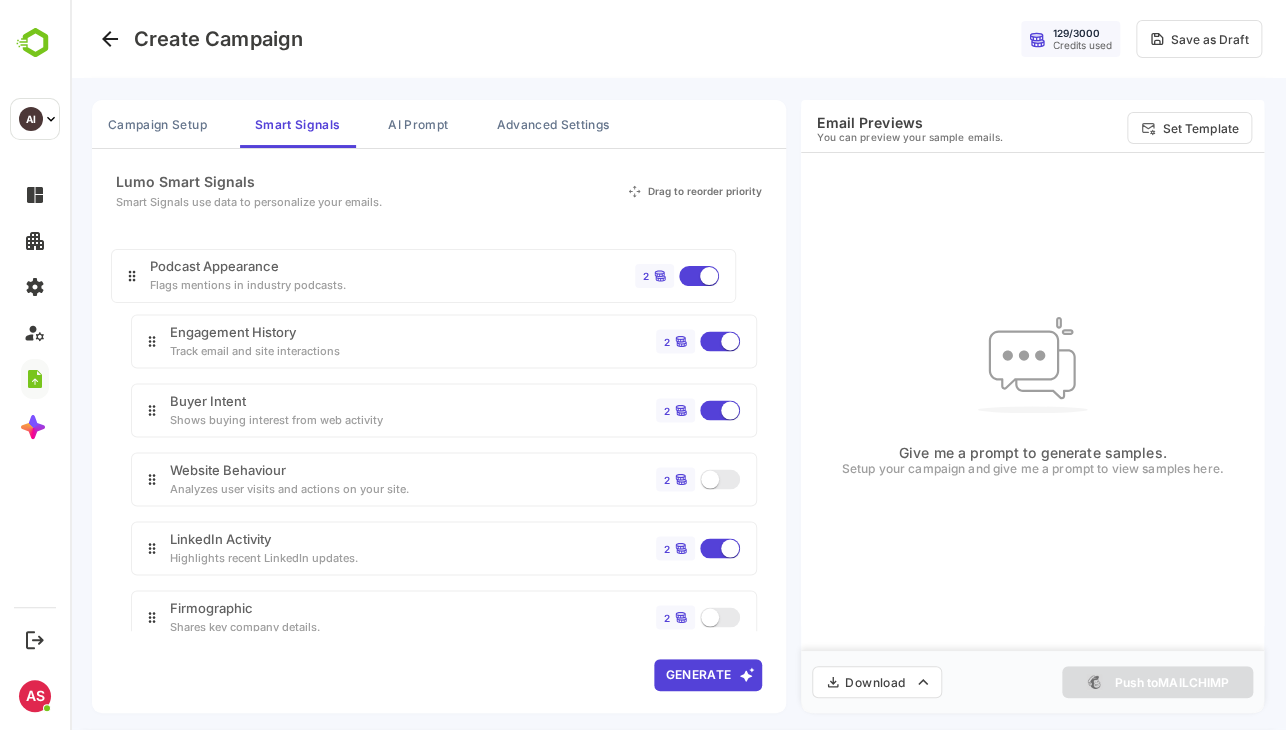 drag, startPoint x: 464, startPoint y: 481, endPoint x: 444, endPoint y: 270, distance: 211.94576 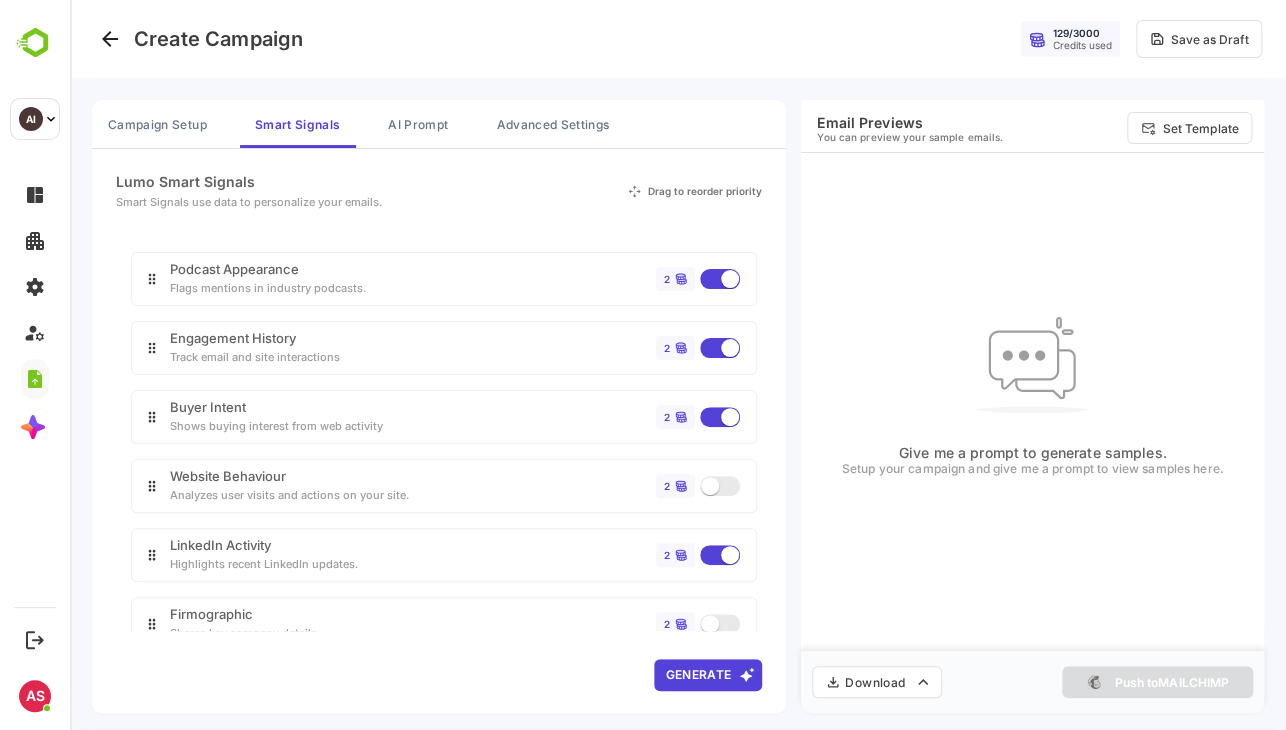 scroll, scrollTop: 148, scrollLeft: 0, axis: vertical 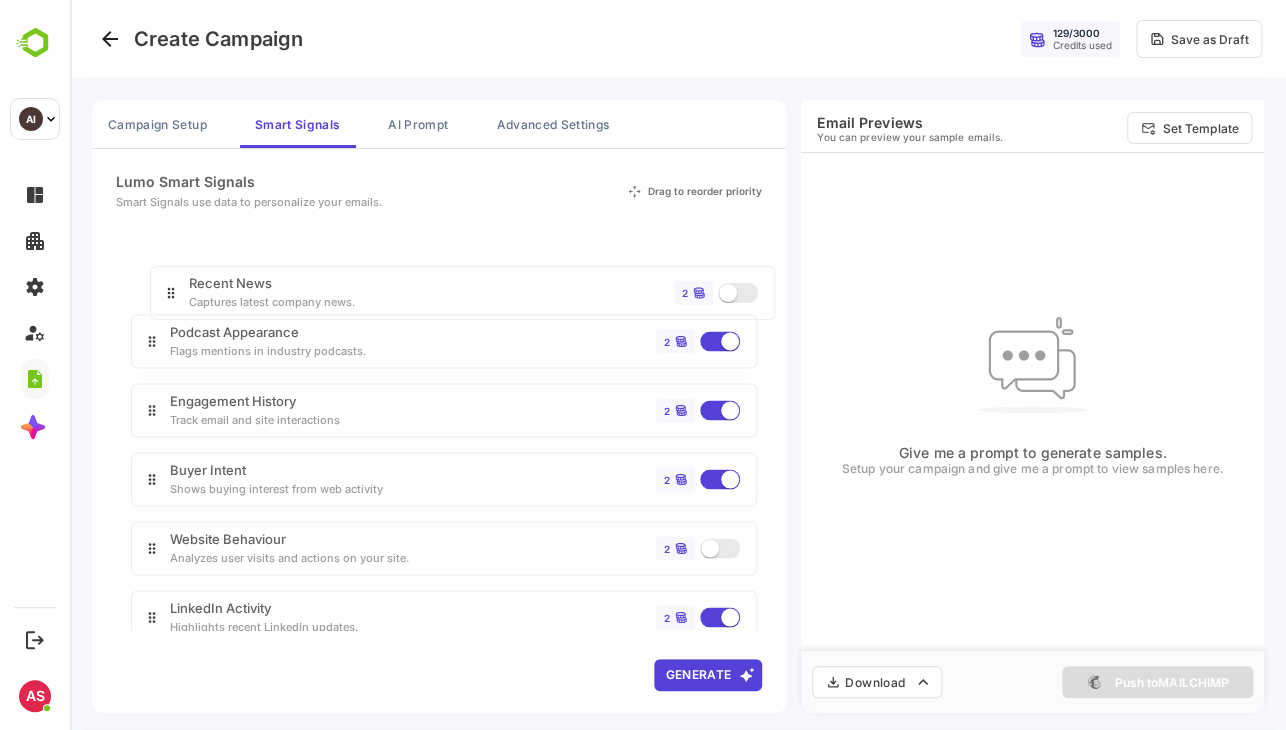 drag, startPoint x: 392, startPoint y: 534, endPoint x: 412, endPoint y: 288, distance: 246.81168 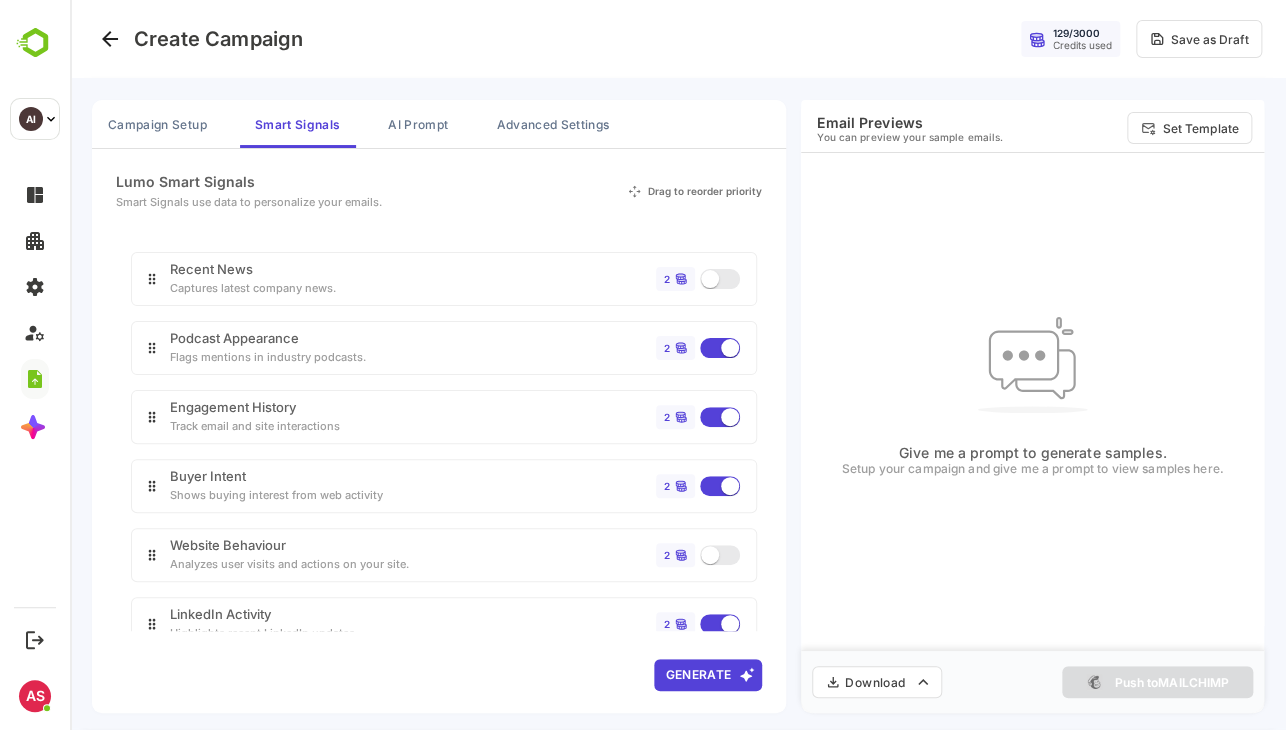 scroll, scrollTop: 148, scrollLeft: 0, axis: vertical 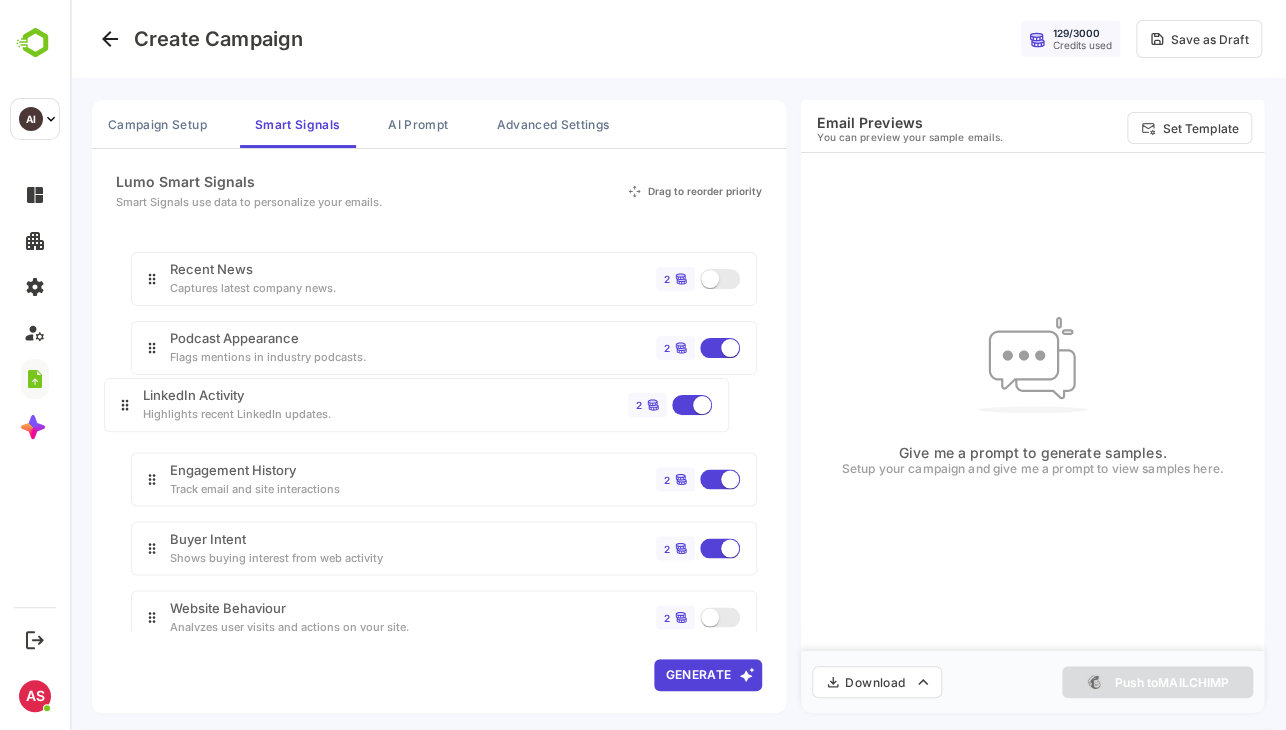 drag, startPoint x: 316, startPoint y: 460, endPoint x: 287, endPoint y: 391, distance: 74.84651 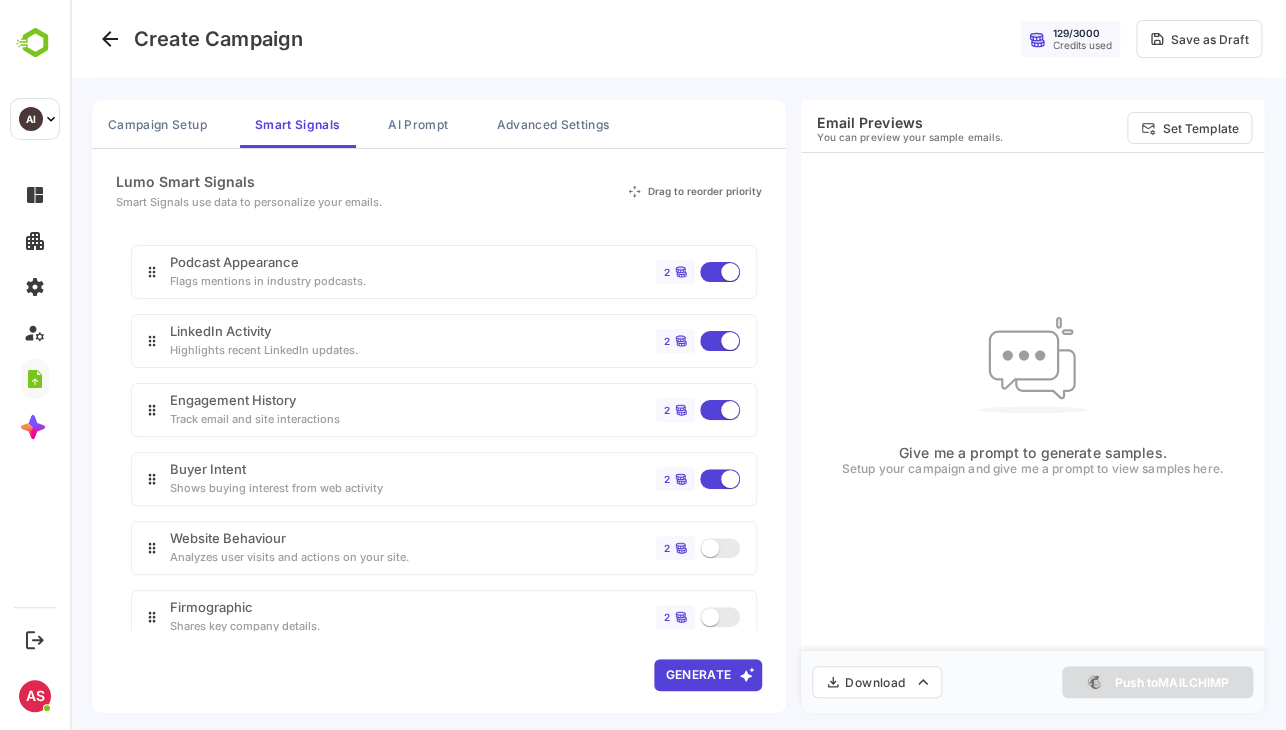 scroll, scrollTop: 148, scrollLeft: 0, axis: vertical 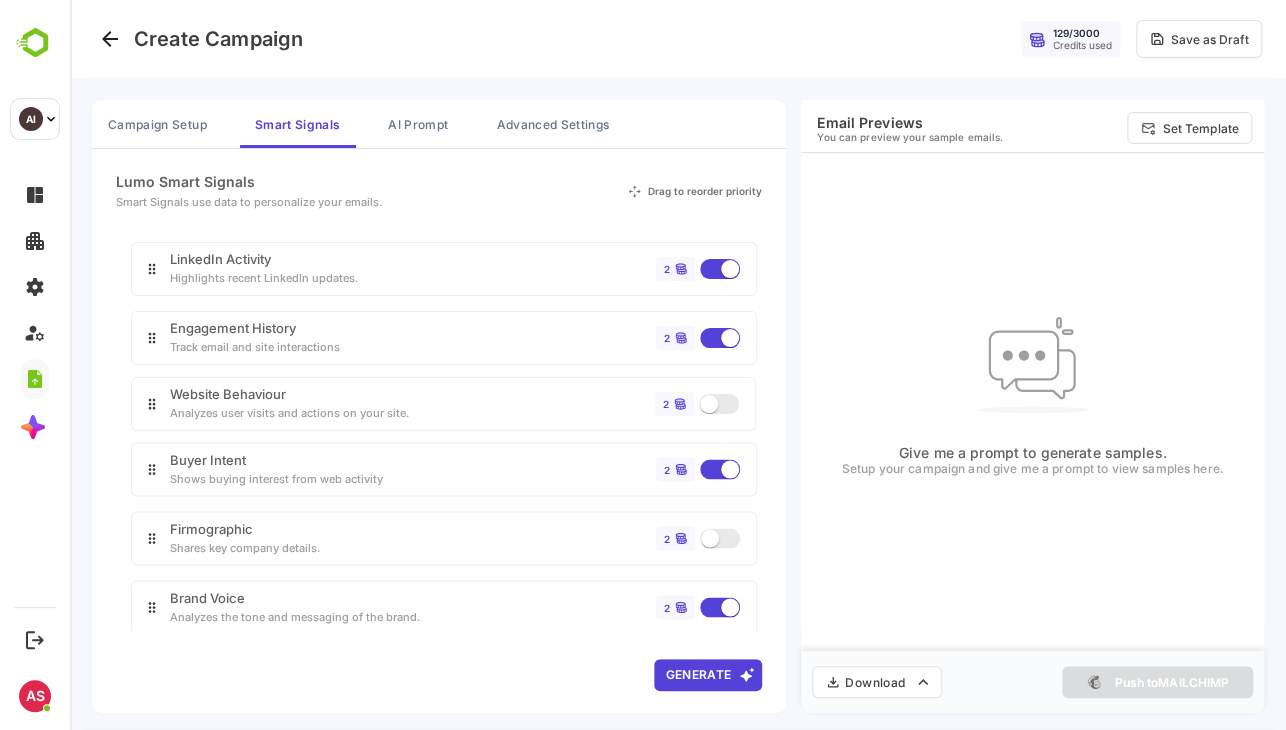 drag, startPoint x: 276, startPoint y: 476, endPoint x: 276, endPoint y: 407, distance: 69 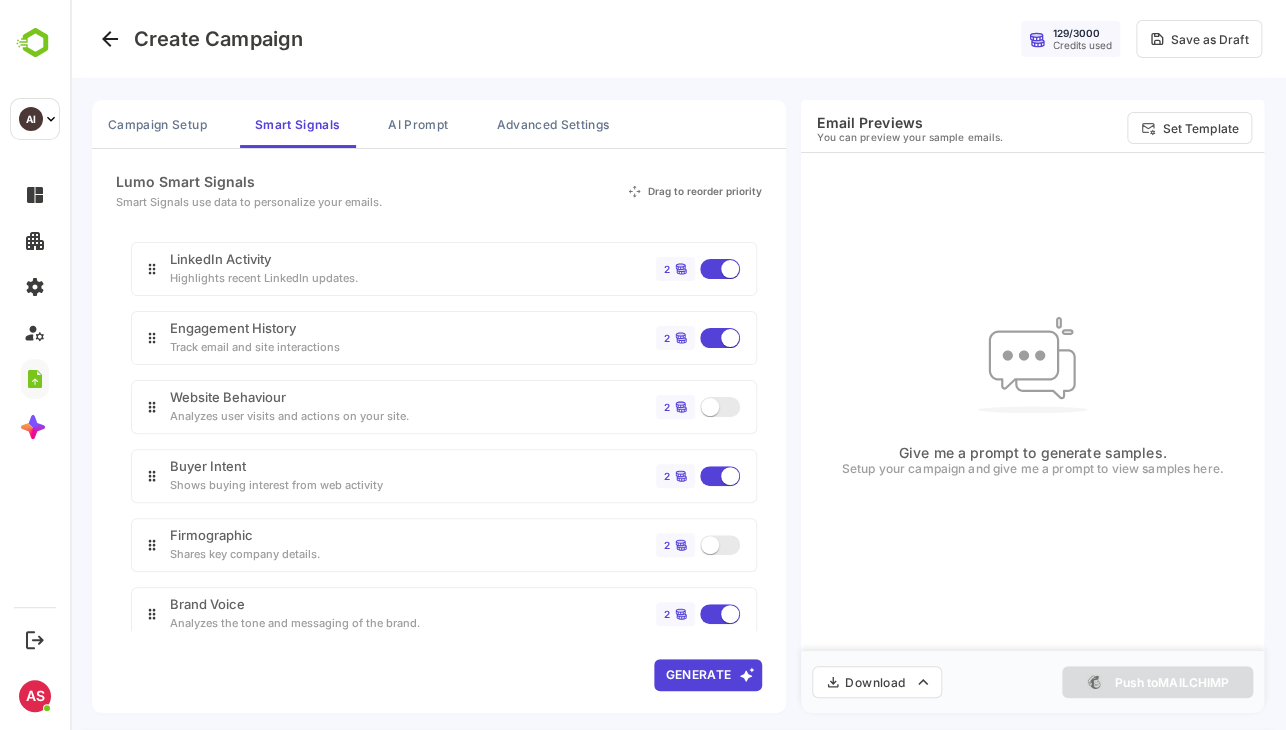 scroll, scrollTop: 0, scrollLeft: 0, axis: both 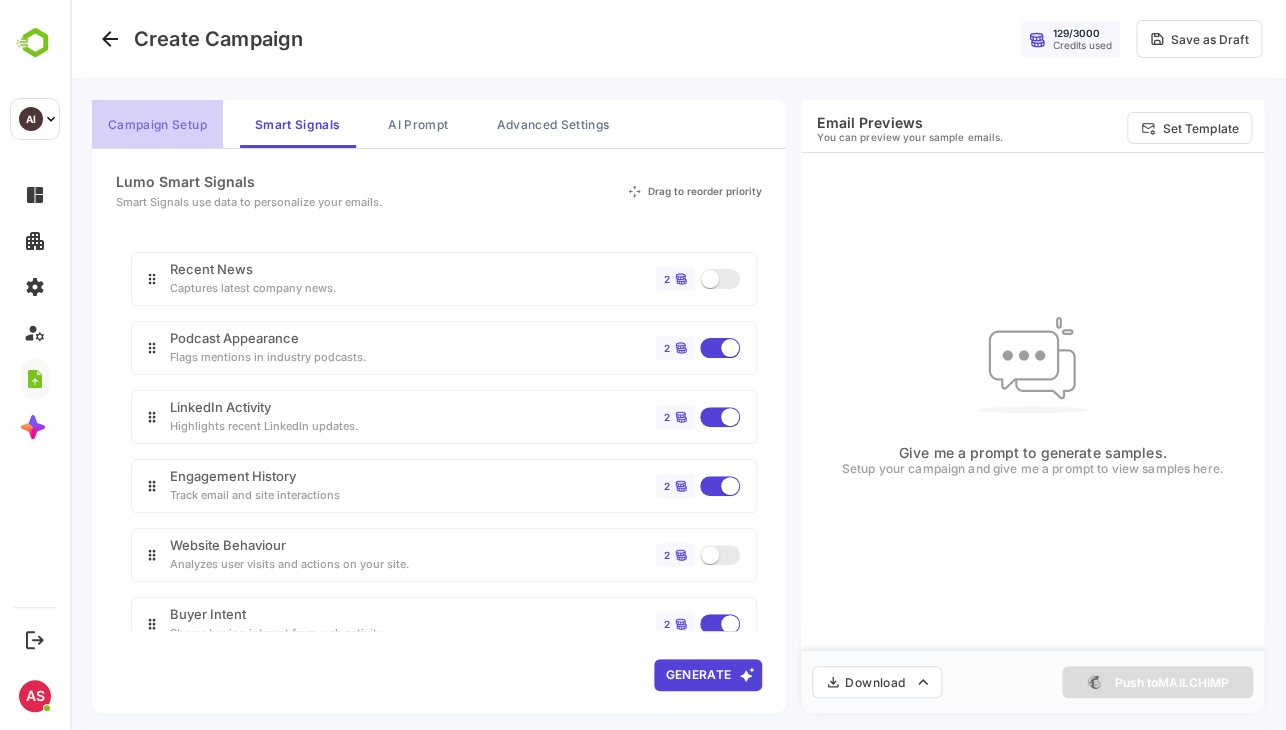 click on "Campaign Setup" at bounding box center (157, 124) 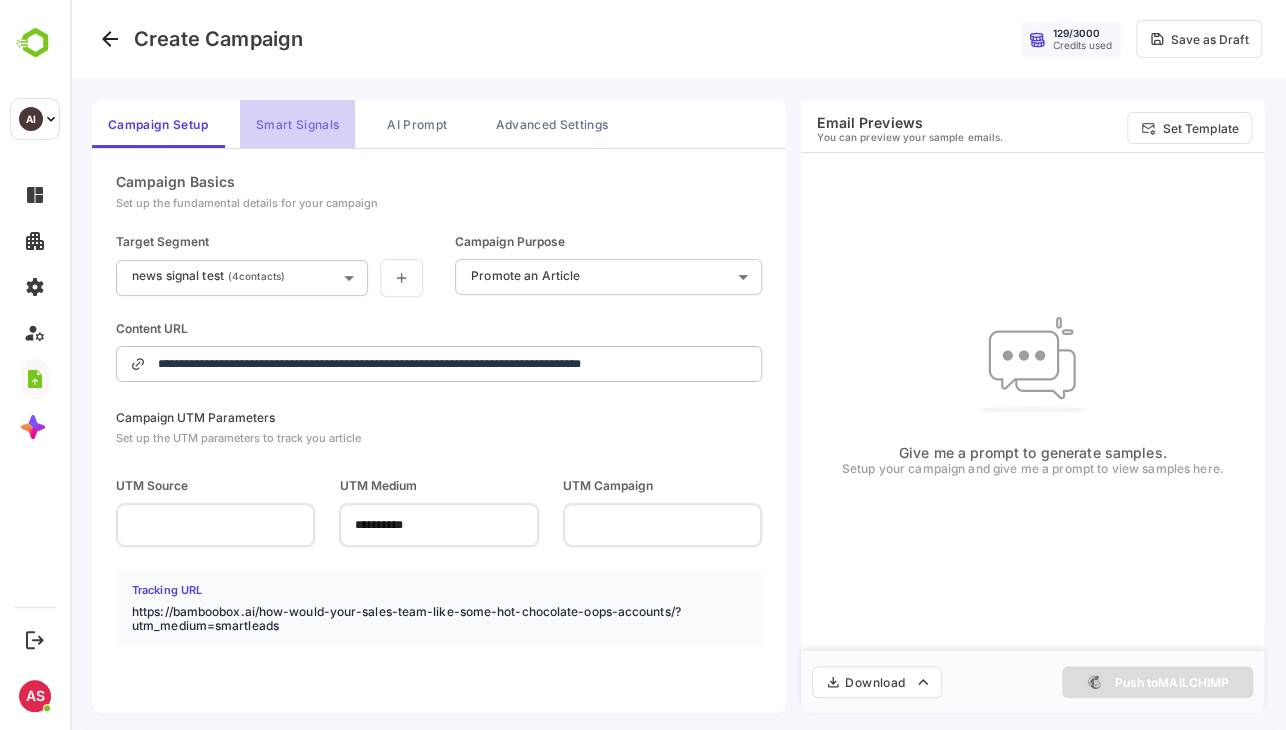 click on "Smart Signals" at bounding box center [297, 124] 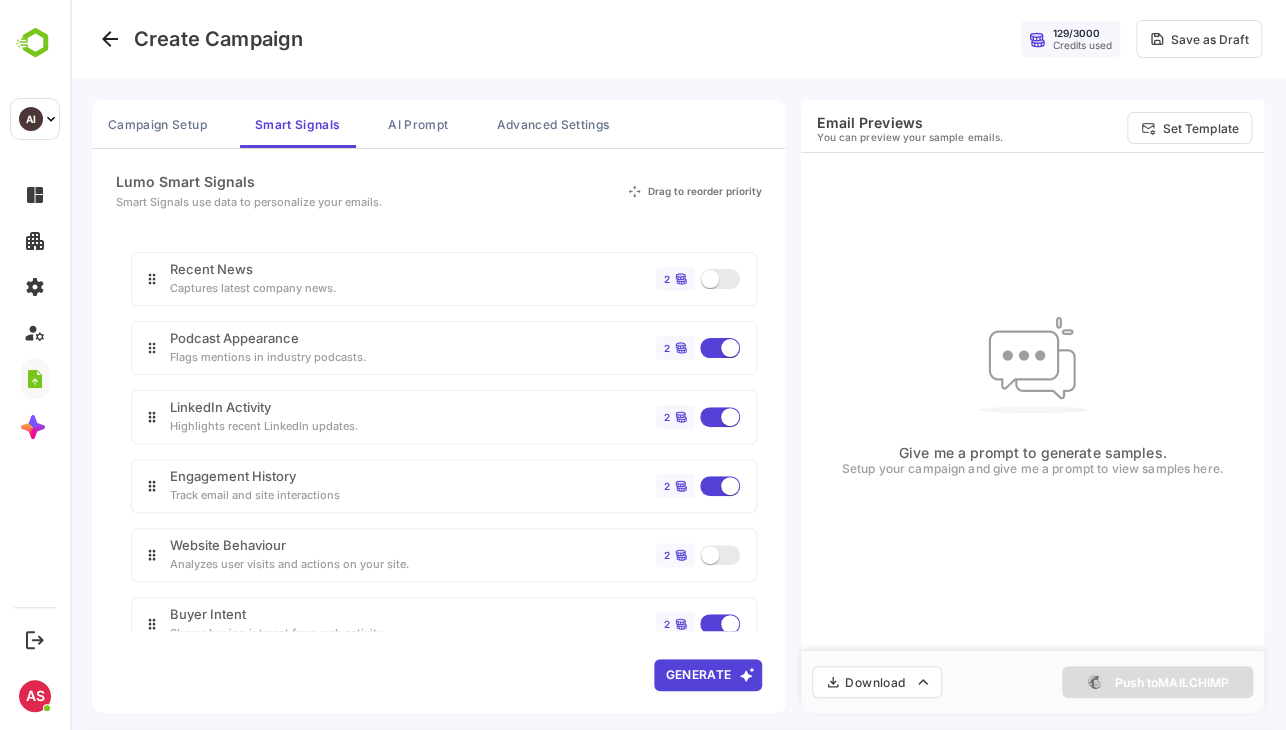 scroll, scrollTop: 148, scrollLeft: 0, axis: vertical 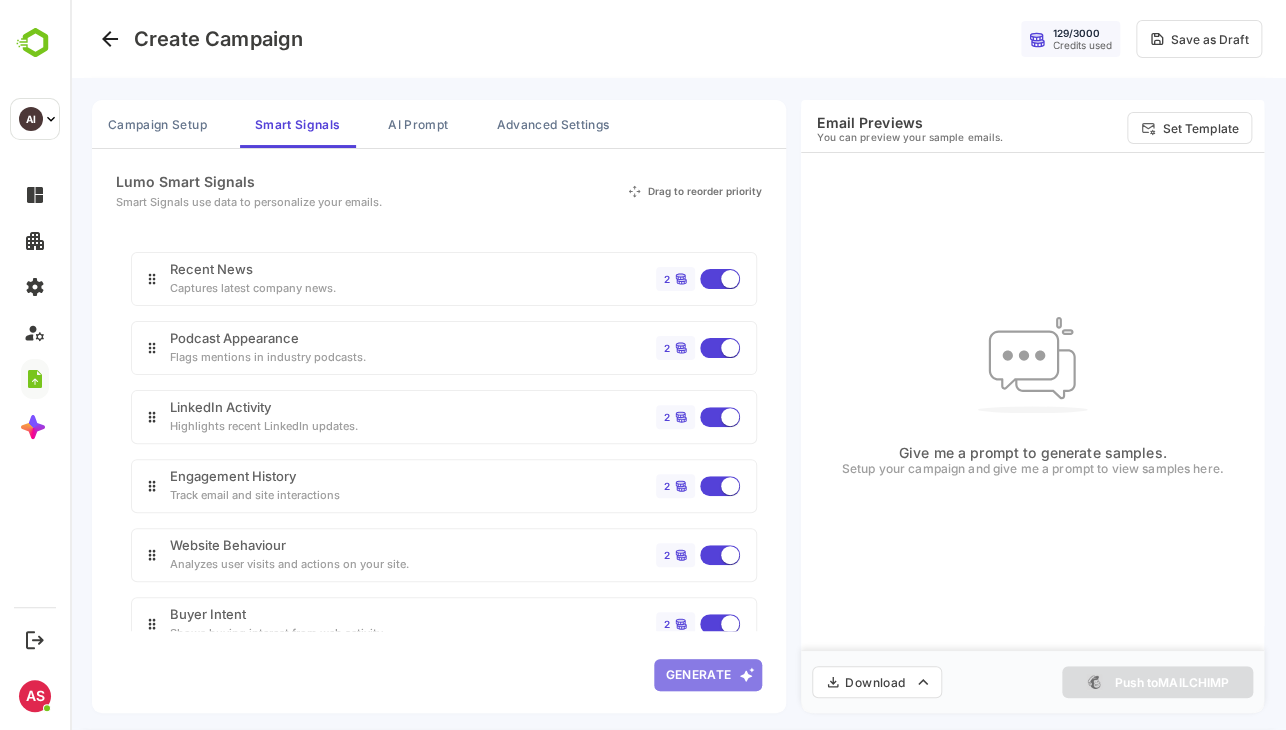 click on "Generate" at bounding box center (708, 675) 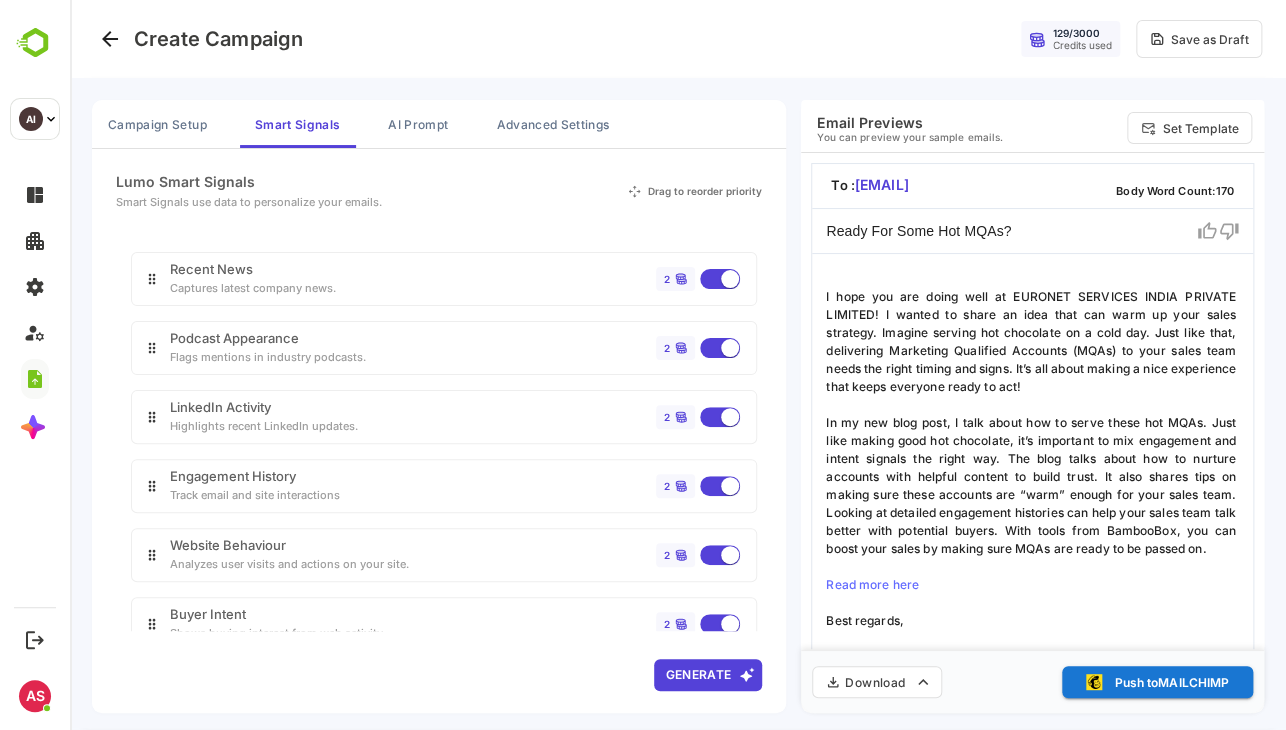 scroll, scrollTop: 68, scrollLeft: 0, axis: vertical 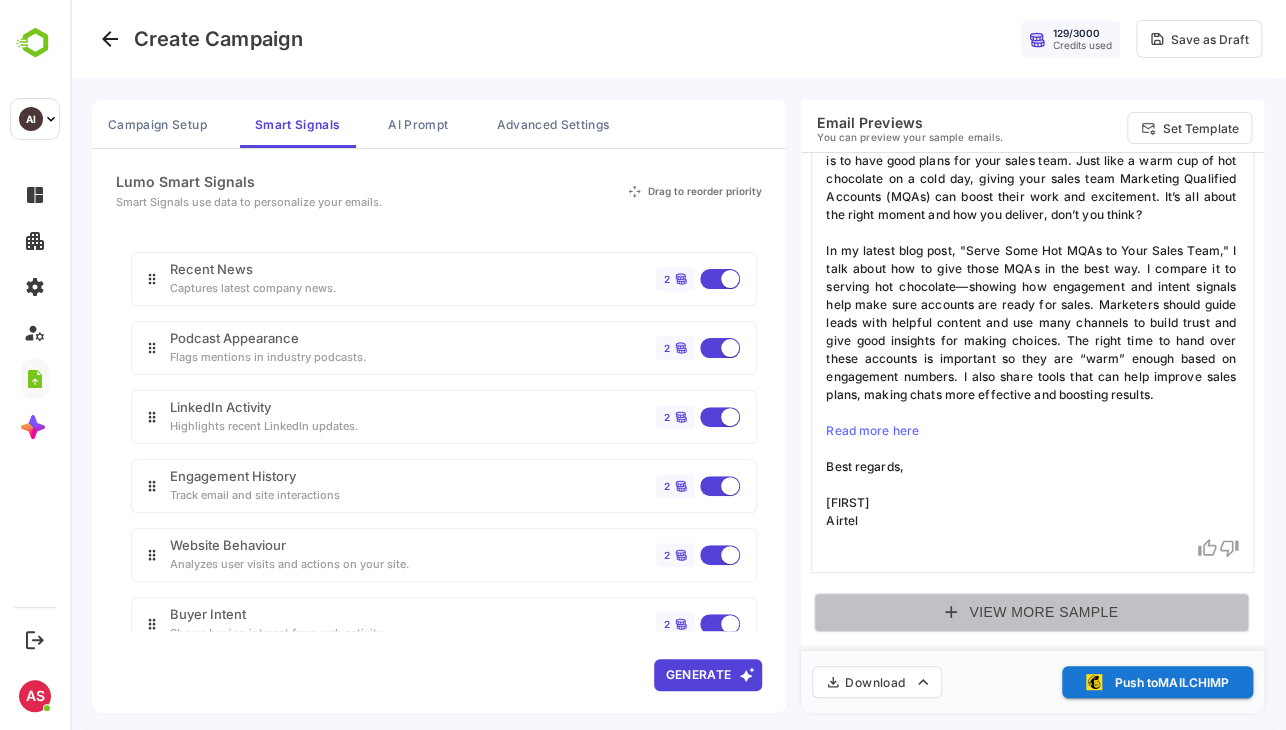 click on "View More Sample" at bounding box center [1031, 612] 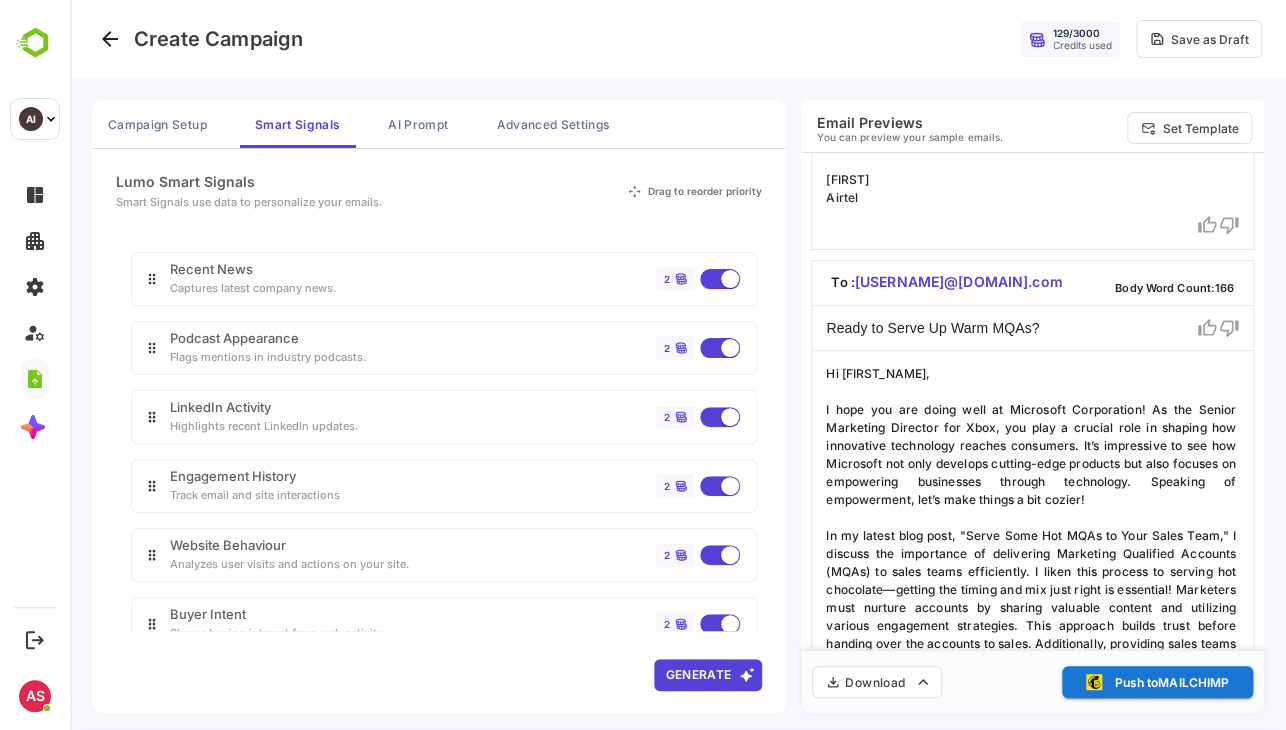 scroll, scrollTop: 1029, scrollLeft: 0, axis: vertical 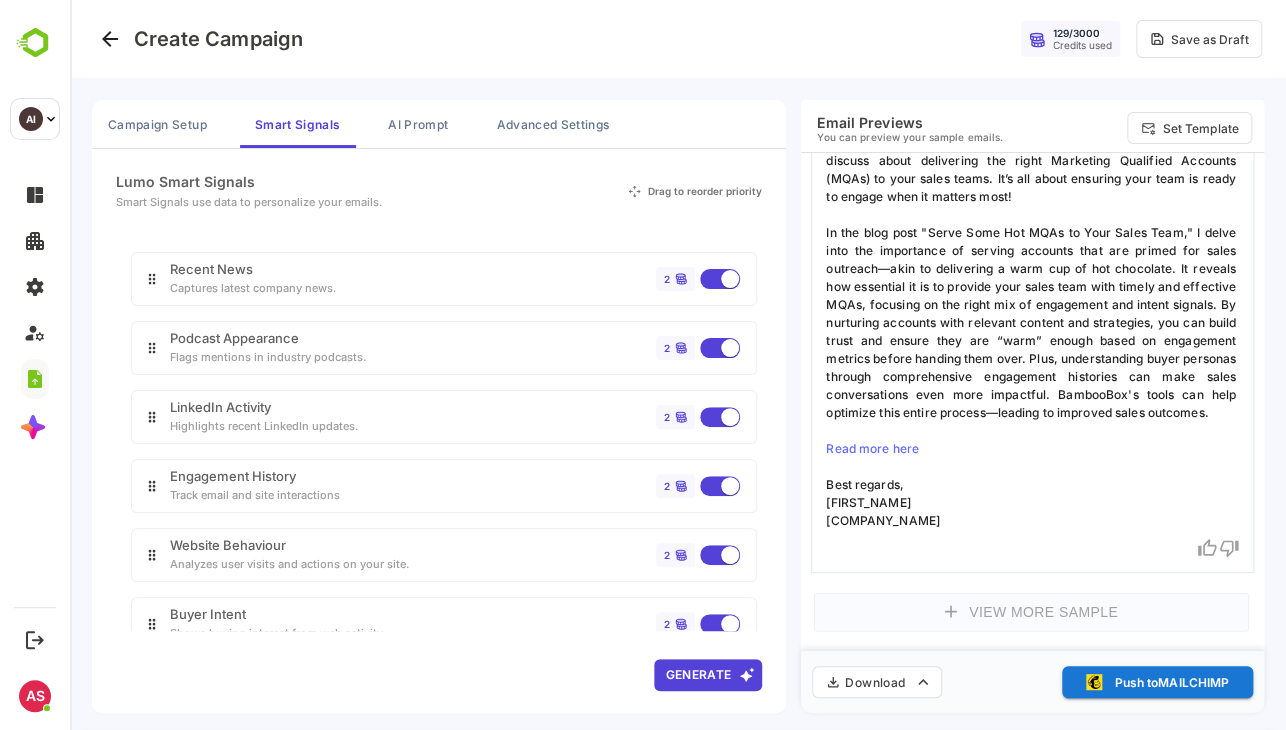 click on "Campaign Setup Smart Signals AI Prompt Advanced Settings Lumo Smart Signals Smart Signals use data to personalize your emails. Drag to reorder priority Recent News Captures latest company news. 2 Podcast Appearance Flags mentions in industry podcasts. 2 LinkedIn Activity Highlights recent LinkedIn updates. 2 Engagement History Track email and site interactions 2 Website Behaviour Analyzes user visits and actions on your site. 2 Buyer Intent Shows buying interest from web activity 2 Firmographic Shares key company details. 2 Brand Voice Analyzes the tone and messaging of the brand. 2   Generate Email Previews You can preview your sample emails. Set Template To :   deepesh@euro.co.in Body Word Count:  170 Ready For Some Hot MQAs? Hi Deepesh,
Read more here
Best regards,
Bikash
Airtel To :   abhishek.jain@db.com Body Word Count:  176 Want To Serve Up Some Hot MQAs? Hi Abhishek,
Read more here
Best regards,
Bikash
Airtel To :   guywelch@microsoft.com Body Word Count:  166 Hi Guy," at bounding box center [678, 403] 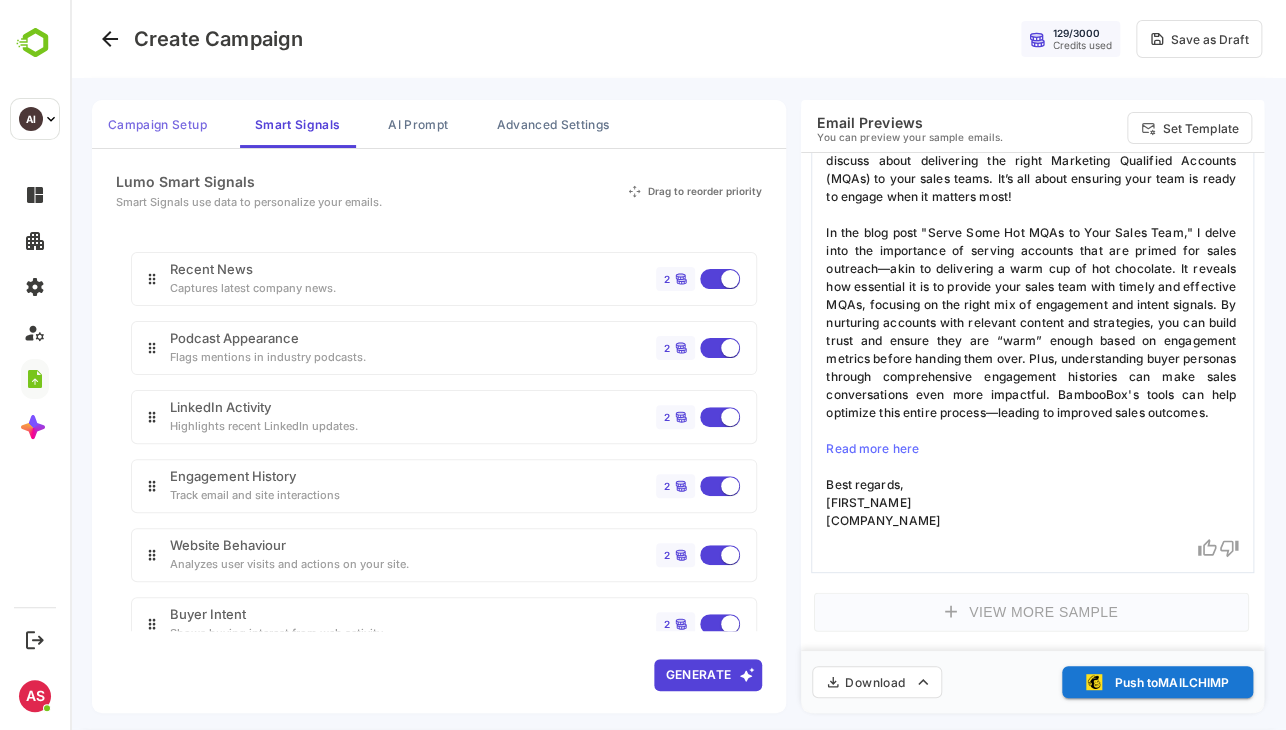click on "Campaign Setup" at bounding box center (157, 124) 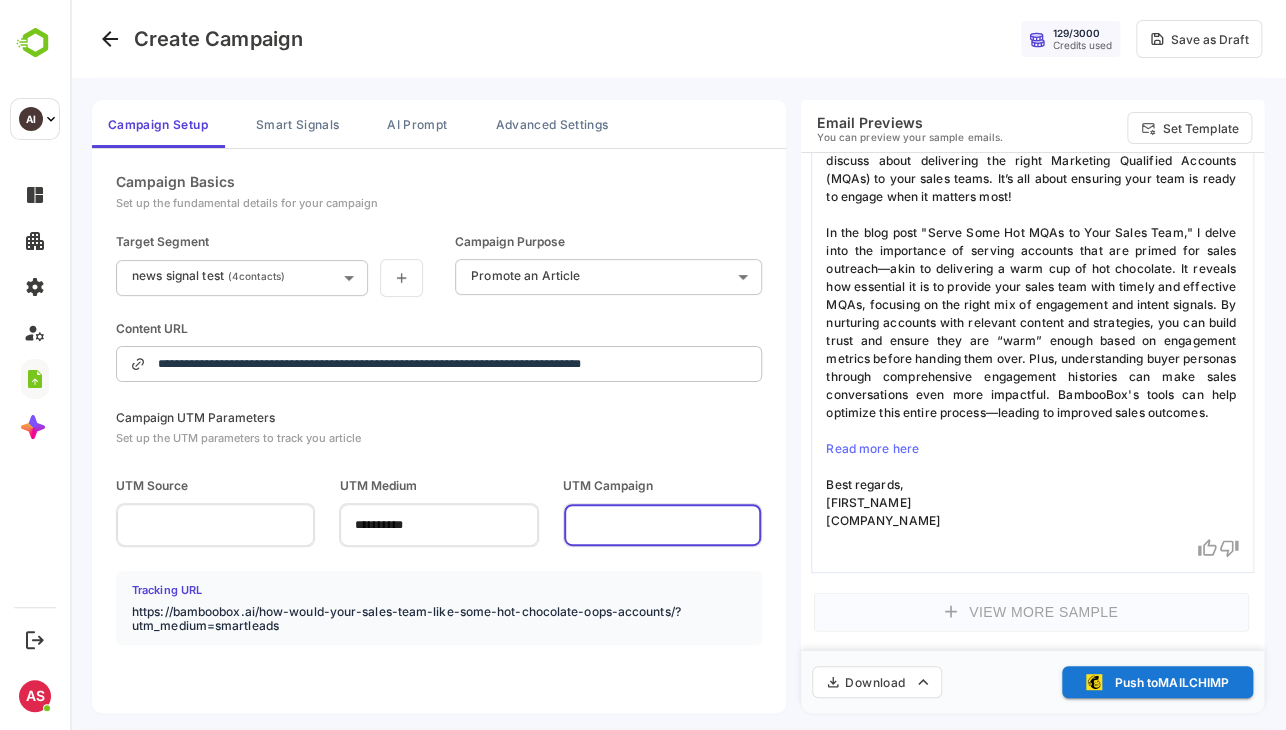 click at bounding box center [662, 524] 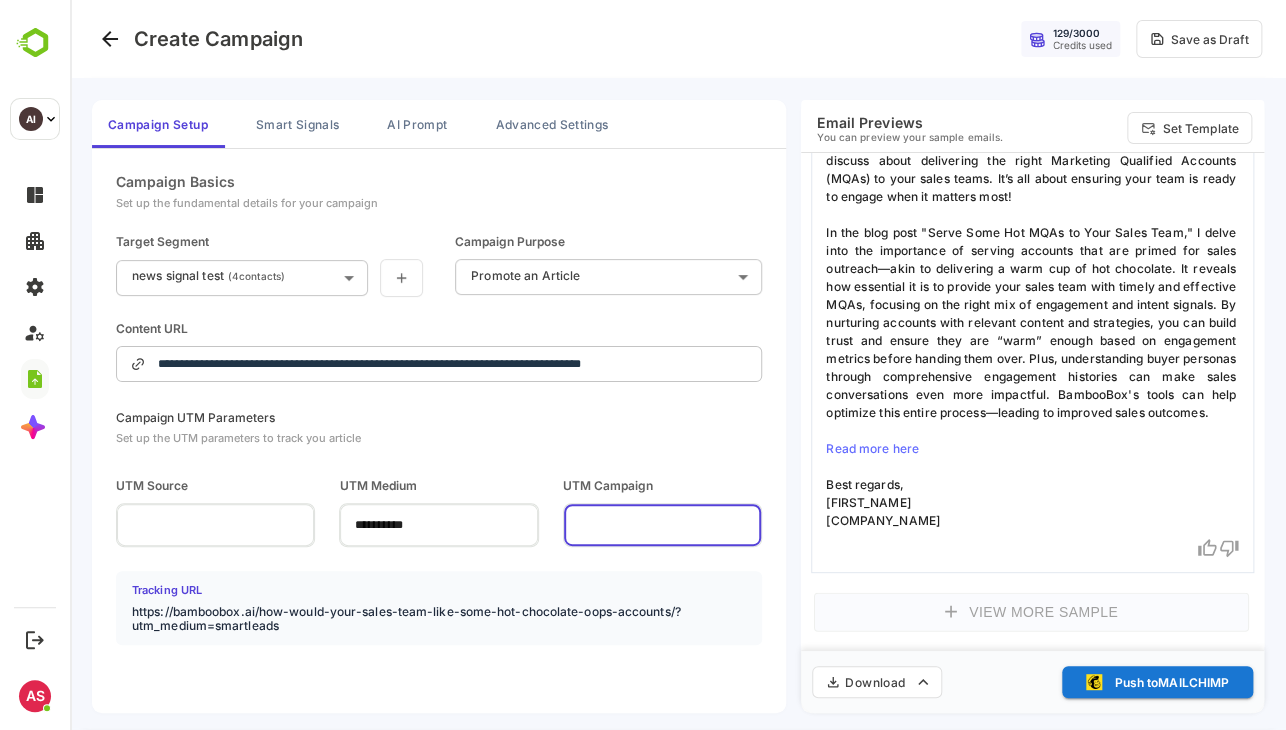 type on "**********" 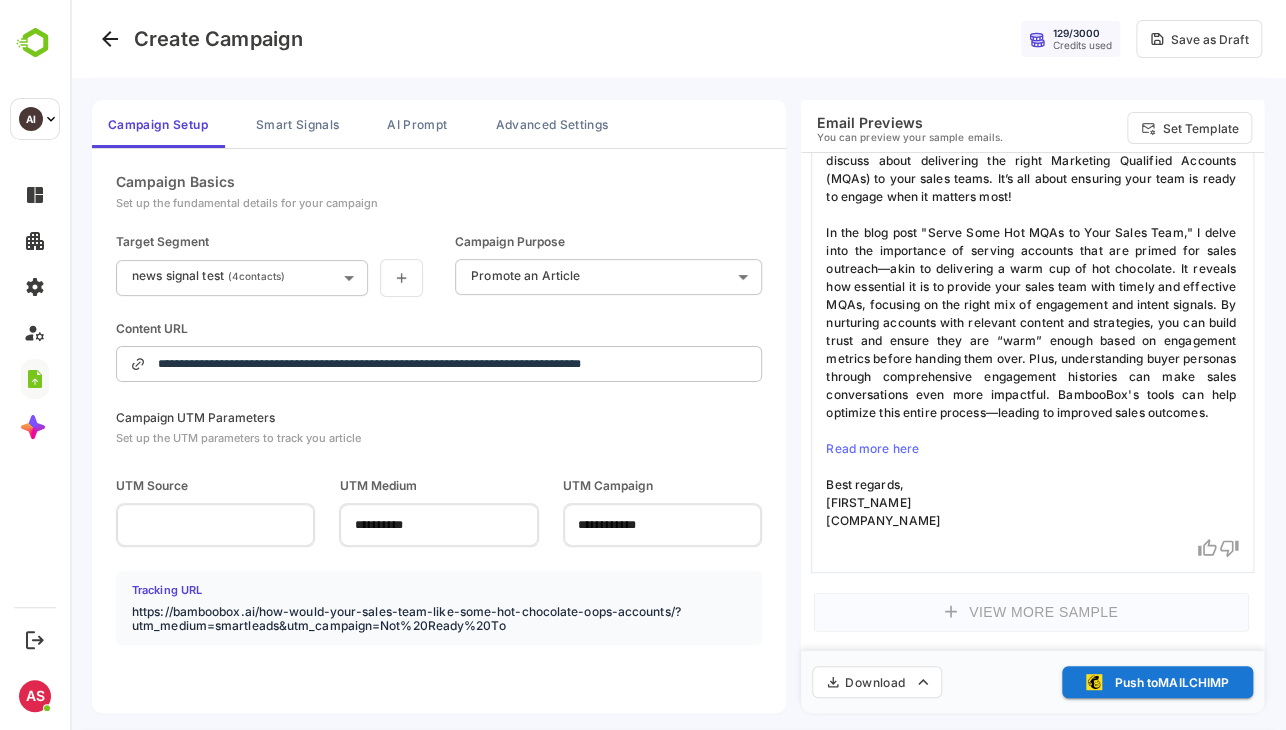 click on "**********" at bounding box center [678, 403] 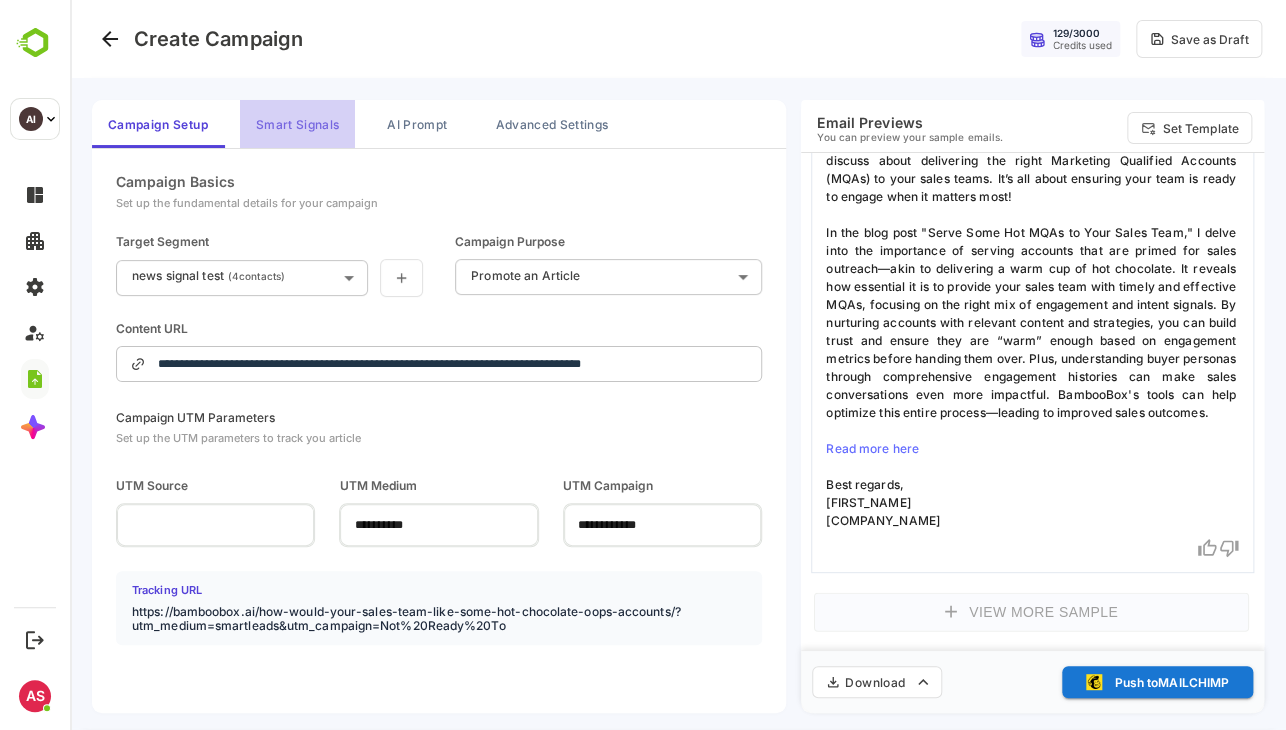 click on "Smart Signals" at bounding box center [297, 124] 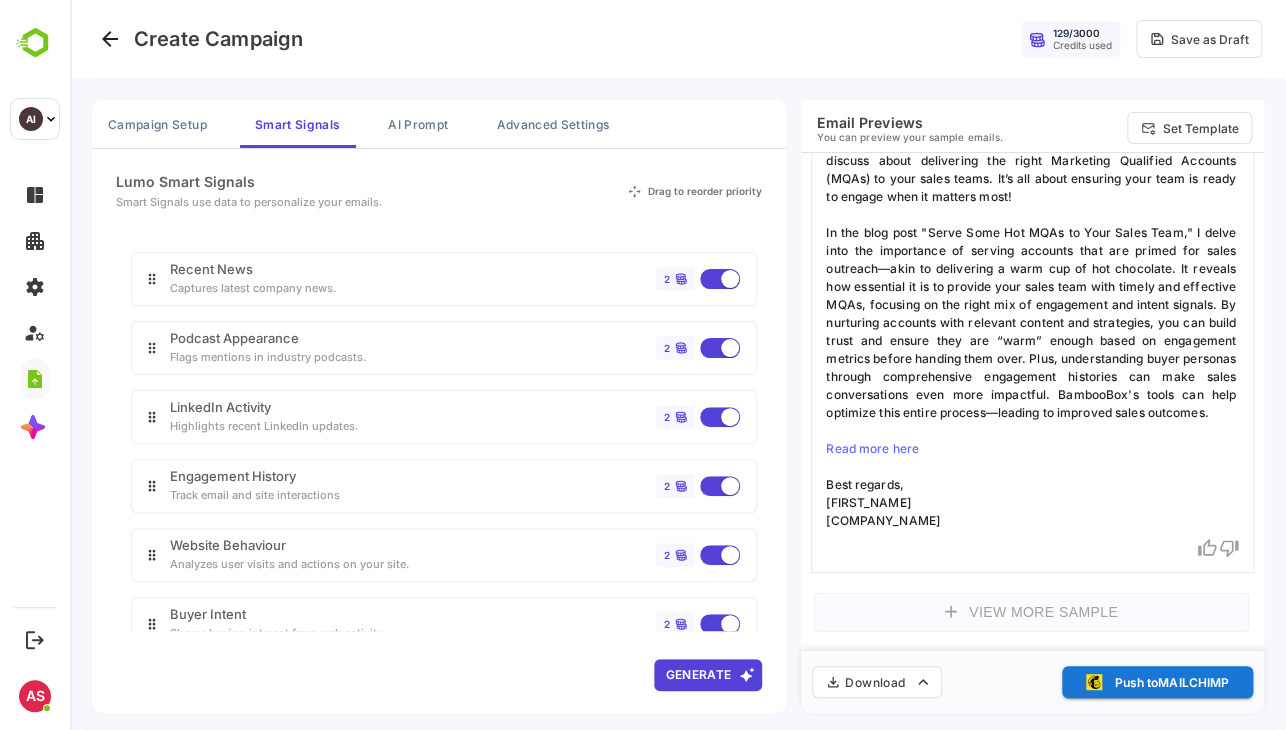 scroll, scrollTop: 148, scrollLeft: 0, axis: vertical 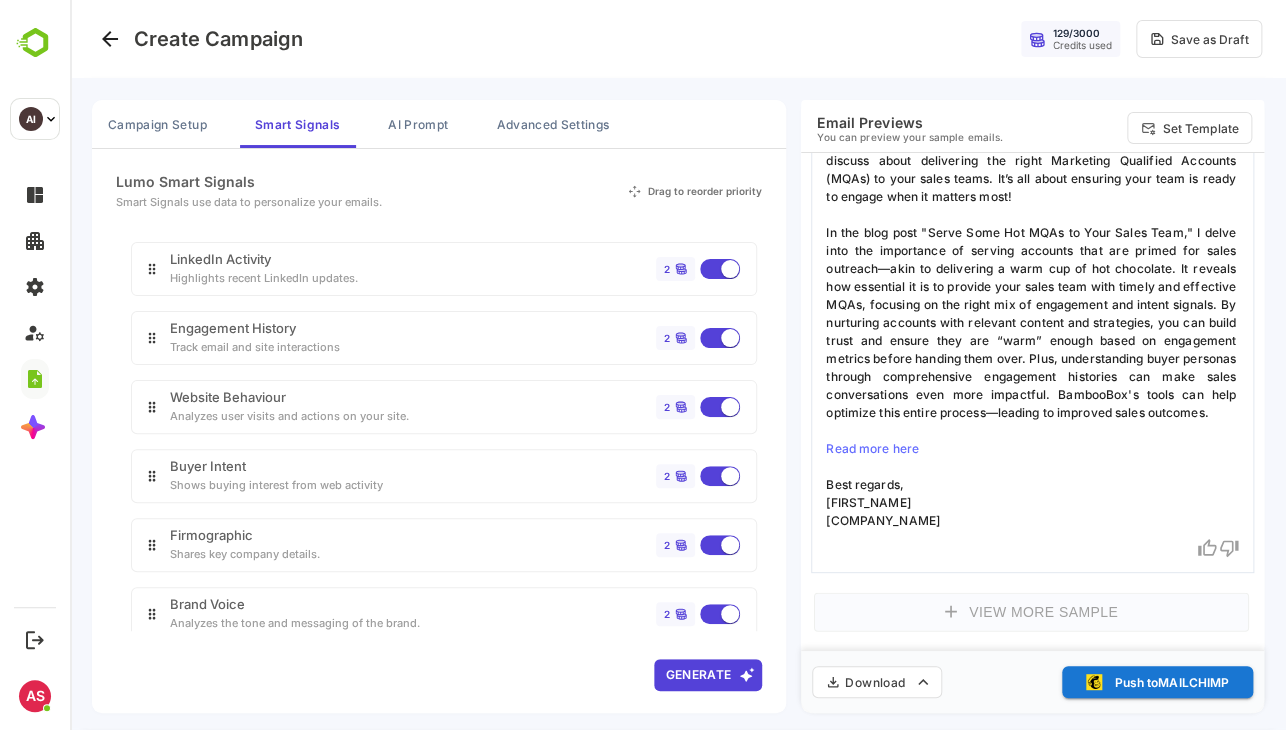 click on "Generate" at bounding box center (708, 675) 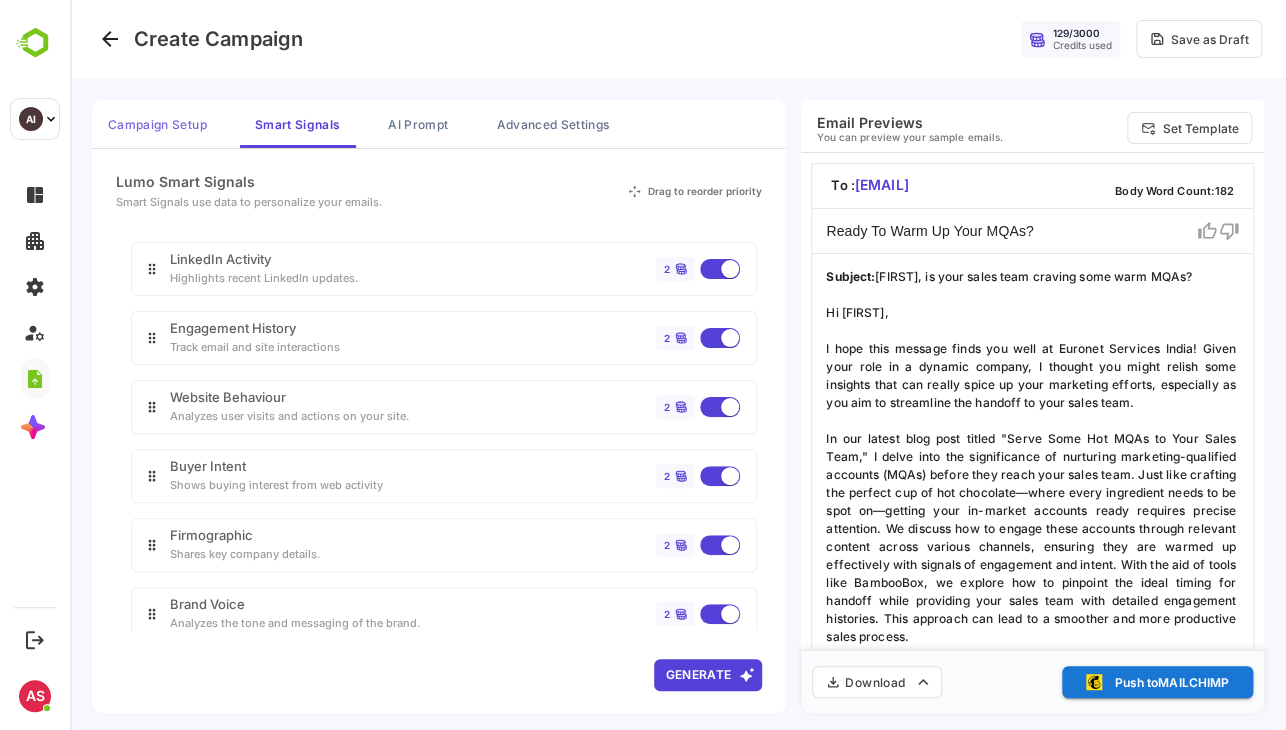 click on "Campaign Setup" at bounding box center [157, 124] 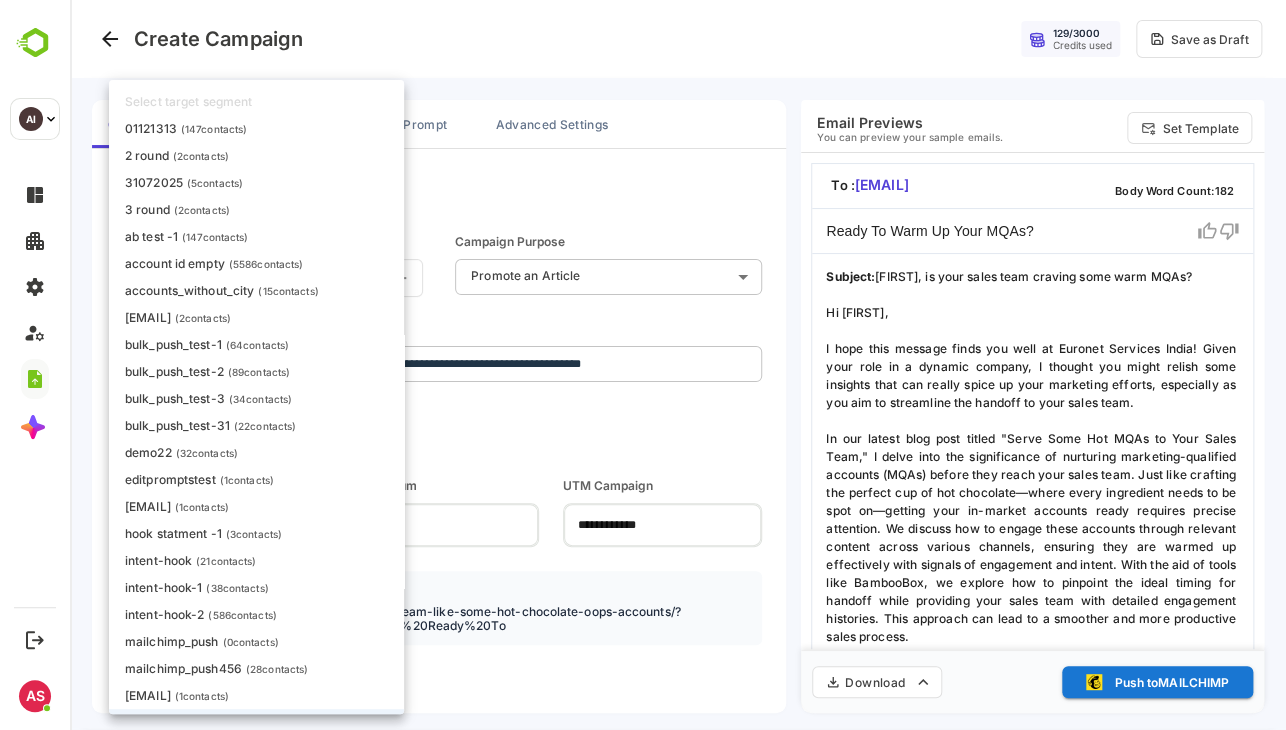 click on "**********" at bounding box center (678, 365) 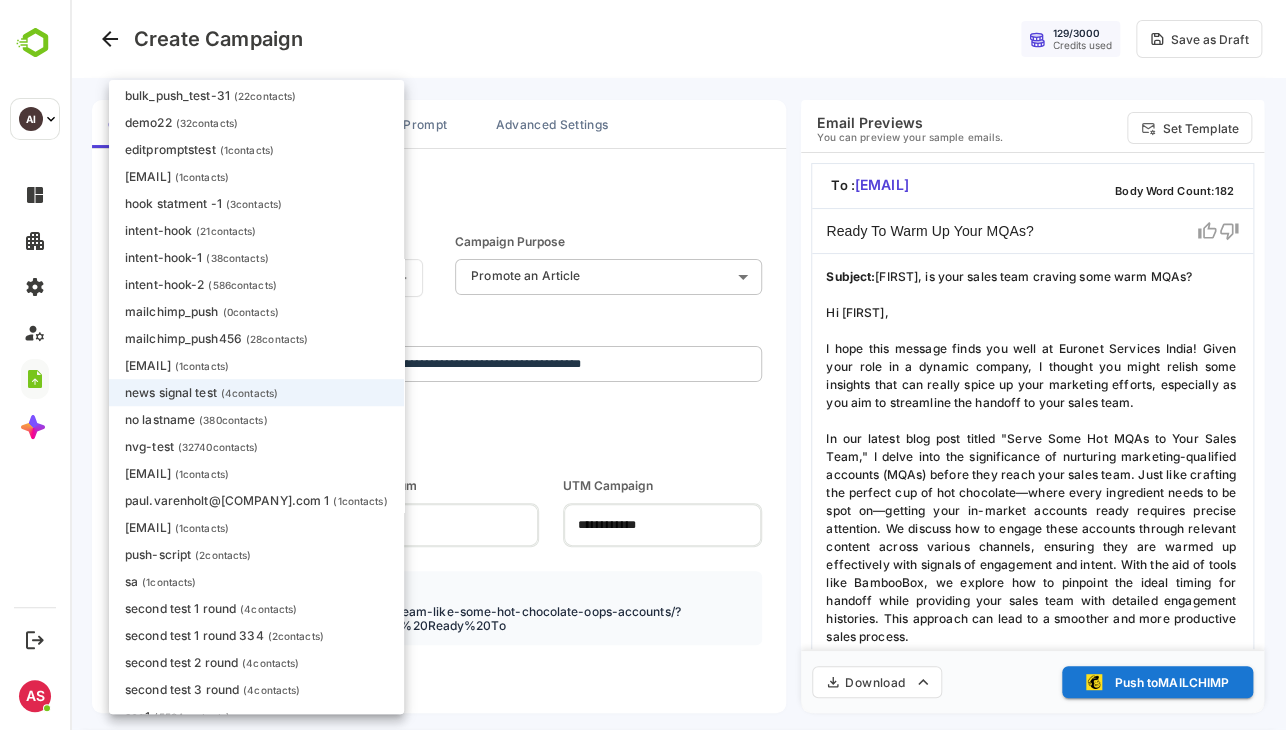 click at bounding box center [678, 365] 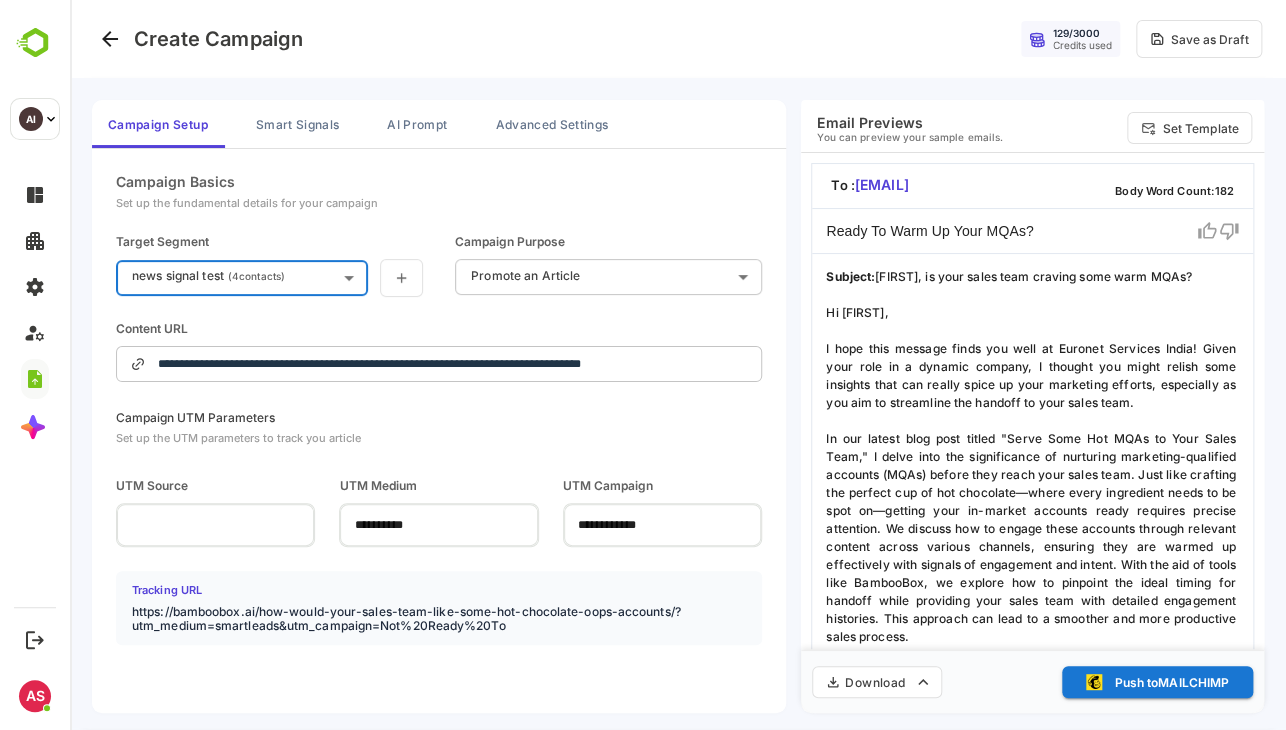 click on "**********" at bounding box center [678, 403] 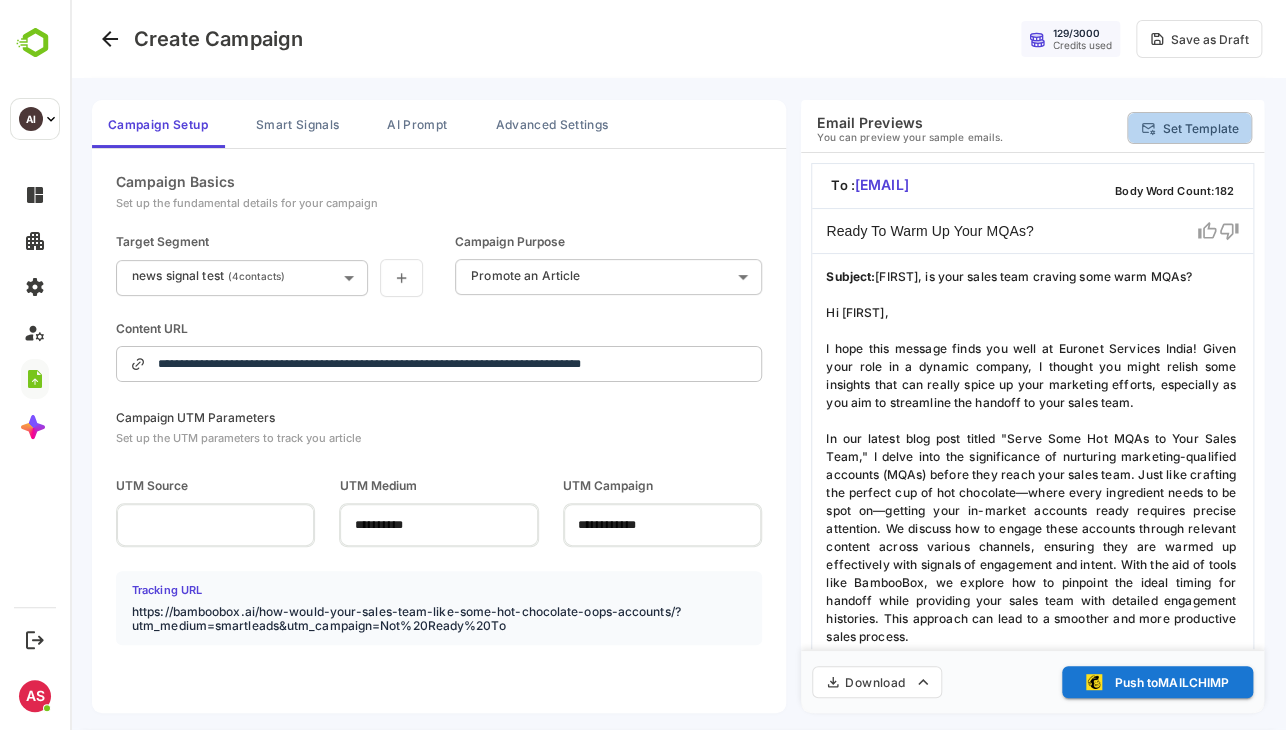 click on "Set Template" at bounding box center [1200, 128] 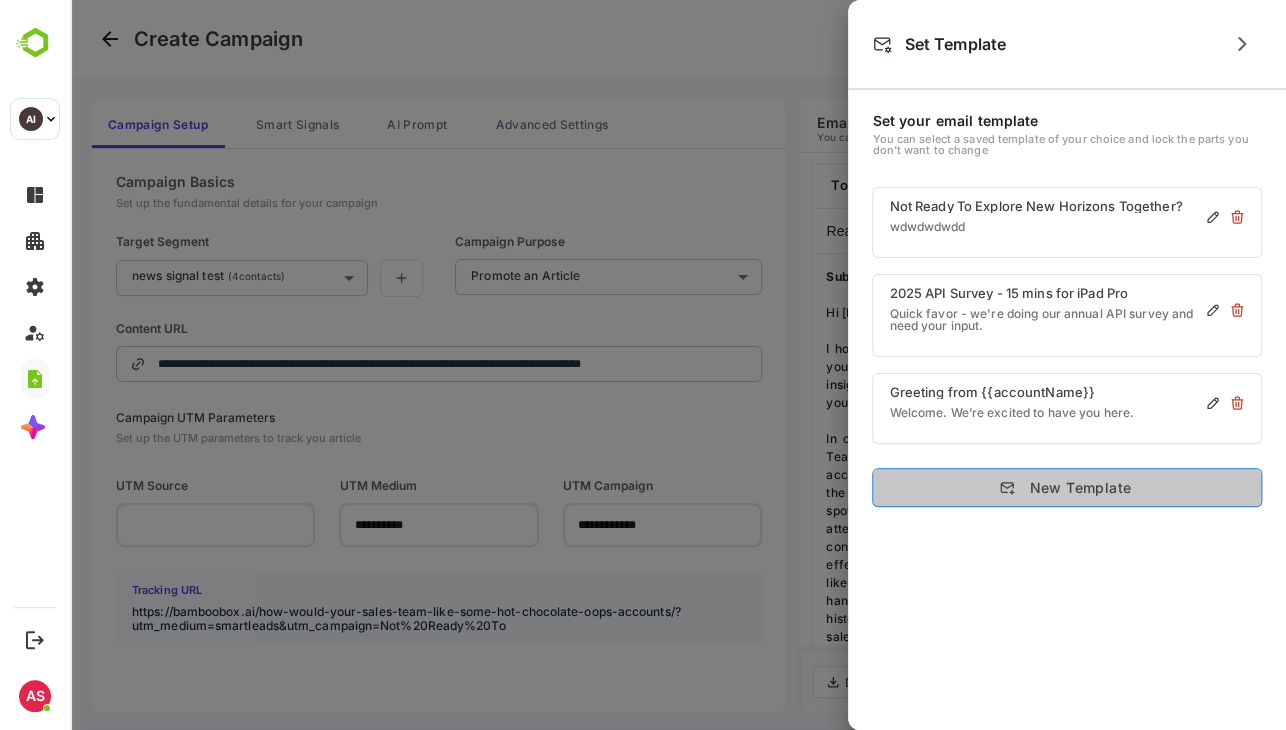 click on "New Template" at bounding box center [1067, 487] 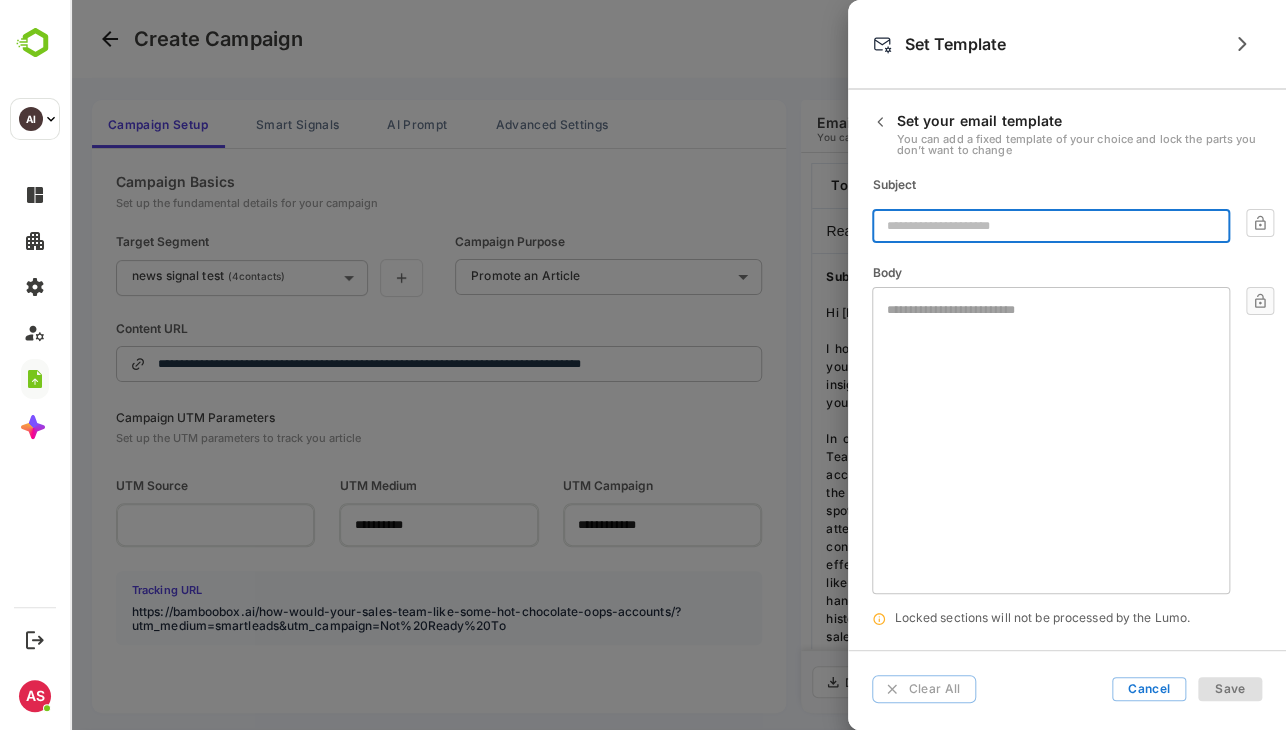 drag, startPoint x: 1153, startPoint y: 237, endPoint x: 1084, endPoint y: 224, distance: 70.21396 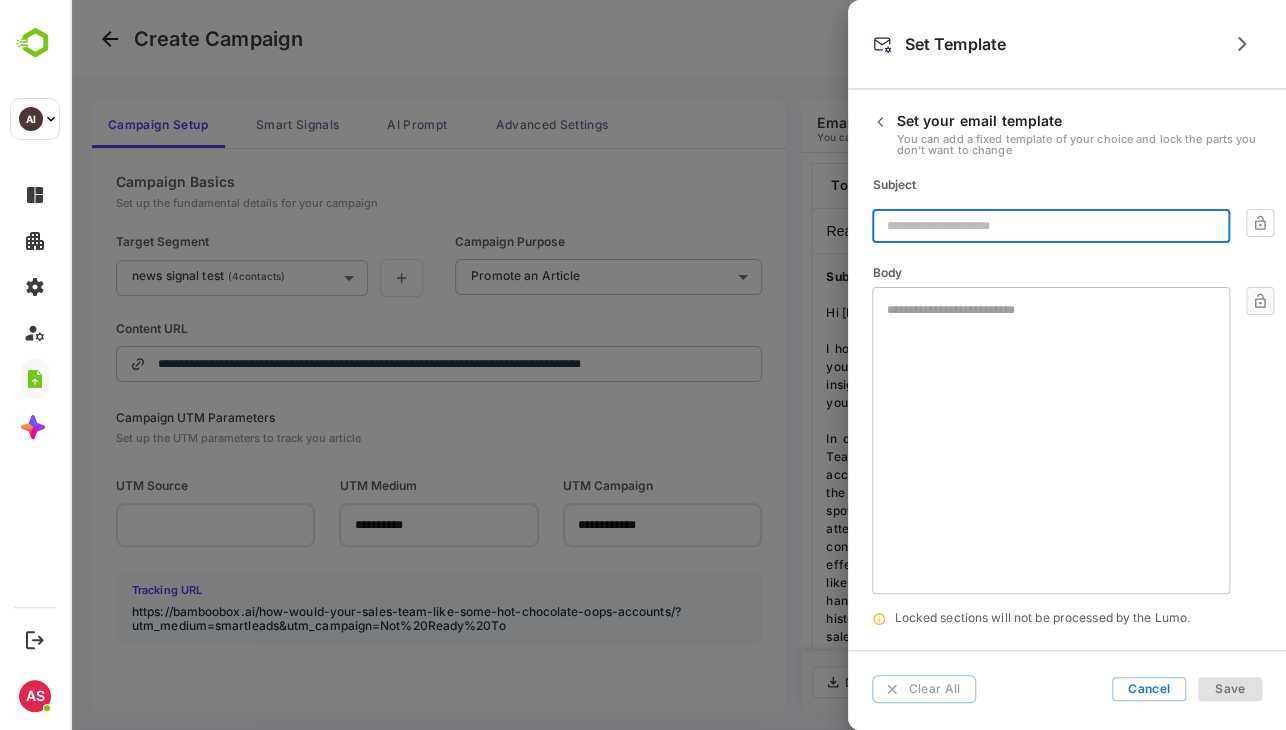 paste on "**********" 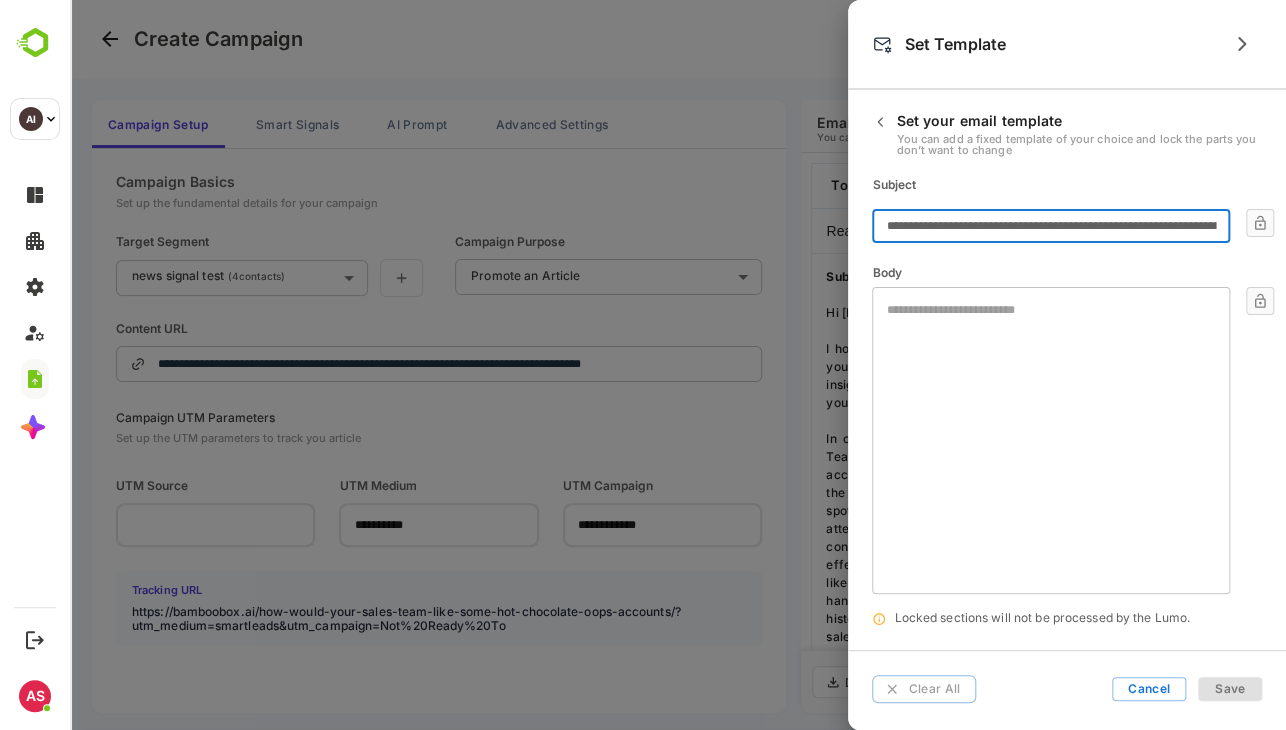 scroll, scrollTop: 0, scrollLeft: 90, axis: horizontal 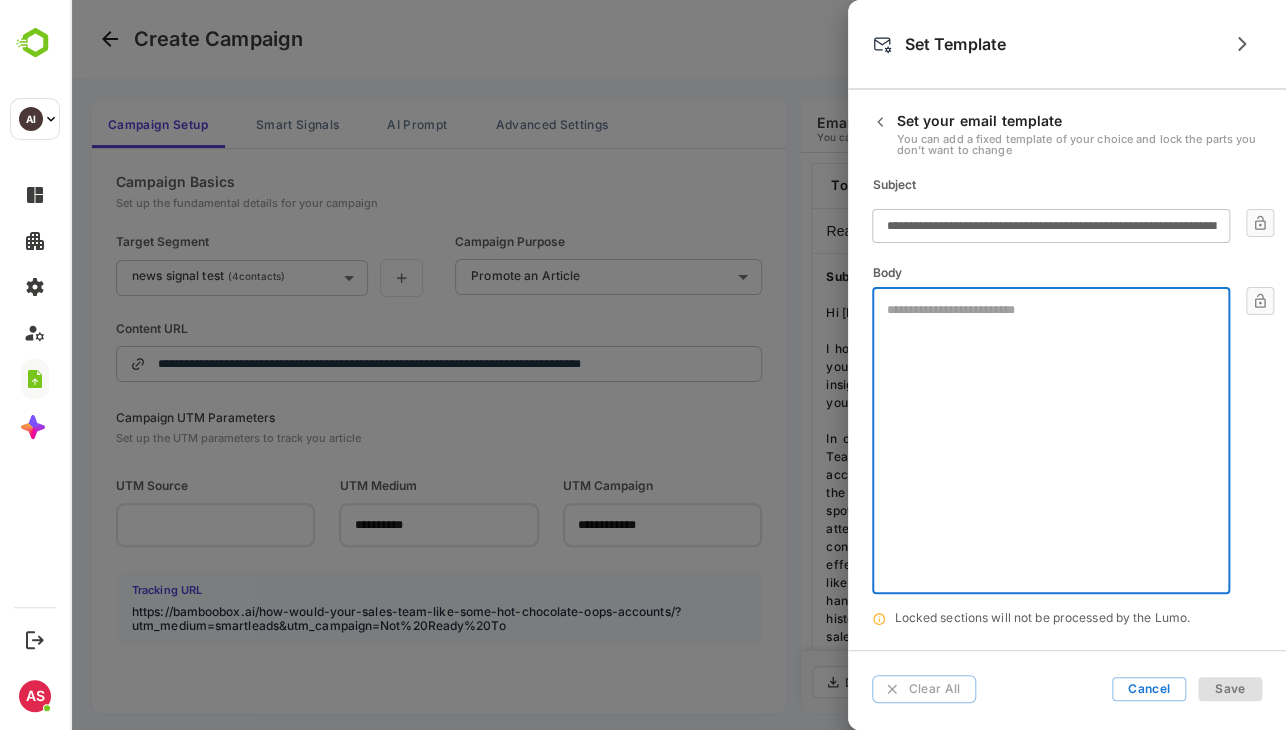 click at bounding box center [1050, 360] 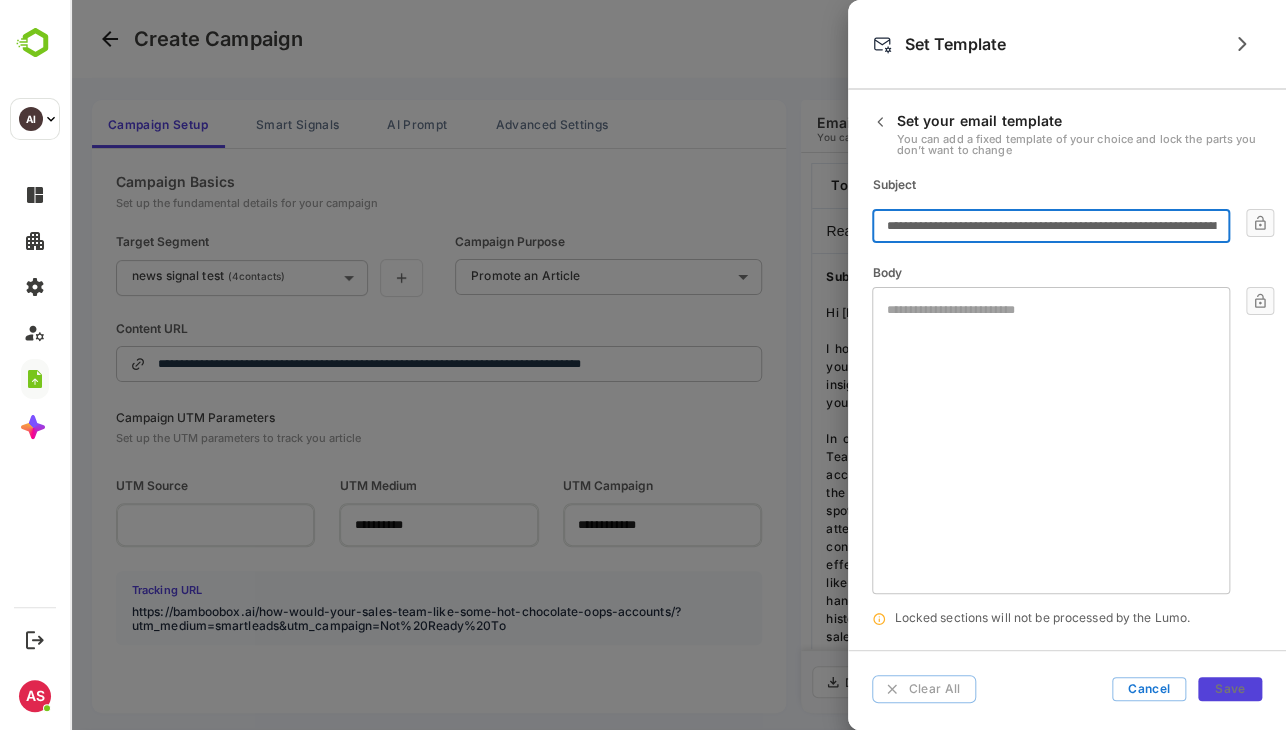 click on "**********" at bounding box center (1050, 226) 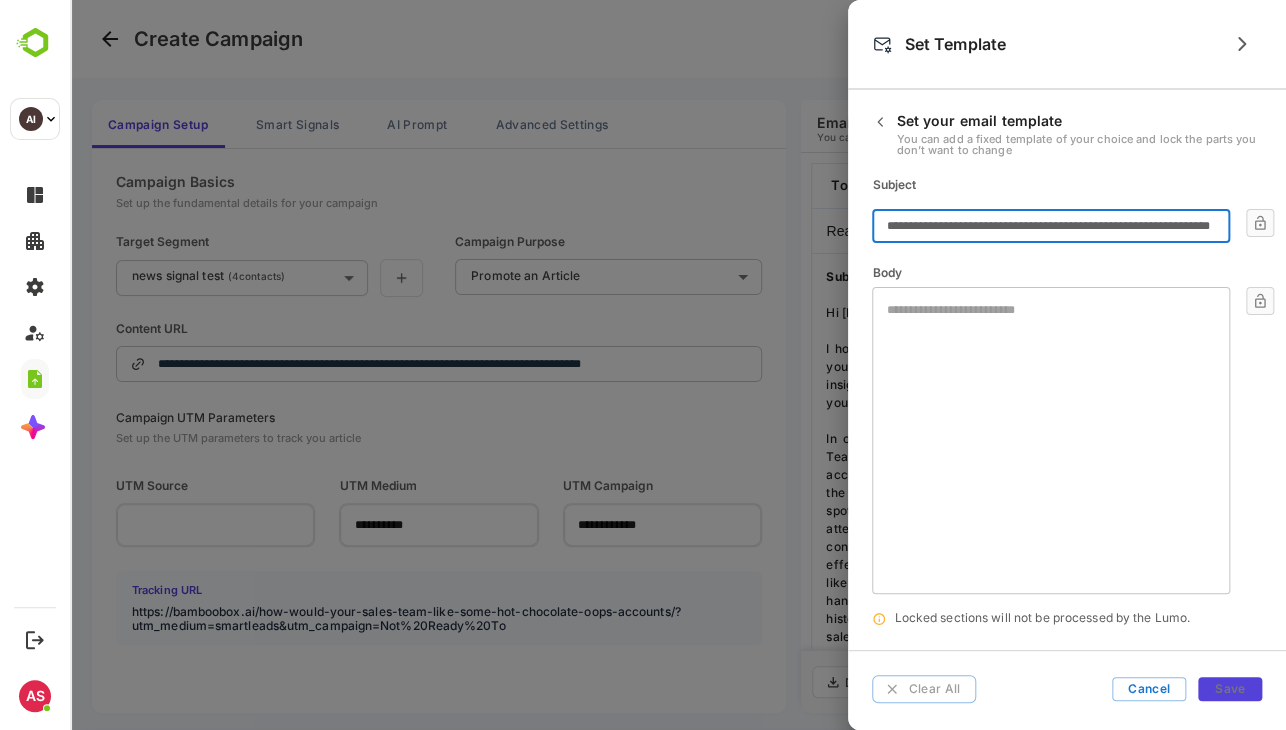 scroll, scrollTop: 0, scrollLeft: 0, axis: both 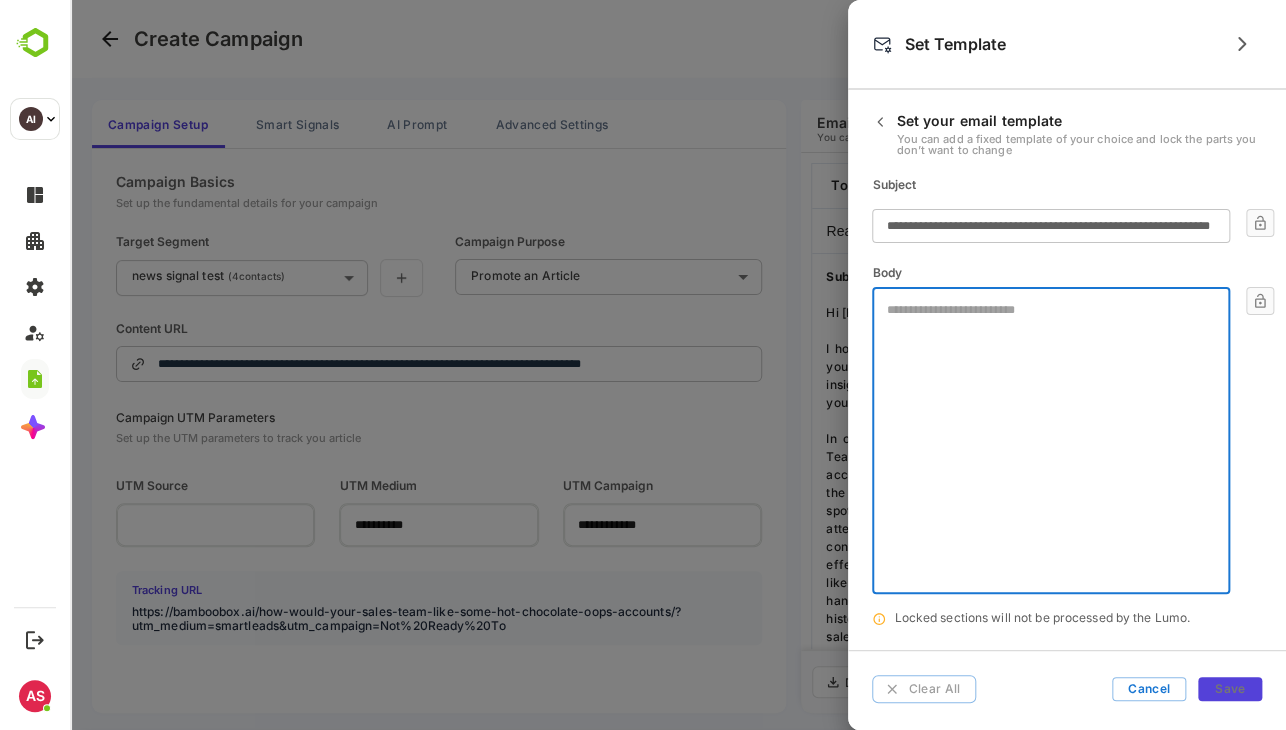 click at bounding box center [1050, 360] 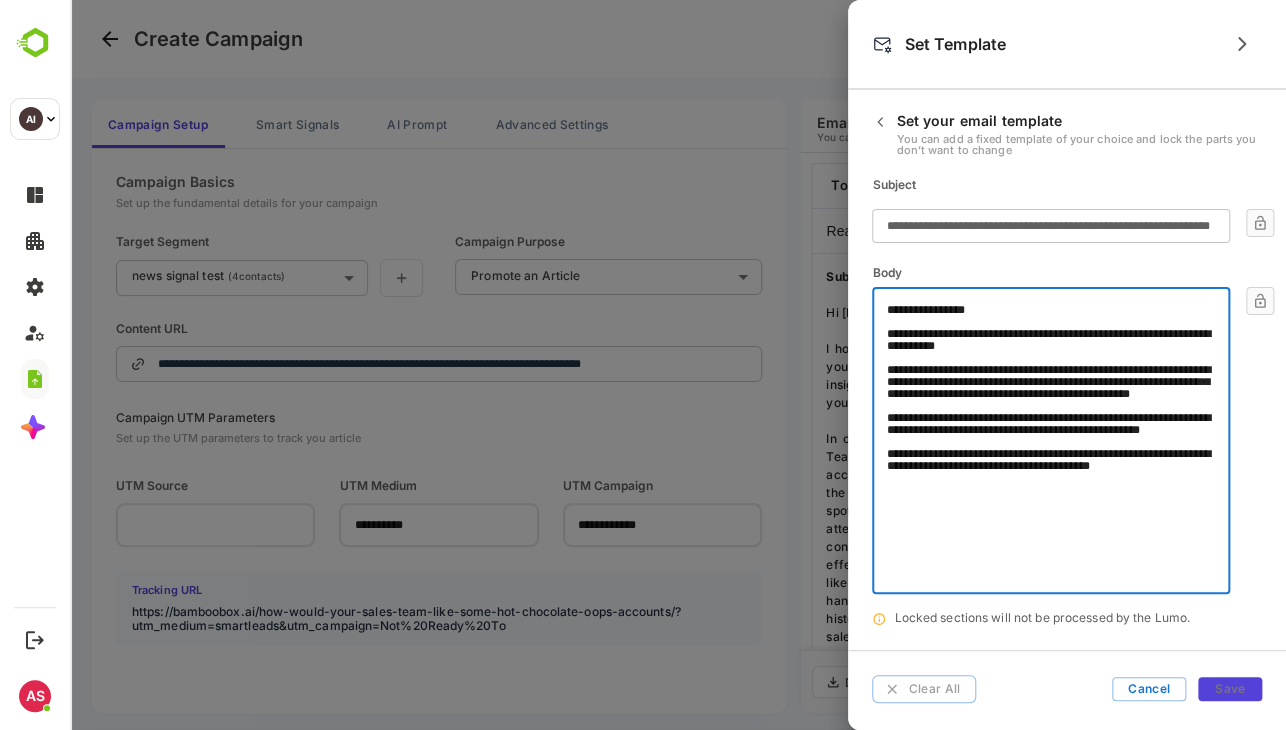 click on "**********" at bounding box center [1050, 401] 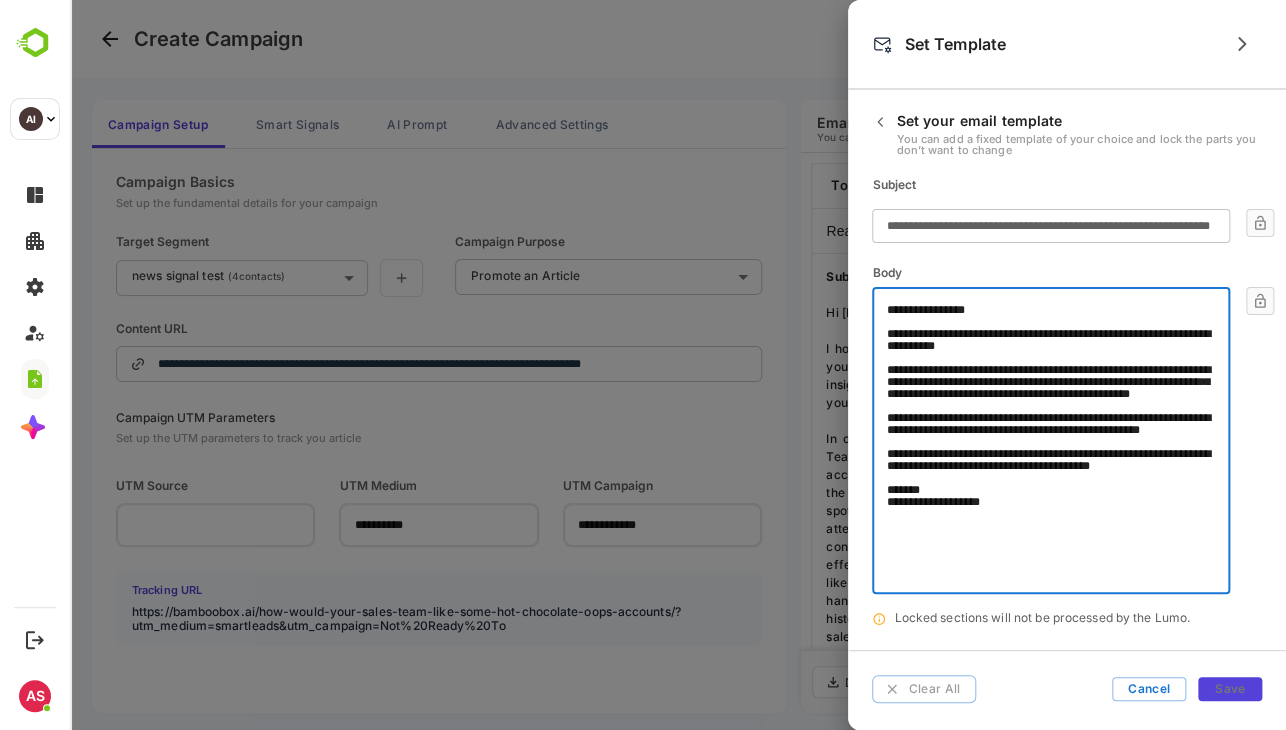 type on "**********" 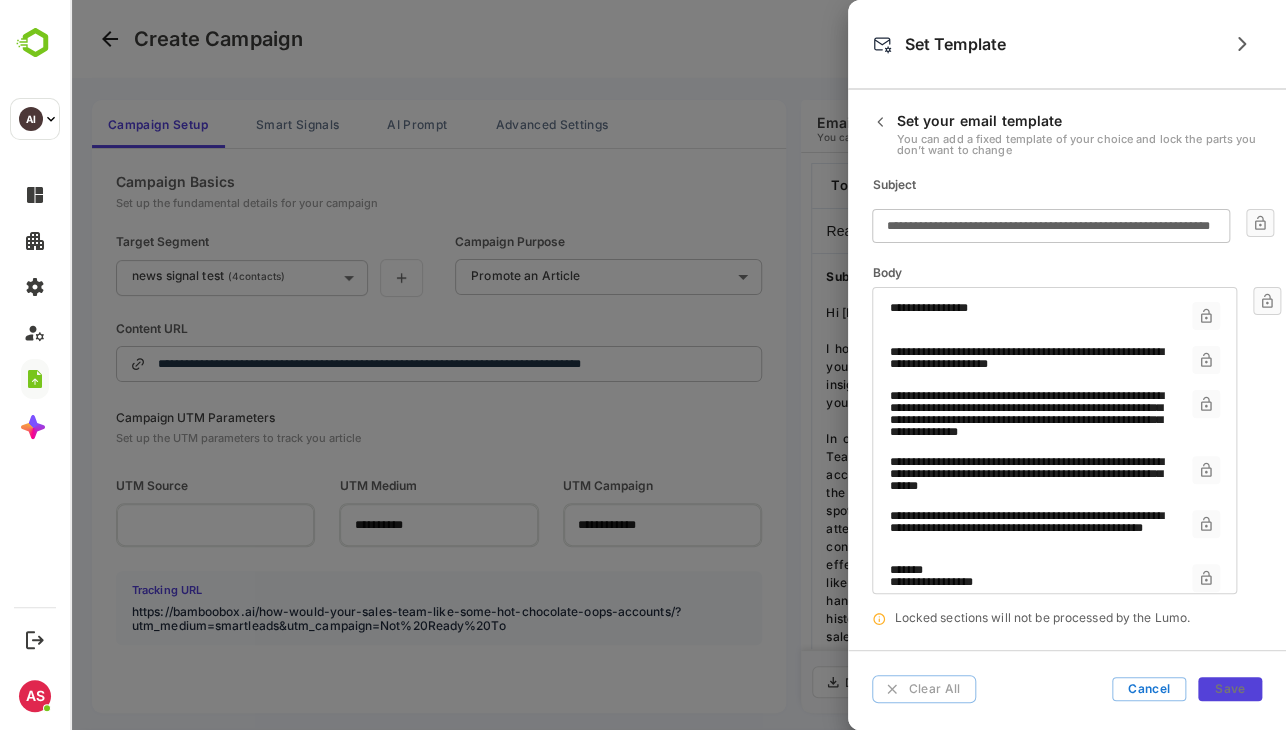 click on "**********" at bounding box center [1076, 444] 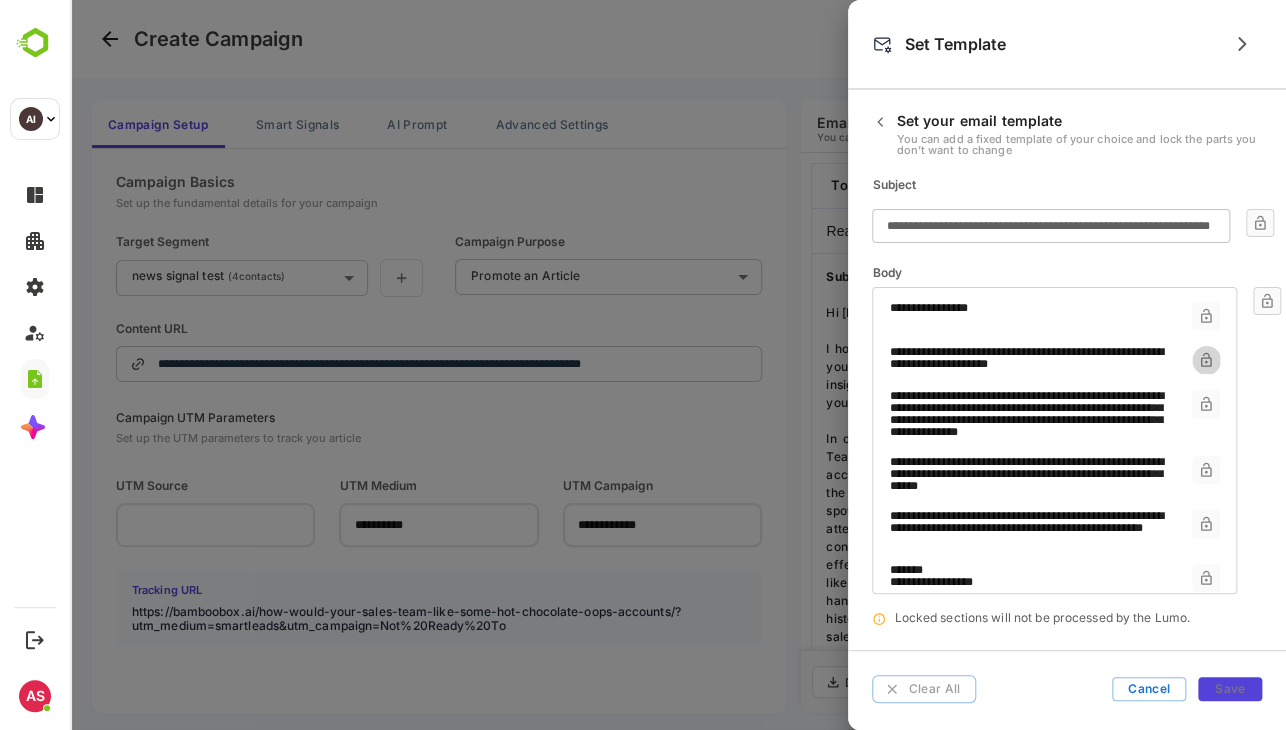 click 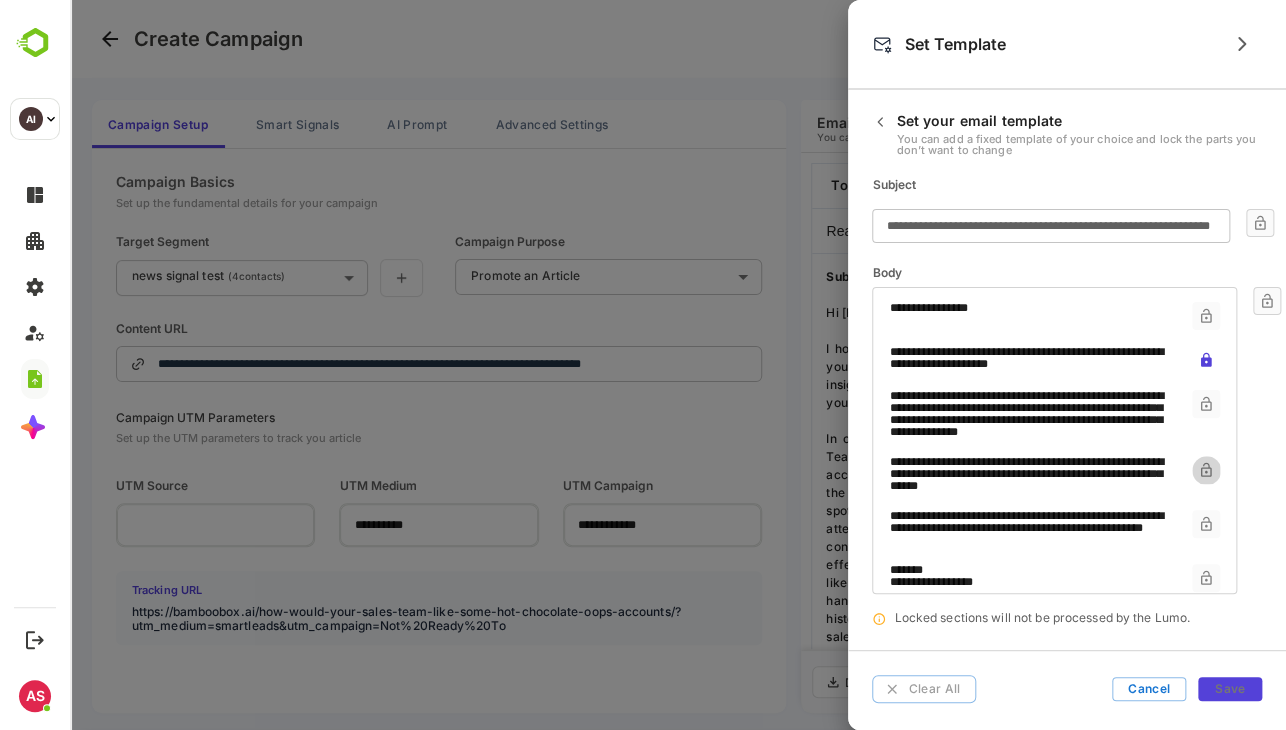 click 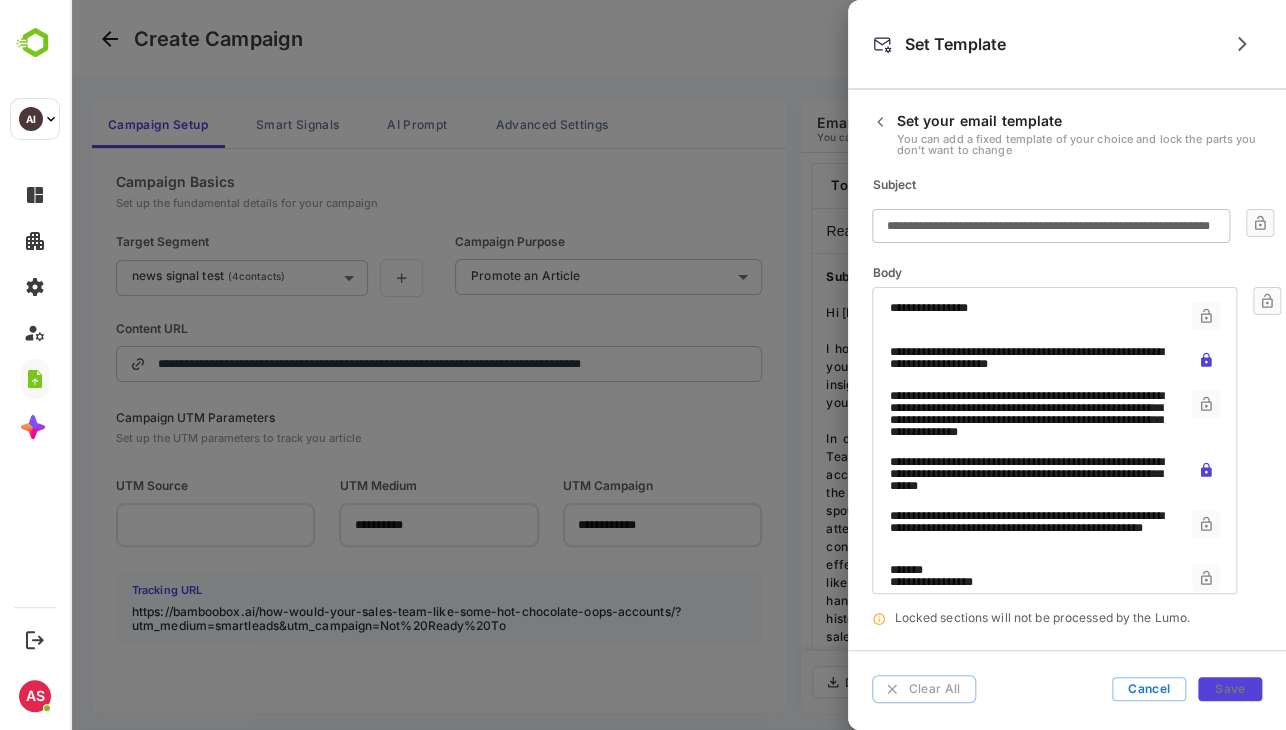 scroll, scrollTop: 17, scrollLeft: 0, axis: vertical 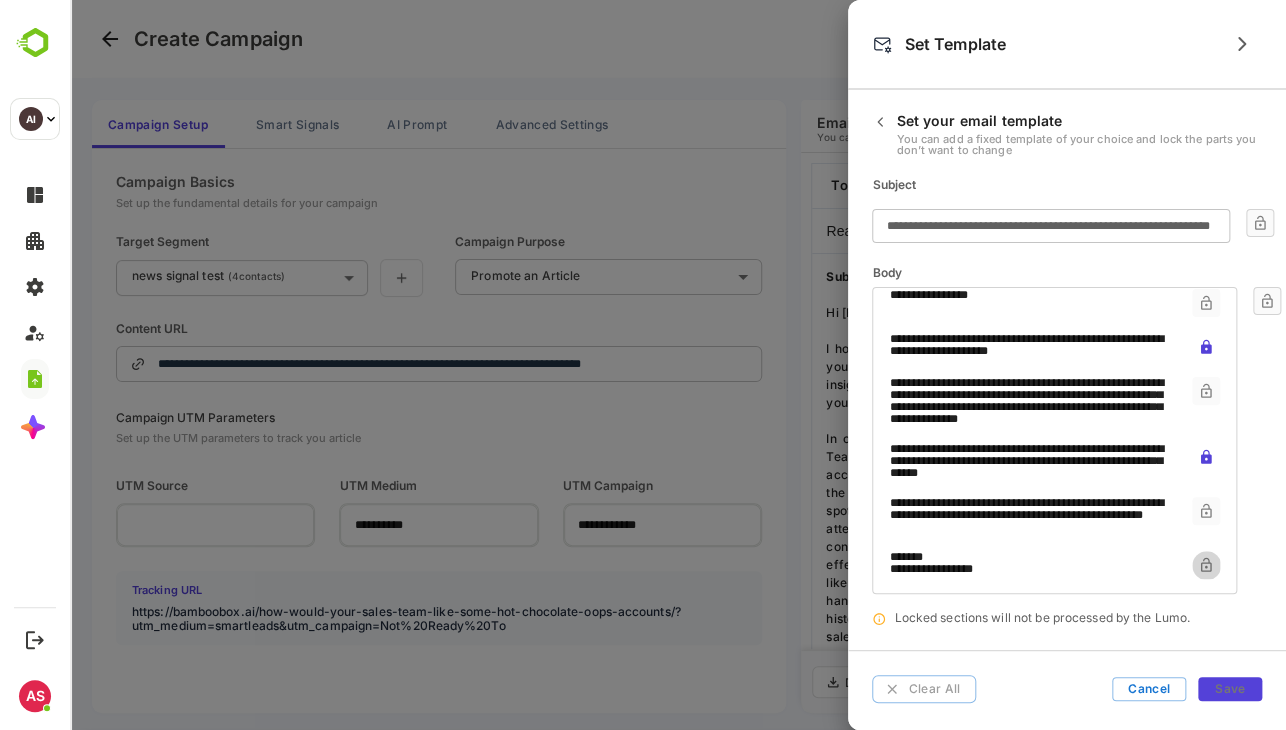 click 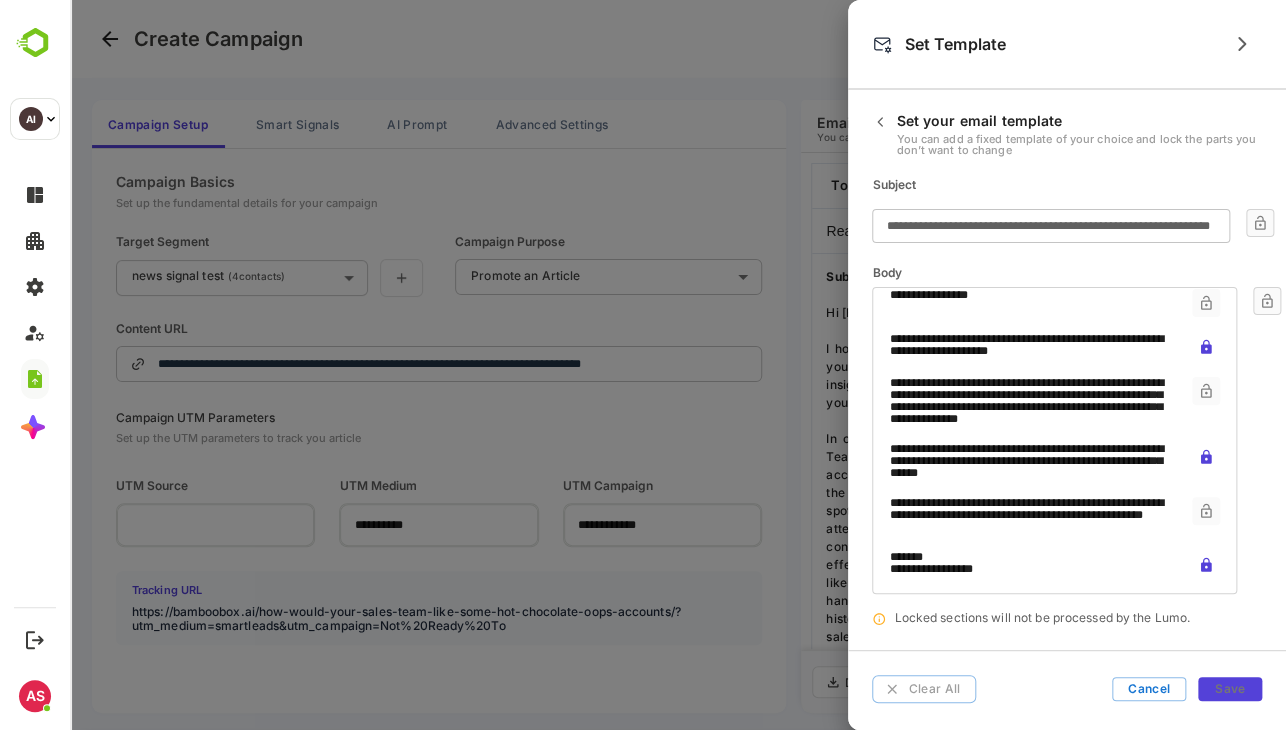 scroll, scrollTop: 0, scrollLeft: 0, axis: both 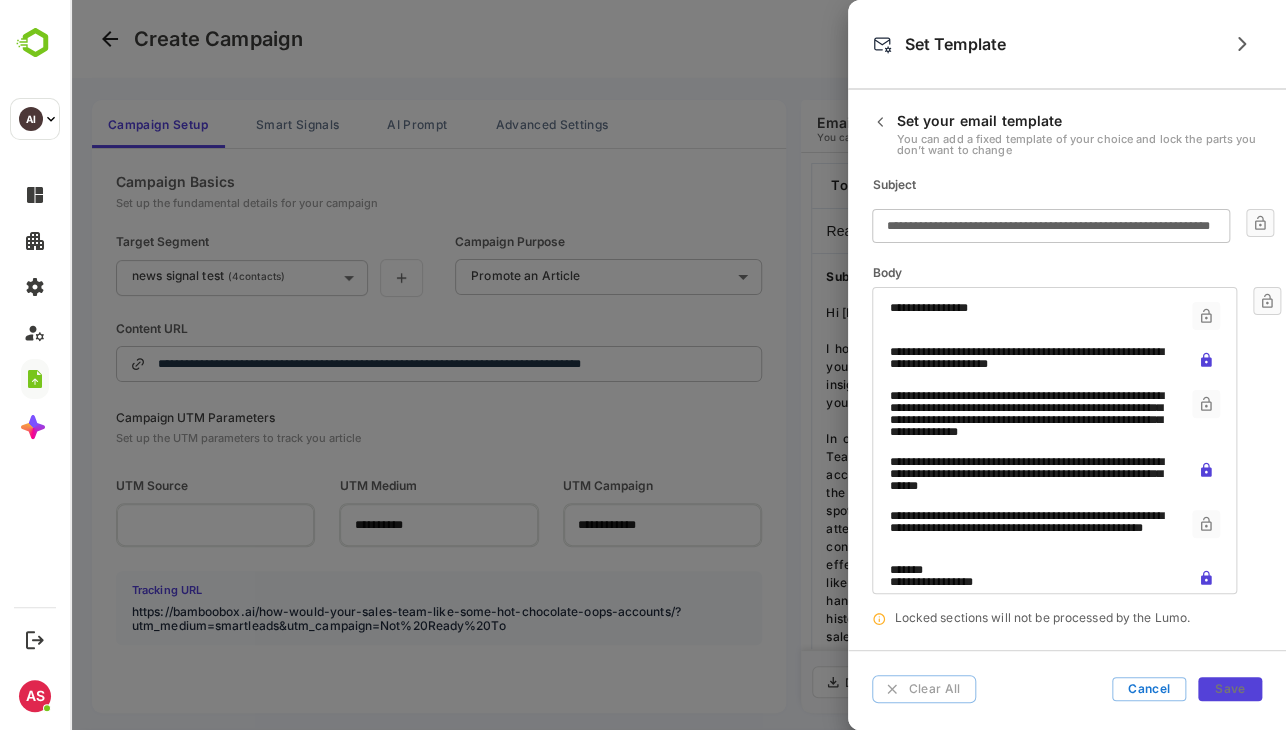 click on "**********" at bounding box center [1050, 226] 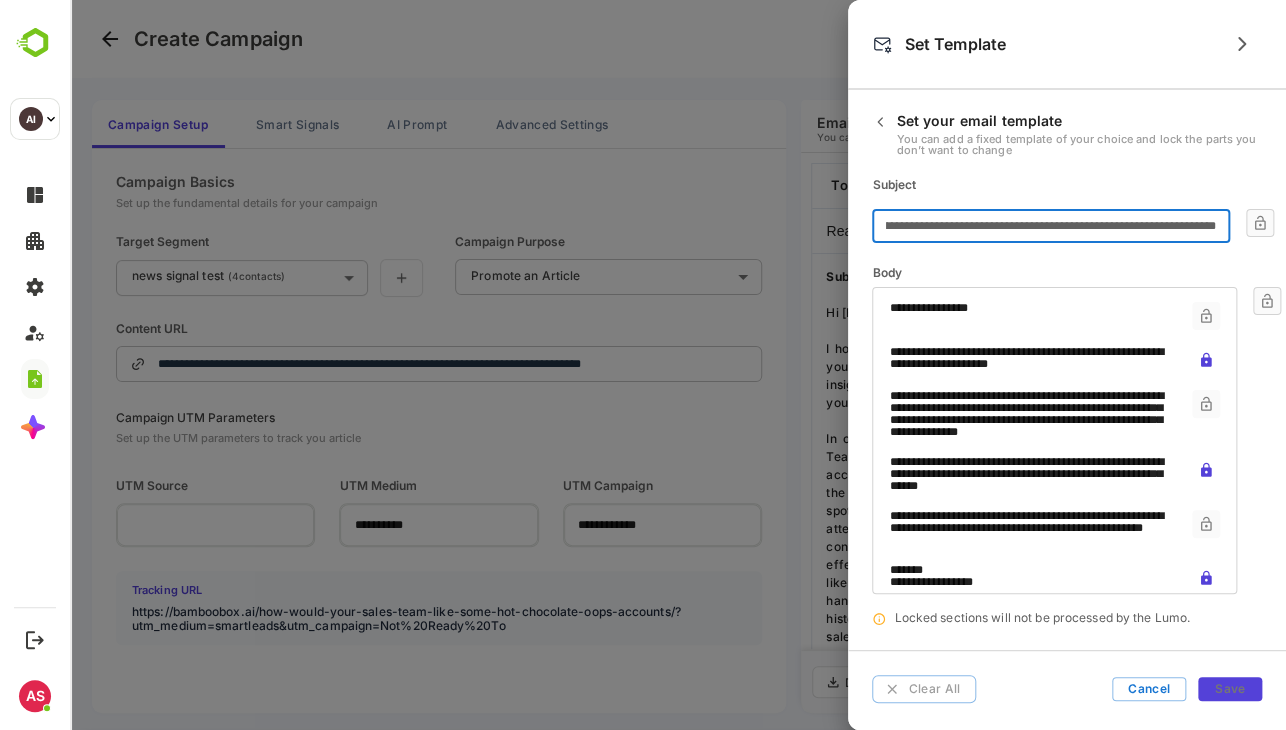 scroll, scrollTop: 0, scrollLeft: 0, axis: both 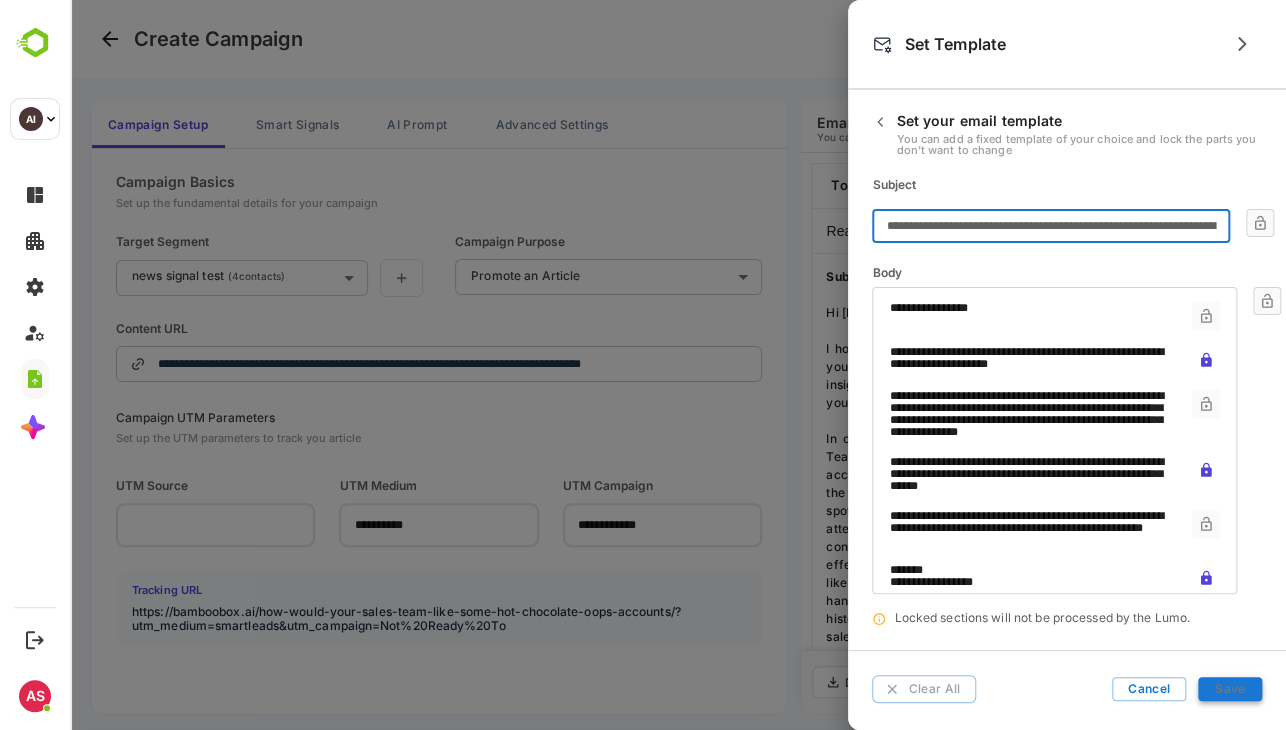 type on "**********" 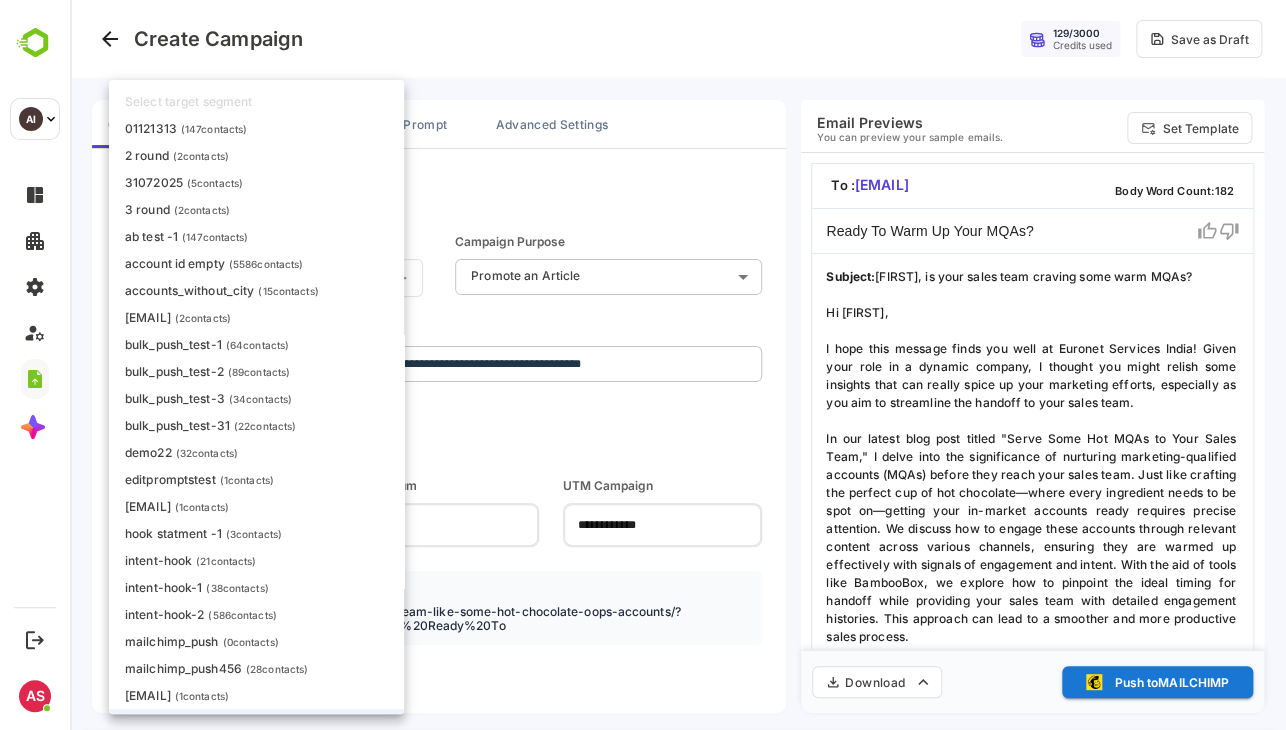 click on "**********" at bounding box center (678, 365) 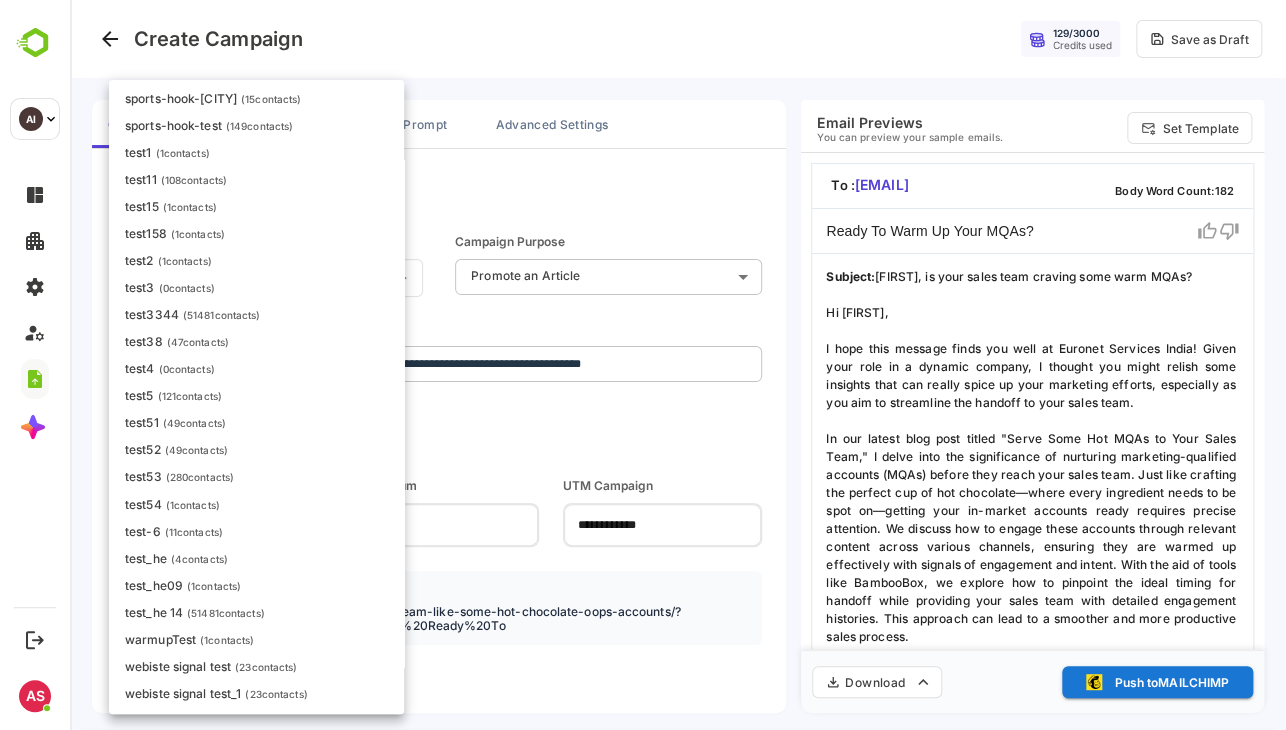 scroll, scrollTop: 1212, scrollLeft: 0, axis: vertical 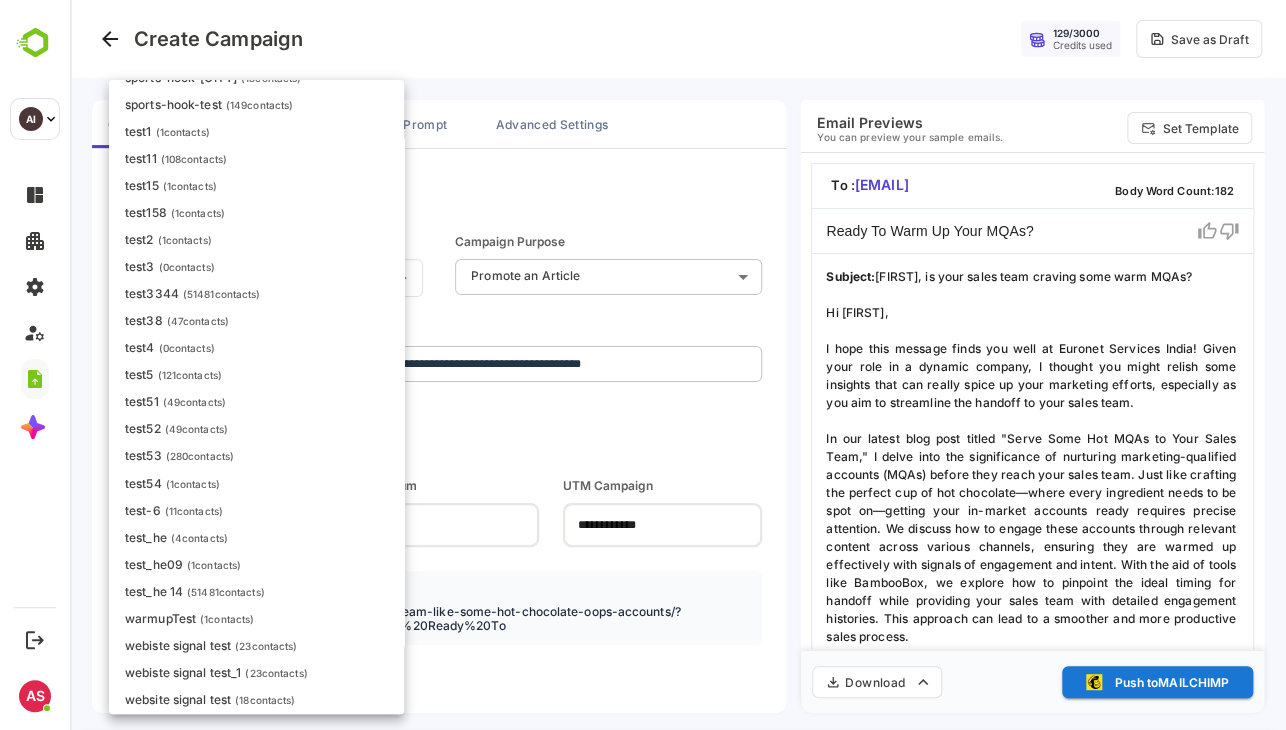 click on "test-6 ( 11  contacts)" at bounding box center [256, 509] 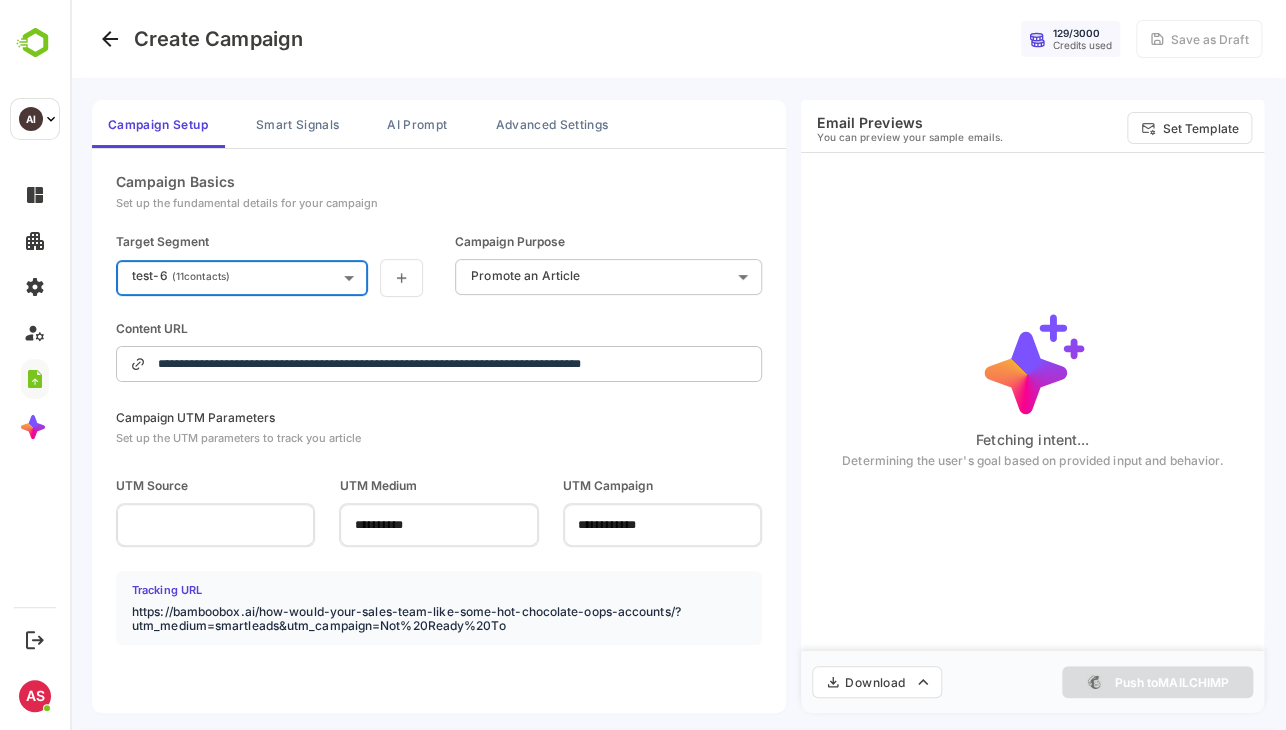 type on "**********" 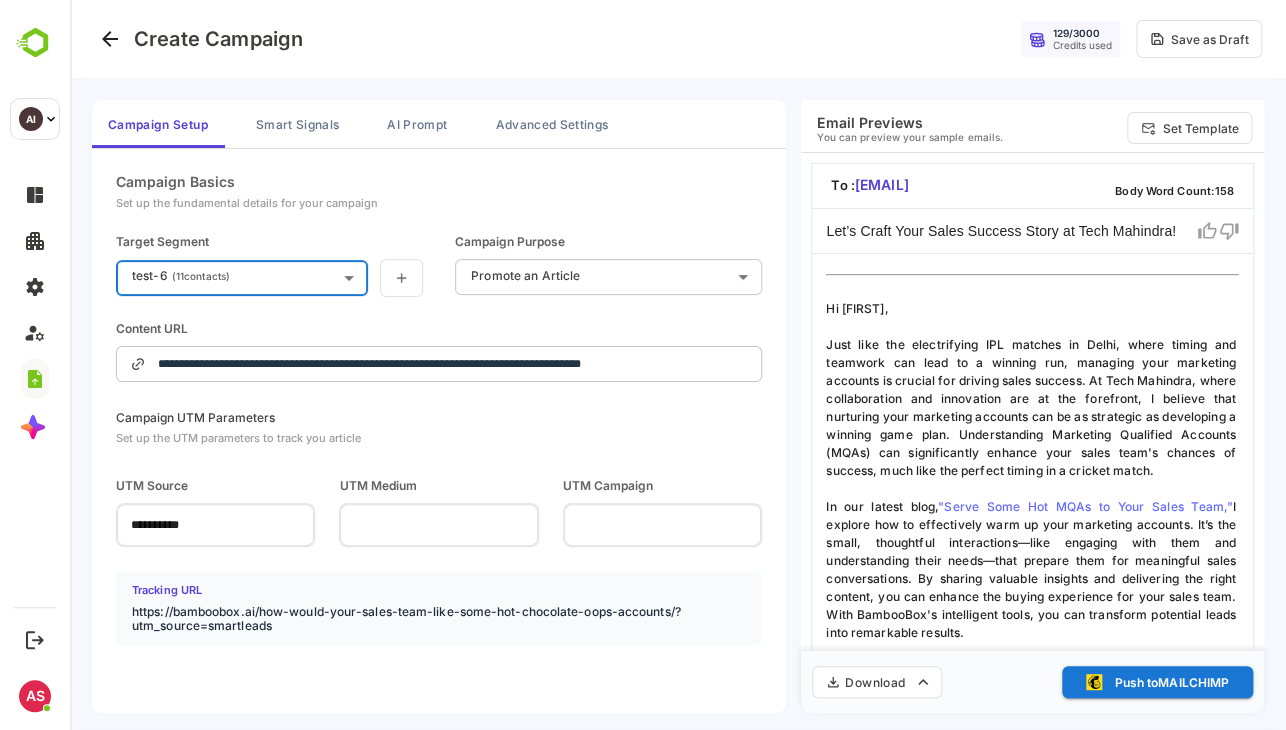 scroll, scrollTop: 45, scrollLeft: 0, axis: vertical 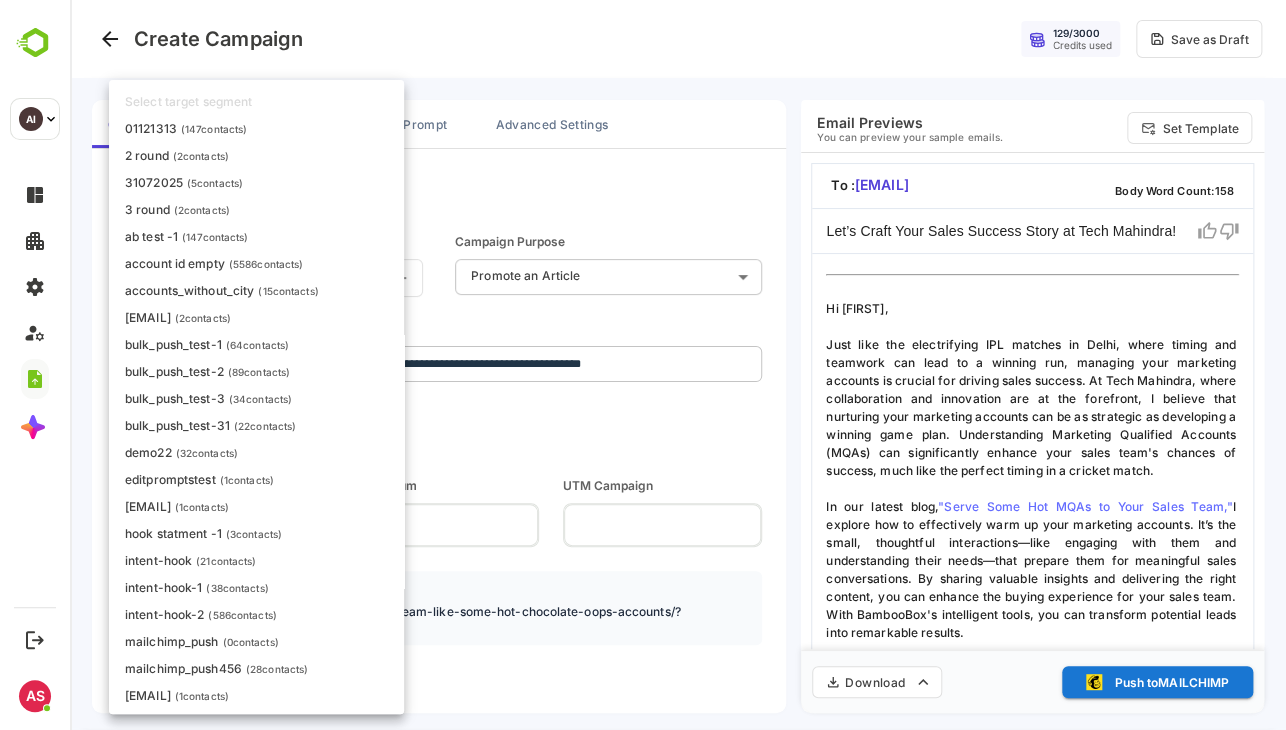 click on "**********" at bounding box center [678, 365] 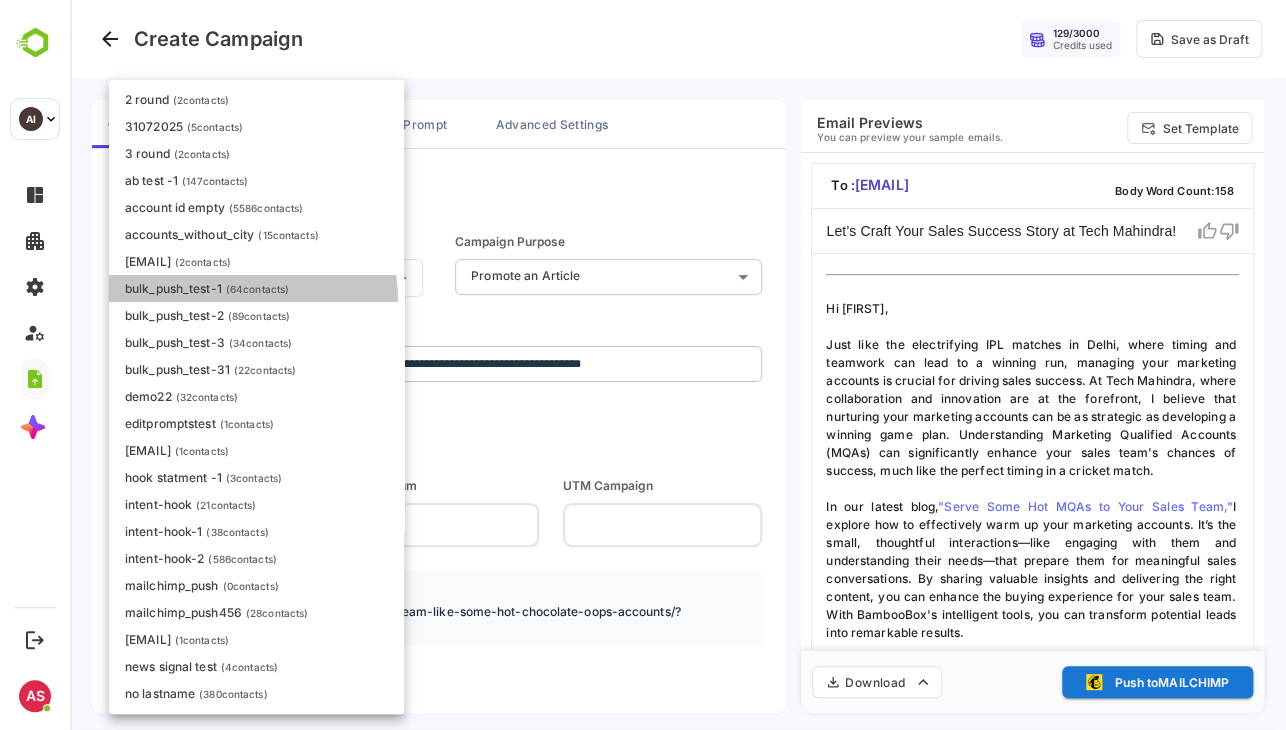 click on "bulk_push_test-1 ( 64  contacts)" at bounding box center (256, 288) 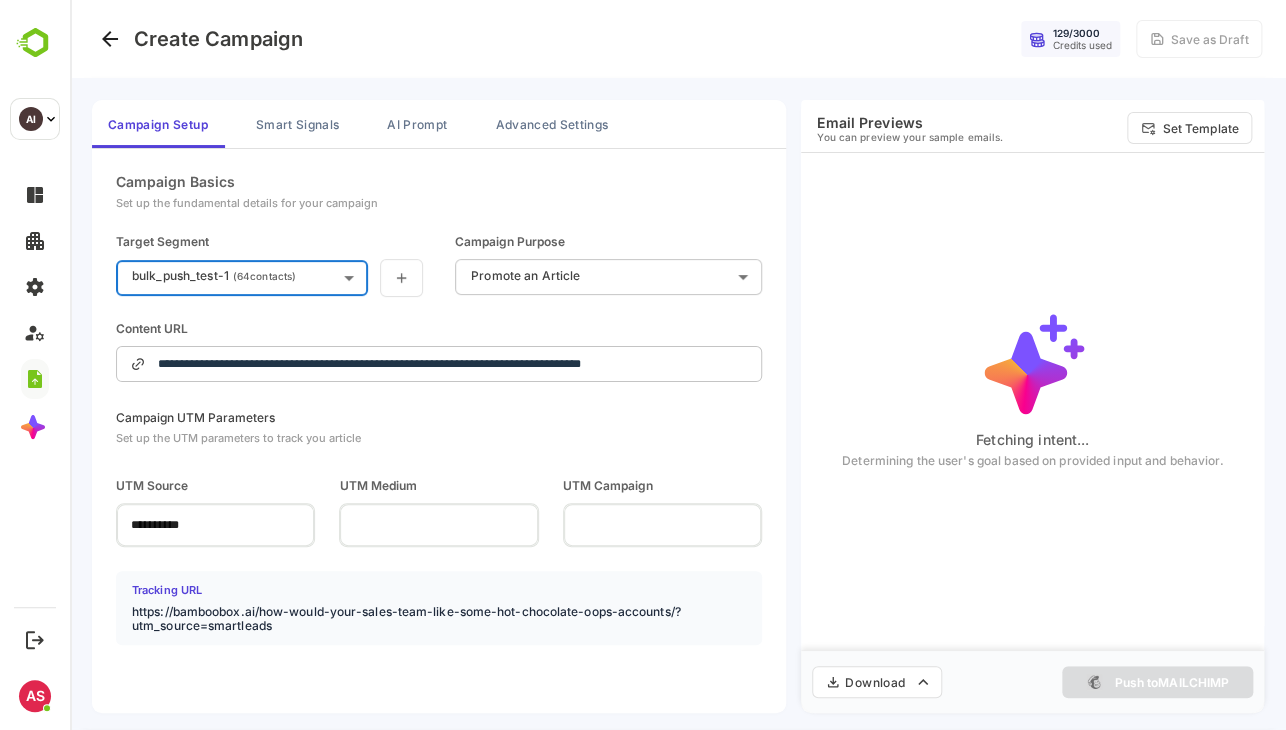 type 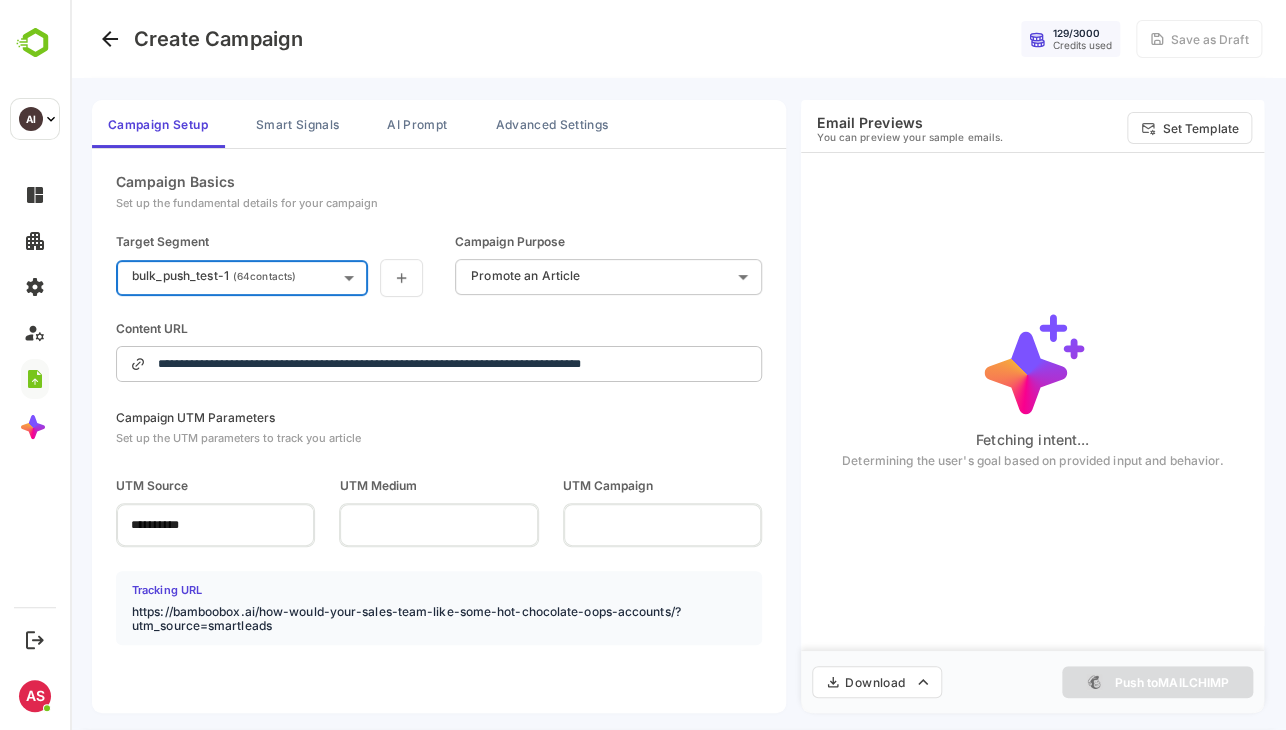 type 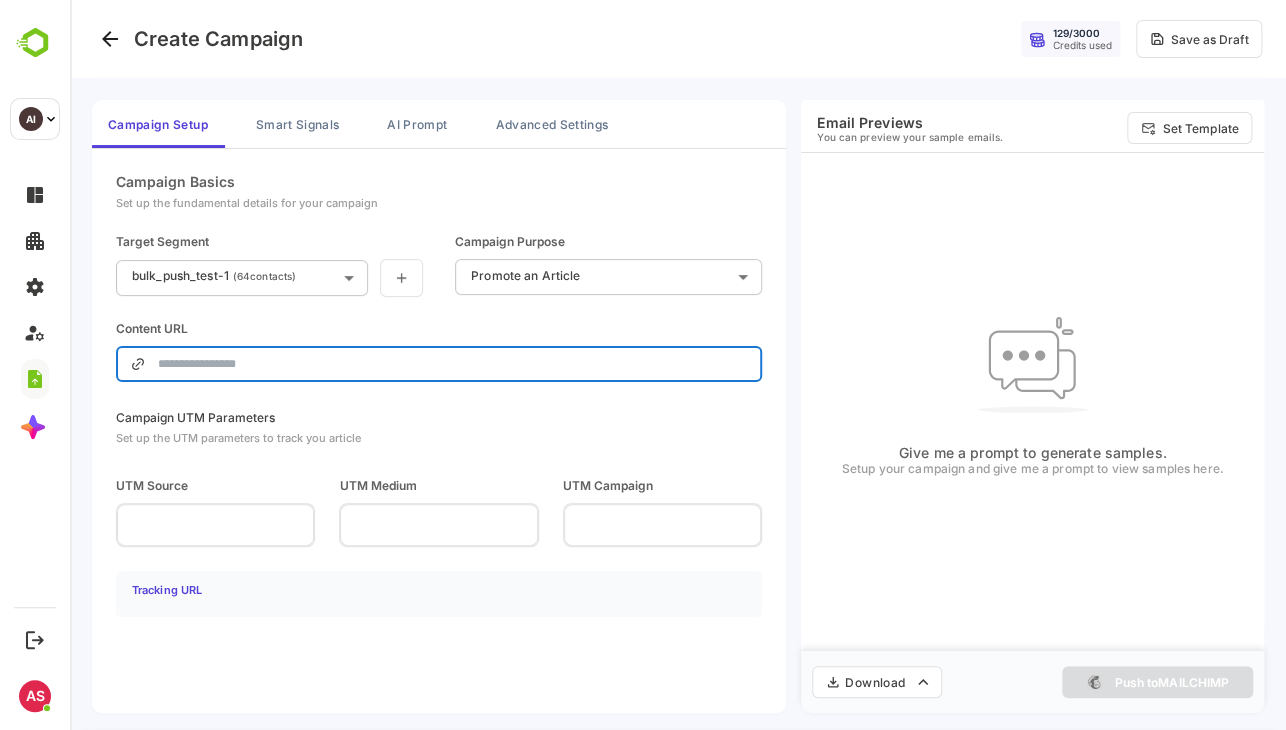 click at bounding box center (453, 364) 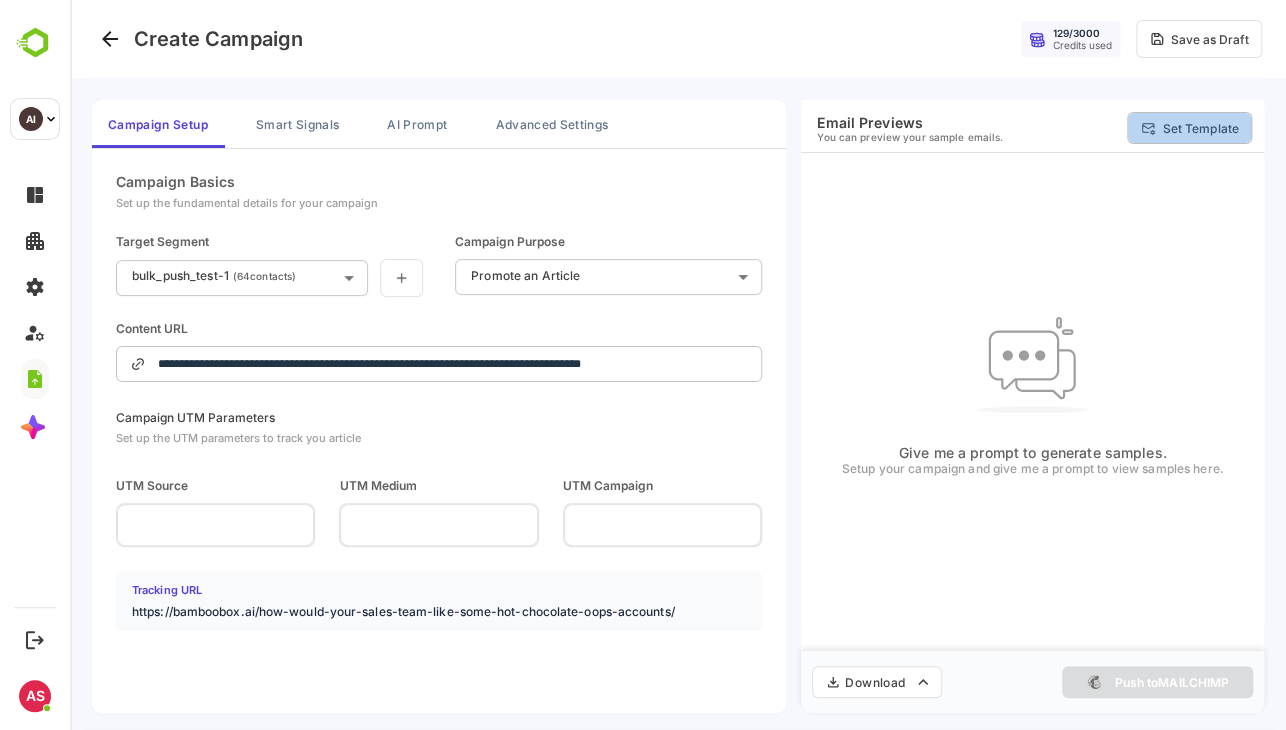 click on "Set Template" at bounding box center (1189, 128) 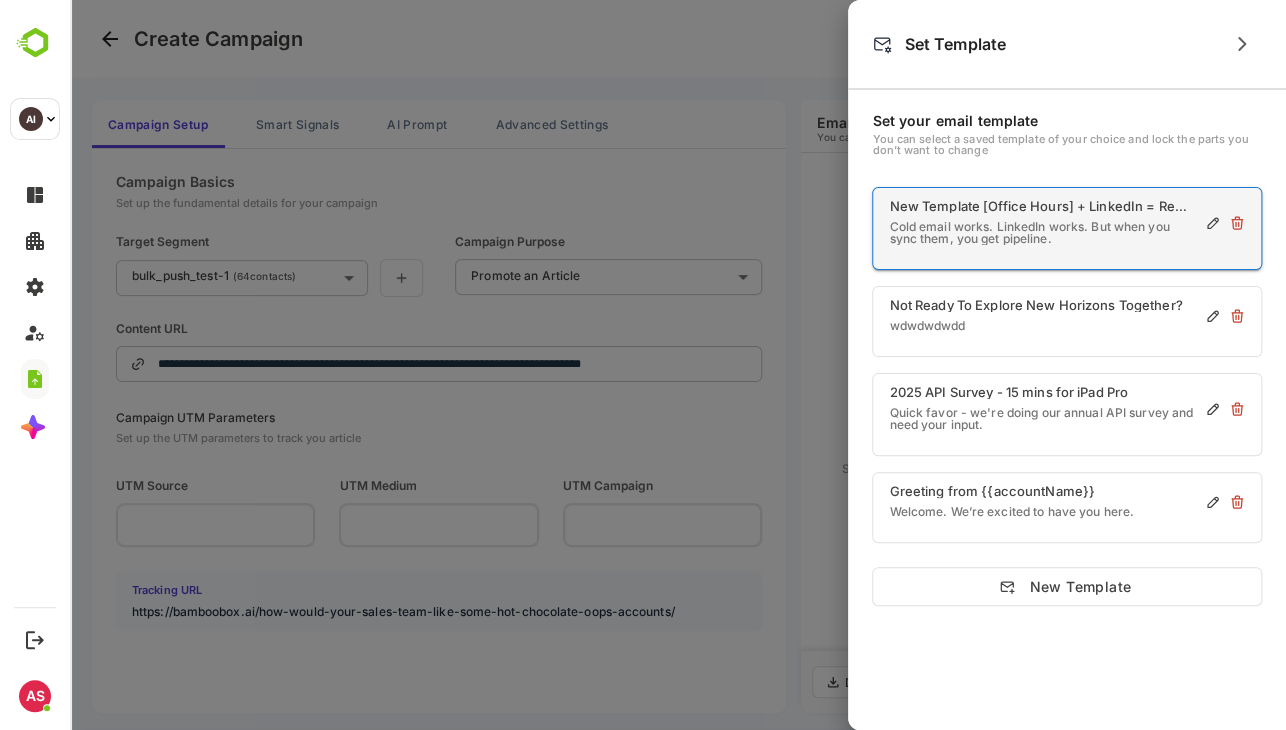 click on "Cold email works. LinkedIn works. But when you sync them, you get pipeline." at bounding box center (1041, 233) 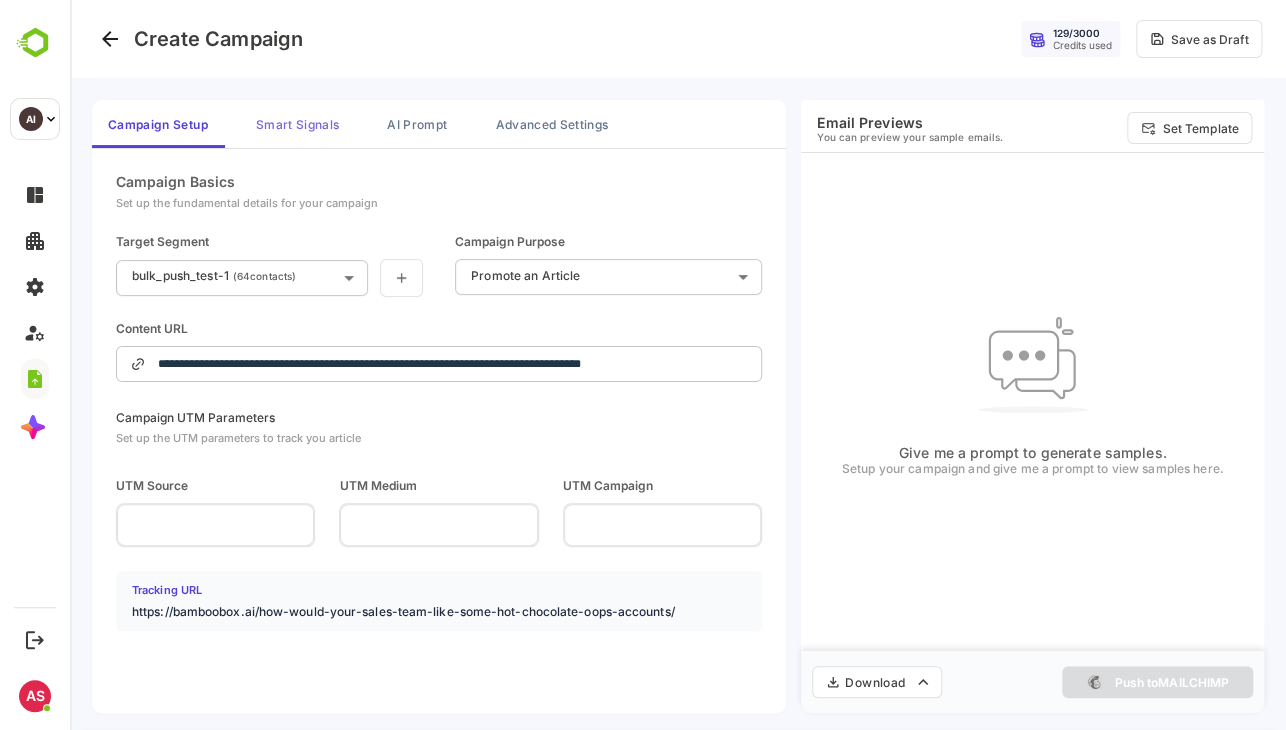click on "Smart Signals" at bounding box center [297, 124] 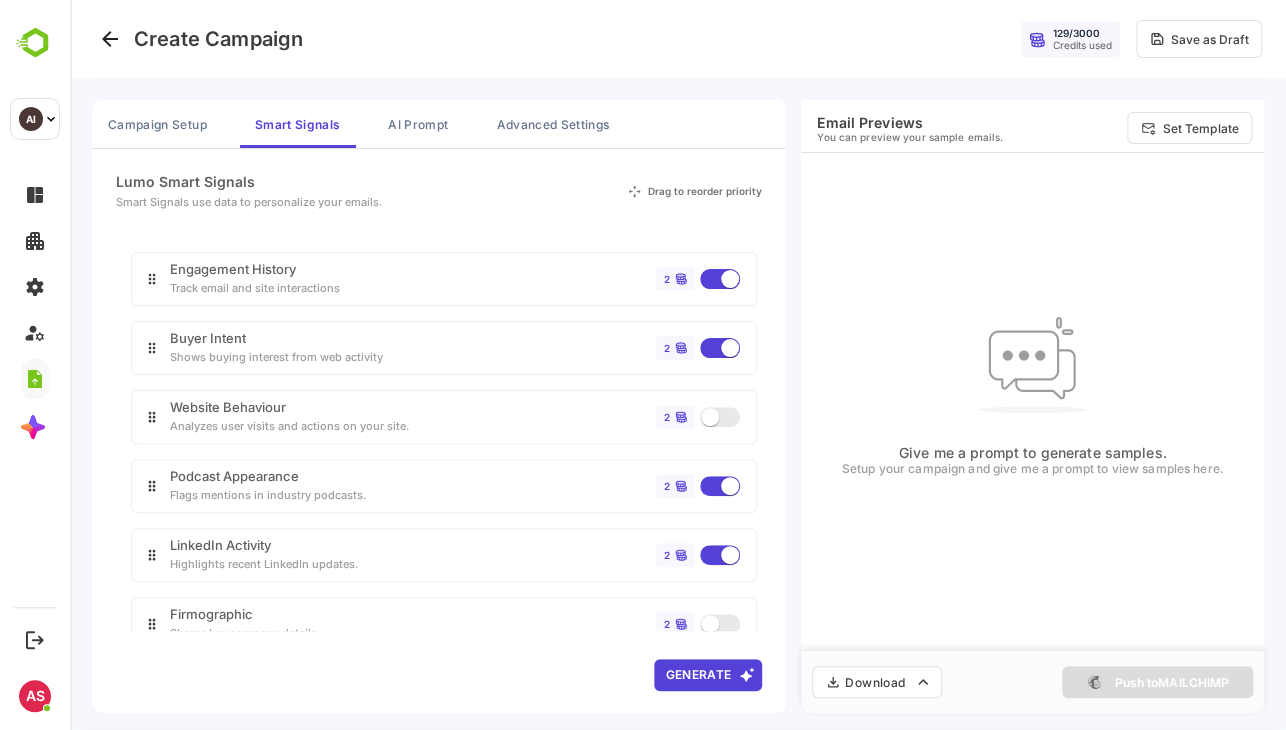 scroll, scrollTop: 148, scrollLeft: 0, axis: vertical 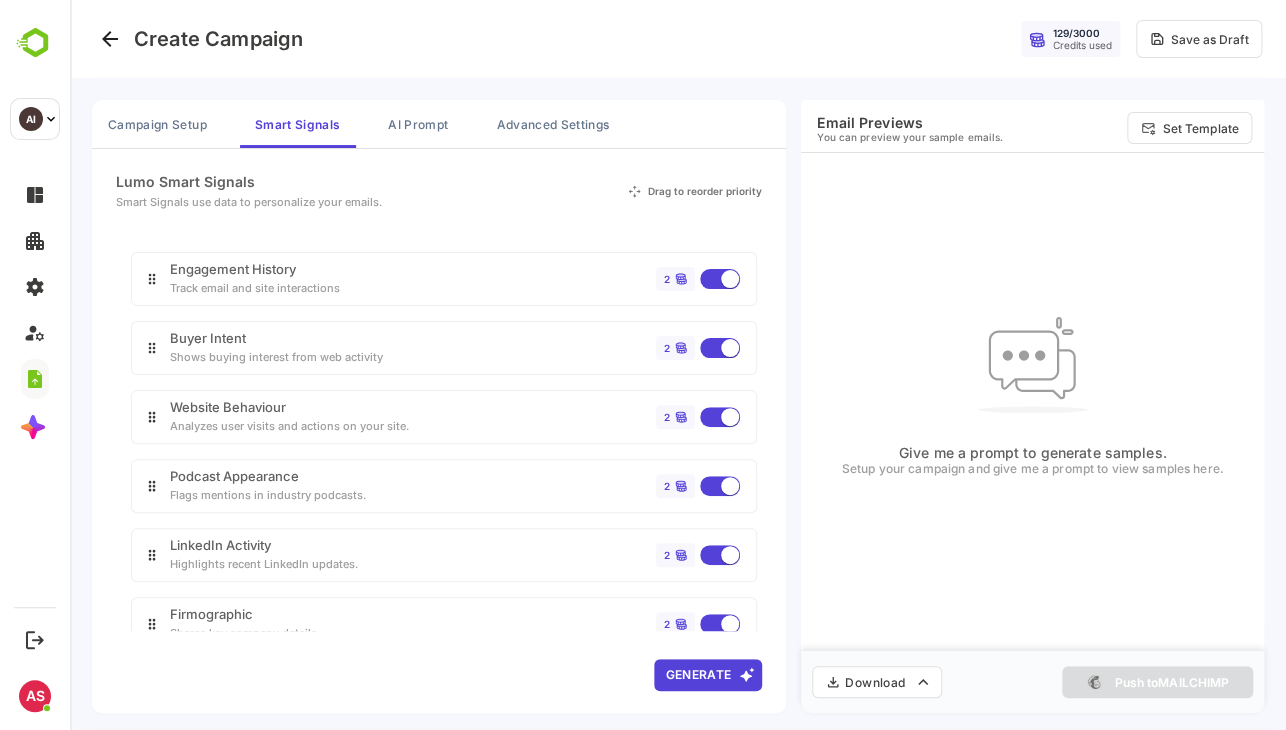 click on "Generate" at bounding box center [708, 675] 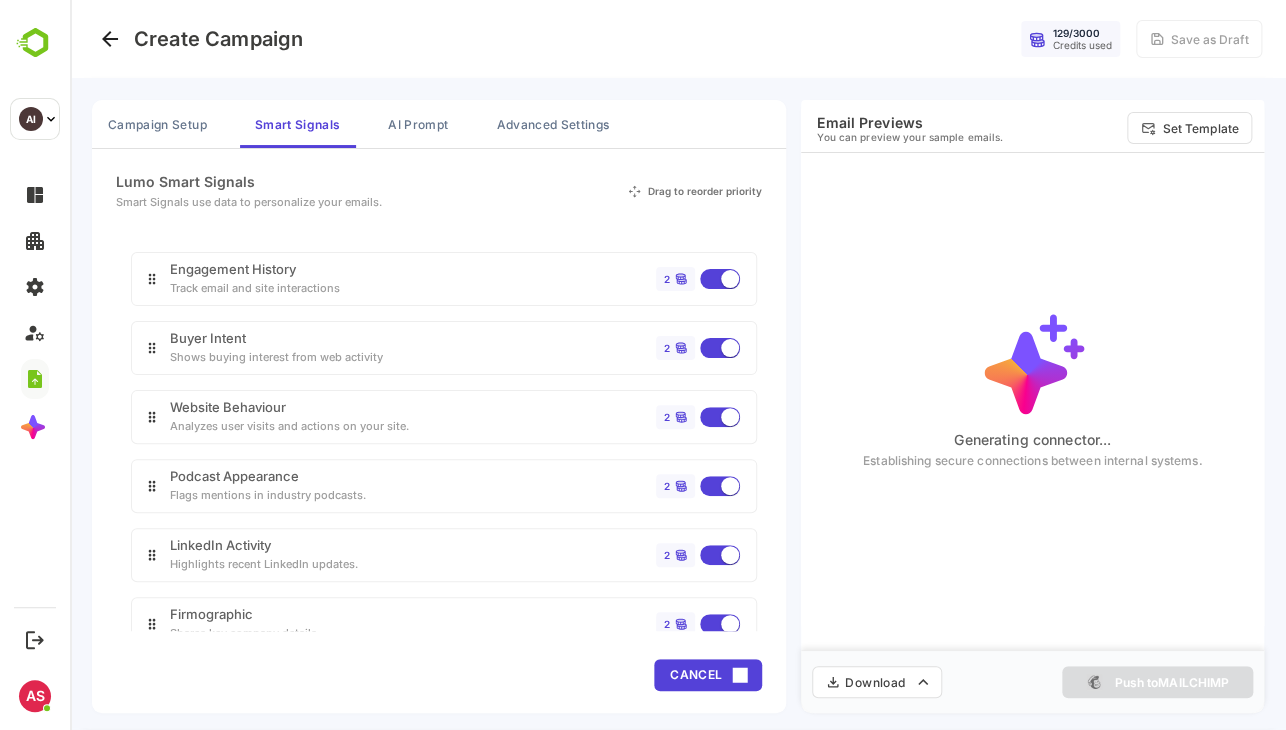 click on "Generating connector... Establishing secure connections between internal systems." at bounding box center [1032, 390] 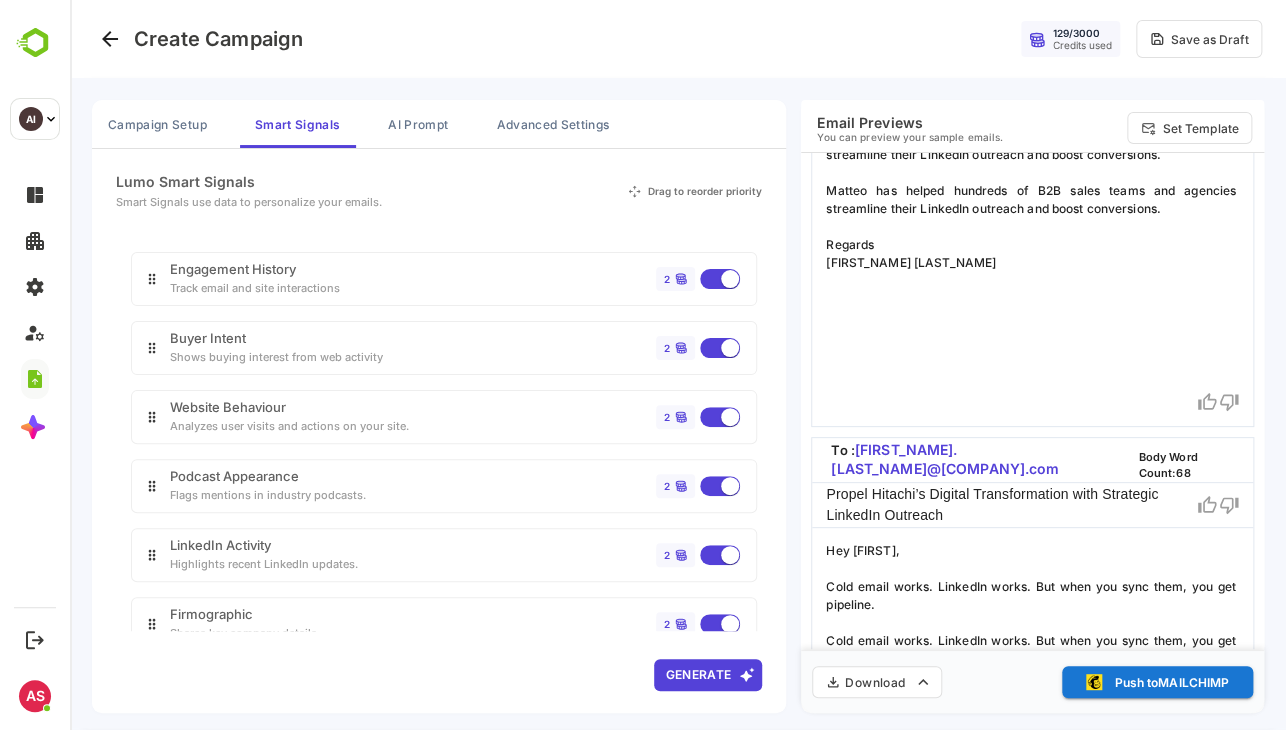 scroll, scrollTop: 696, scrollLeft: 0, axis: vertical 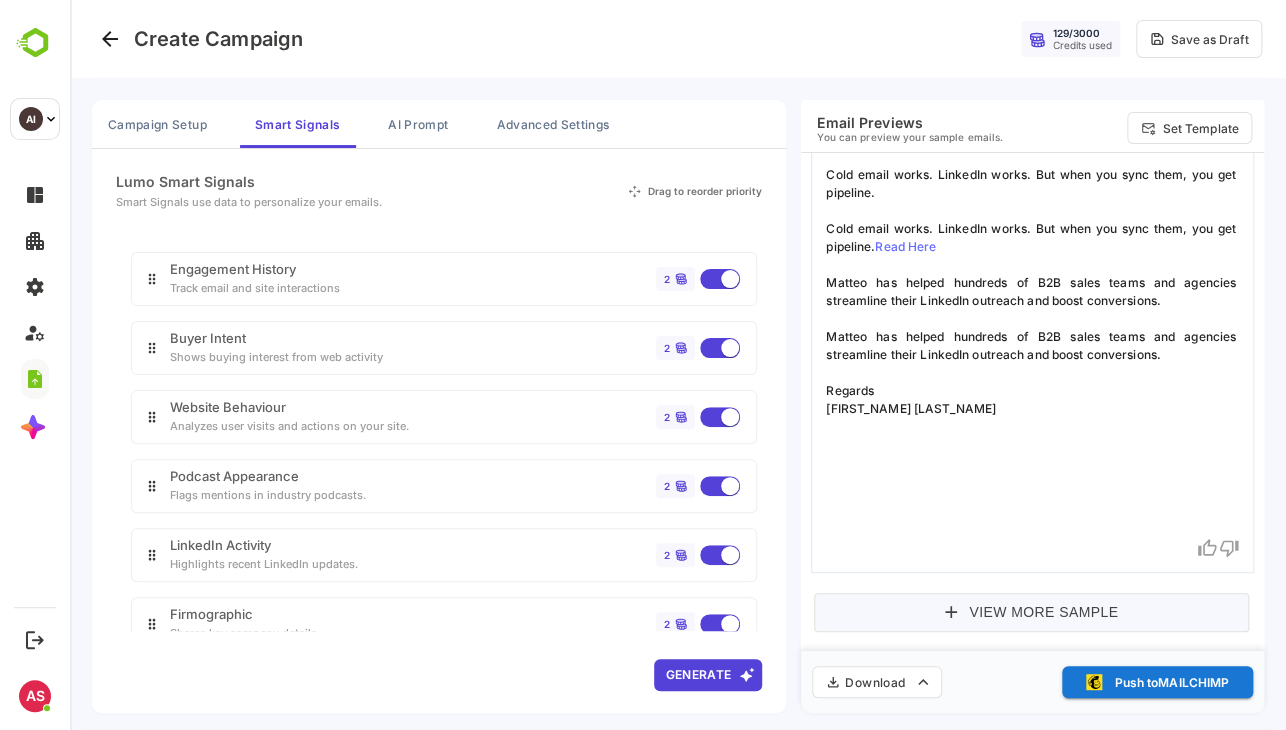 click on "View More Sample" at bounding box center (1031, 612) 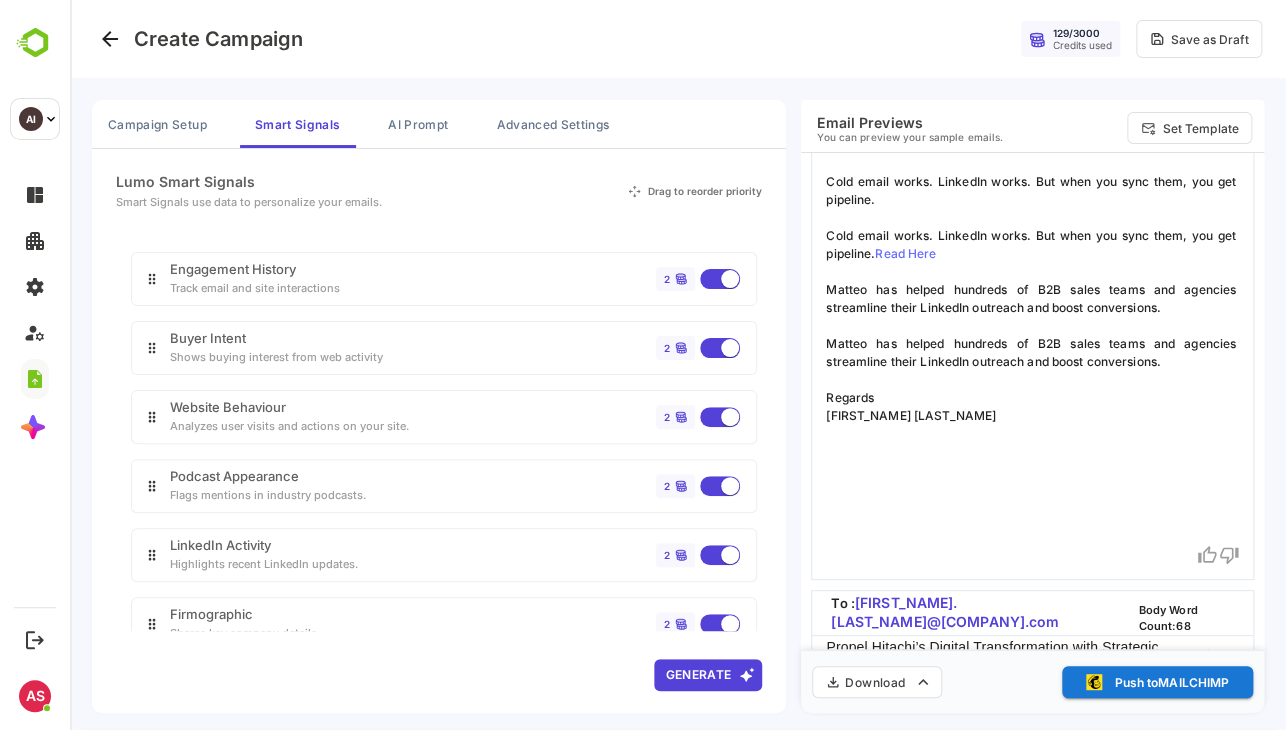 scroll, scrollTop: 0, scrollLeft: 0, axis: both 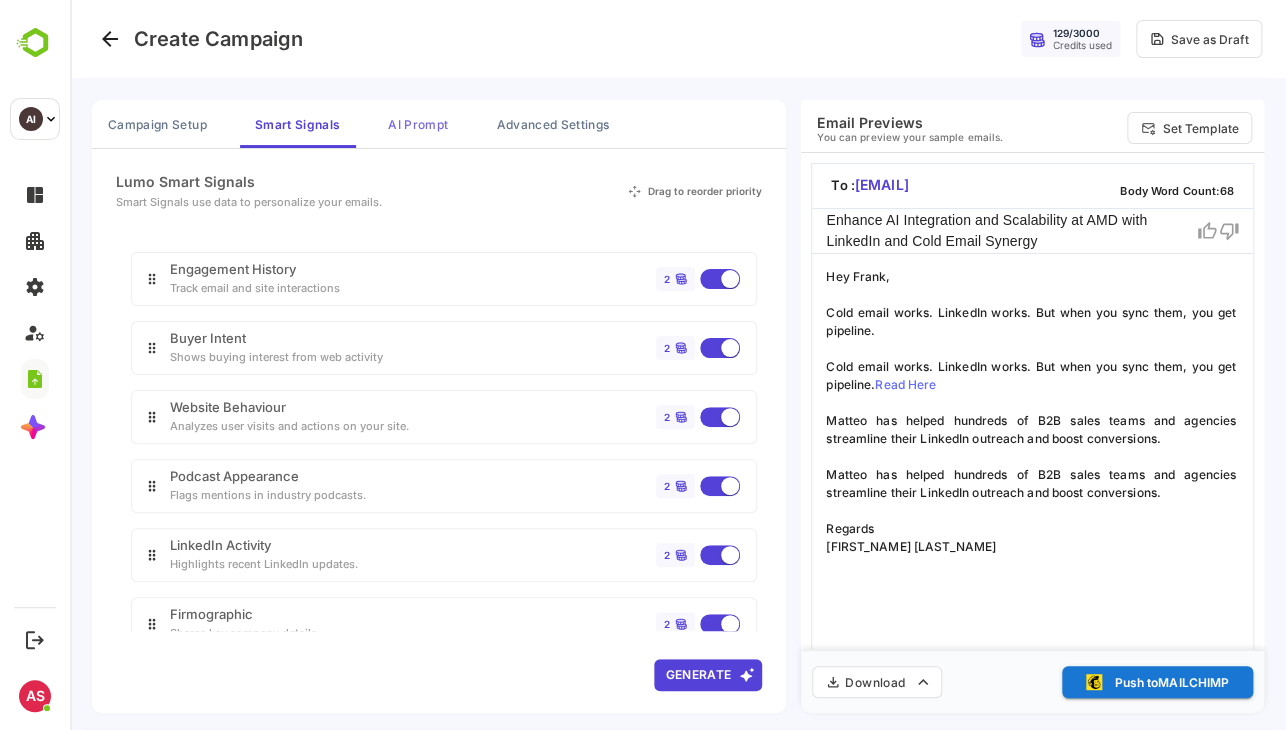 click on "AI Prompt" at bounding box center [418, 124] 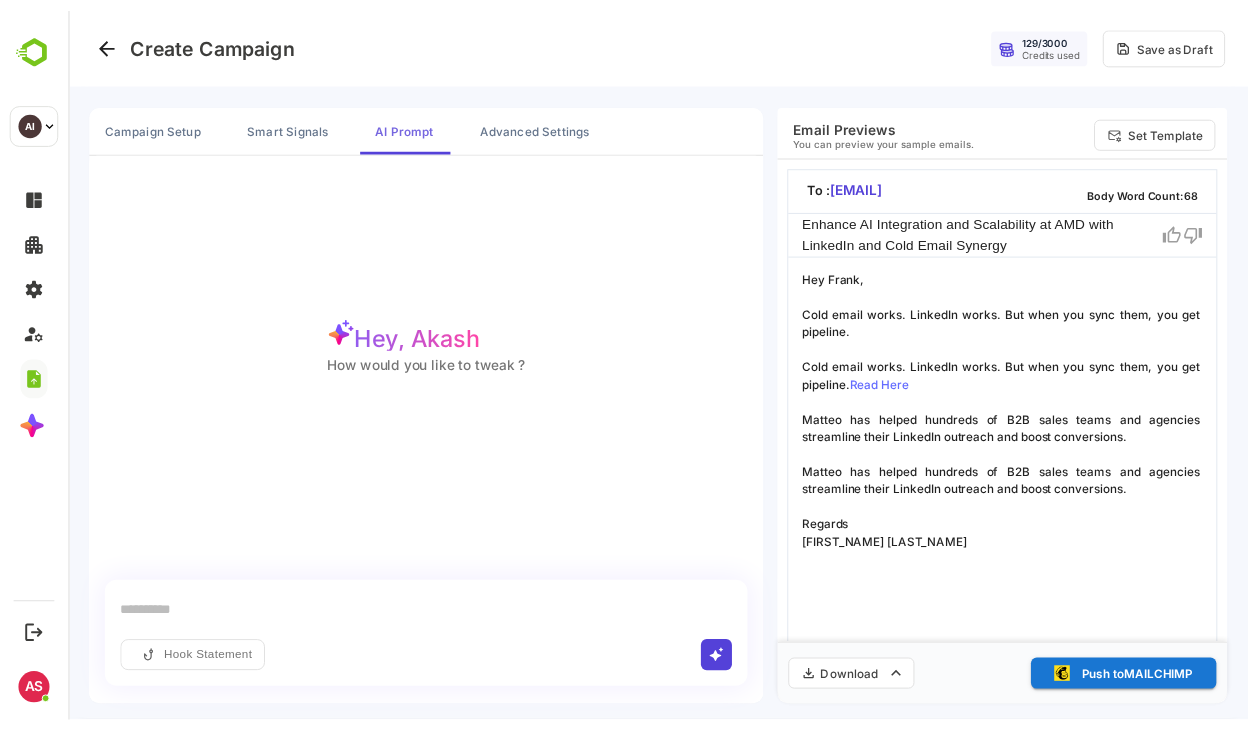scroll, scrollTop: 4, scrollLeft: 0, axis: vertical 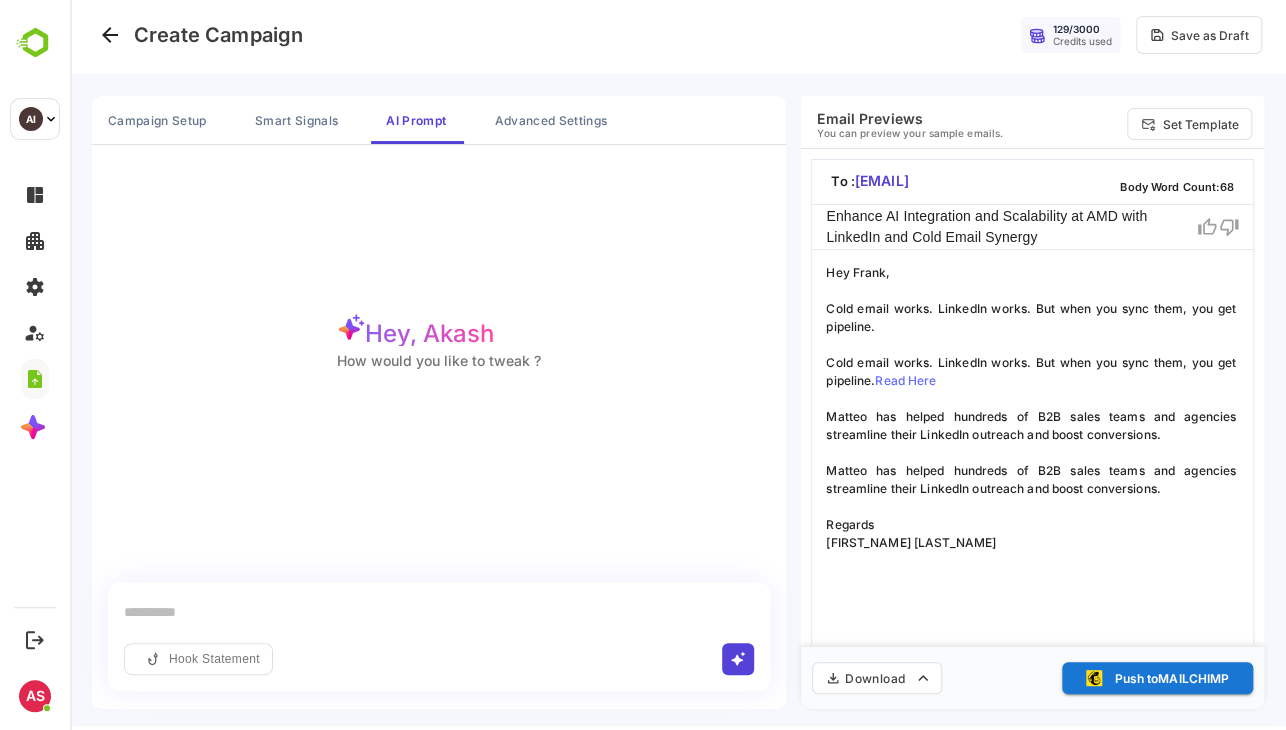 click at bounding box center (439, 612) 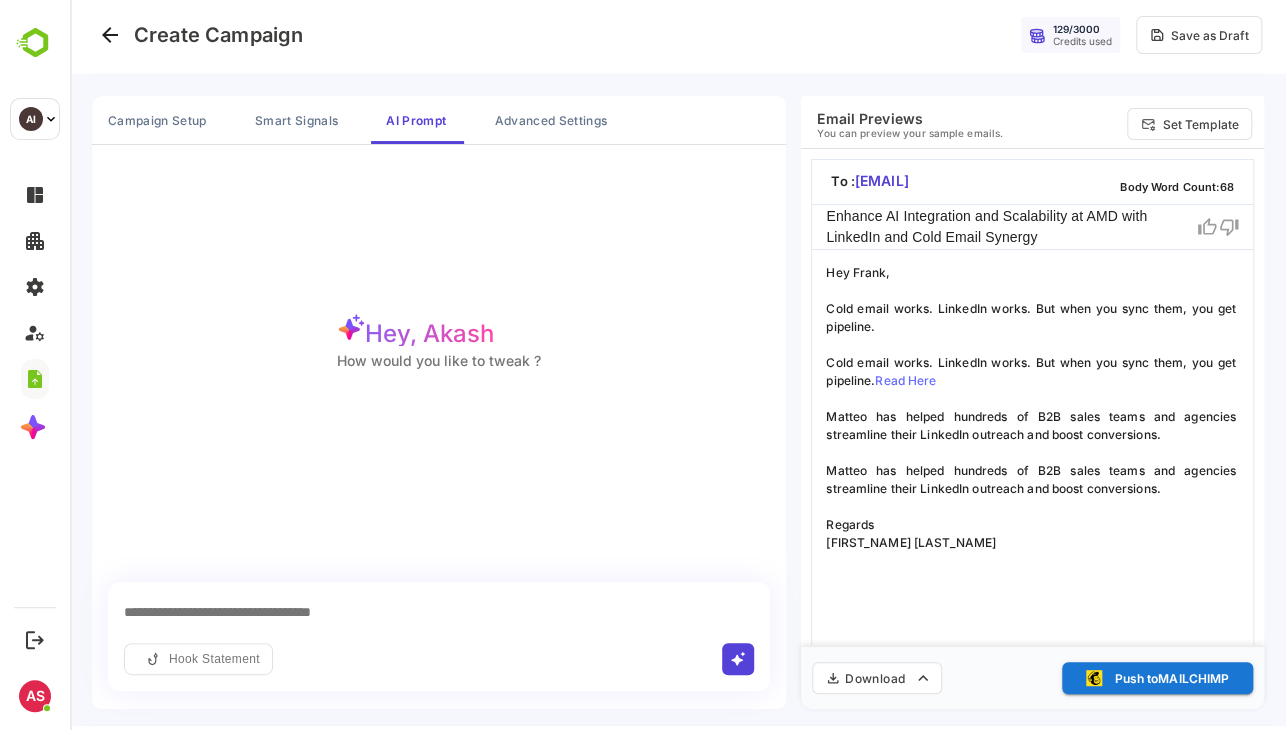 type on "**********" 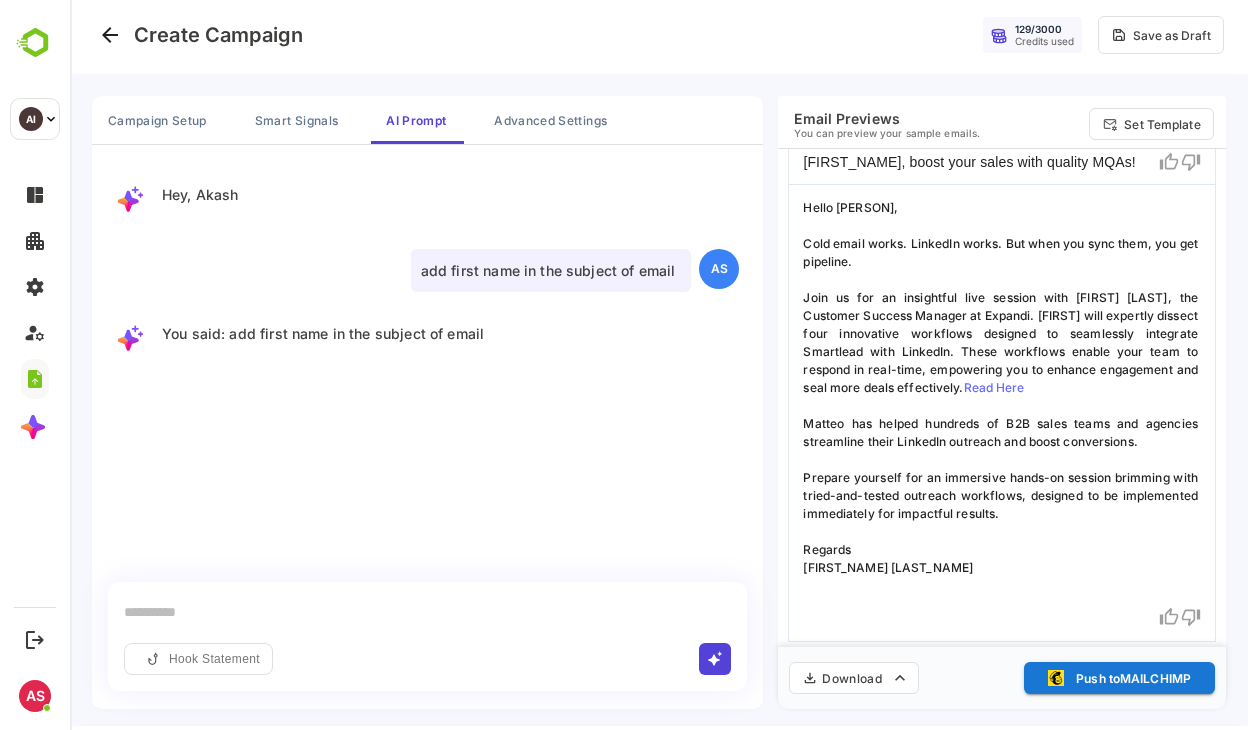 scroll, scrollTop: 696, scrollLeft: 0, axis: vertical 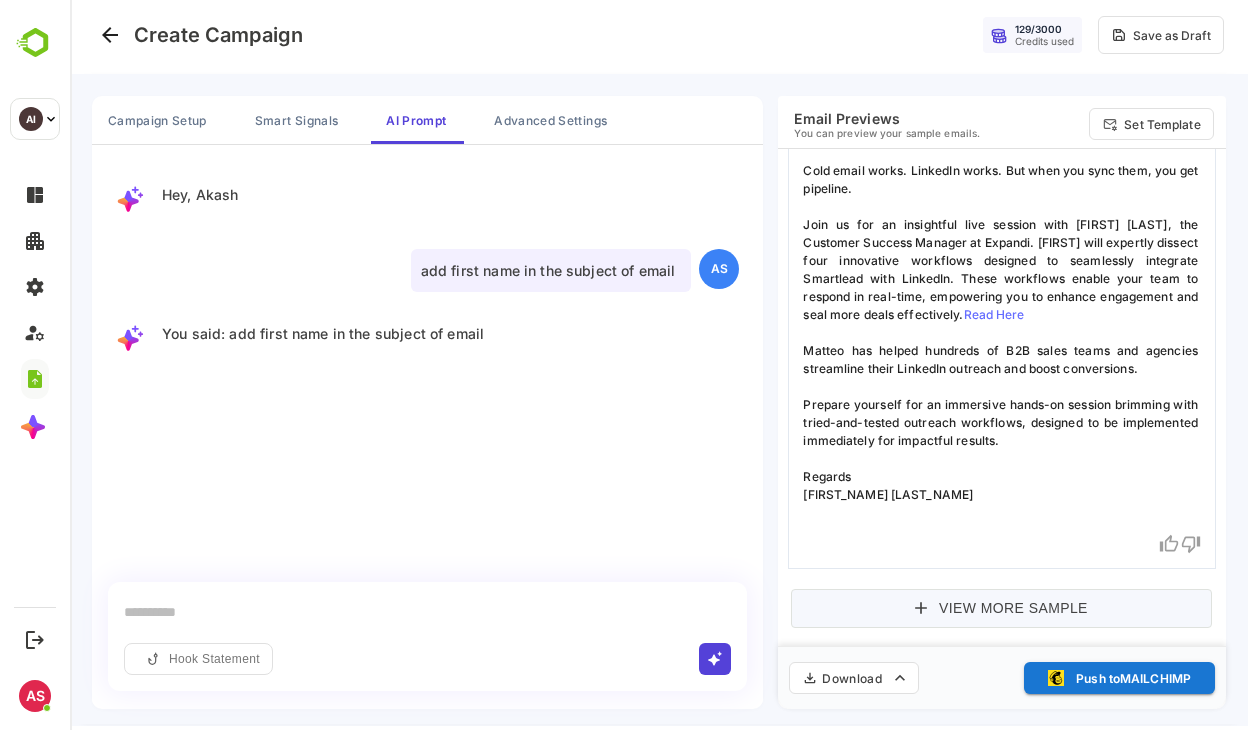 click on "View More Sample" at bounding box center (1001, 608) 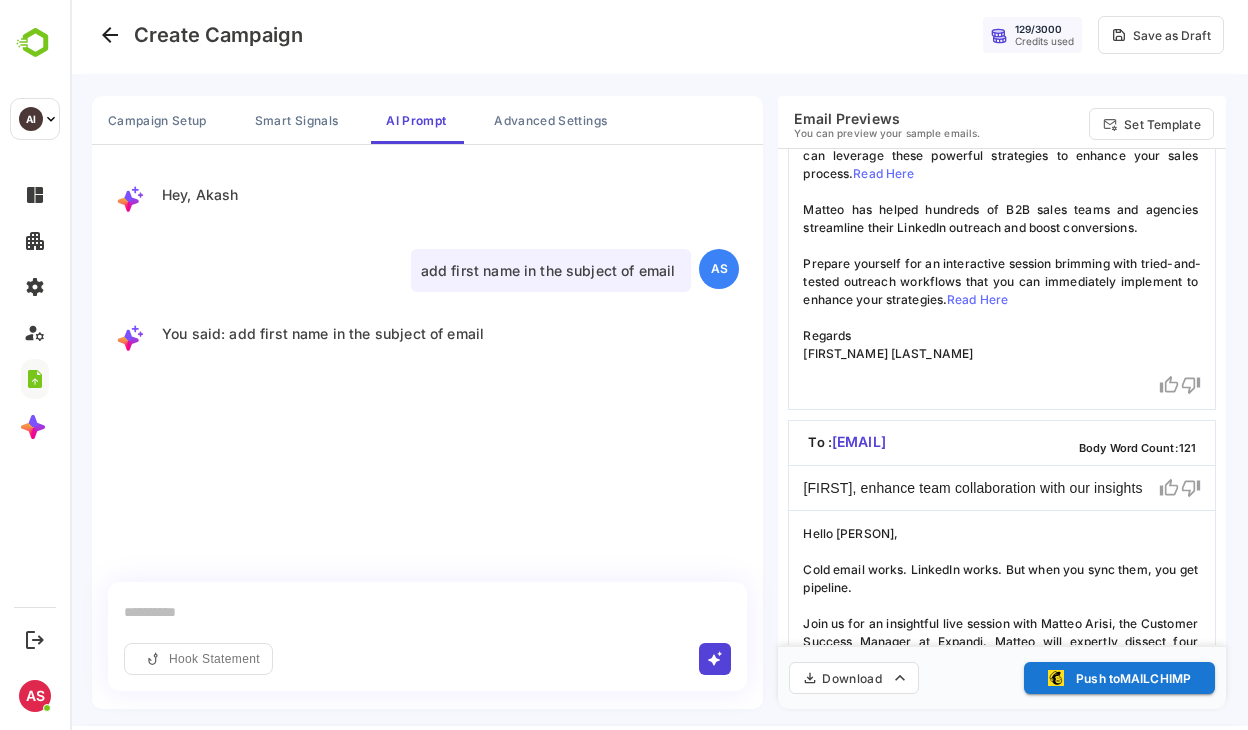 scroll, scrollTop: 1601, scrollLeft: 0, axis: vertical 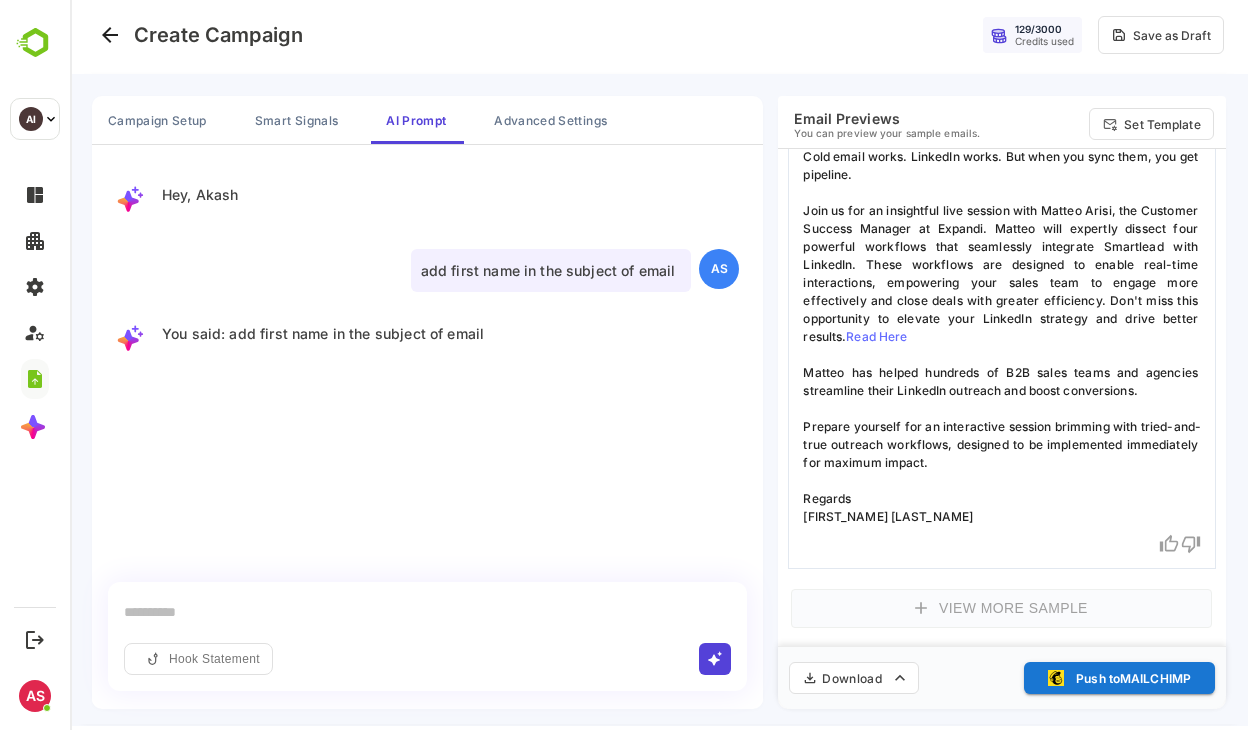 click at bounding box center [427, 612] 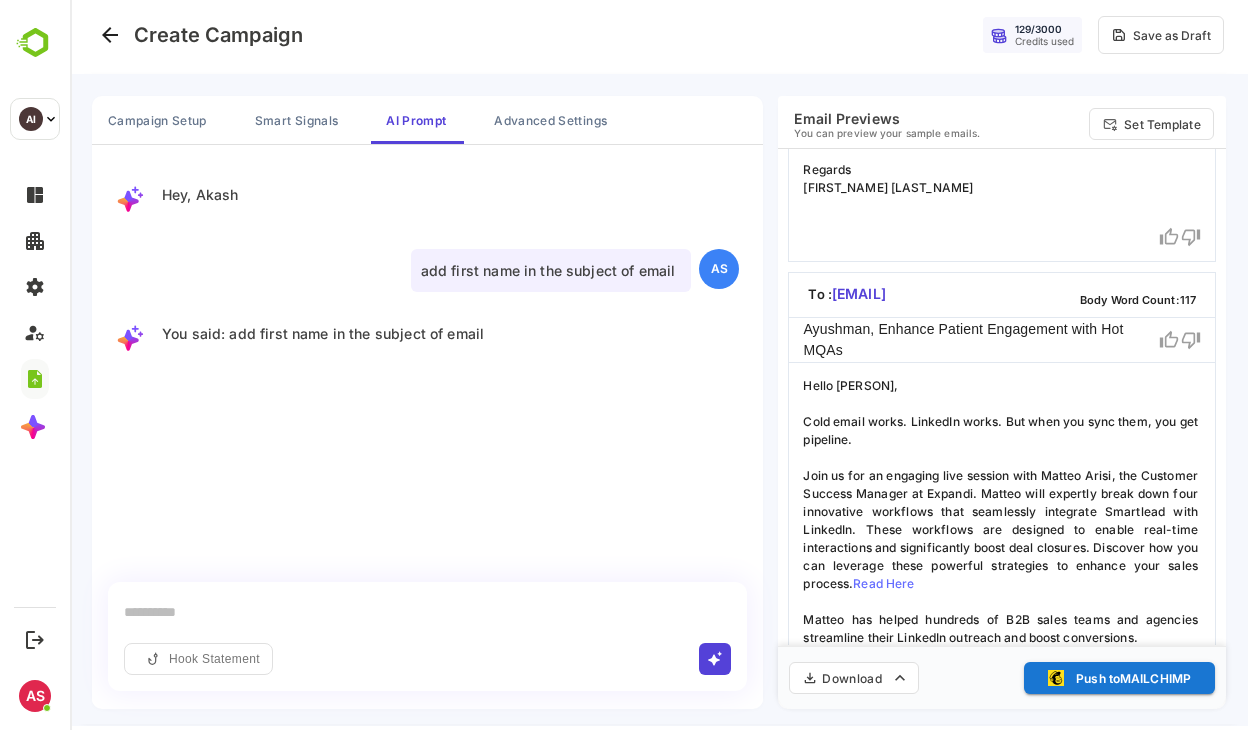 scroll, scrollTop: 1812, scrollLeft: 0, axis: vertical 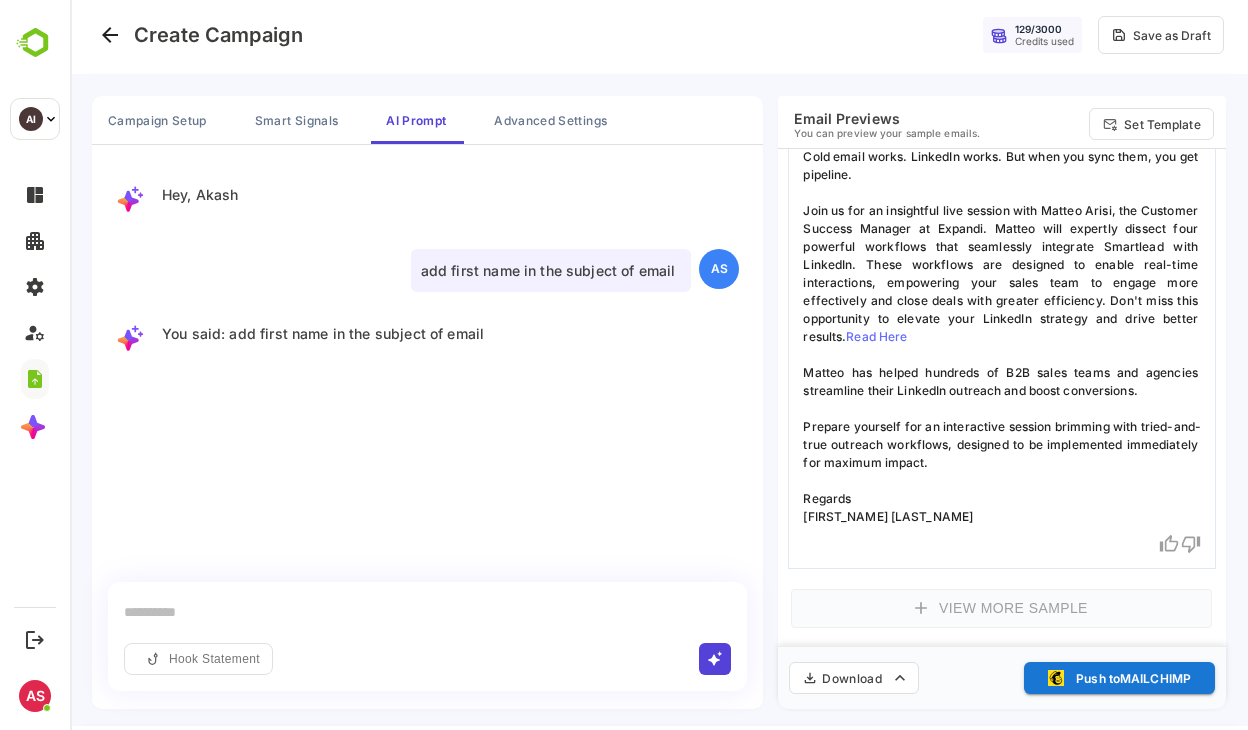 click at bounding box center [427, 612] 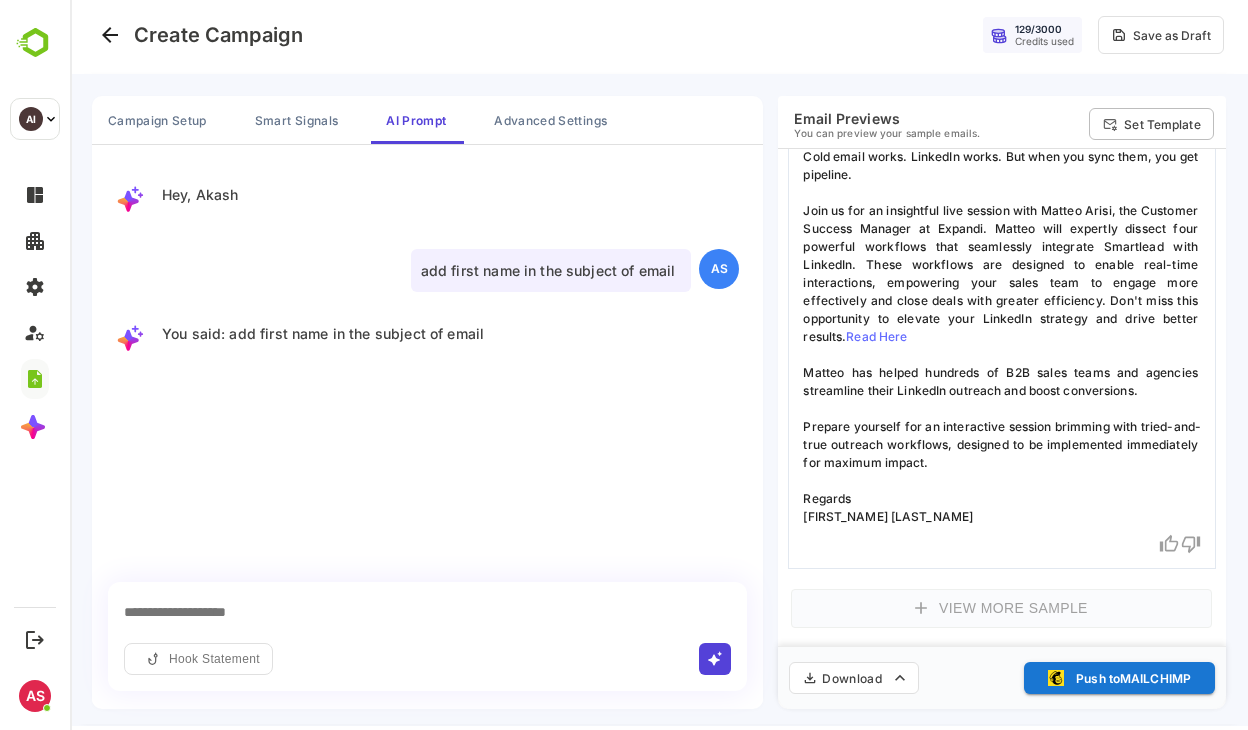 click on "Set Template" at bounding box center [1151, 124] 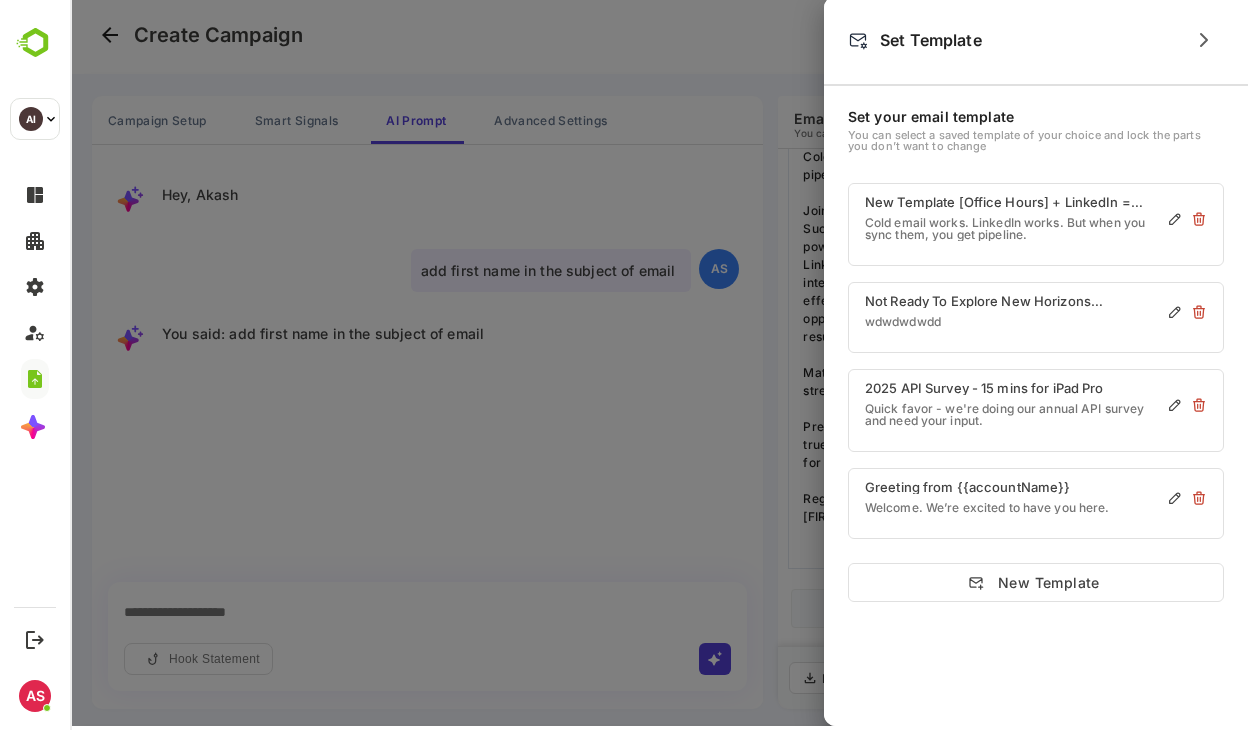 click at bounding box center [659, 361] 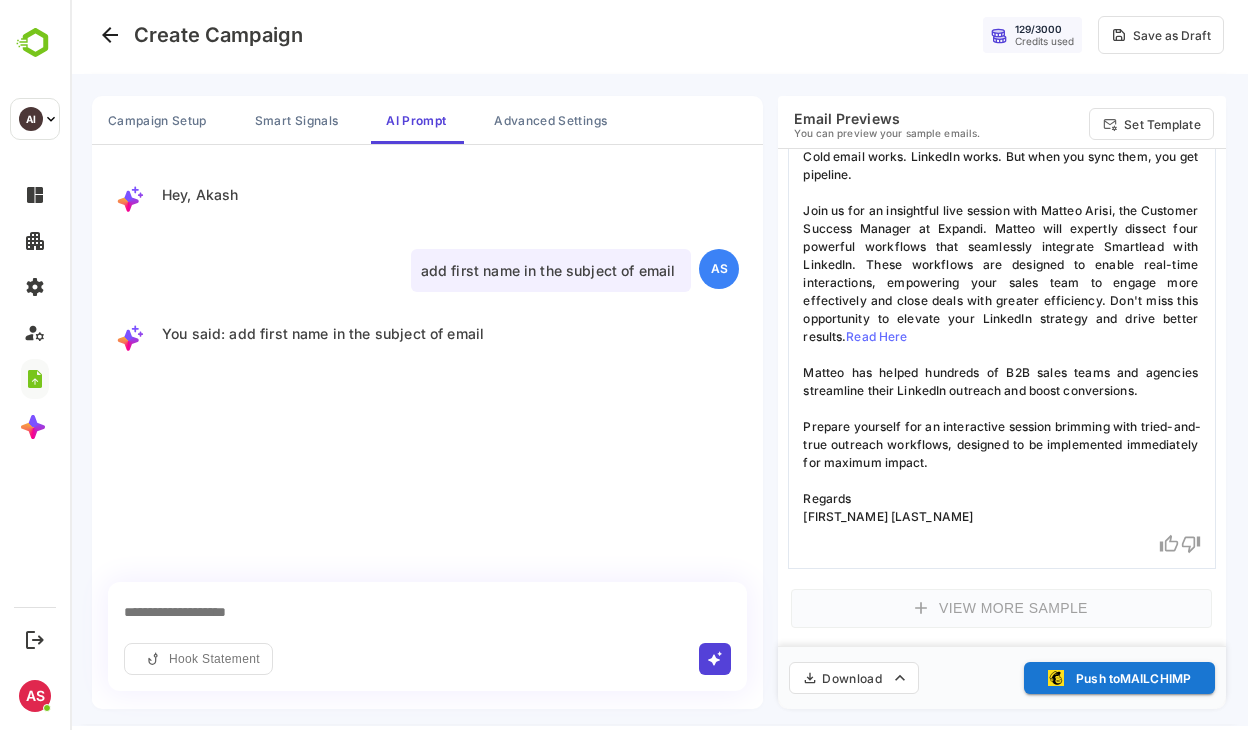 click on "**********" at bounding box center (427, 612) 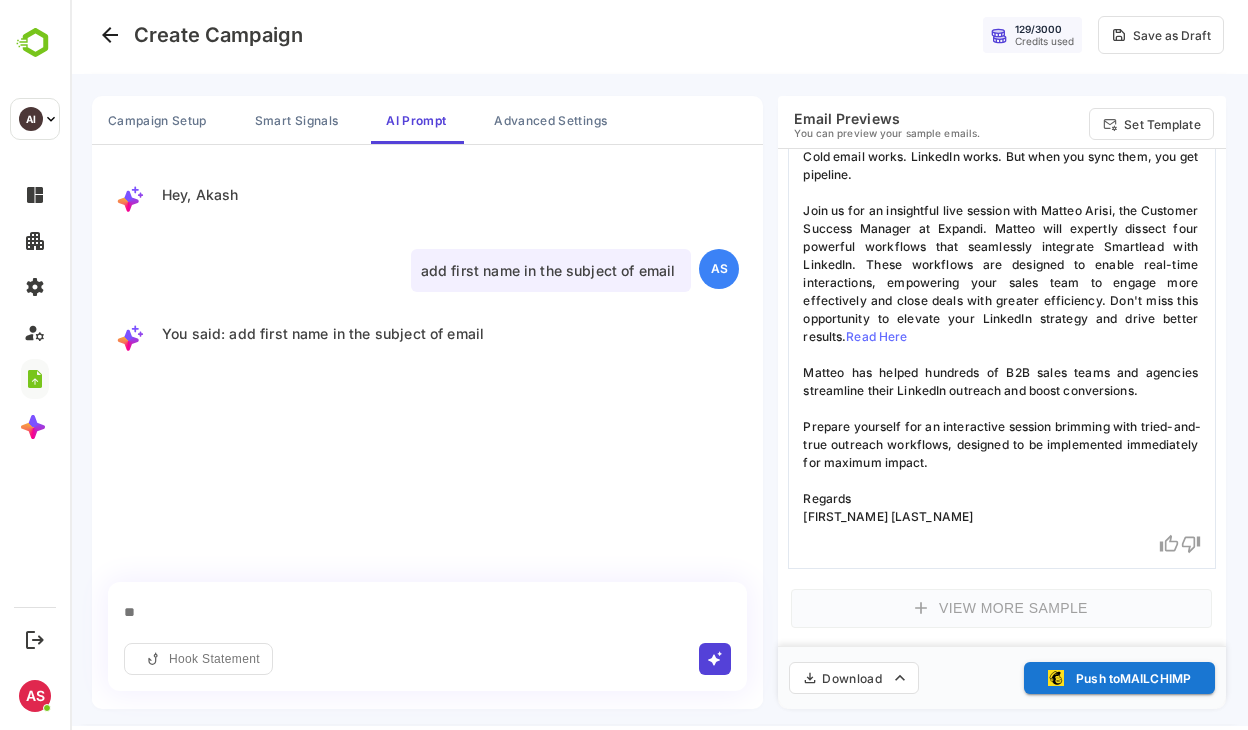 type on "*" 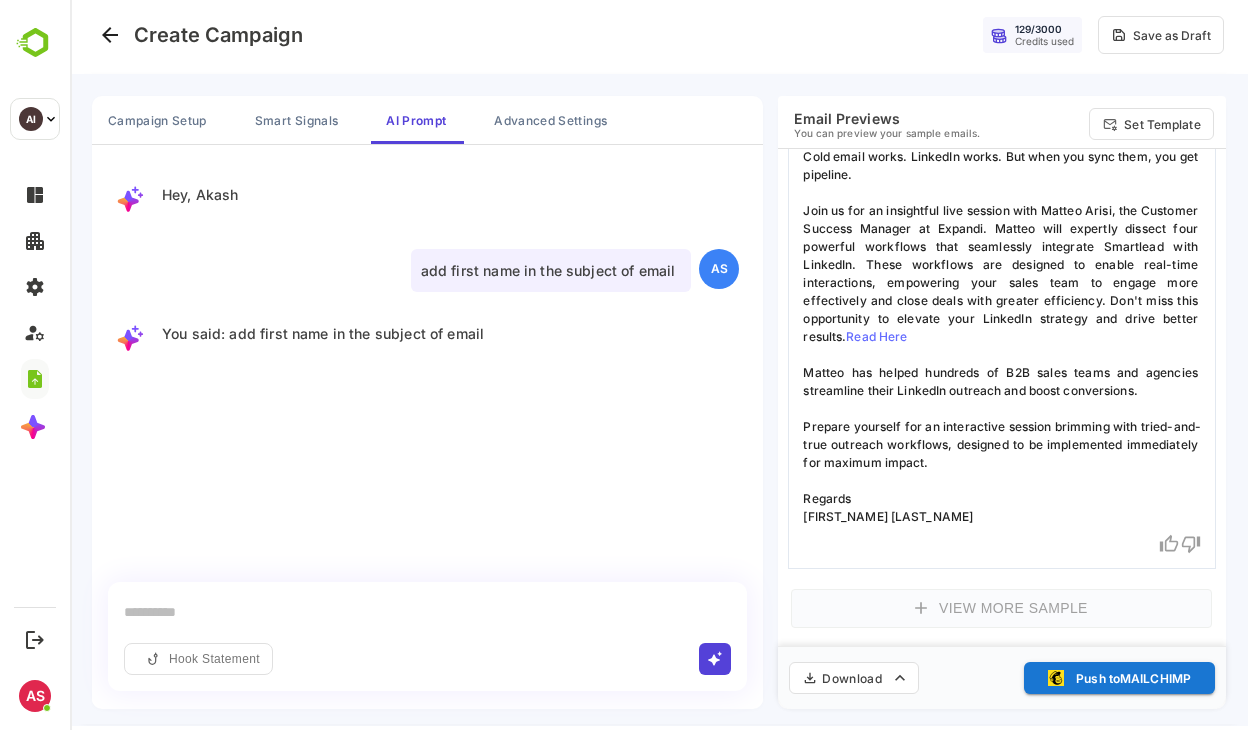 click at bounding box center (427, 612) 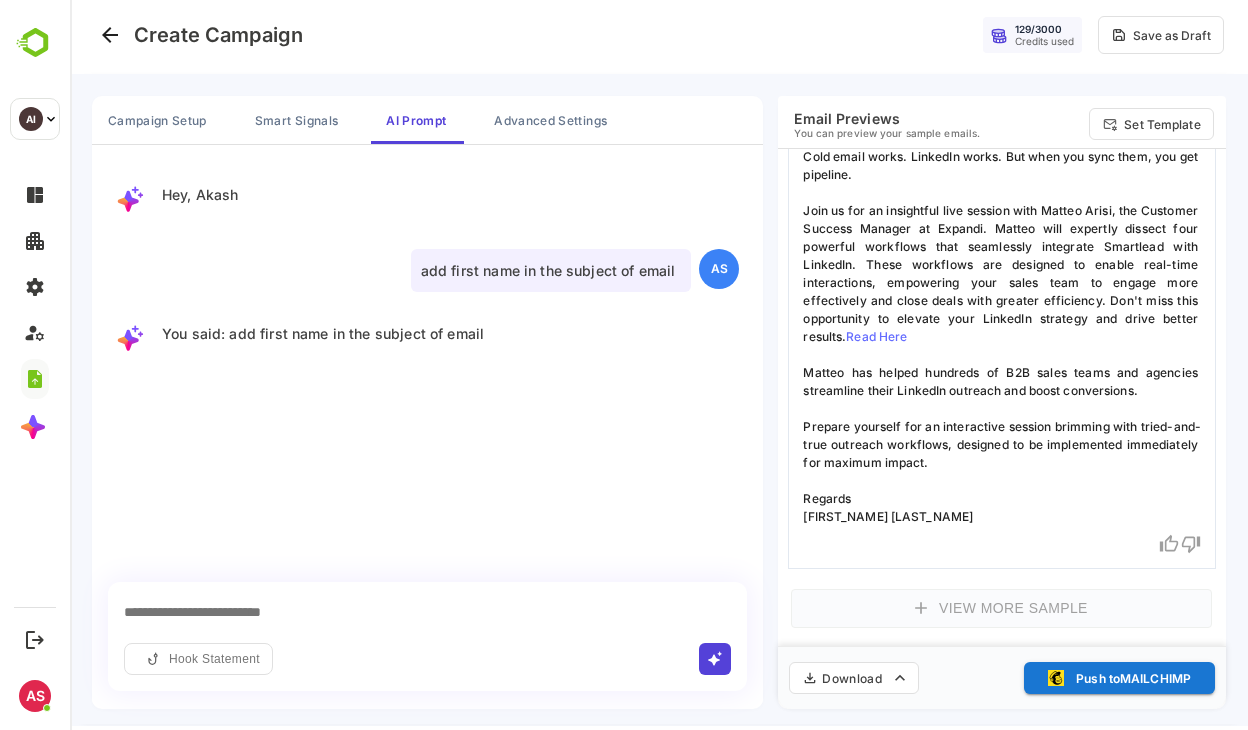 type on "**********" 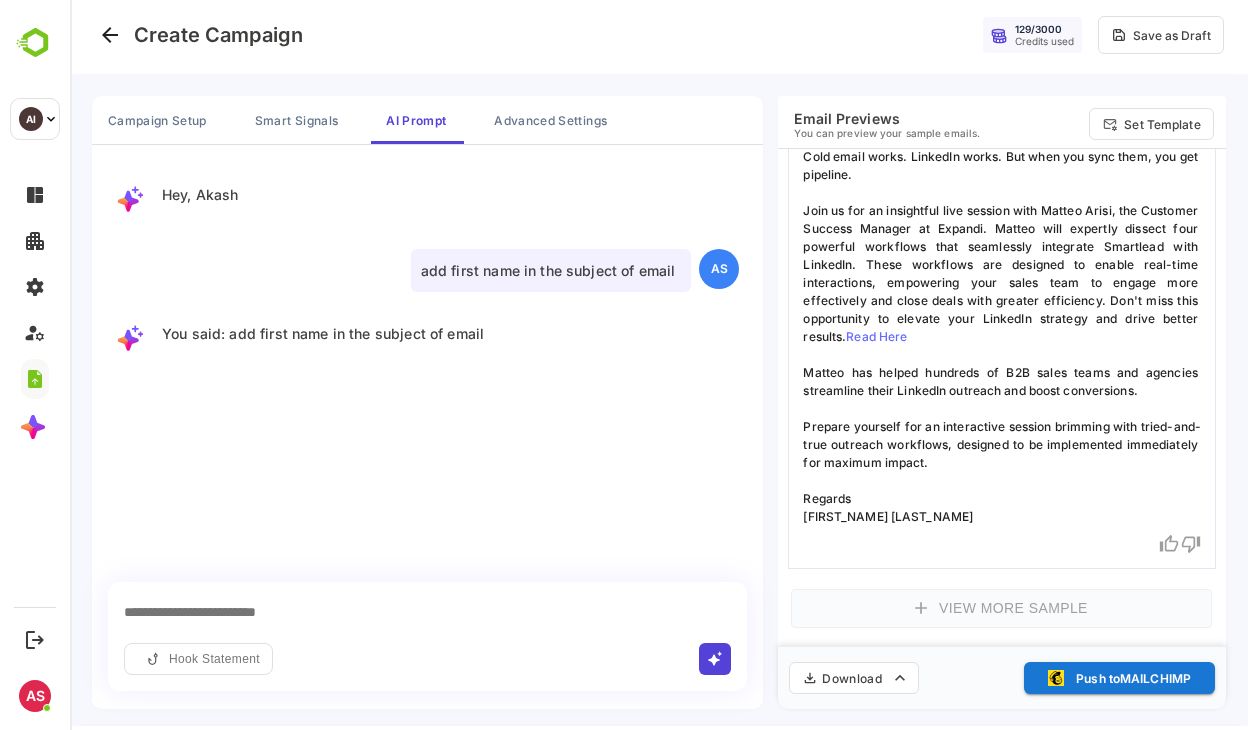 type 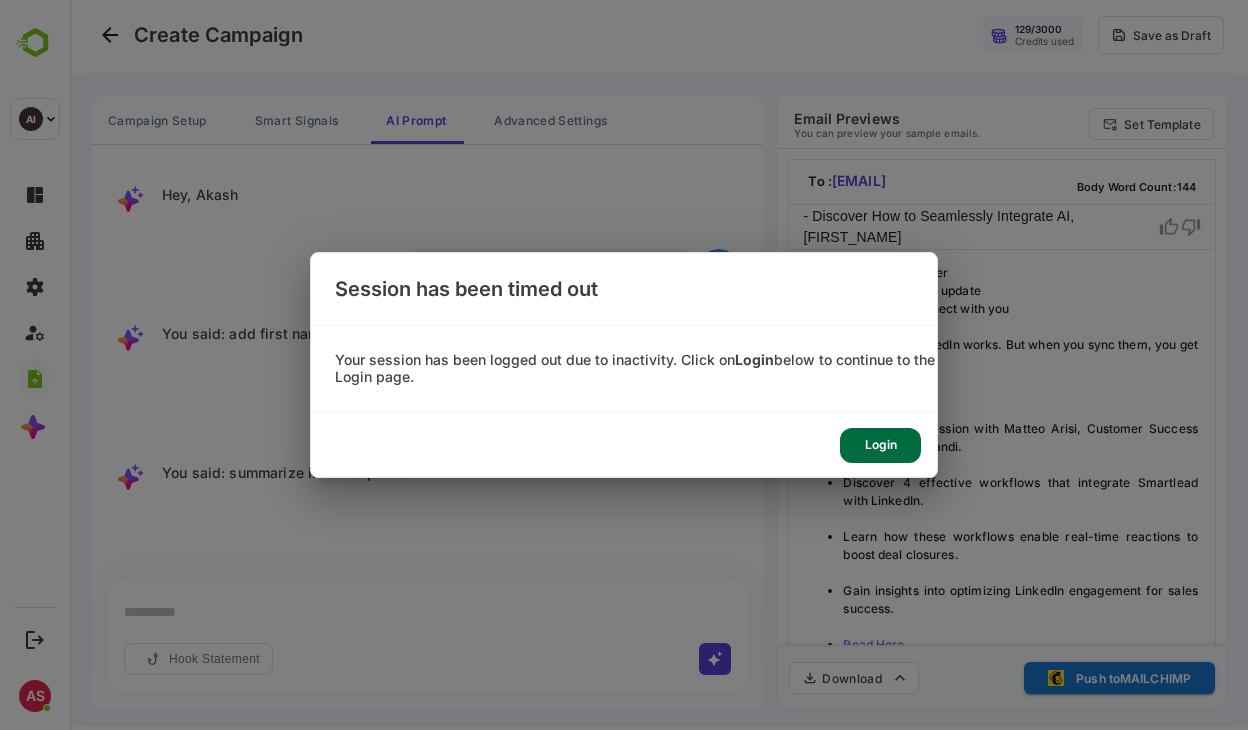 click on "Login" at bounding box center (880, 445) 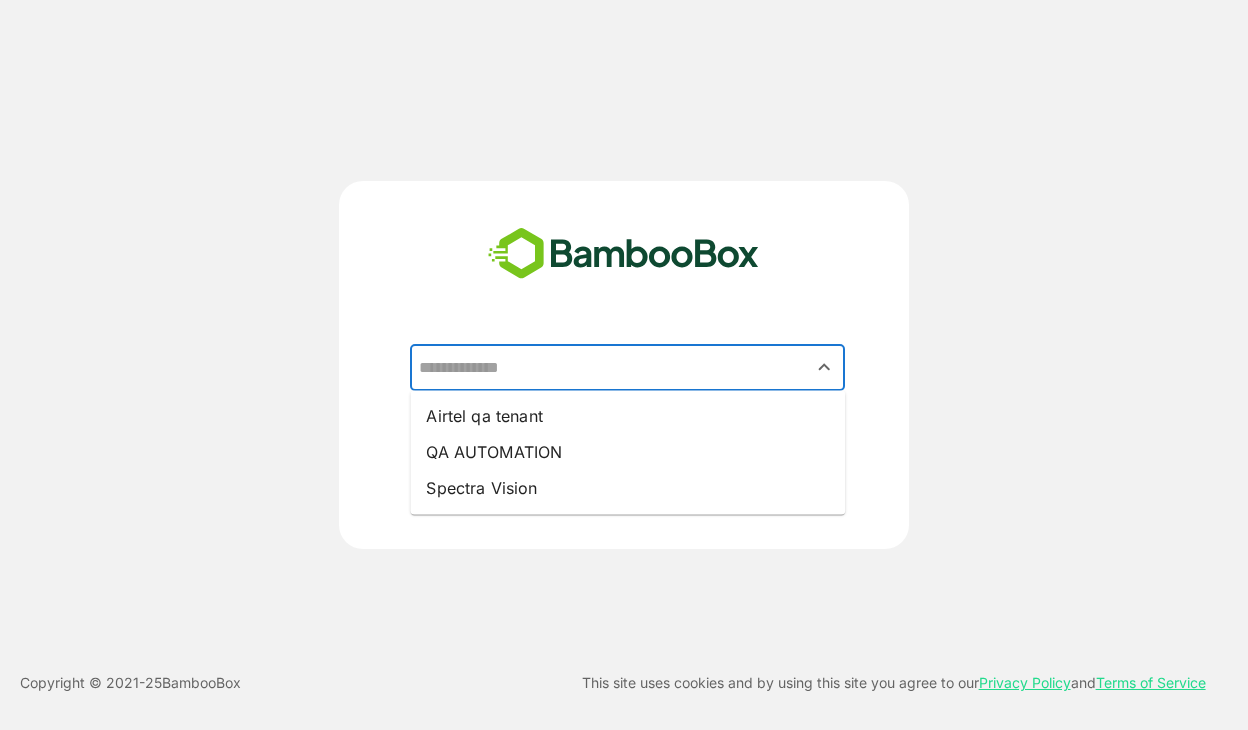 click at bounding box center [627, 368] 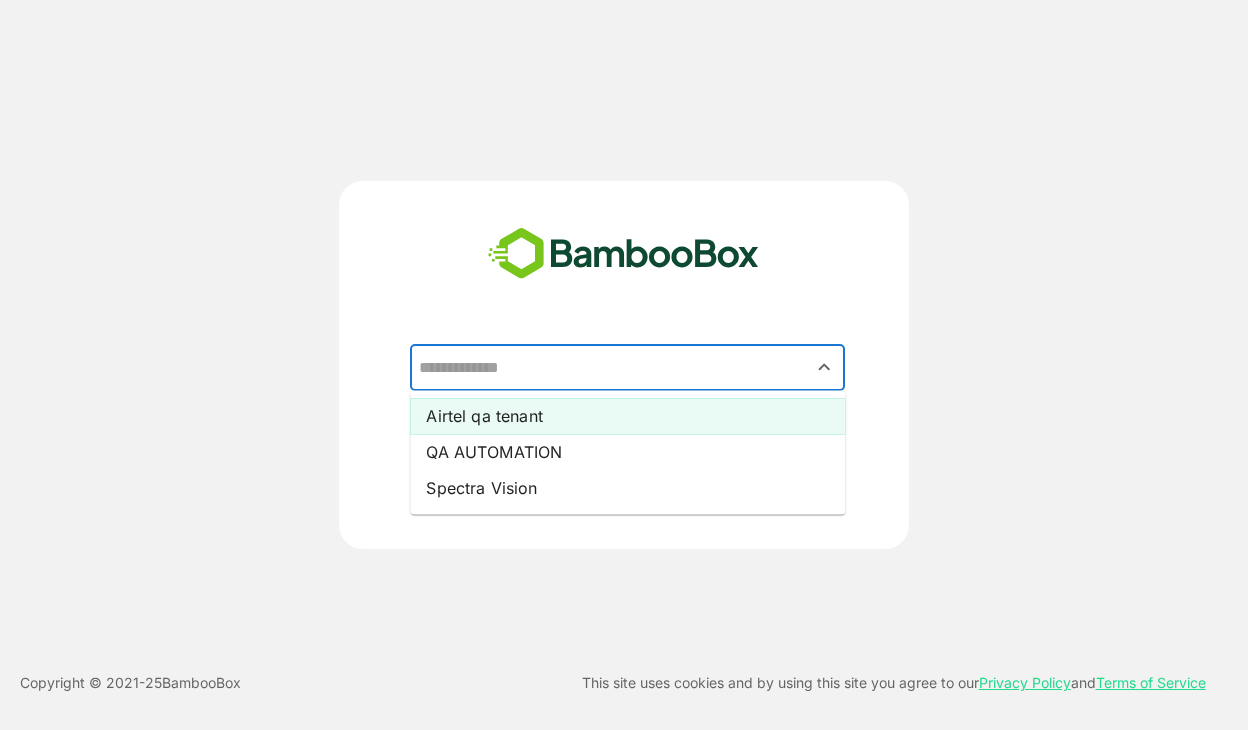click on "Airtel qa tenant" at bounding box center [627, 416] 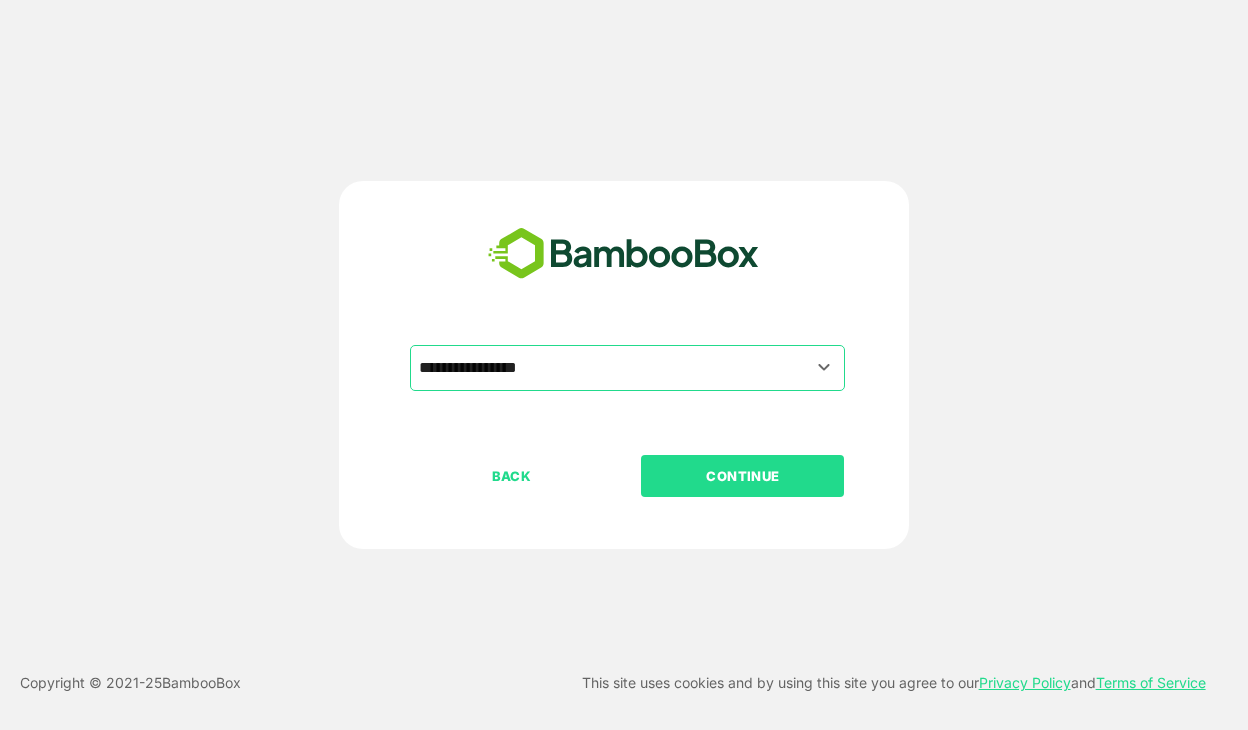 click on "CONTINUE" at bounding box center (743, 476) 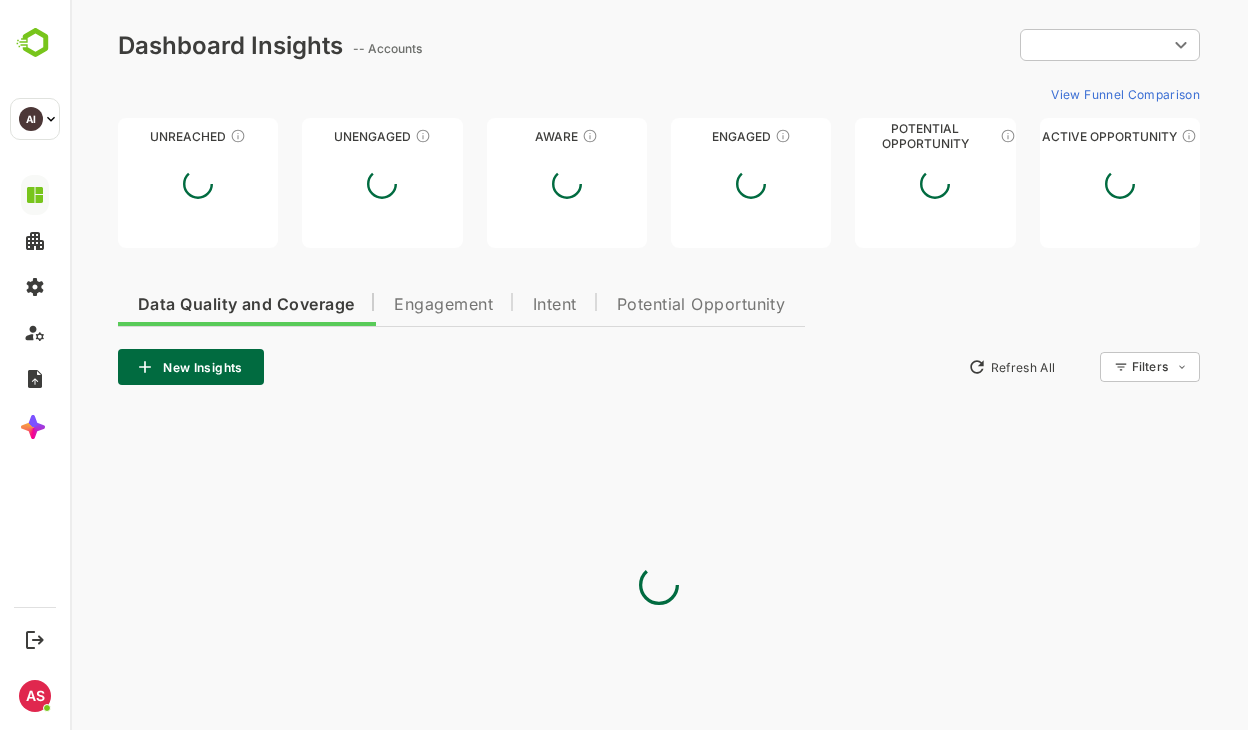 scroll, scrollTop: 0, scrollLeft: 0, axis: both 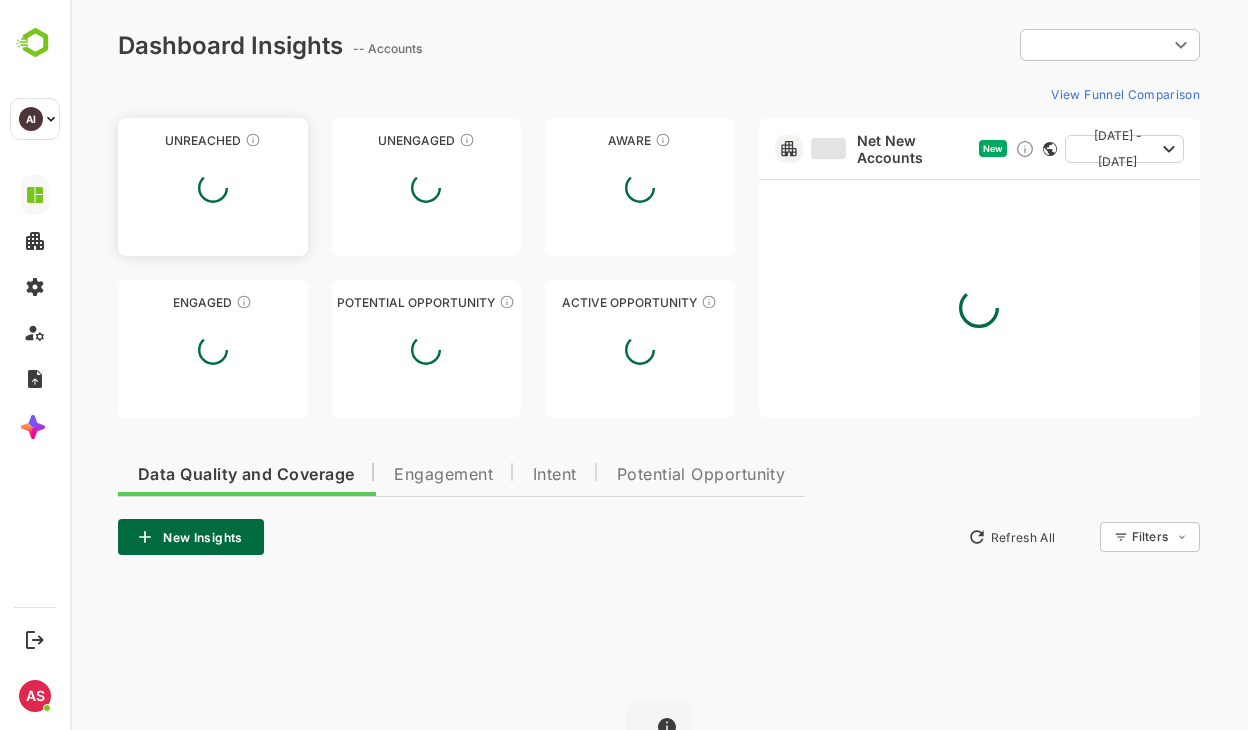 type on "**********" 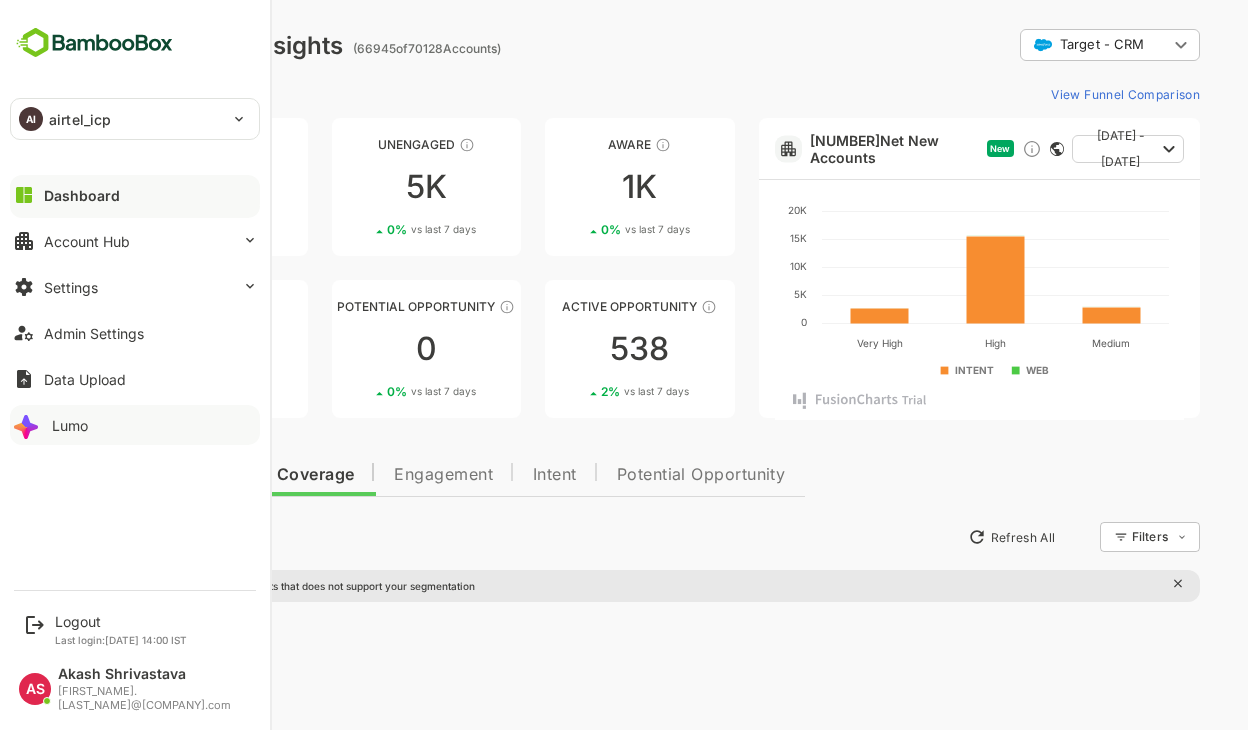 click on "Lumo" at bounding box center (135, 425) 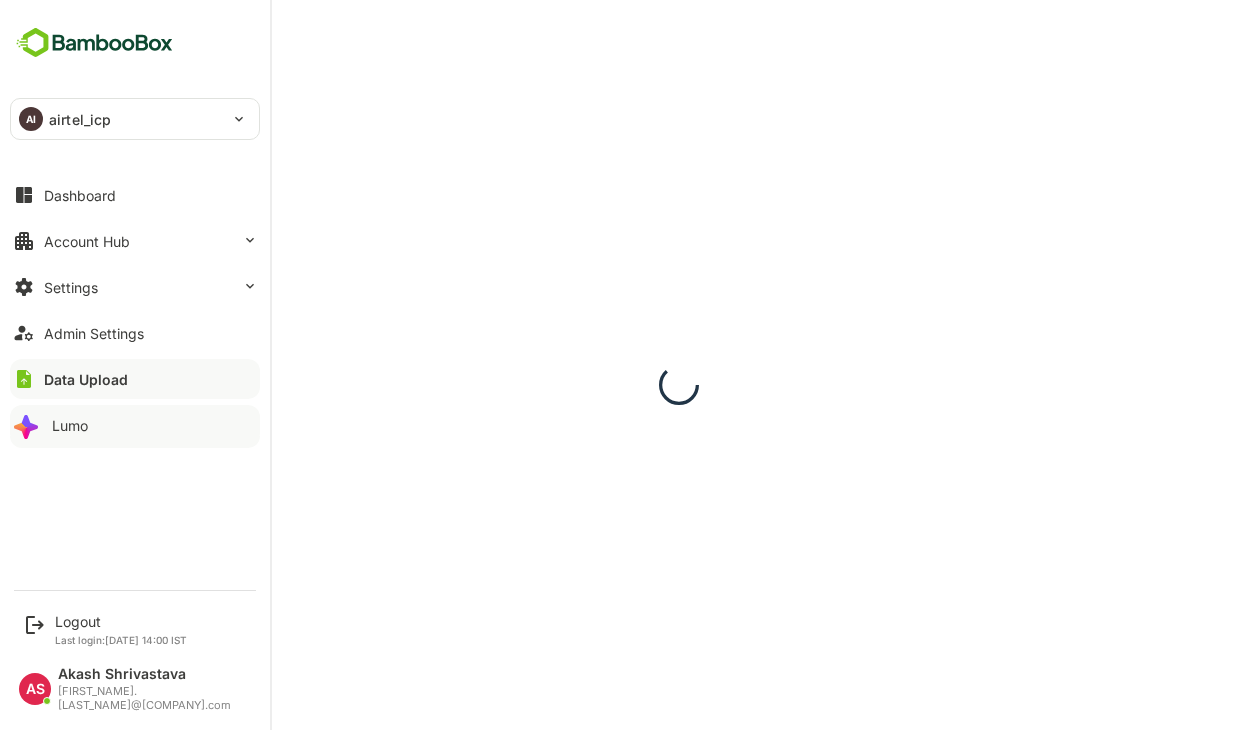 scroll, scrollTop: 0, scrollLeft: 0, axis: both 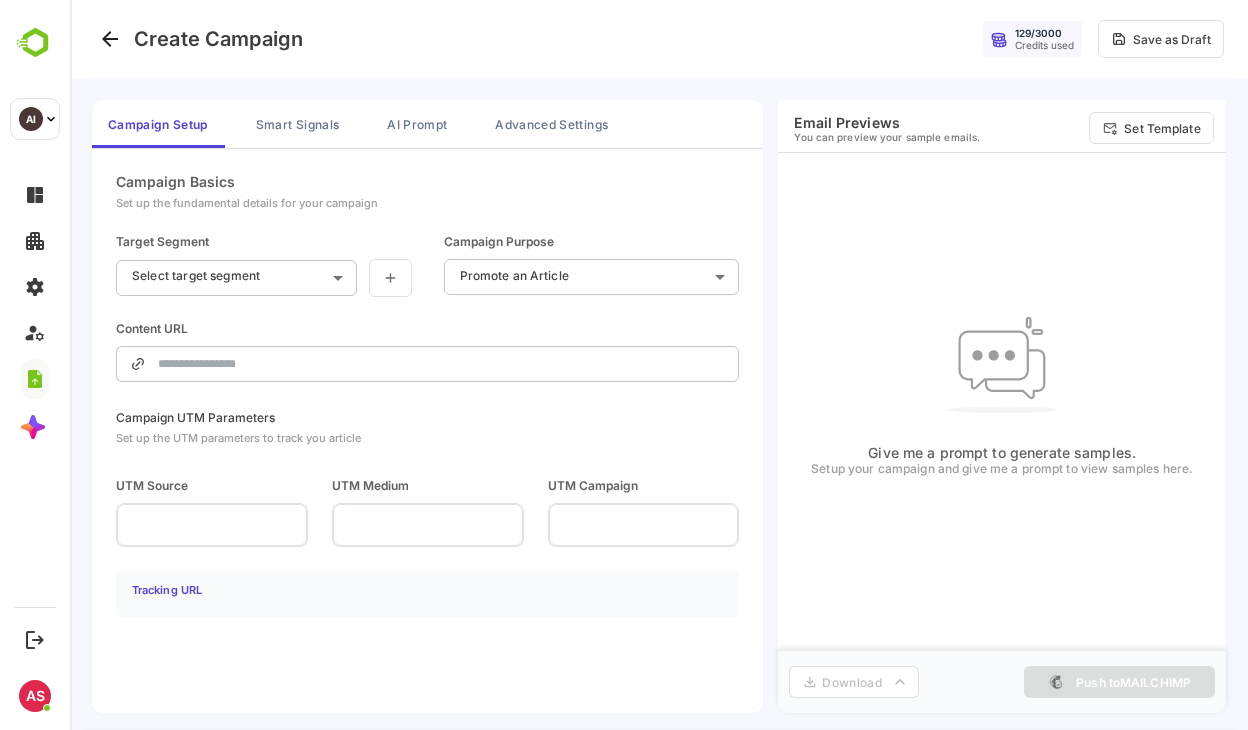 click on "**********" at bounding box center (659, 365) 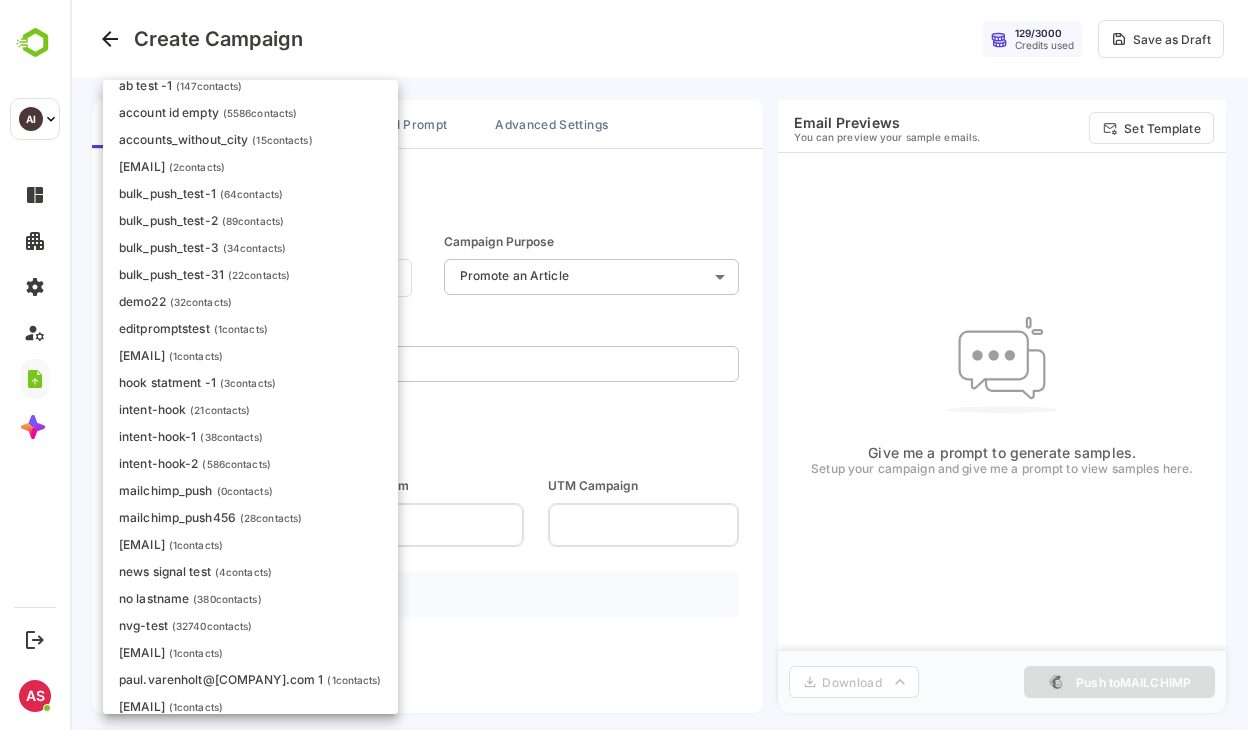 scroll, scrollTop: 152, scrollLeft: 0, axis: vertical 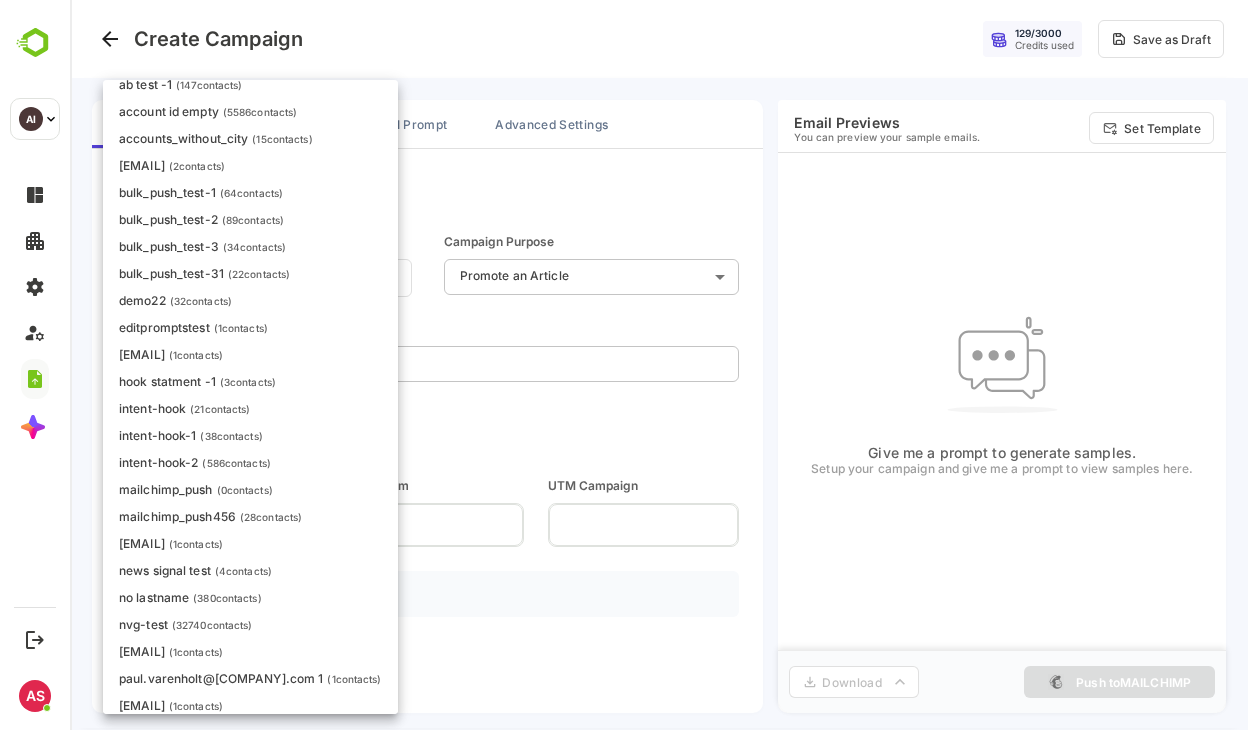 click at bounding box center [659, 365] 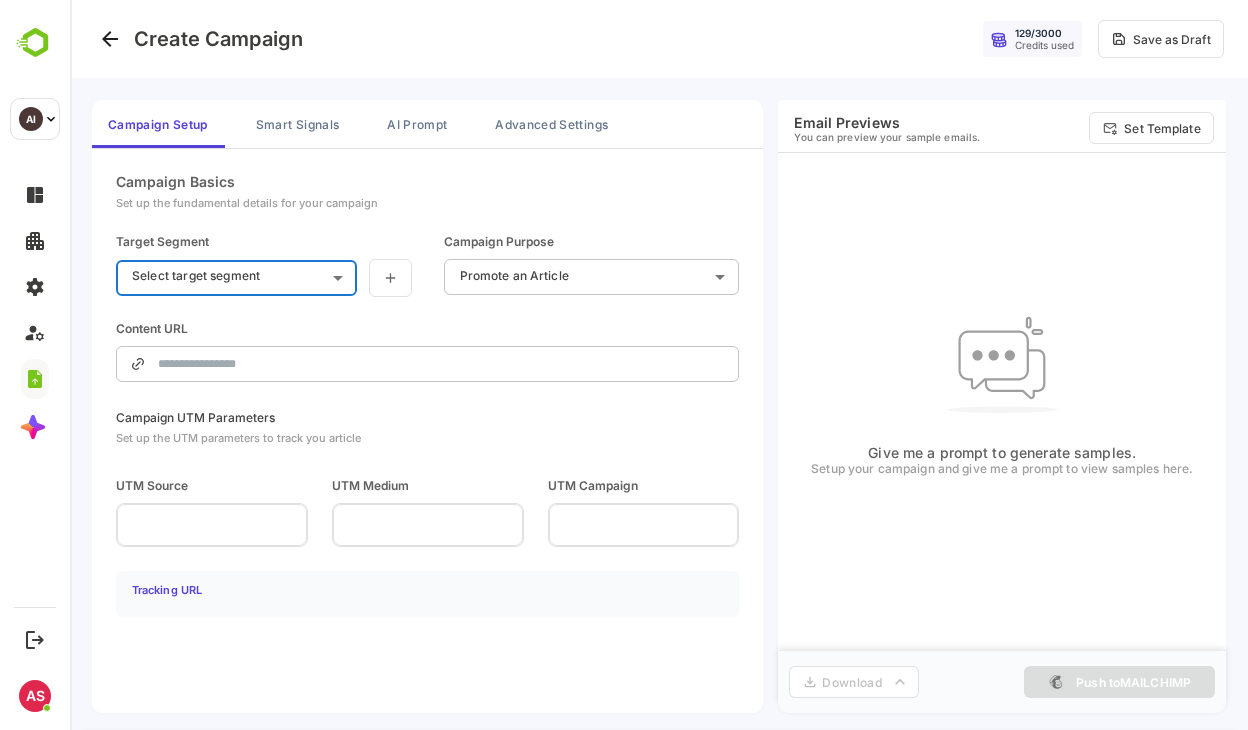 click on "**********" at bounding box center [659, 365] 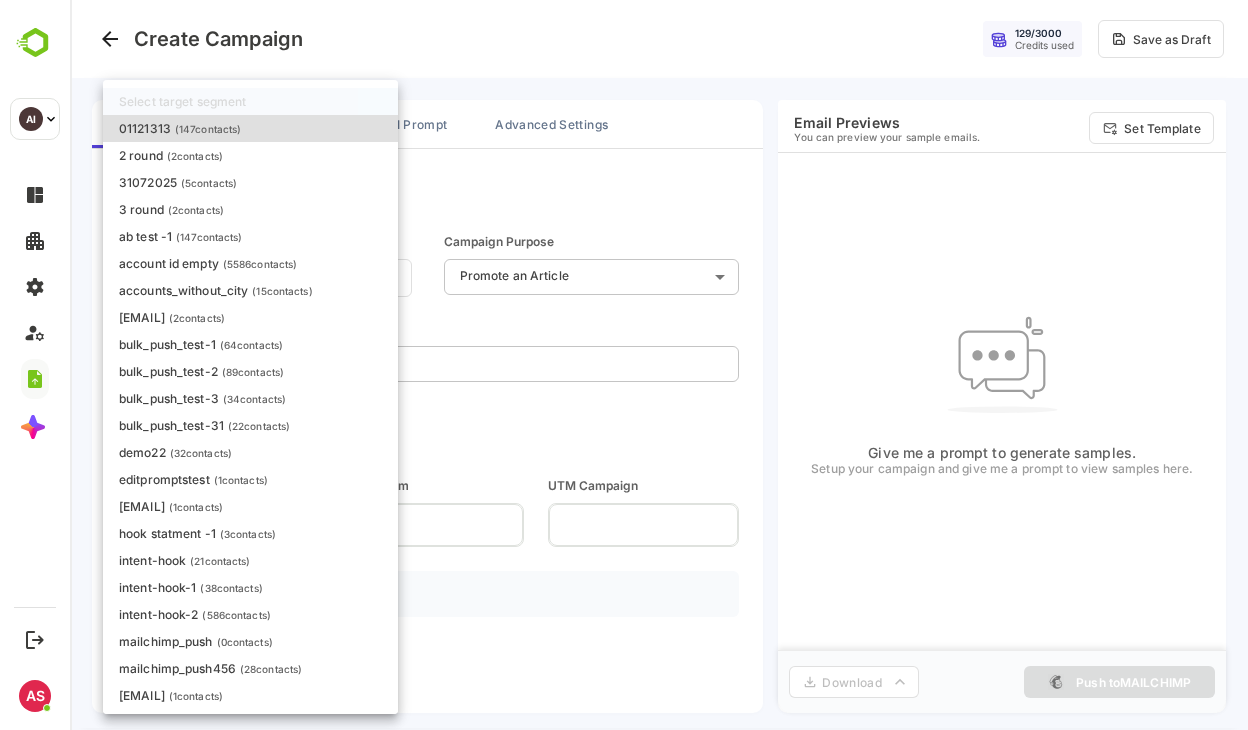 click on "bulk_push_test-1 ( 64  contacts)" at bounding box center [201, 344] 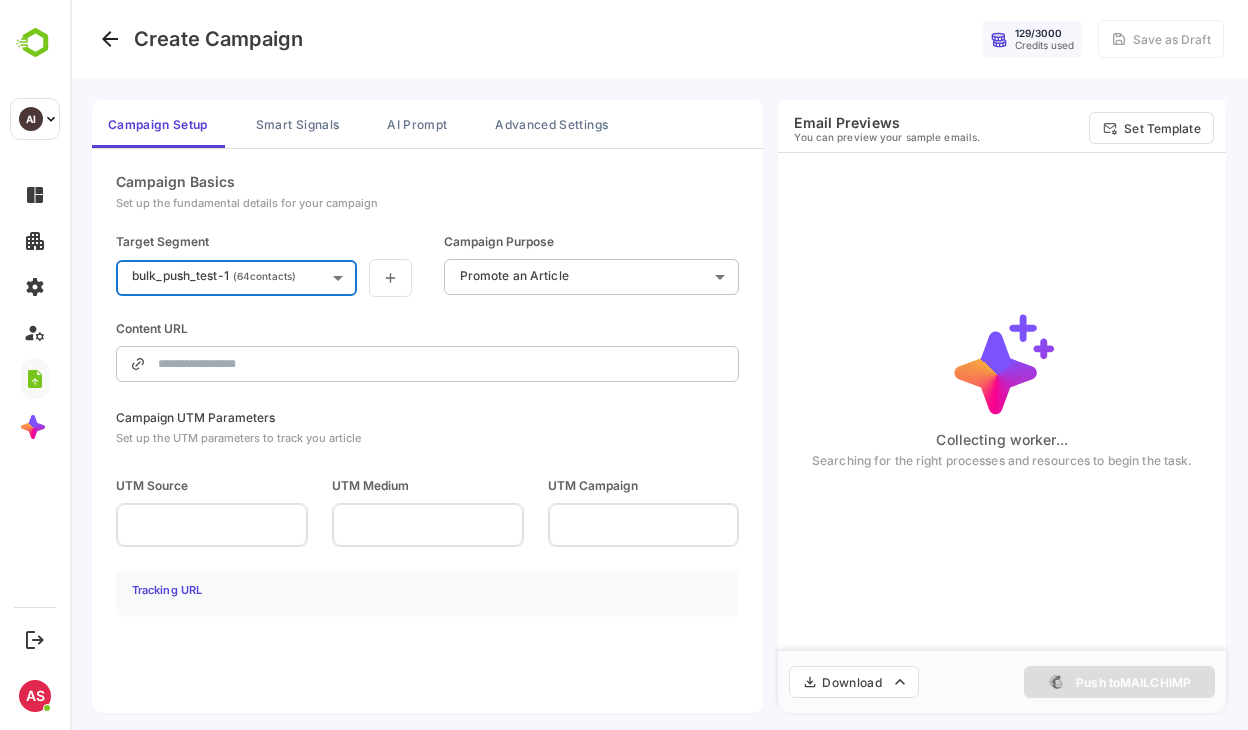 type on "**********" 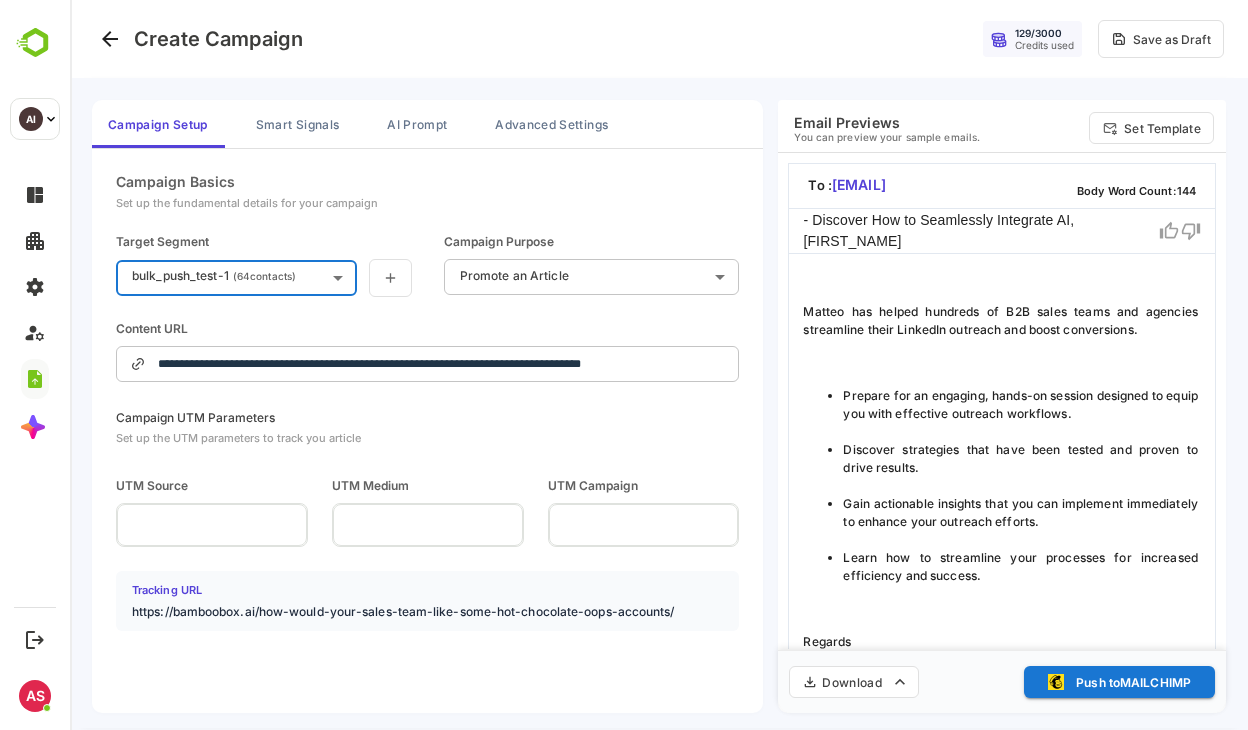 scroll, scrollTop: 404, scrollLeft: 0, axis: vertical 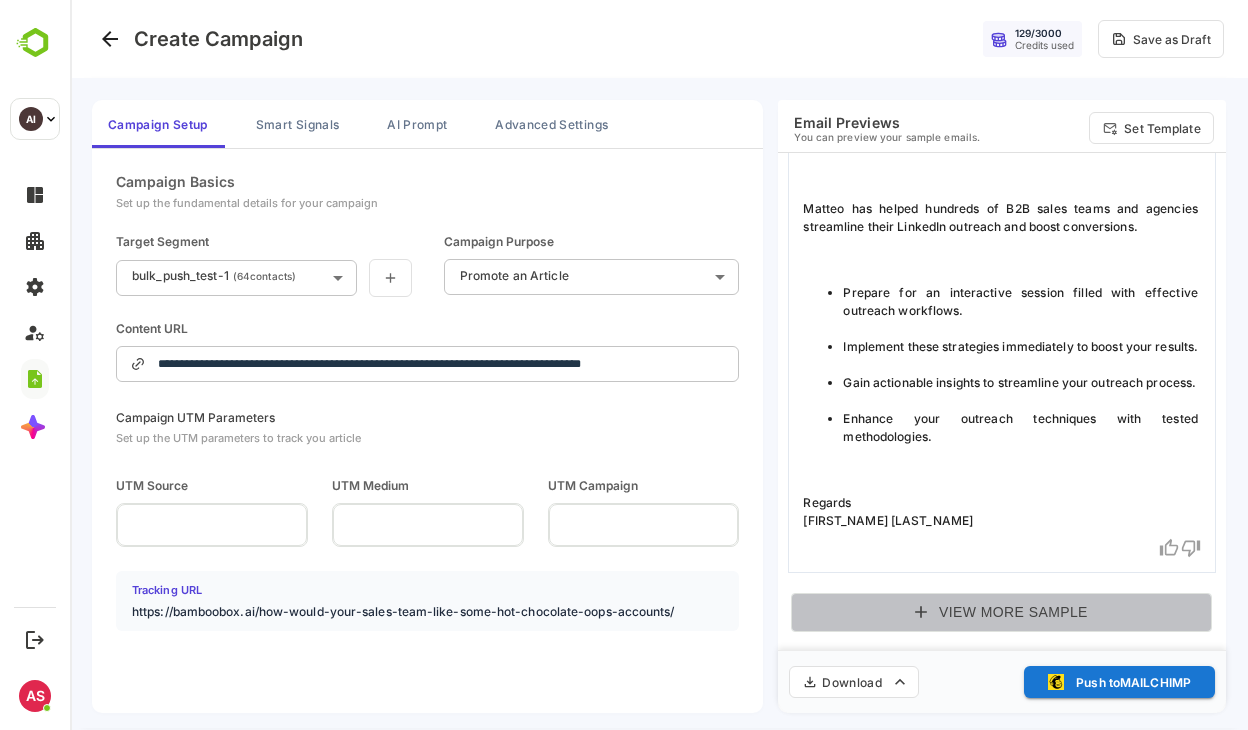 click on "View More Sample" at bounding box center [1001, 612] 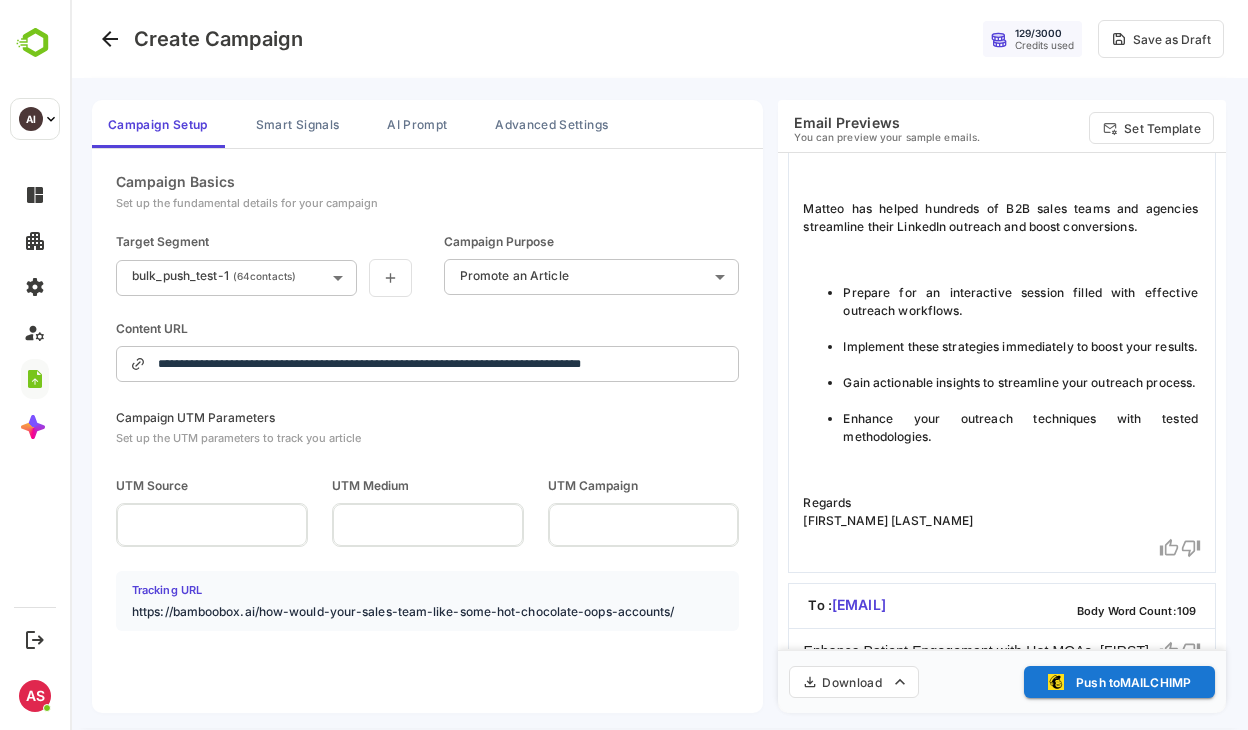 scroll, scrollTop: 863, scrollLeft: 0, axis: vertical 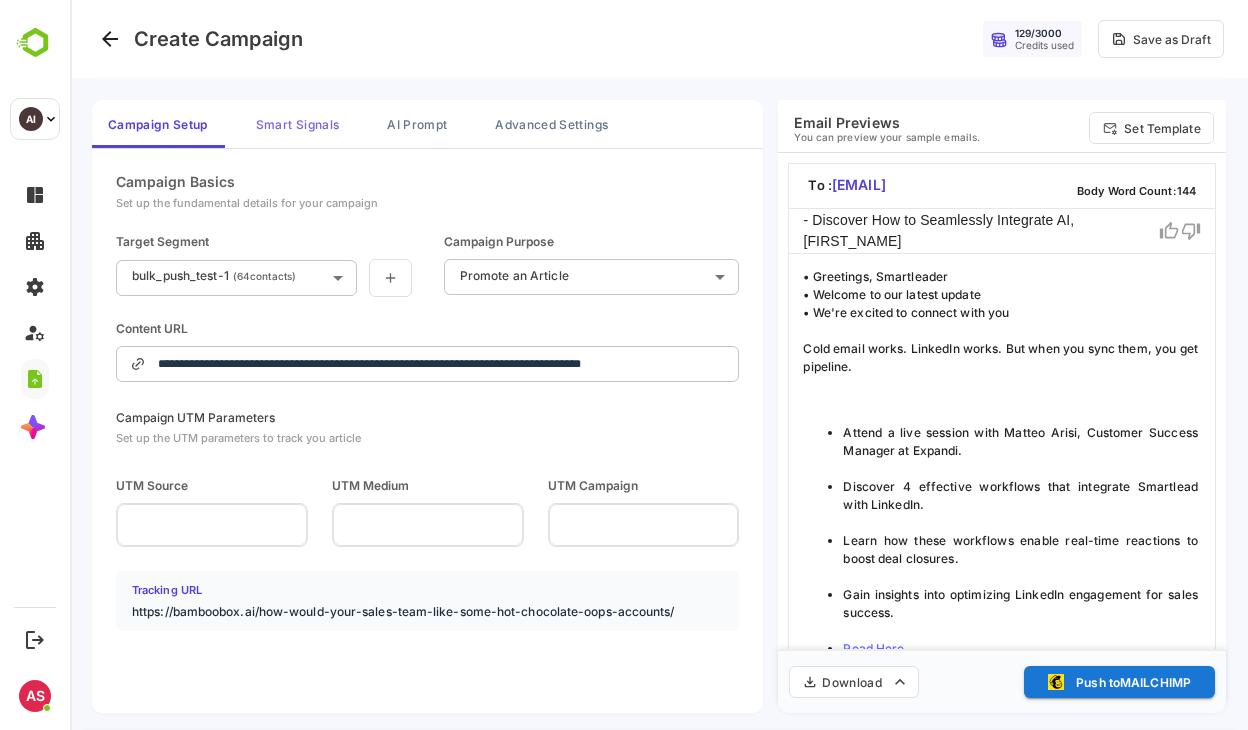 click on "Smart Signals" at bounding box center (297, 124) 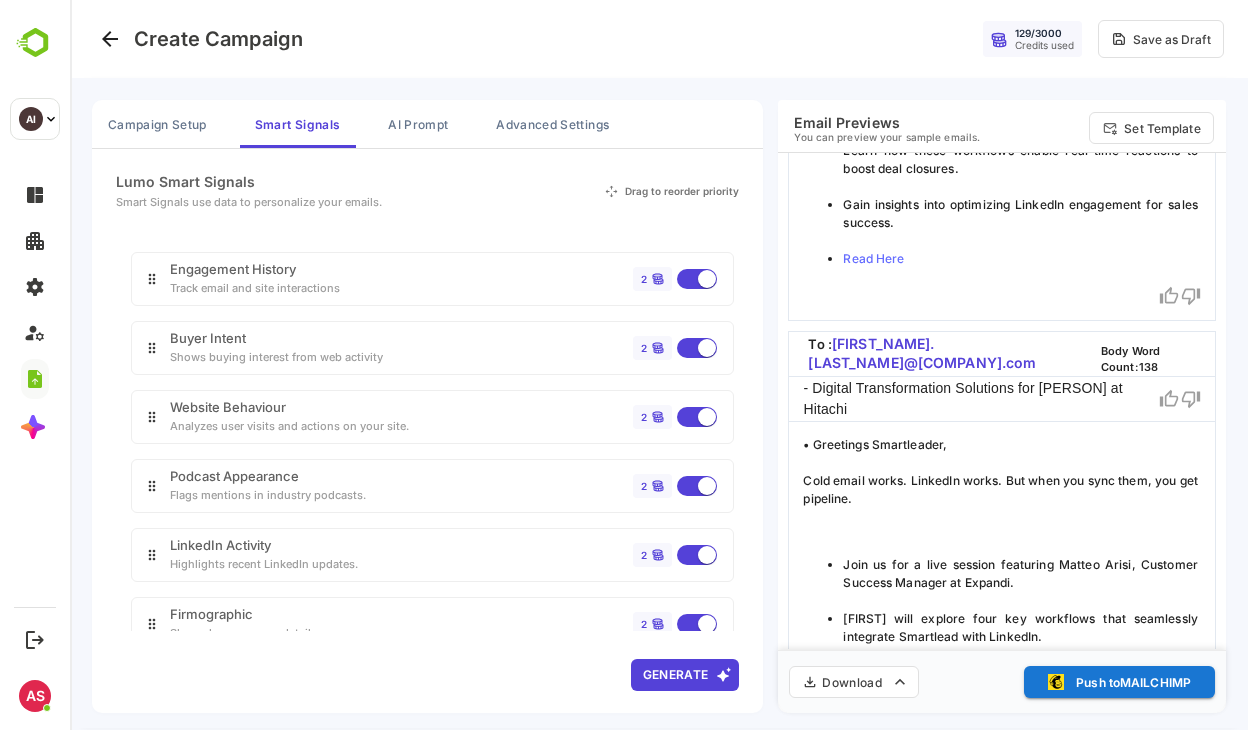 scroll, scrollTop: 392, scrollLeft: 0, axis: vertical 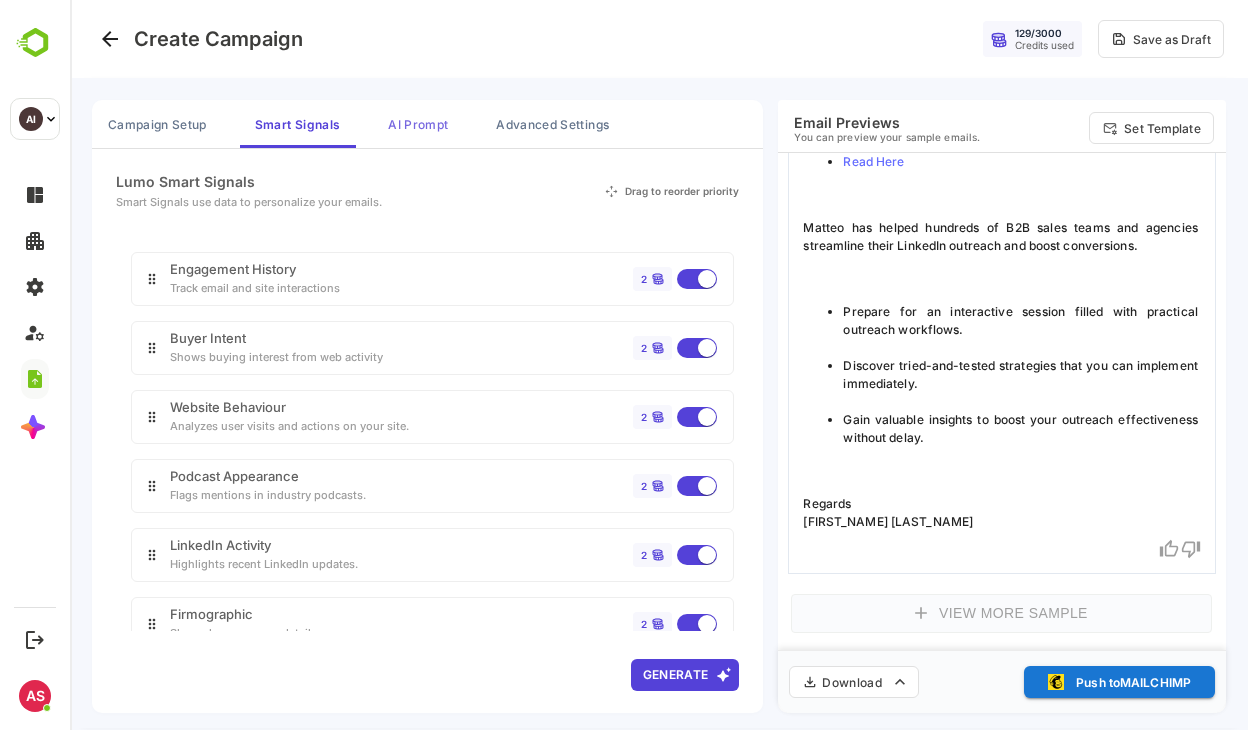 click on "AI Prompt" at bounding box center (418, 124) 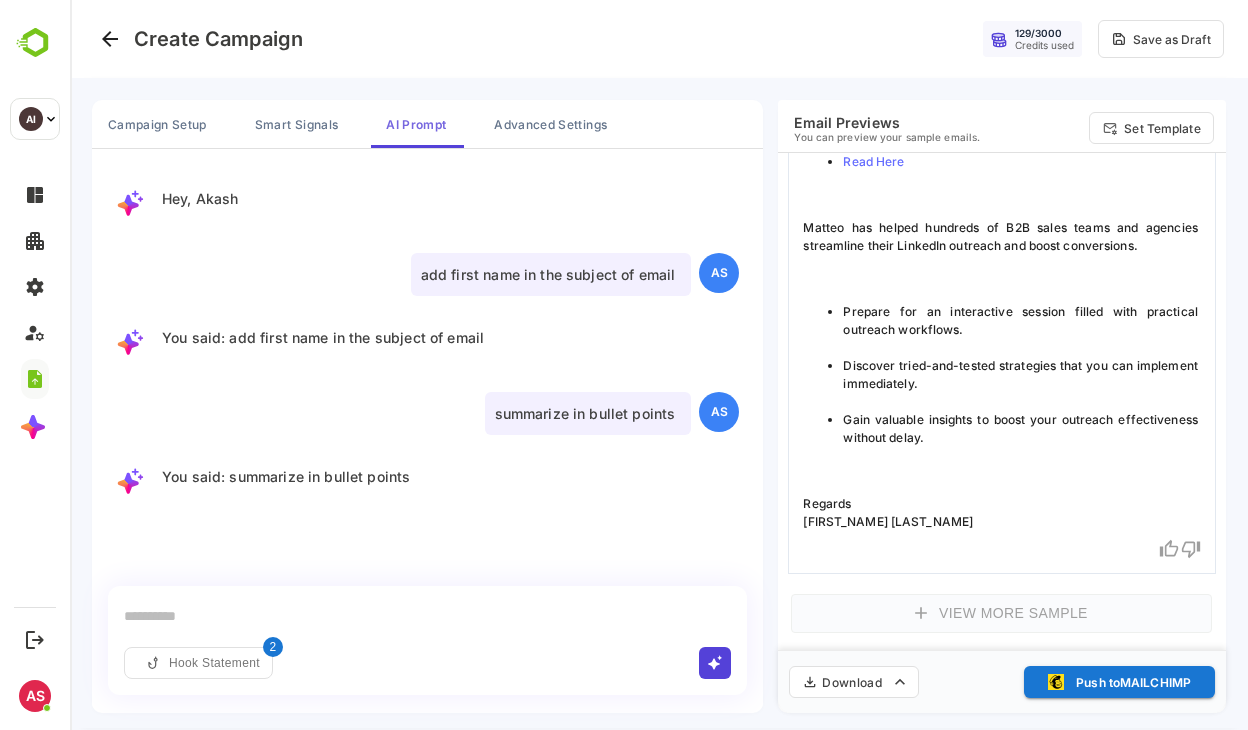 scroll, scrollTop: 4, scrollLeft: 0, axis: vertical 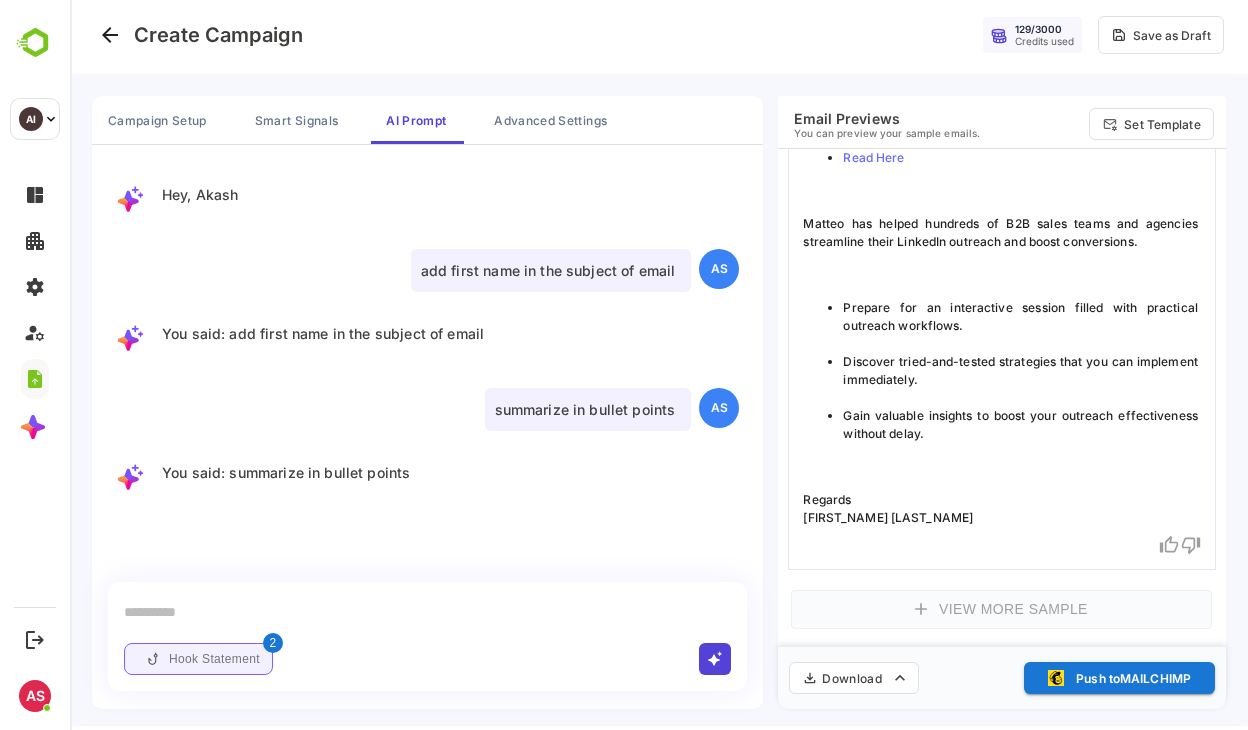 click on "Hook Statement" at bounding box center [198, 659] 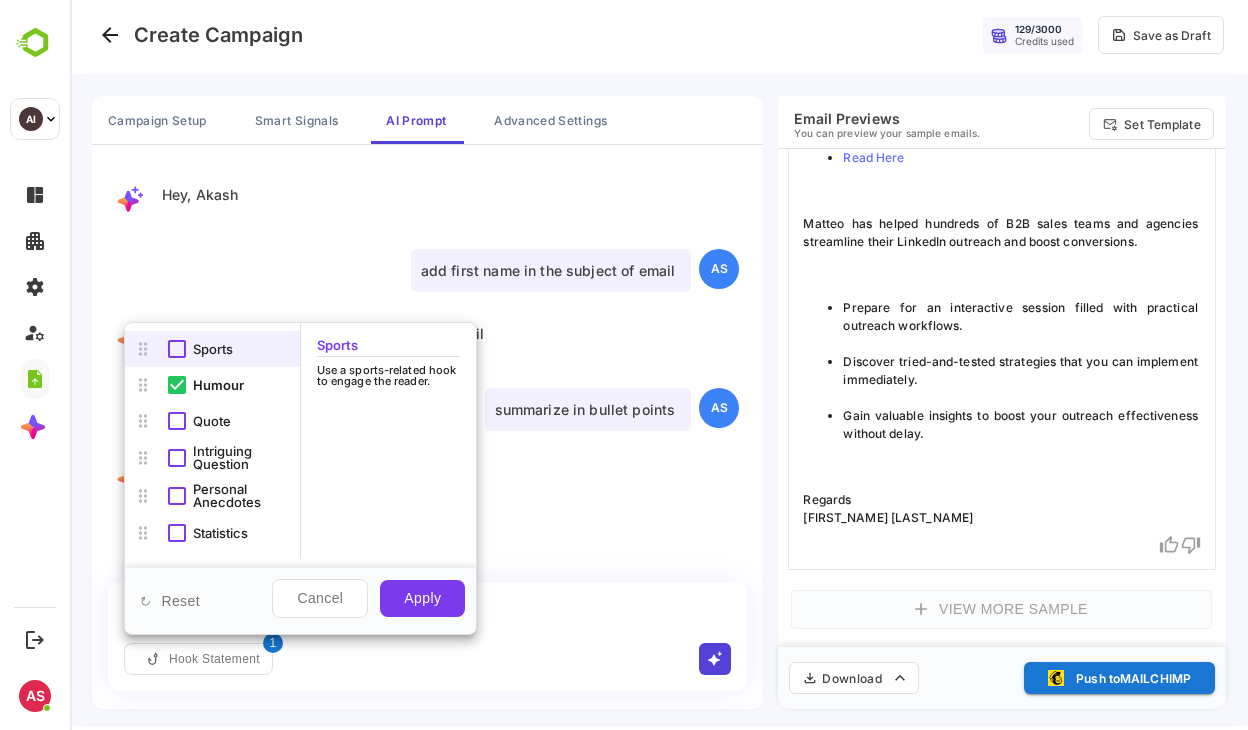 click at bounding box center [659, 361] 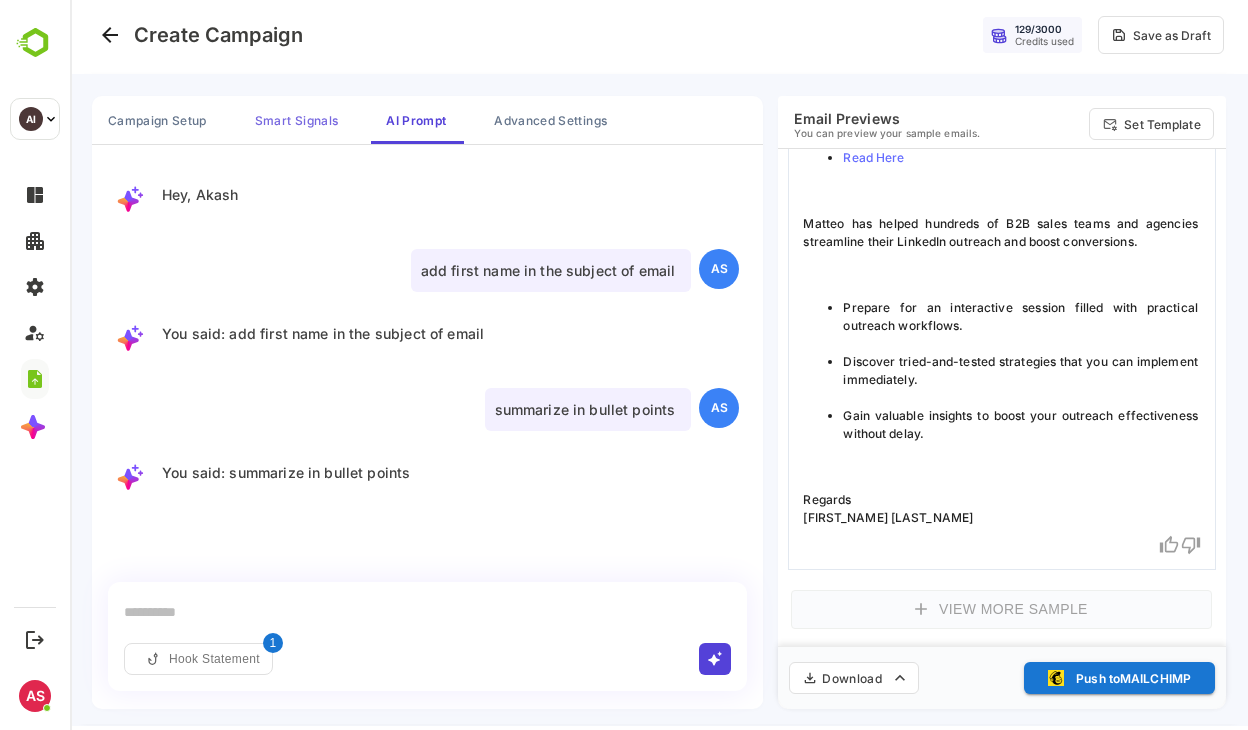 click on "Smart Signals" at bounding box center (296, 120) 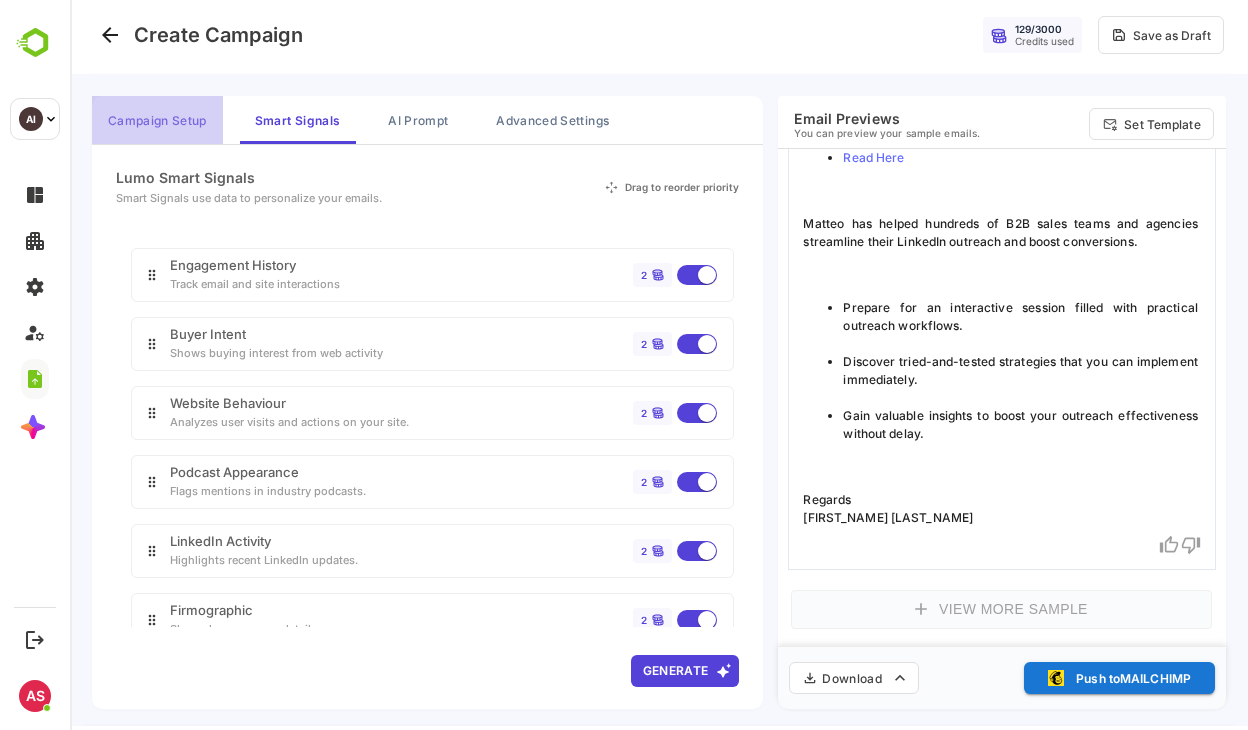click on "Campaign Setup" at bounding box center [157, 120] 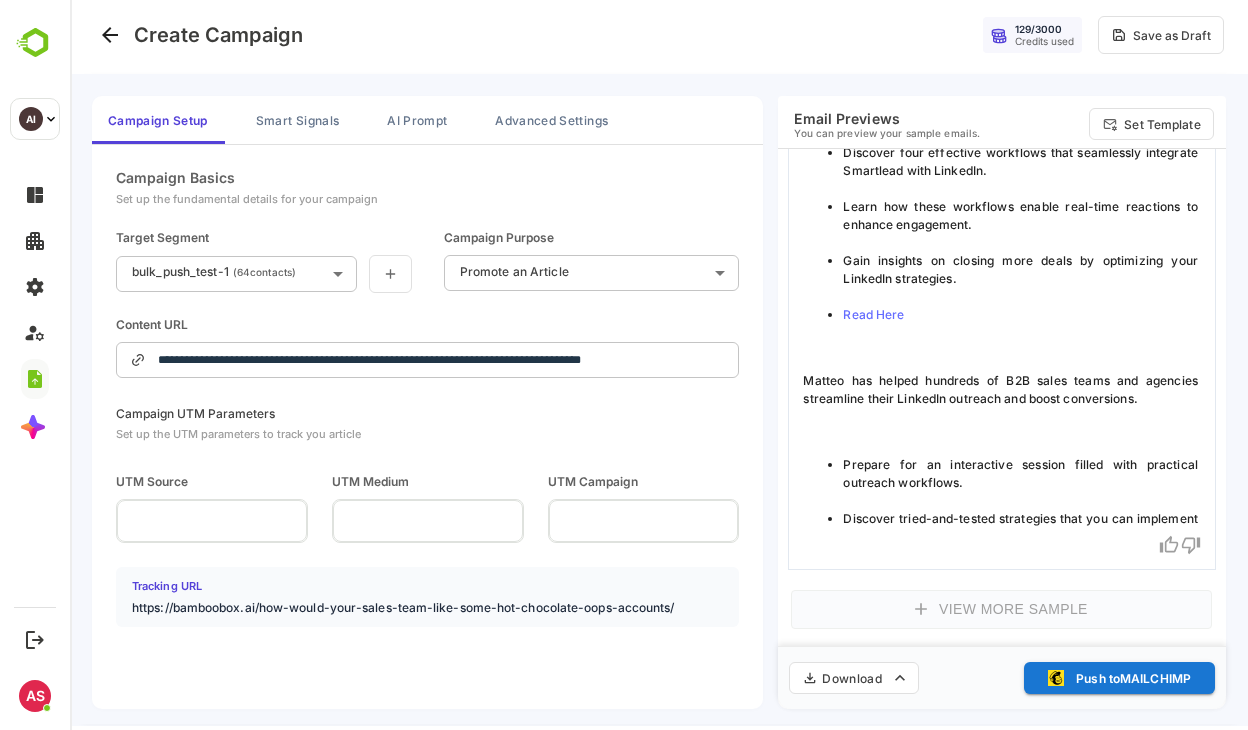 scroll, scrollTop: 0, scrollLeft: 0, axis: both 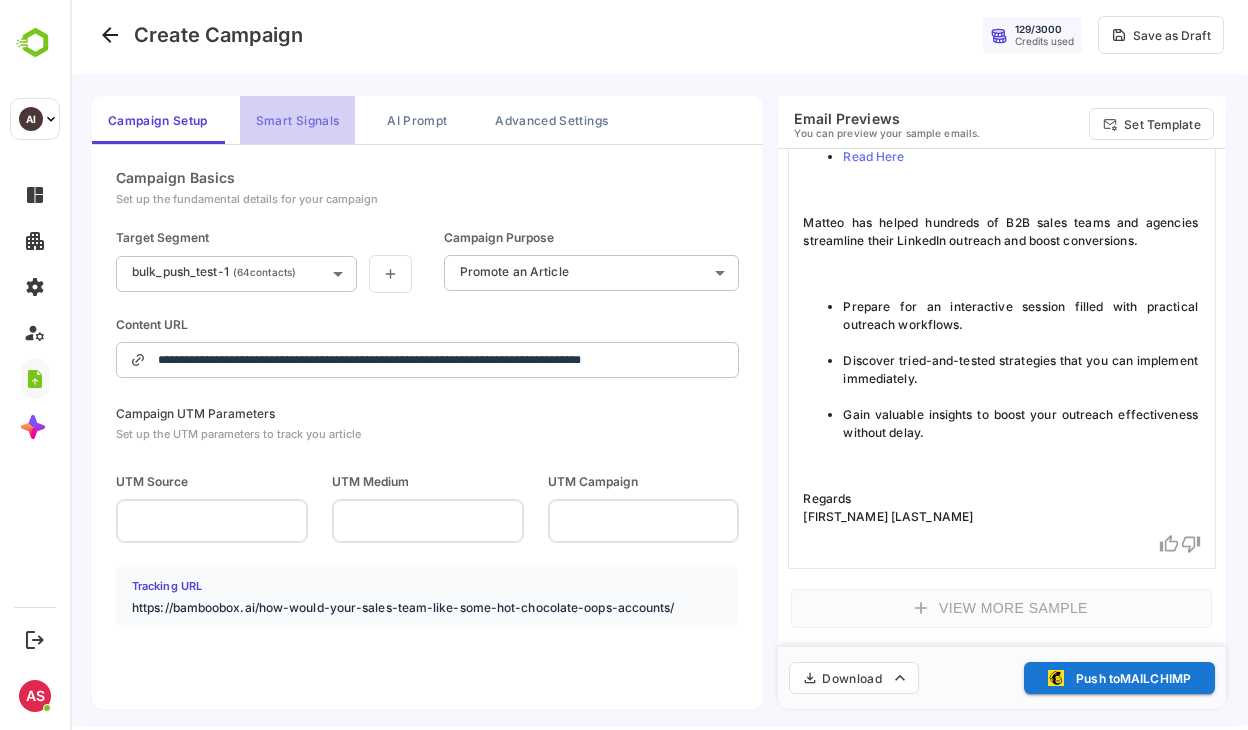 click on "Smart Signals" at bounding box center [297, 120] 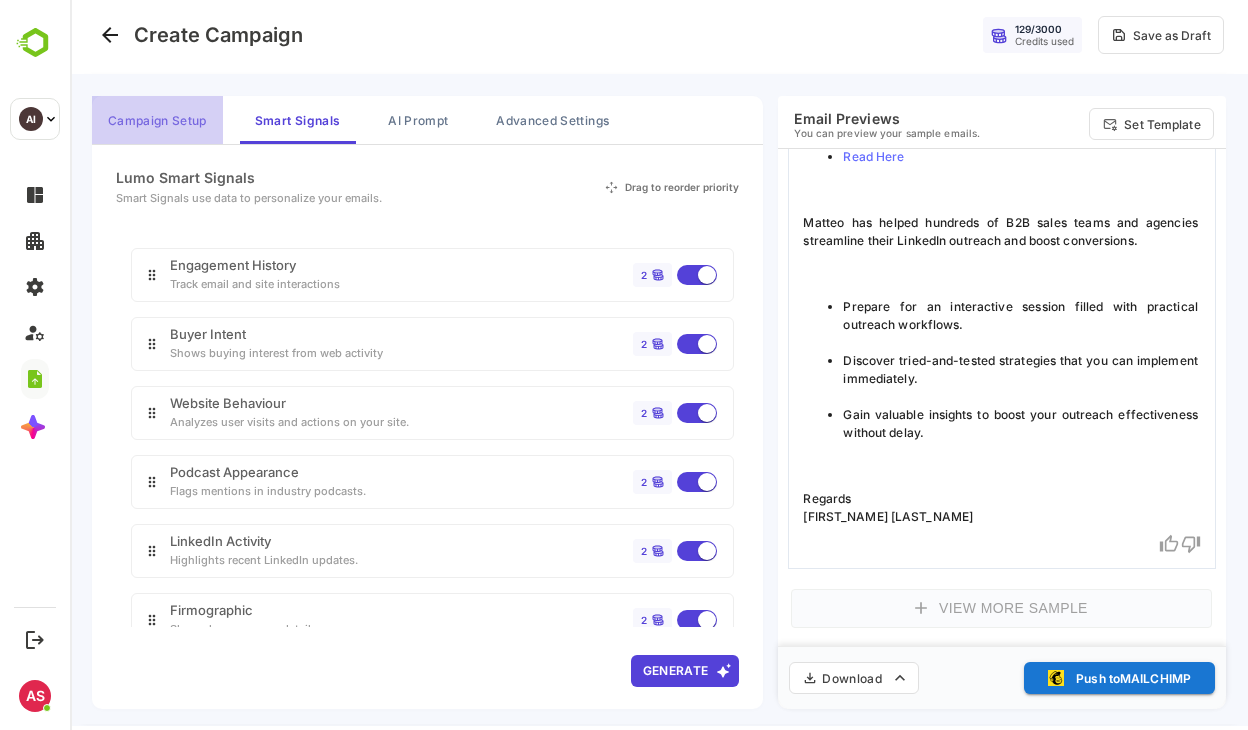 click on "Campaign Setup" at bounding box center (157, 120) 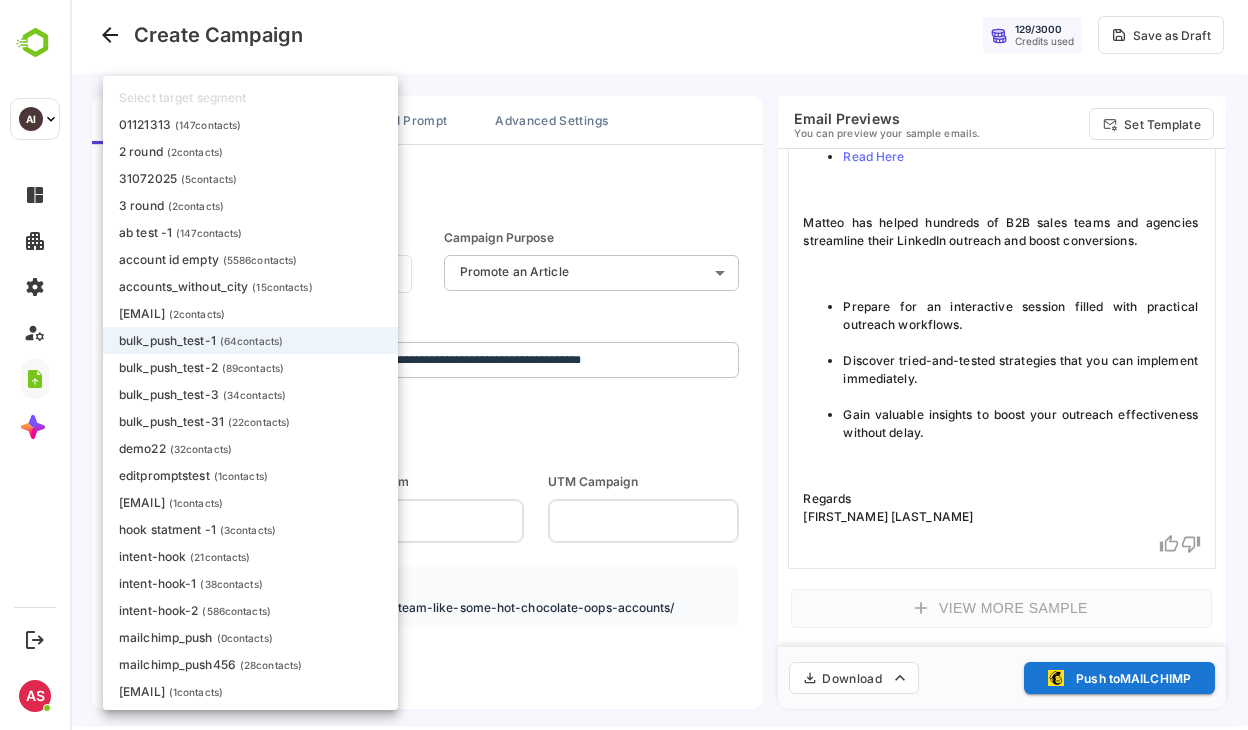 click on "**********" at bounding box center (659, 361) 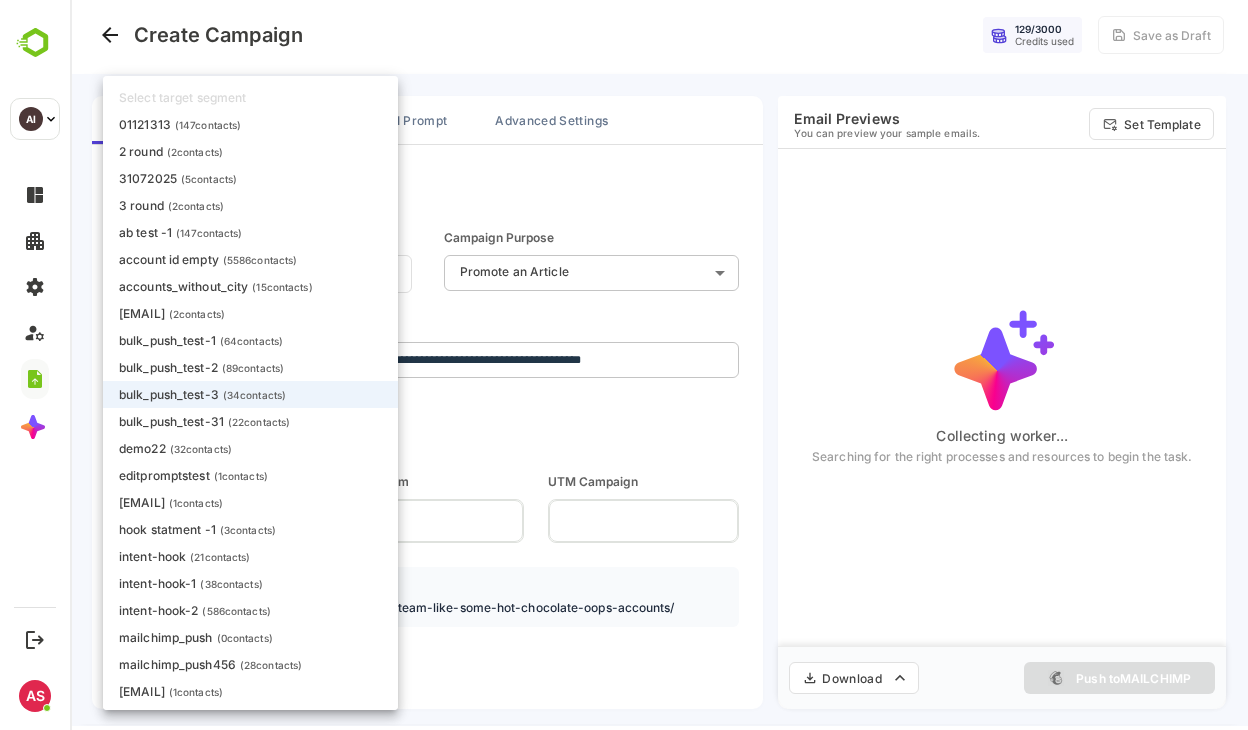 click on "**********" at bounding box center [659, 361] 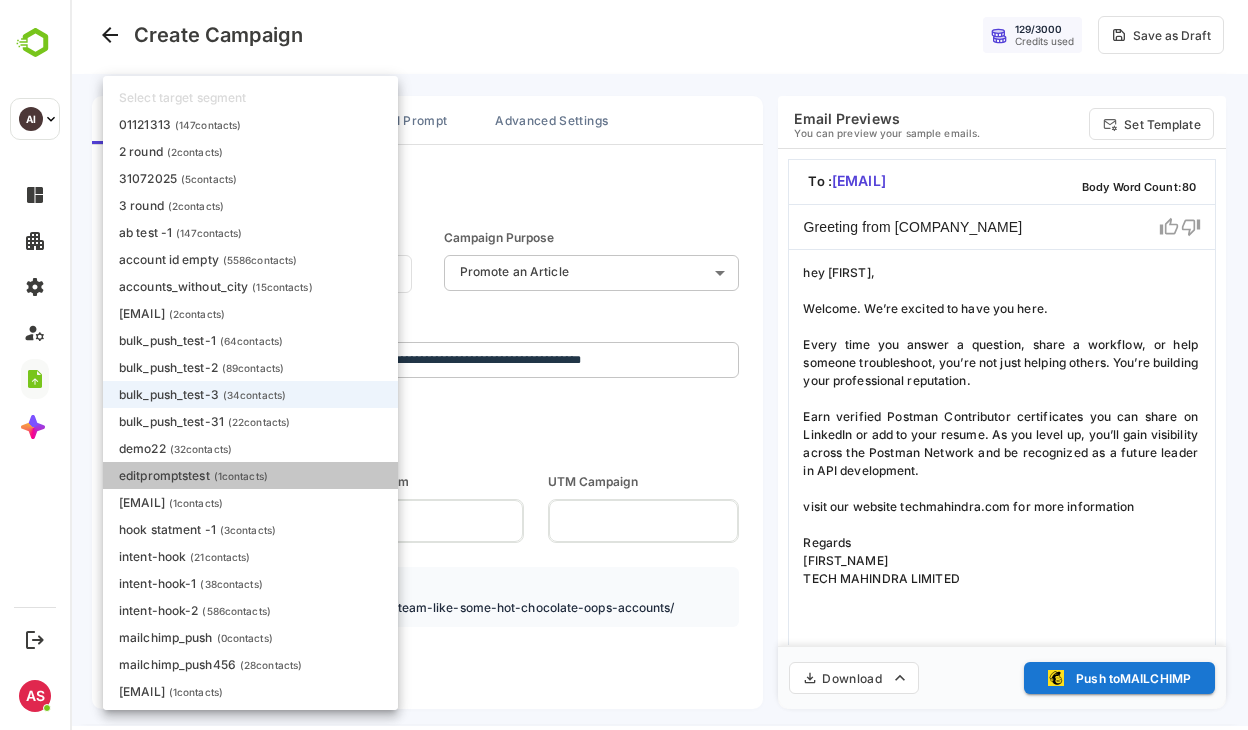 click on "editpromptstest ( 1  contacts)" at bounding box center [250, 475] 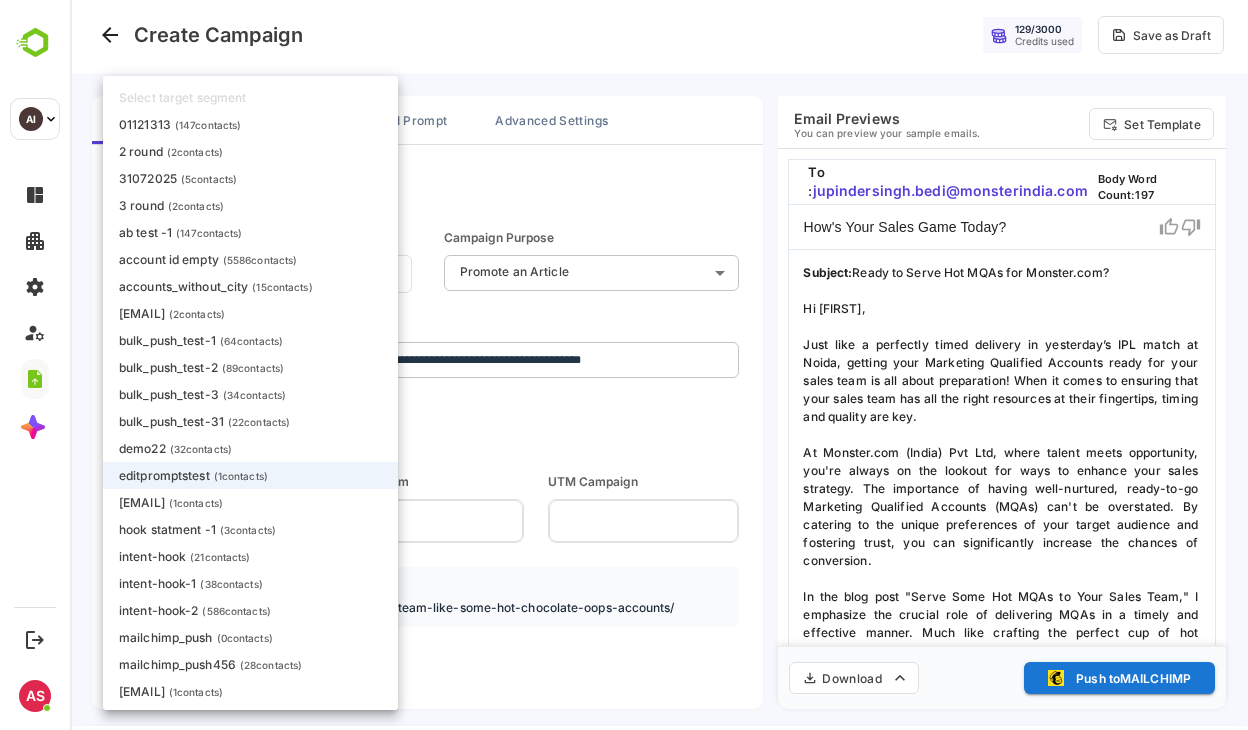 click on "**********" at bounding box center (659, 361) 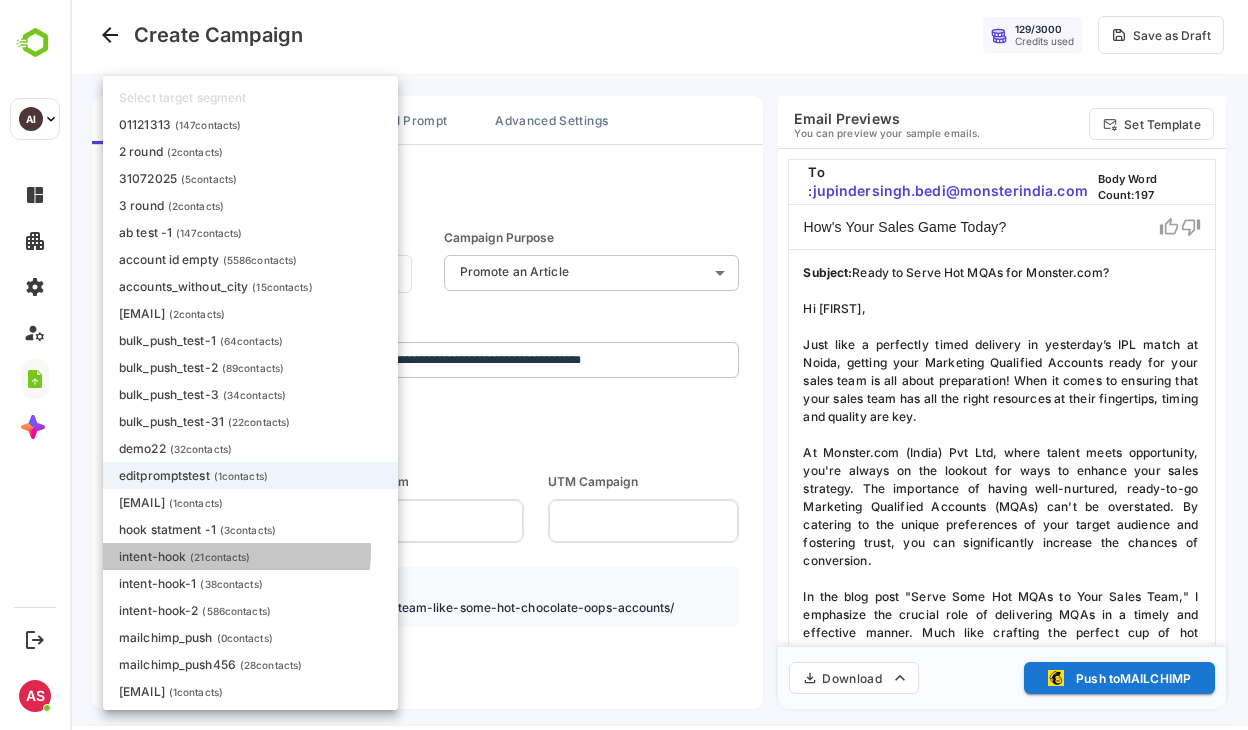 click on "( 21  contacts)" at bounding box center [220, 557] 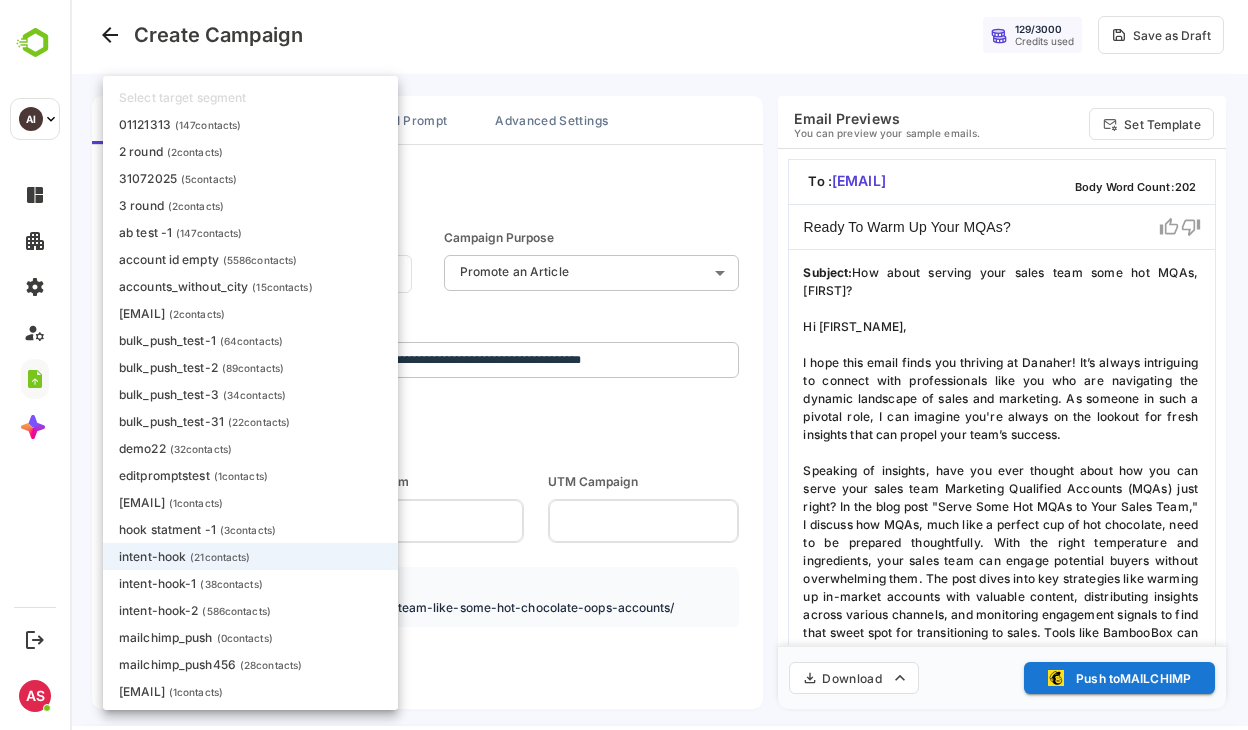 click on "**********" at bounding box center [659, 361] 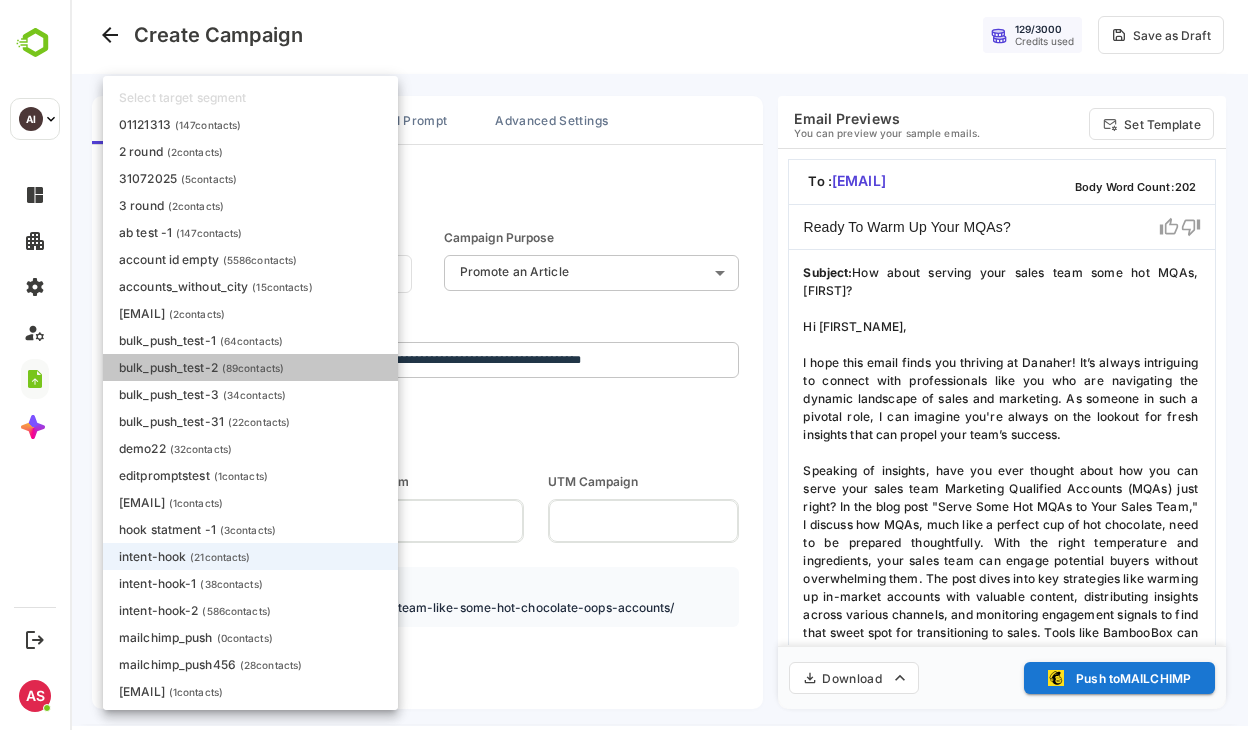 click on "( 89  contacts)" at bounding box center (253, 368) 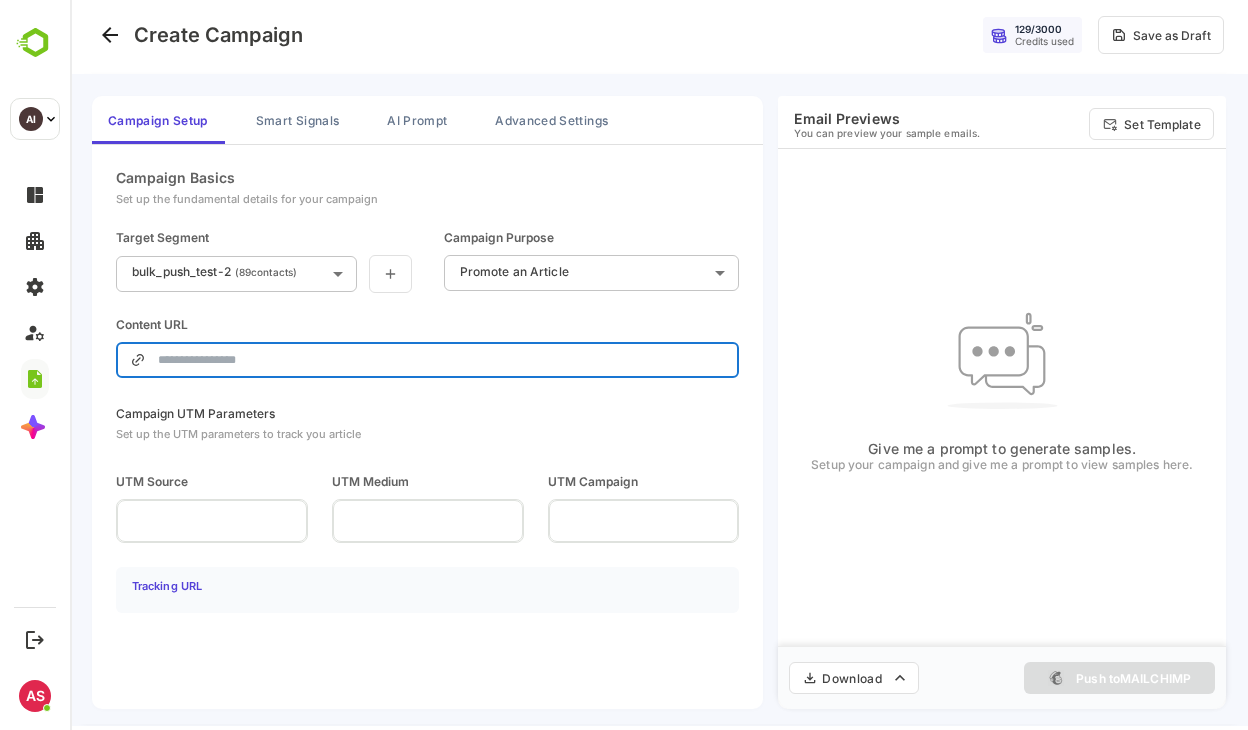 click at bounding box center (441, 360) 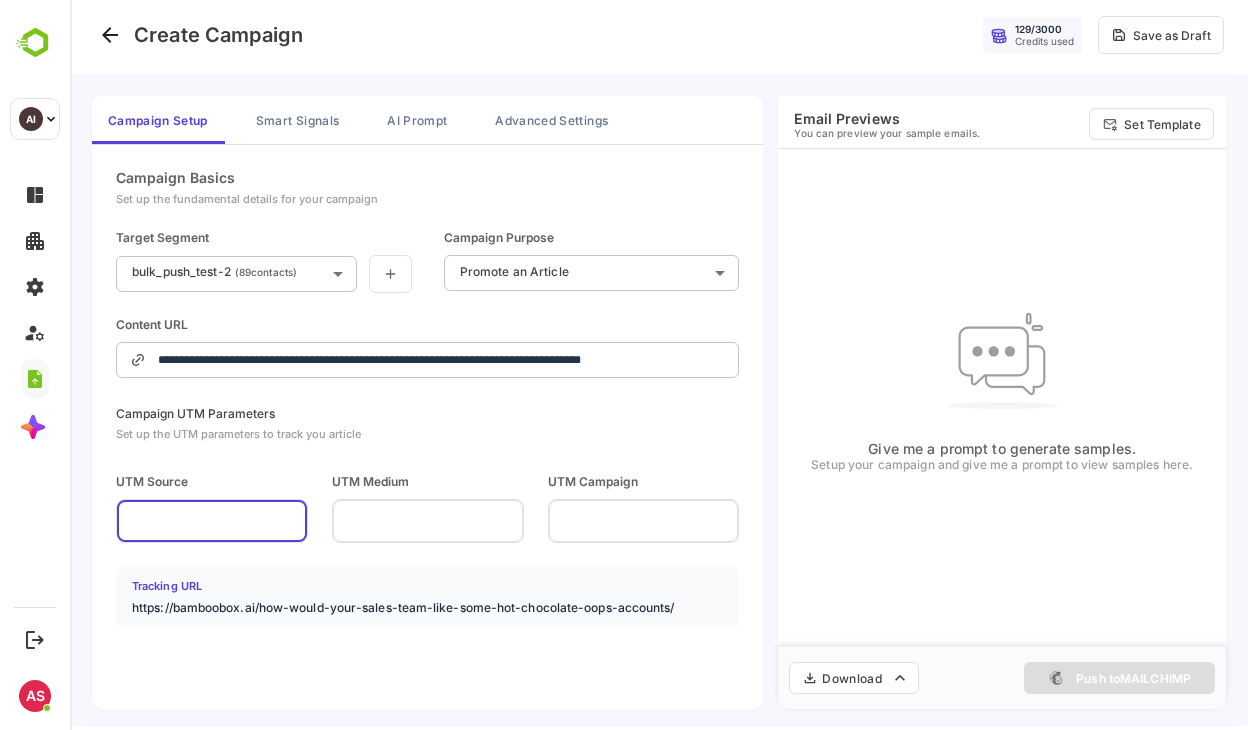 click at bounding box center (212, 520) 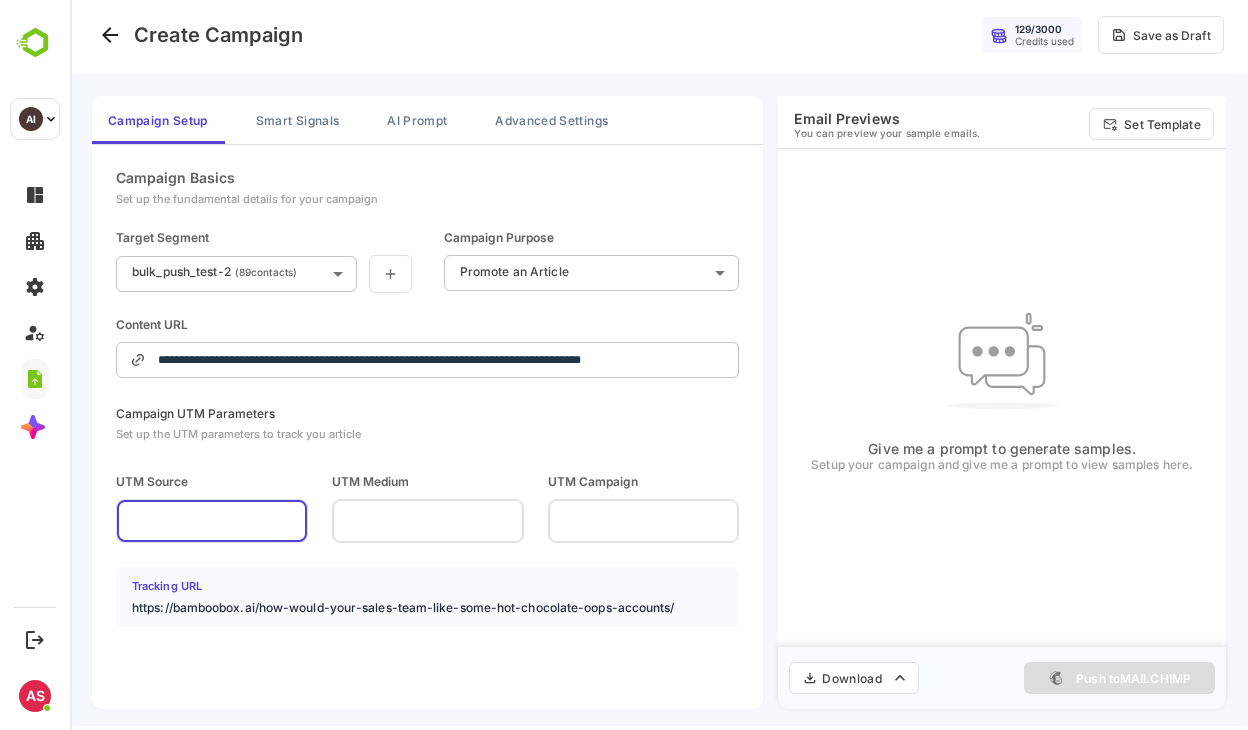 type on "******" 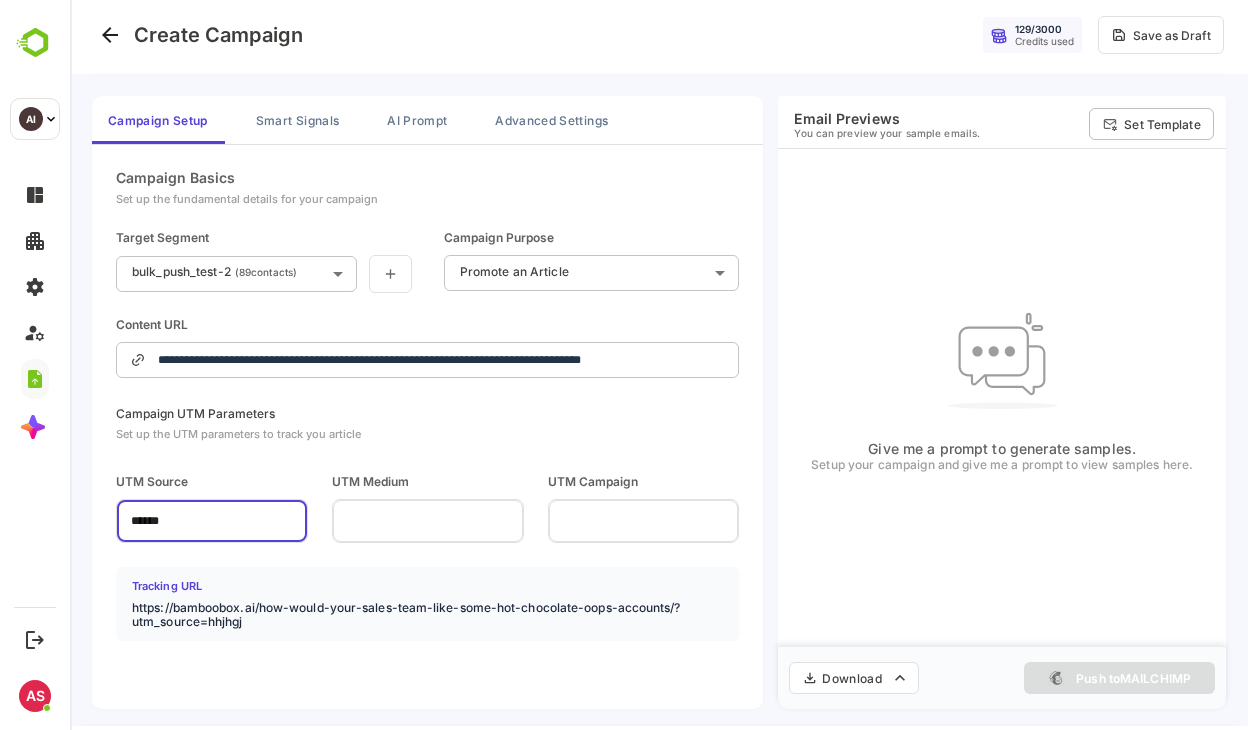 click 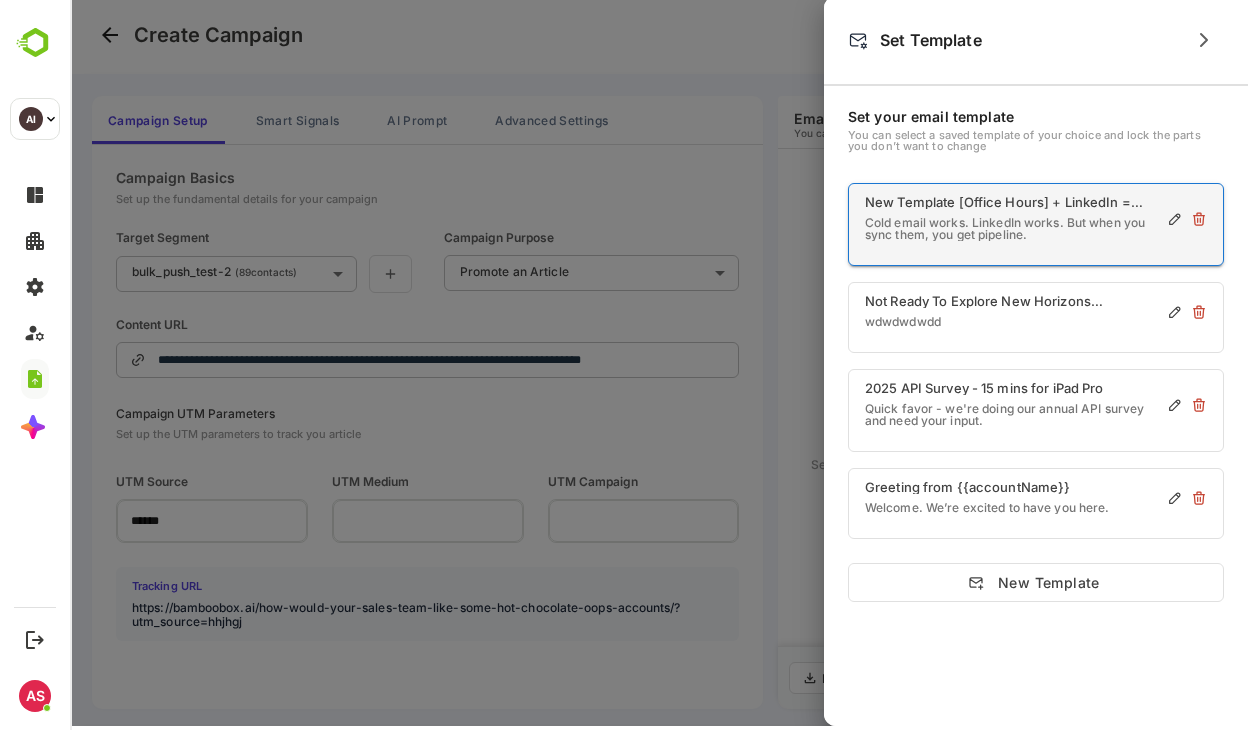 click on "Cold email works. LinkedIn works. But when you sync them, you get pipeline." at bounding box center [1010, 229] 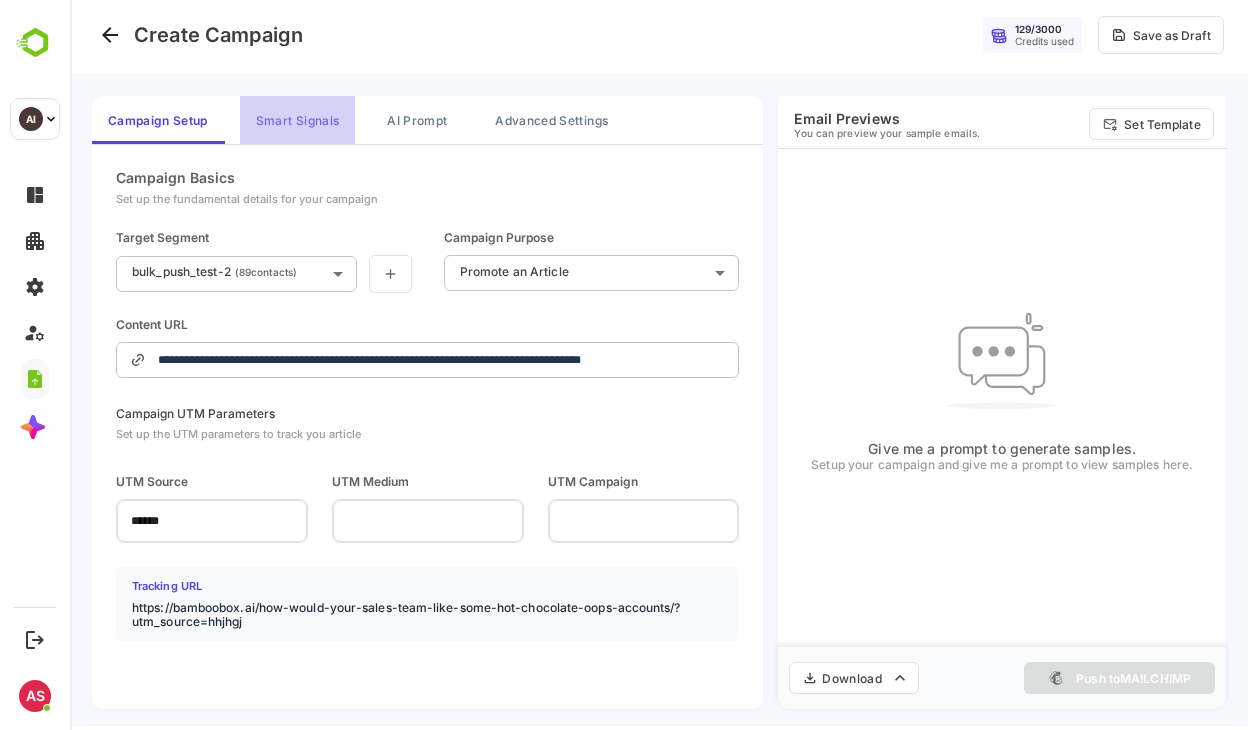 click on "Smart Signals" at bounding box center [297, 120] 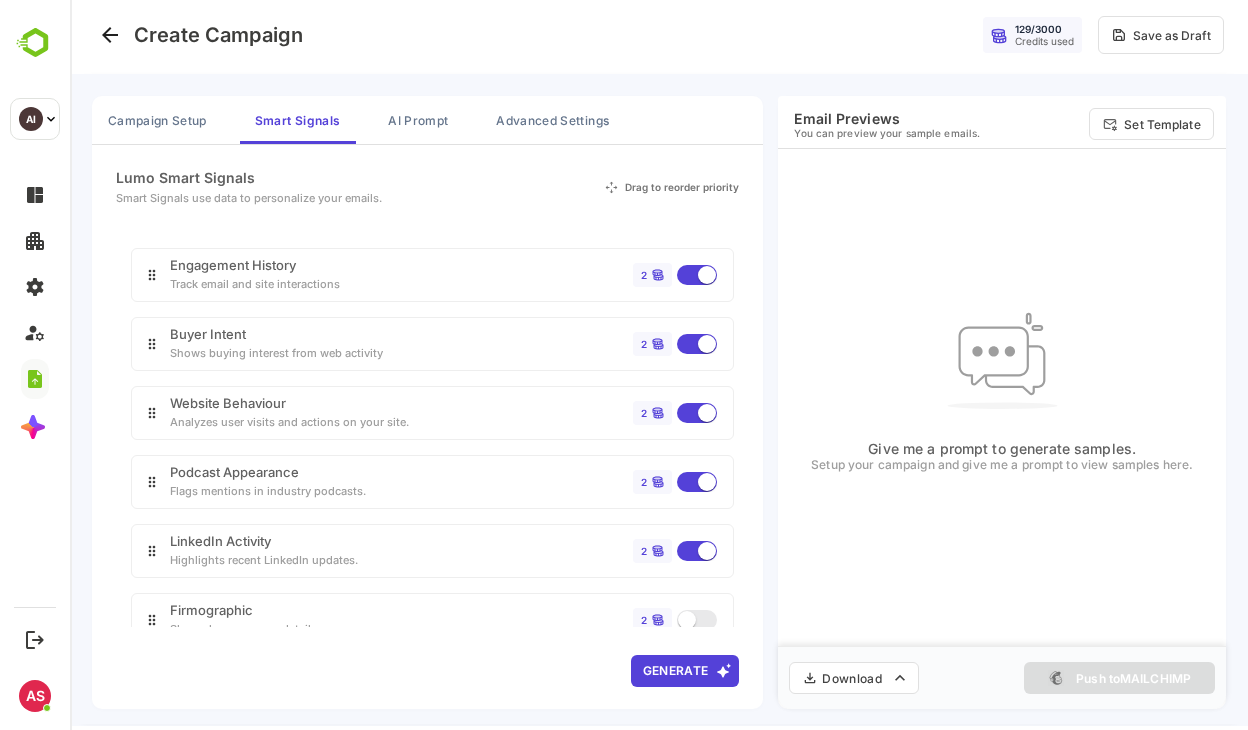 scroll, scrollTop: 148, scrollLeft: 0, axis: vertical 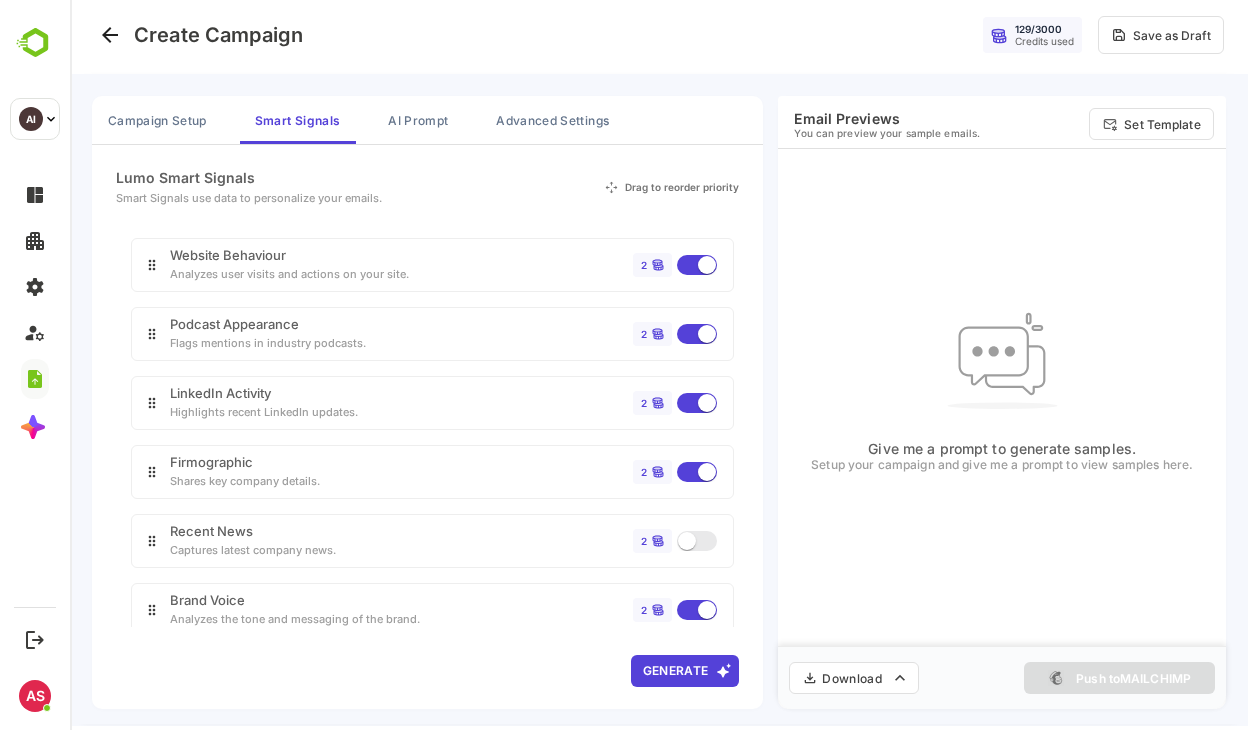 click at bounding box center [697, 541] 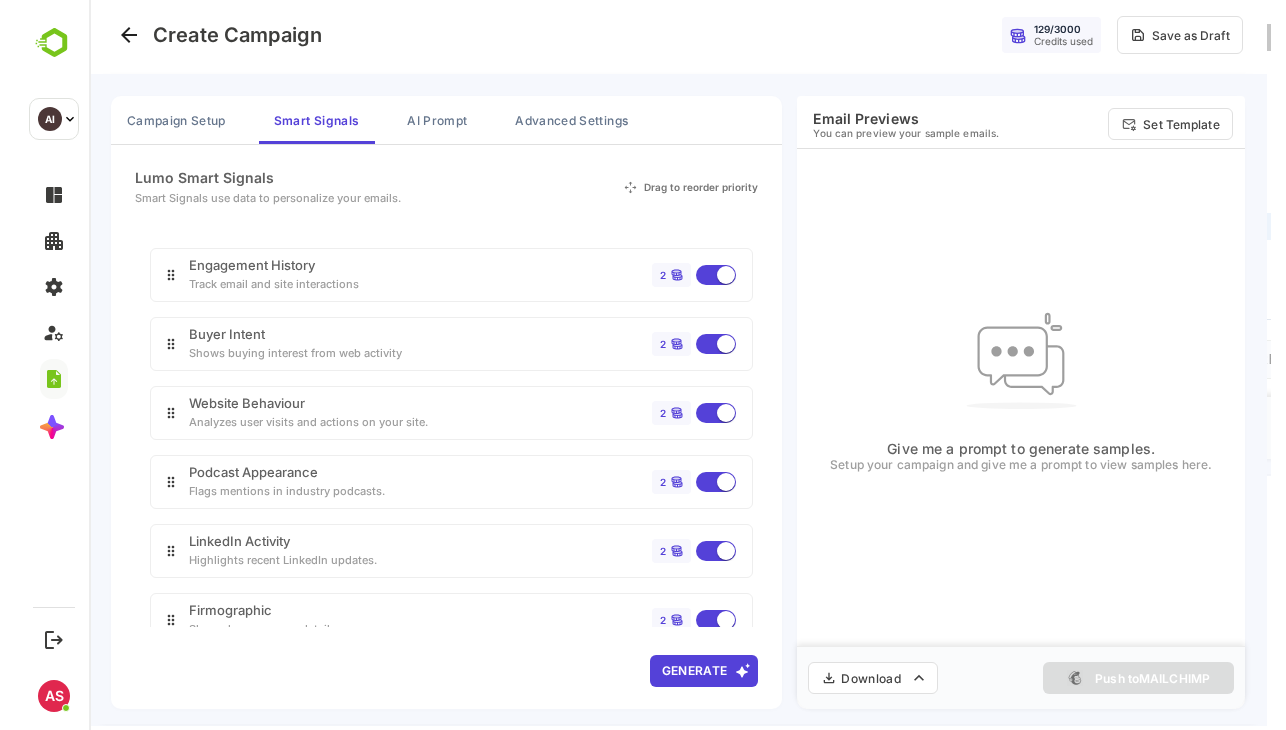 scroll, scrollTop: 148, scrollLeft: 0, axis: vertical 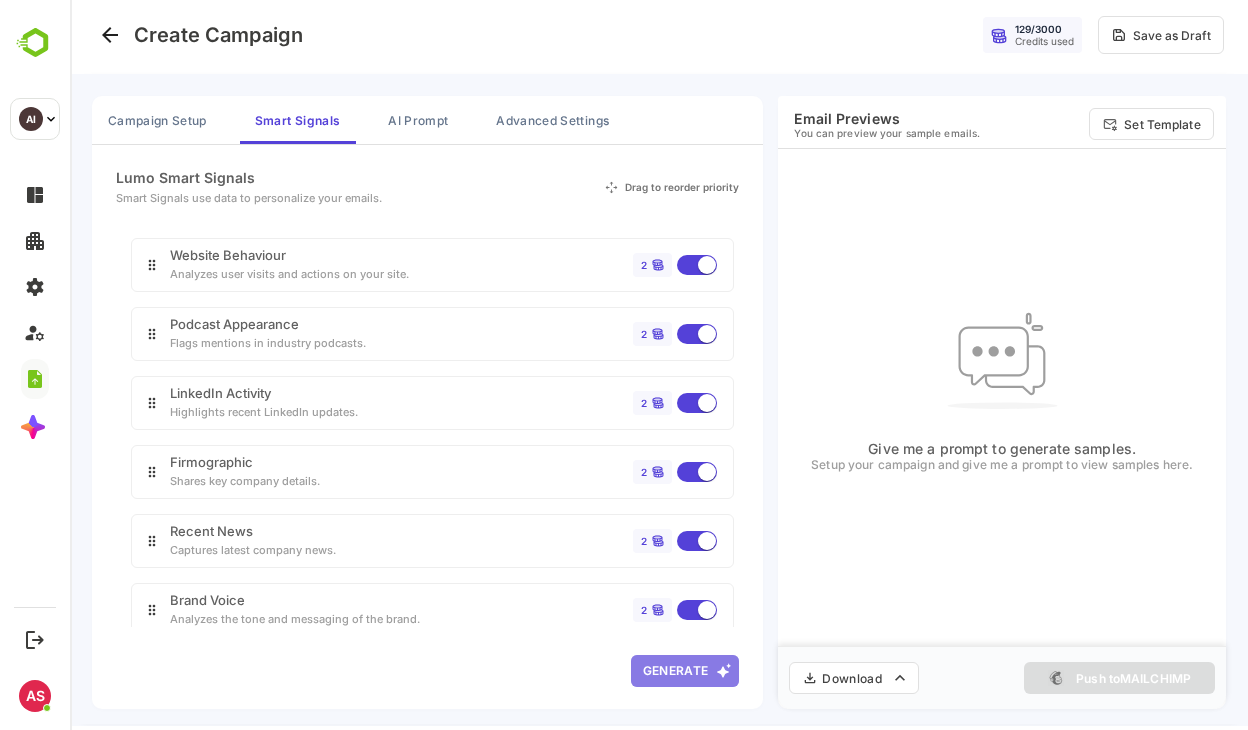 click 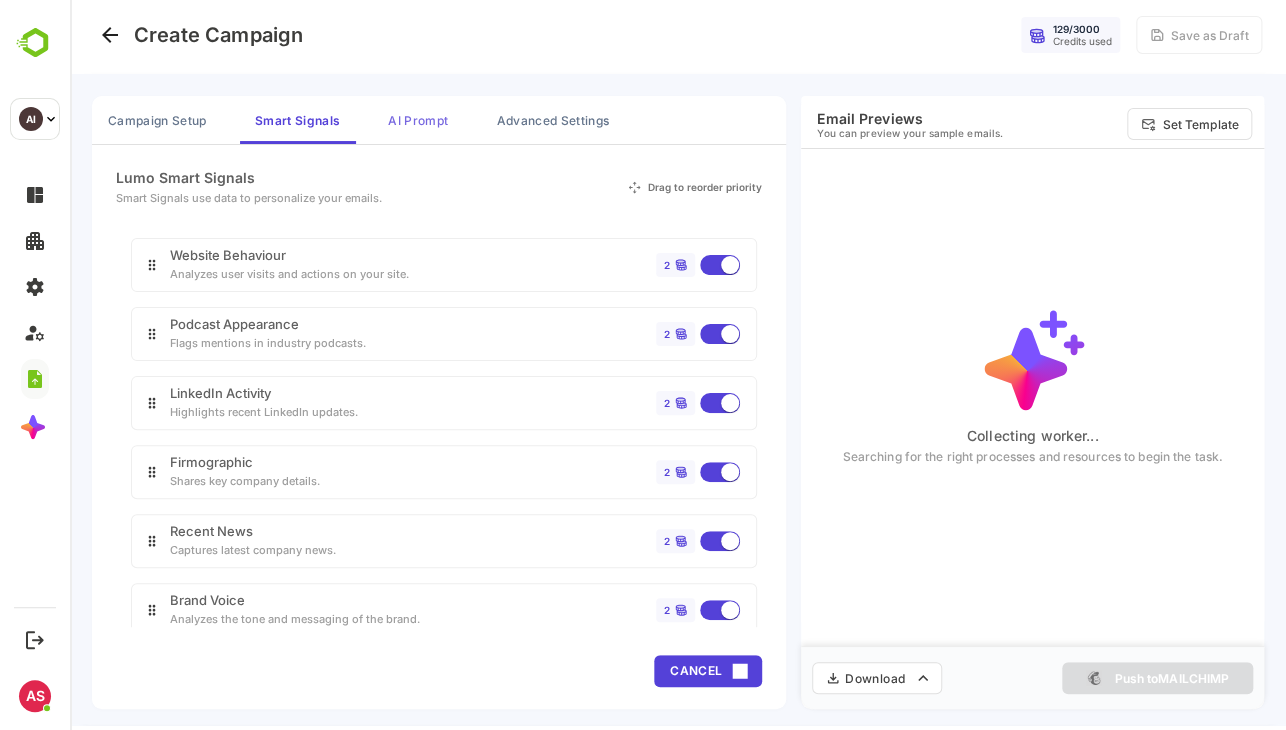 click on "AI Prompt" at bounding box center [418, 120] 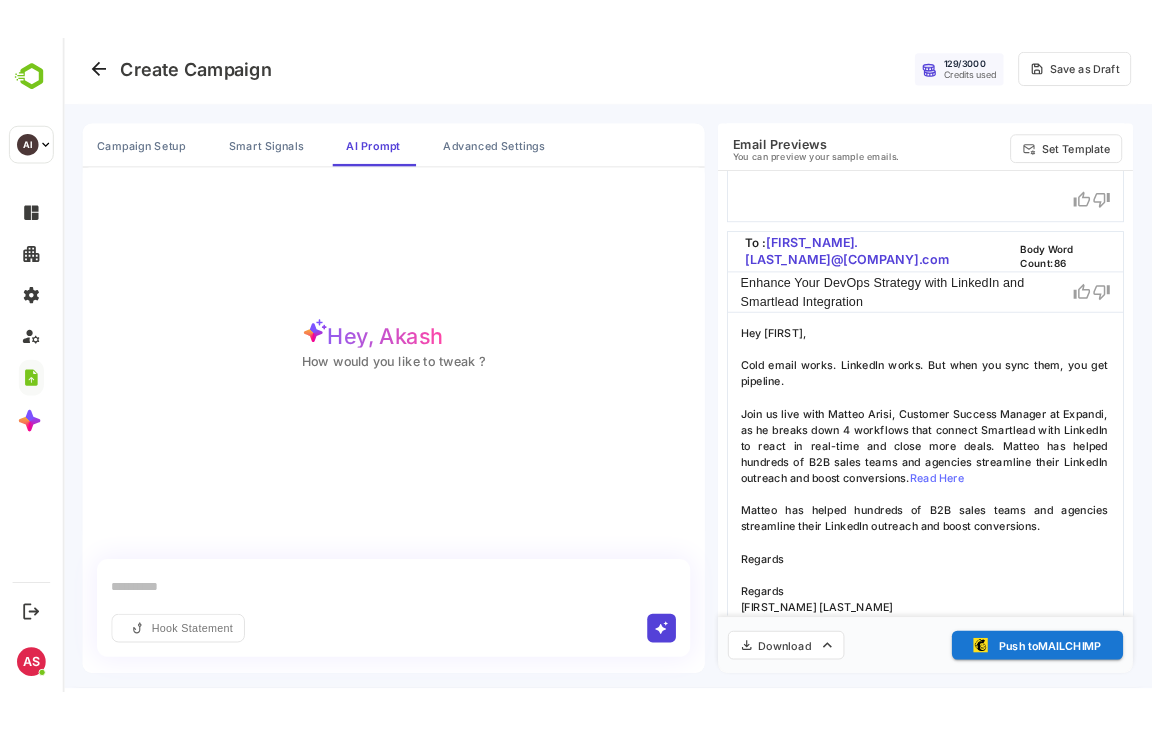 scroll, scrollTop: 432, scrollLeft: 0, axis: vertical 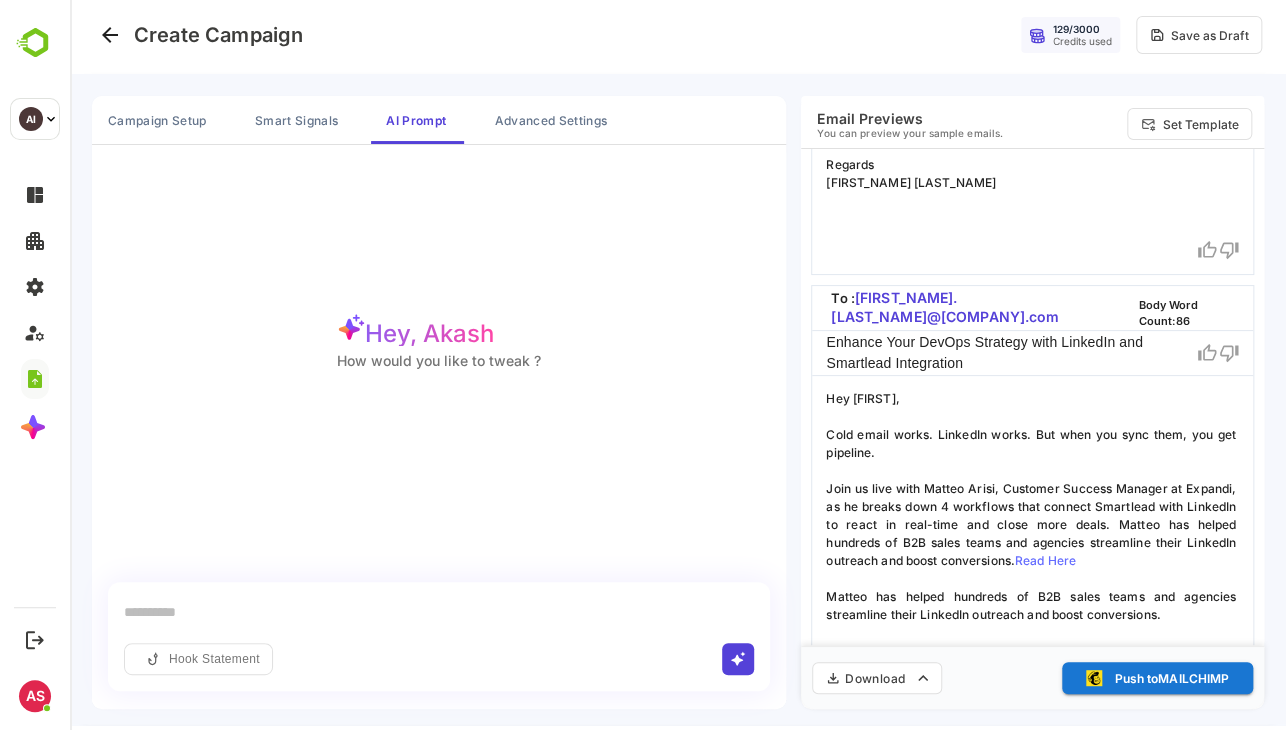click on "Hook Statement 0" at bounding box center (439, 636) 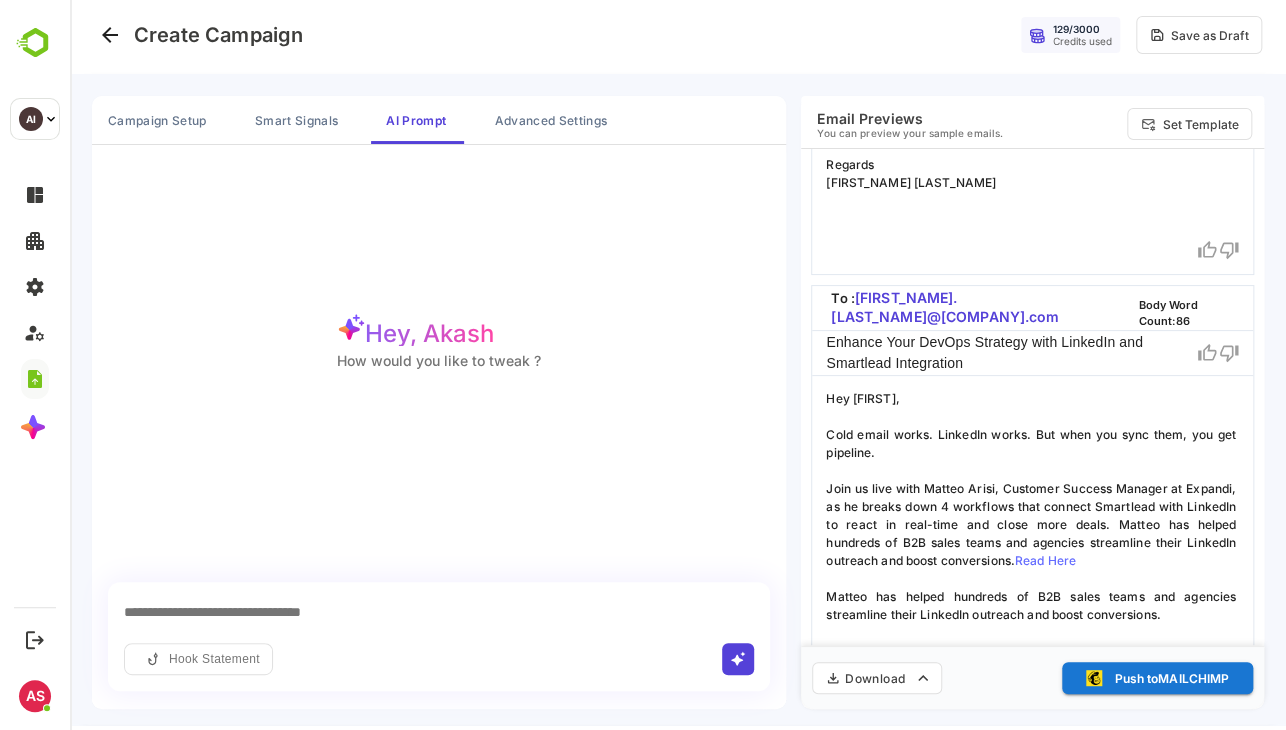 type on "**********" 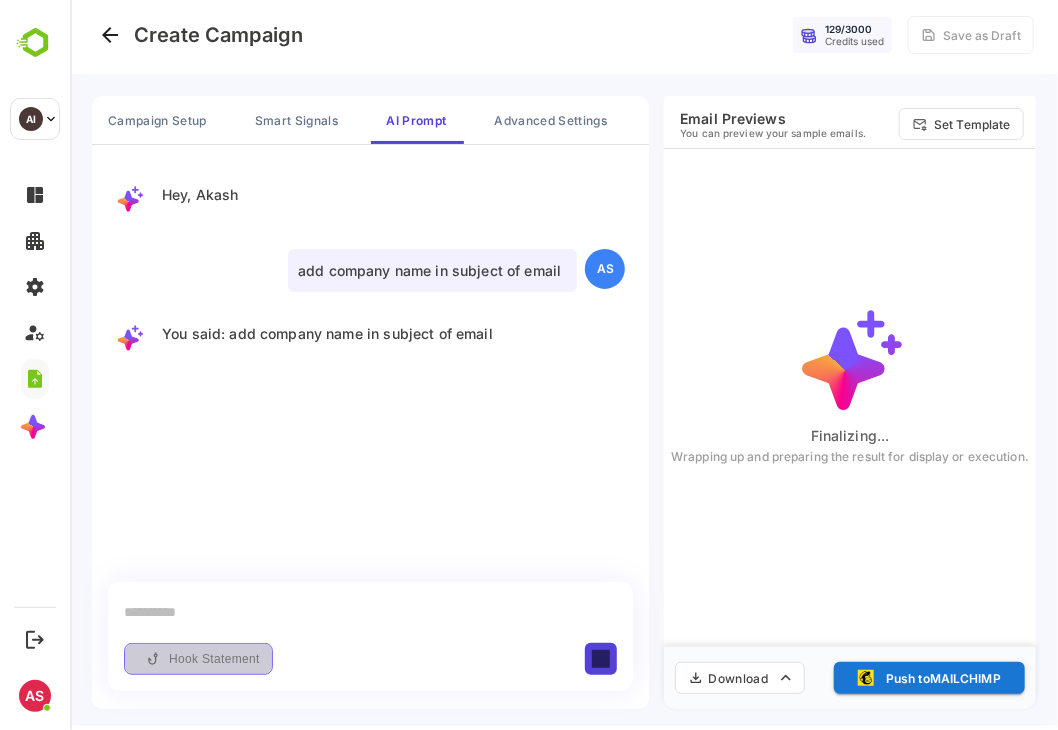 click on "Hook Statement" at bounding box center [197, 659] 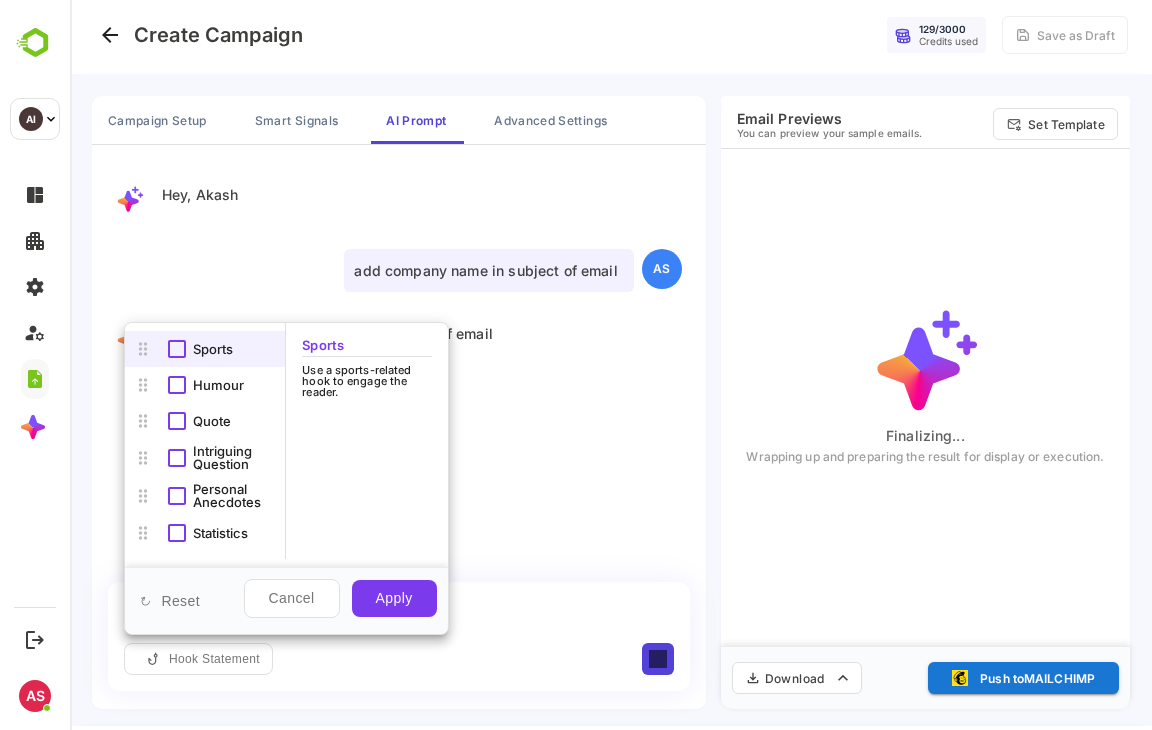click at bounding box center [611, 361] 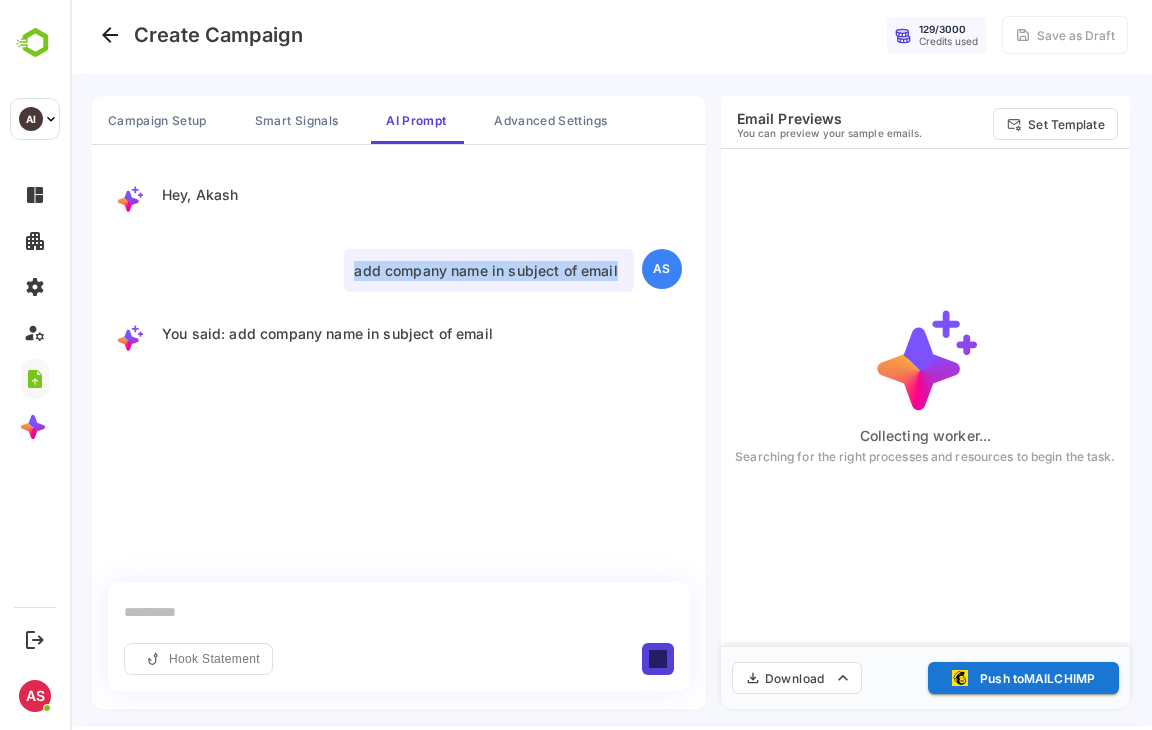 drag, startPoint x: 616, startPoint y: 269, endPoint x: 355, endPoint y: 285, distance: 261.48996 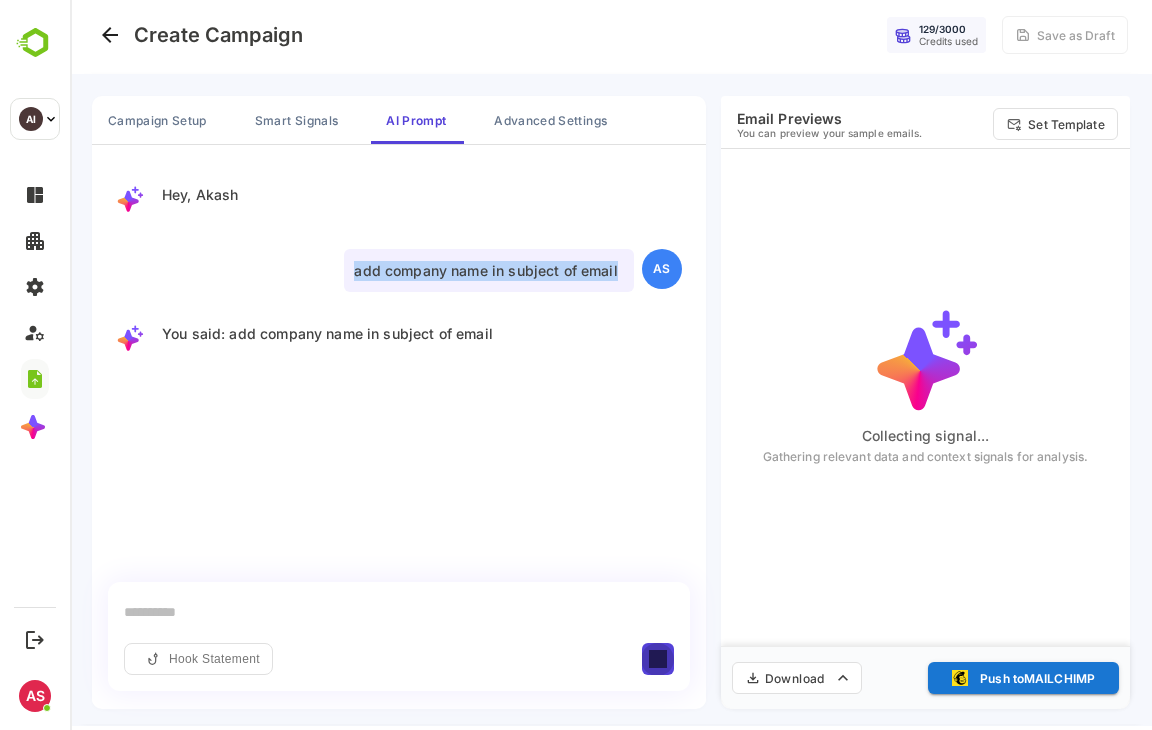click 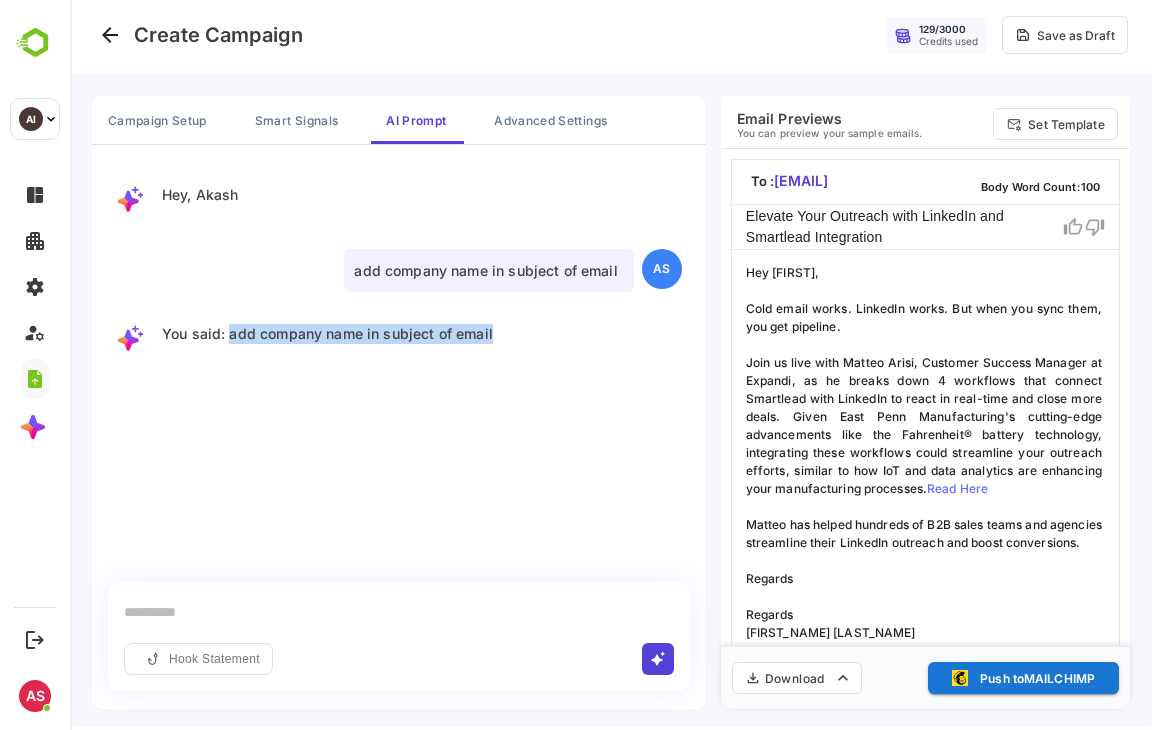 drag, startPoint x: 490, startPoint y: 333, endPoint x: 228, endPoint y: 328, distance: 262.0477 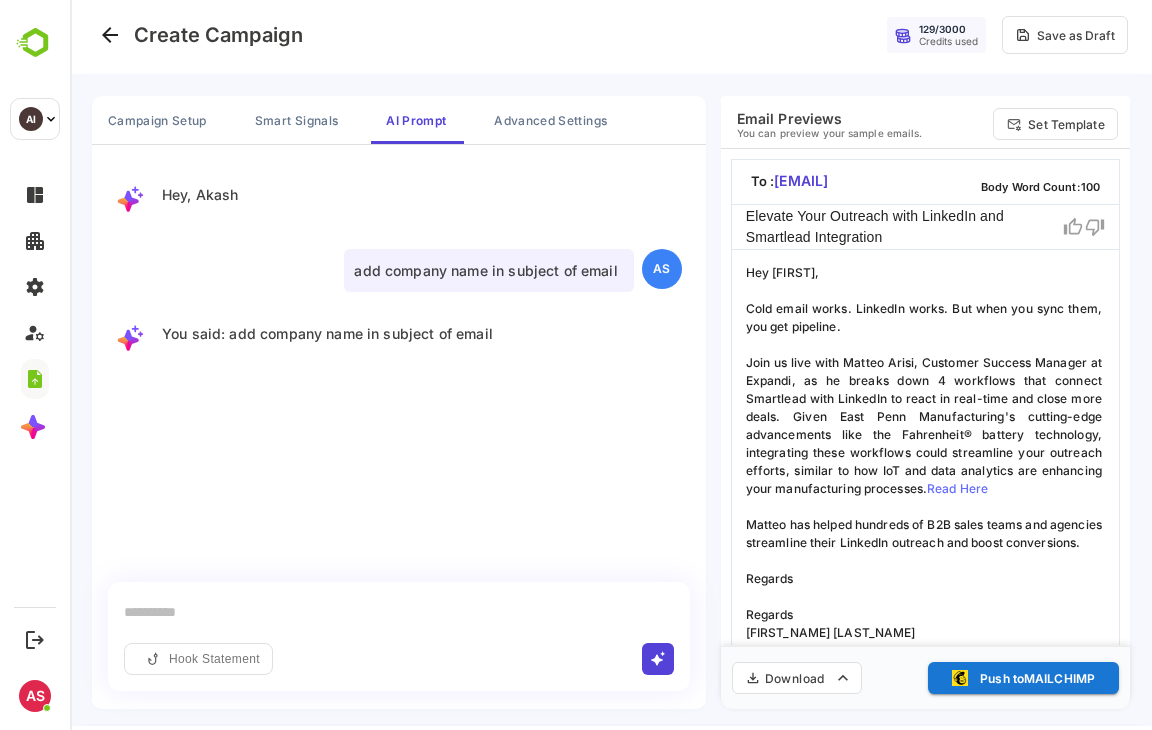 click at bounding box center [399, 612] 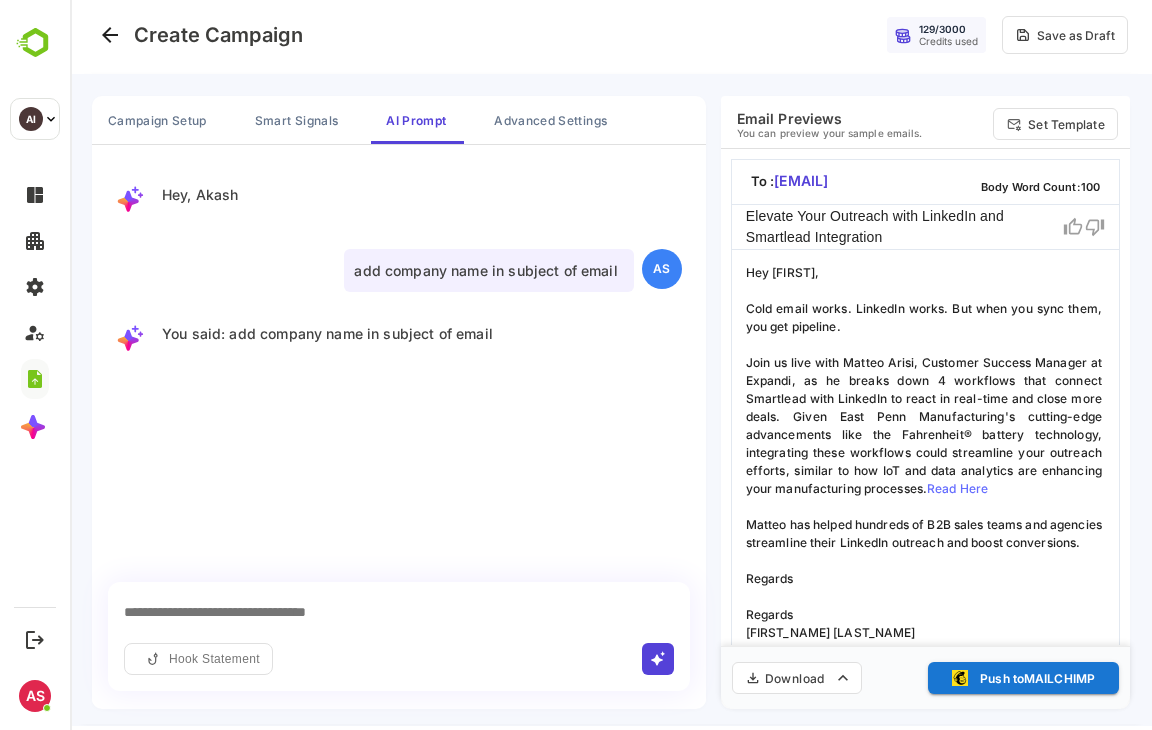 type on "**********" 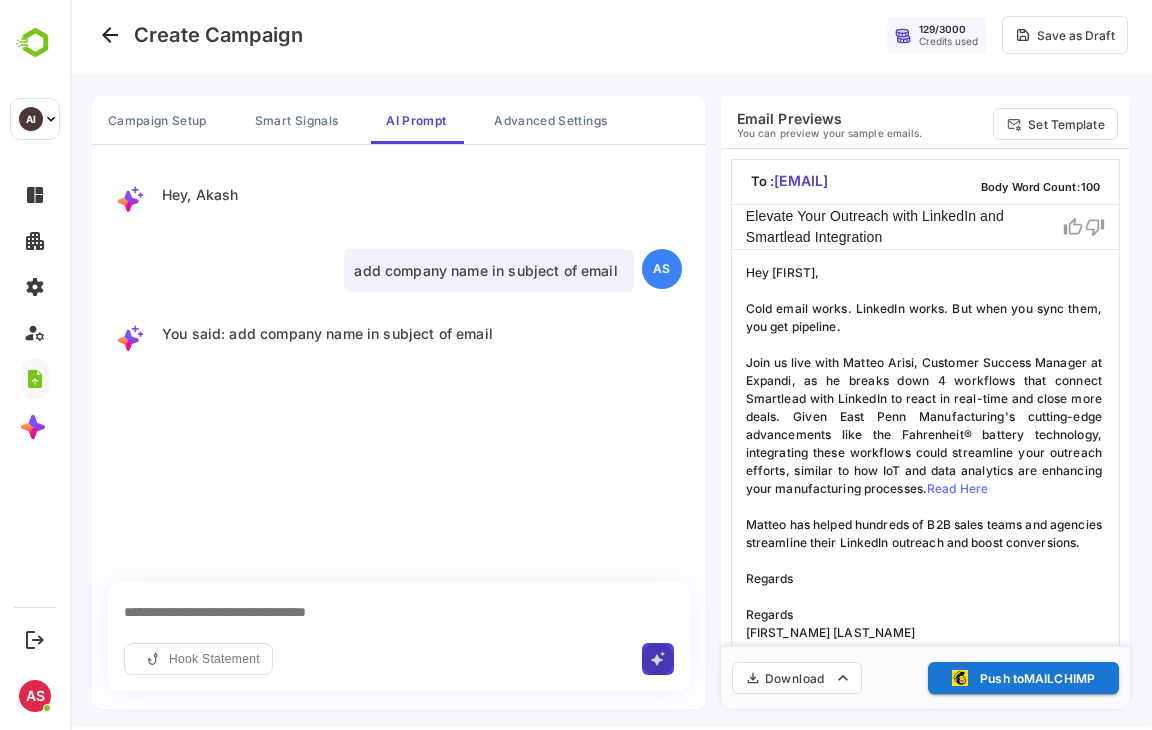 click 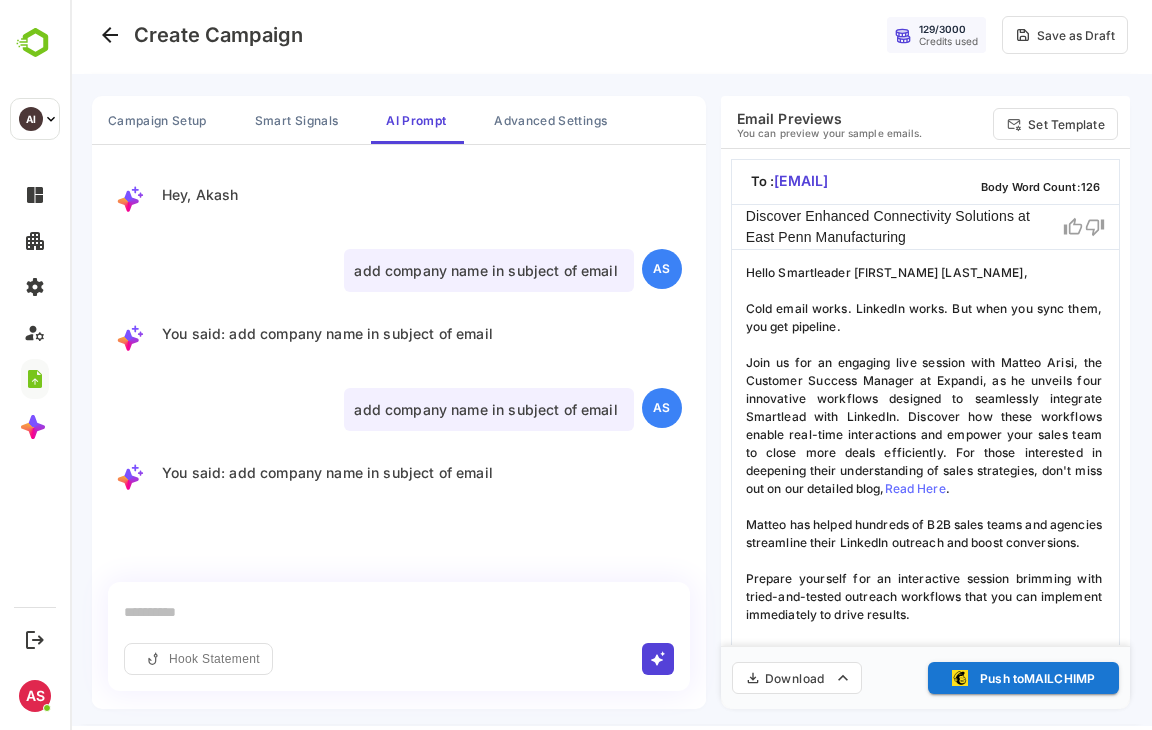 scroll, scrollTop: 32, scrollLeft: 0, axis: vertical 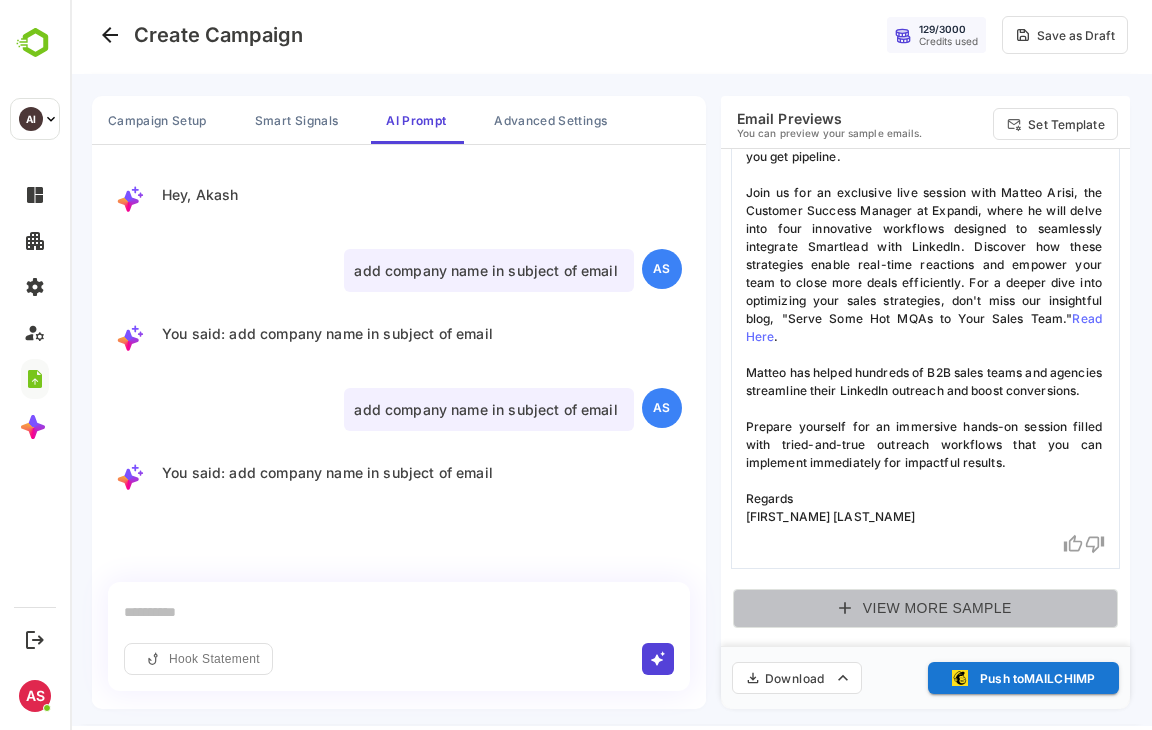 click on "View More Sample" at bounding box center (925, 608) 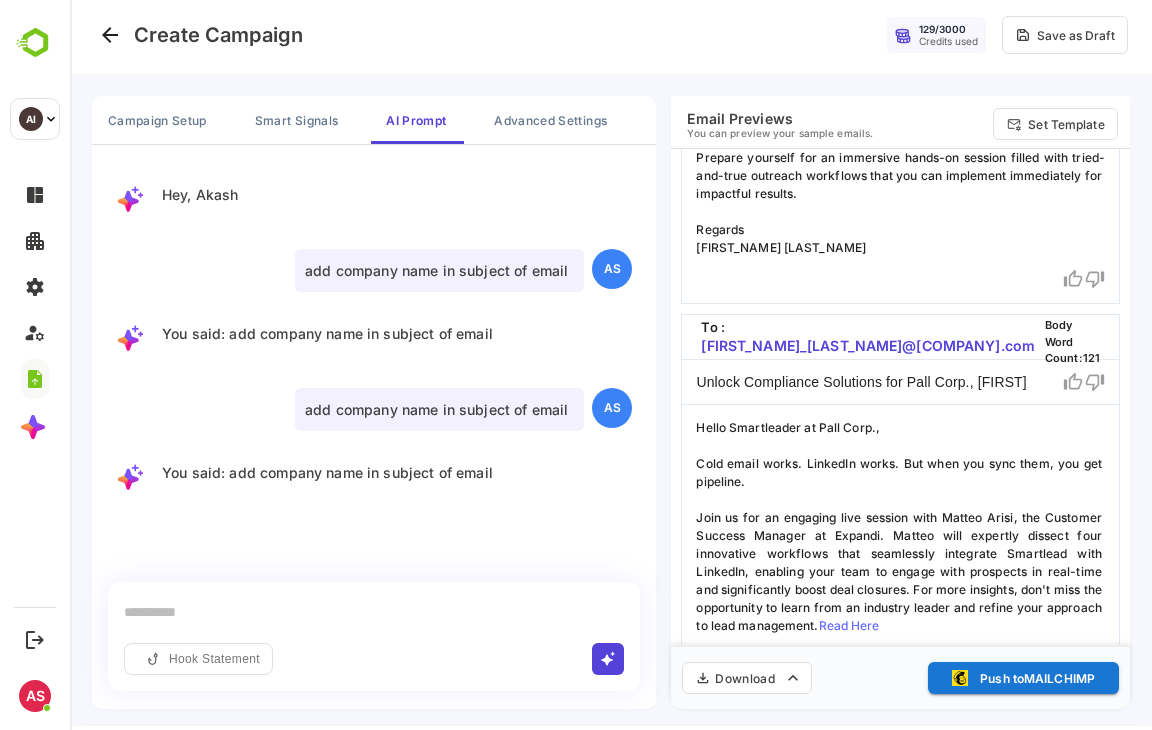 scroll, scrollTop: 976, scrollLeft: 0, axis: vertical 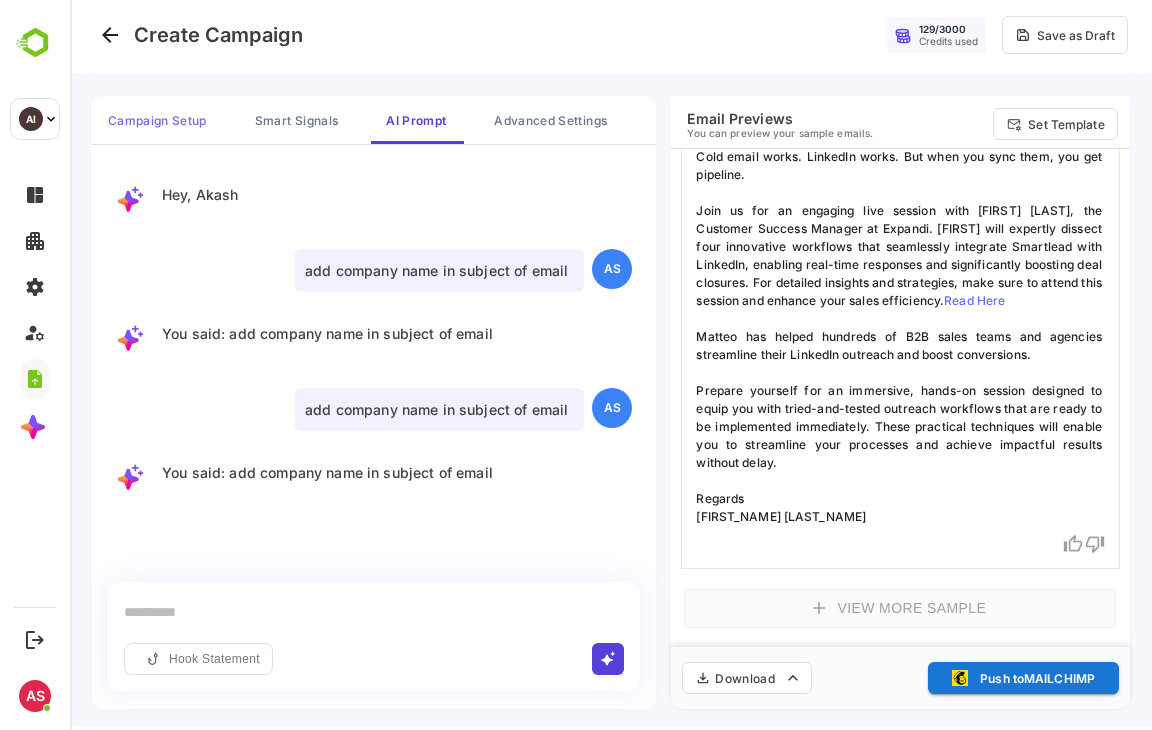 click on "Campaign Setup" at bounding box center (157, 120) 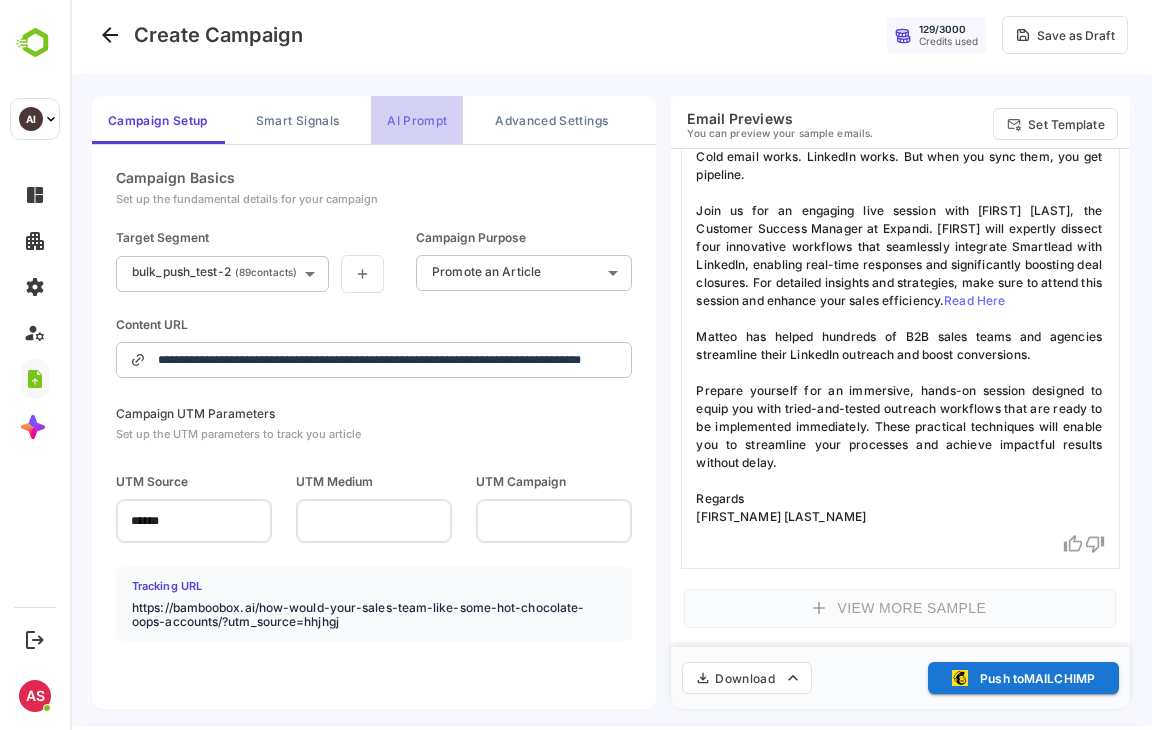 click on "AI Prompt" at bounding box center [417, 120] 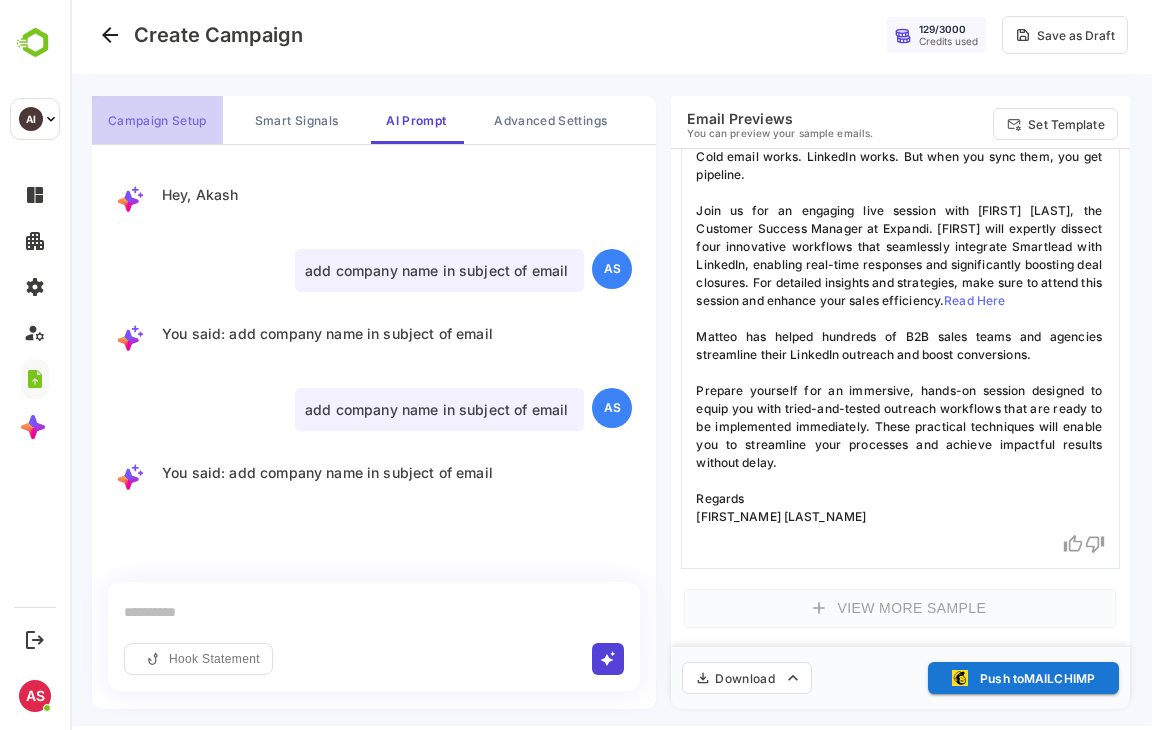 click on "Campaign Setup" at bounding box center [157, 120] 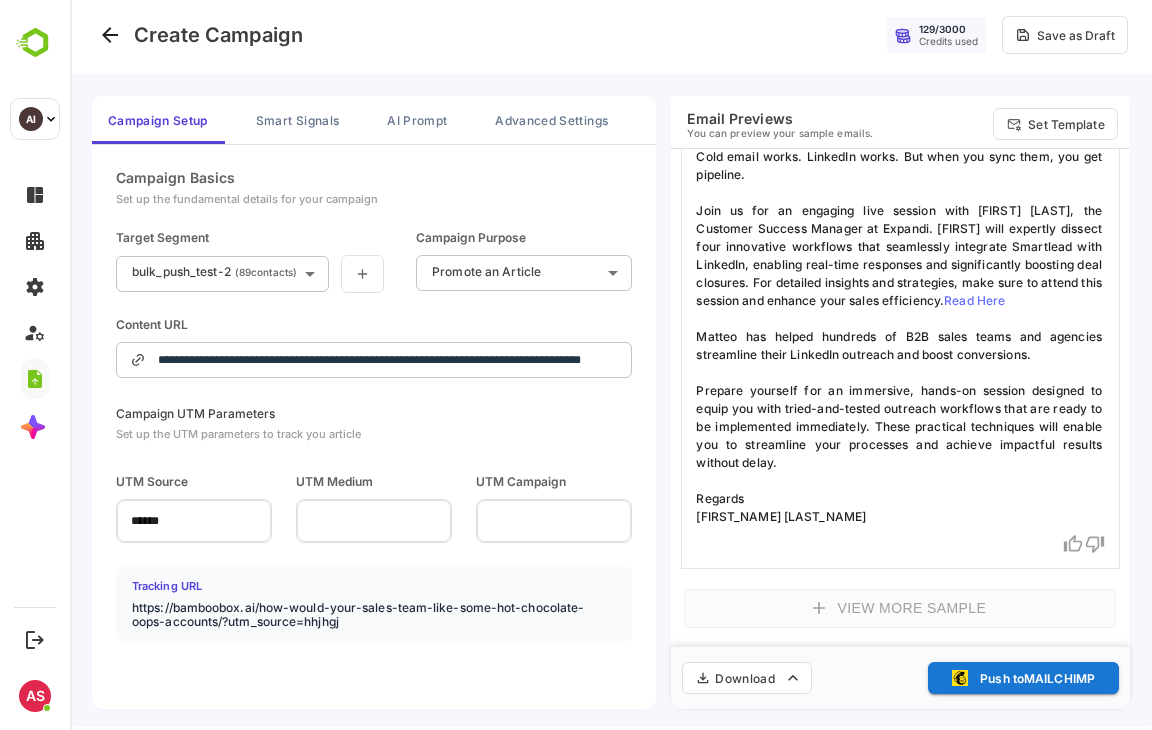 click on "**********" at bounding box center [611, 361] 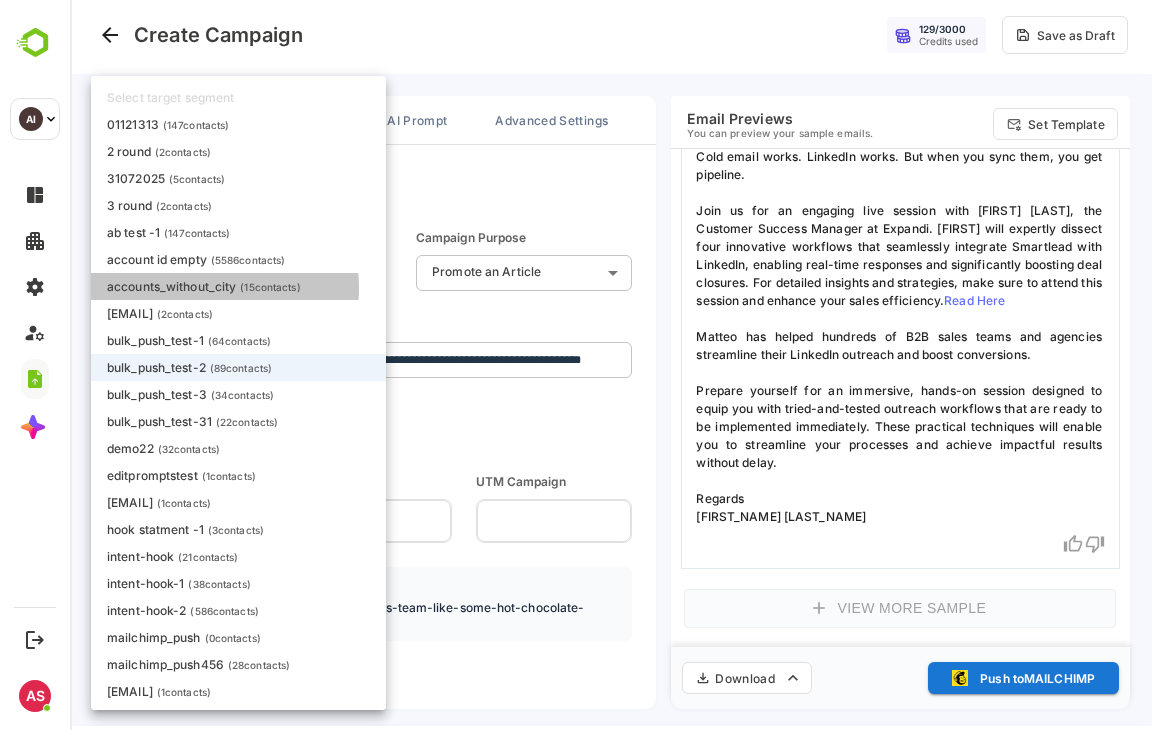 click on "accounts_without_city" at bounding box center [171, 286] 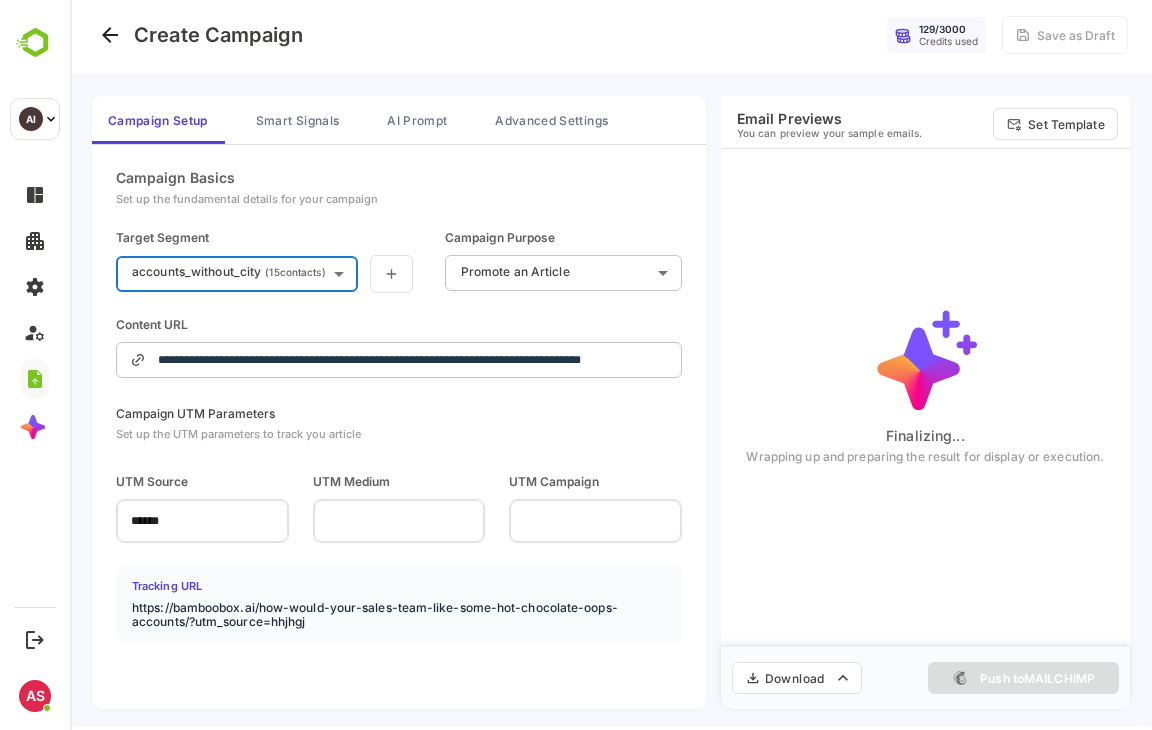 type on "**********" 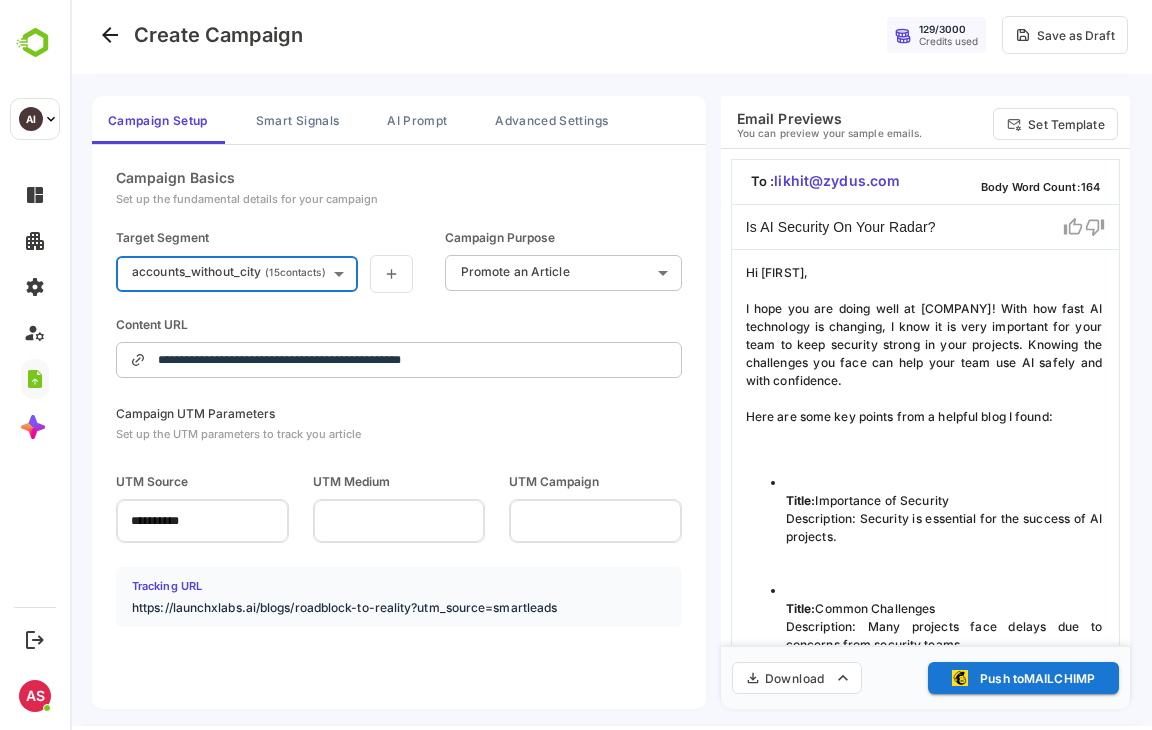 click on "**********" at bounding box center (611, 361) 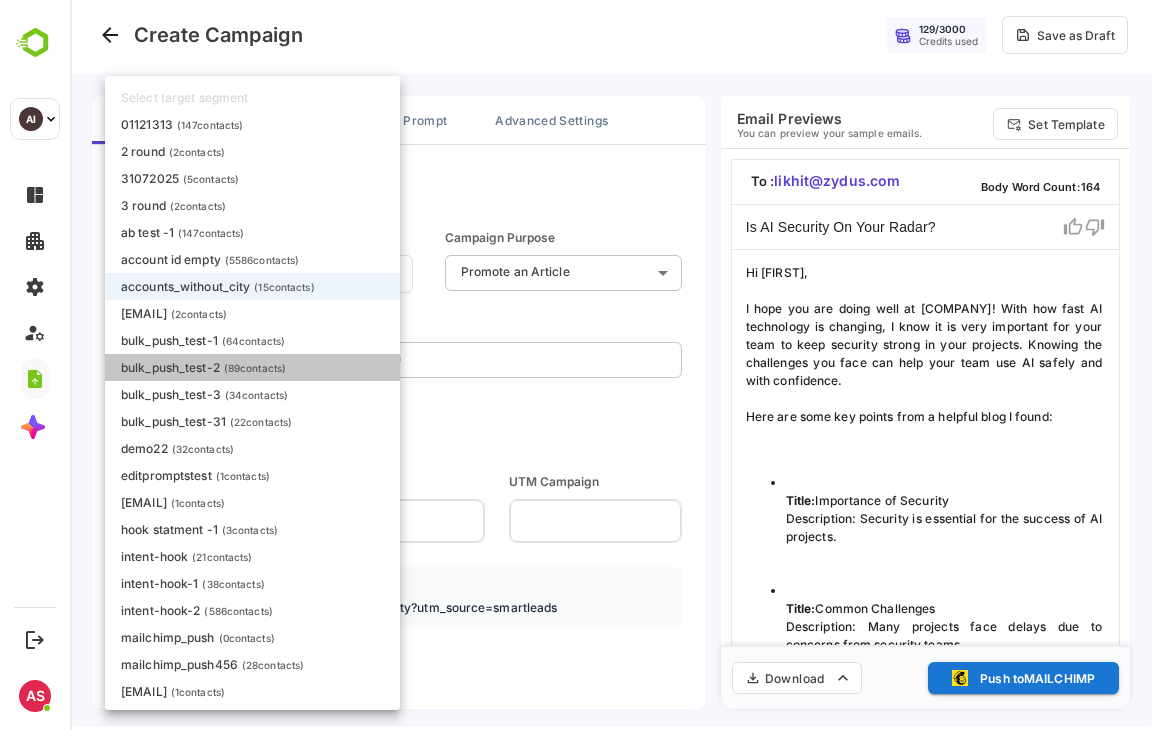 click on "bulk_push_test-2 ( 89  contacts)" at bounding box center [252, 367] 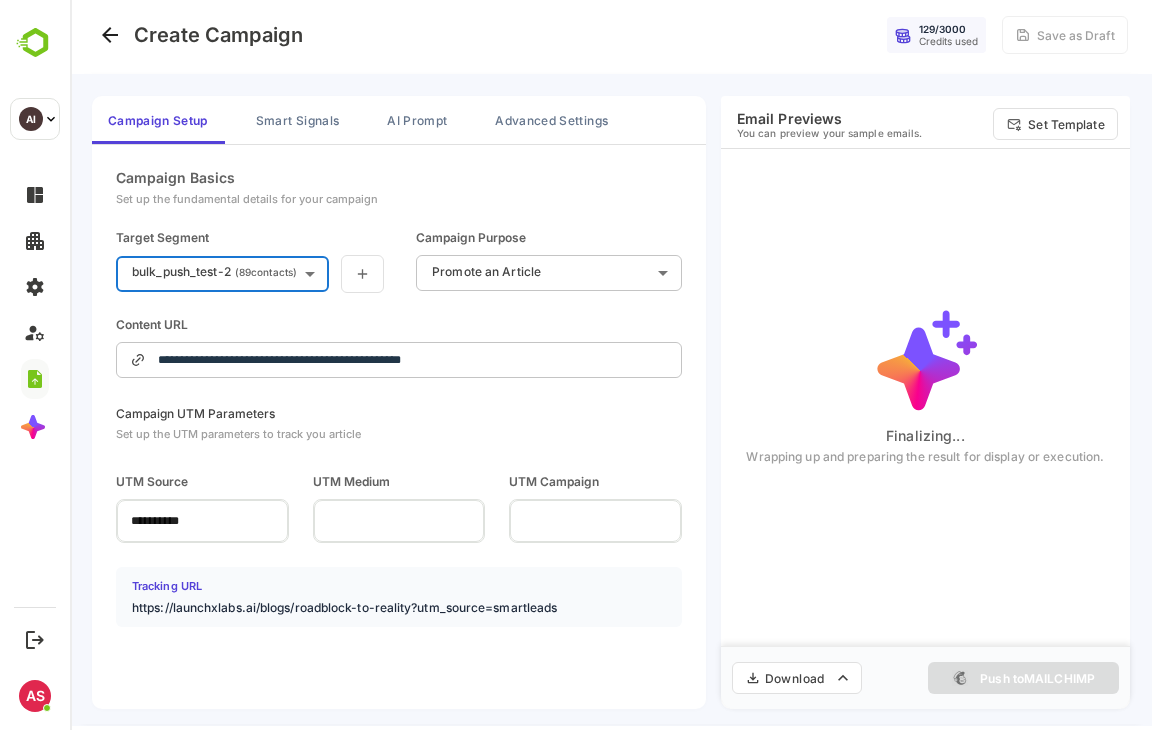 type on "**********" 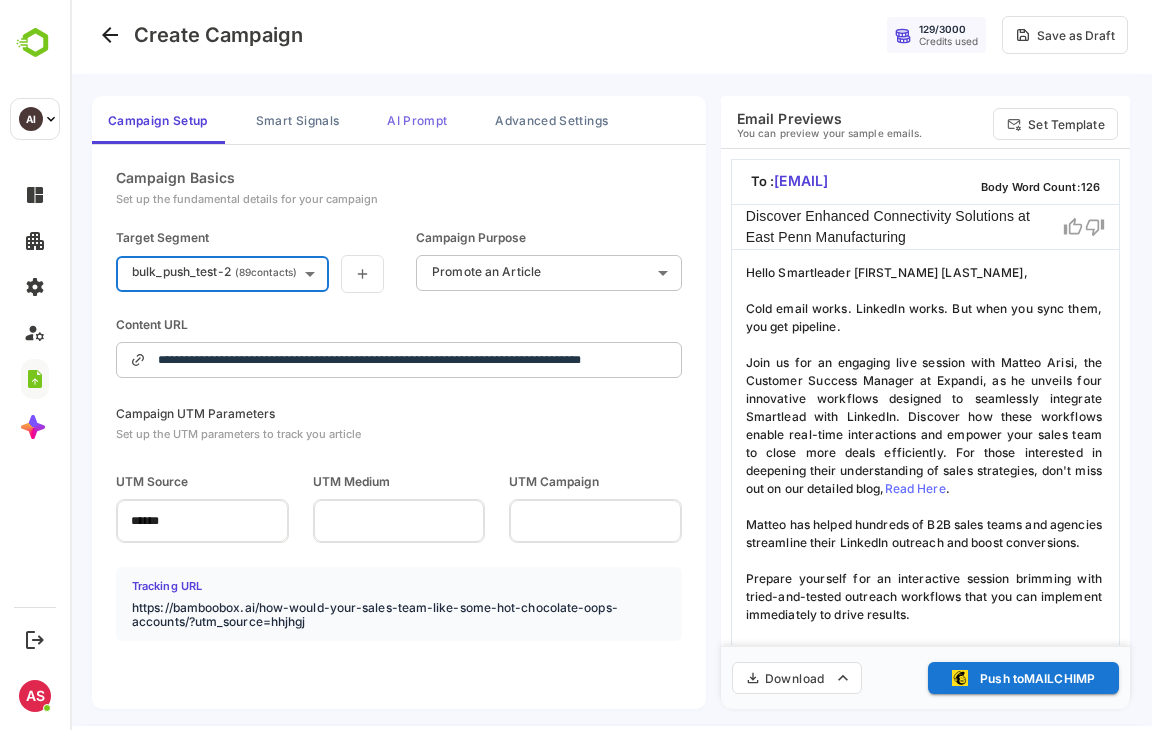 click on "AI Prompt" at bounding box center (417, 120) 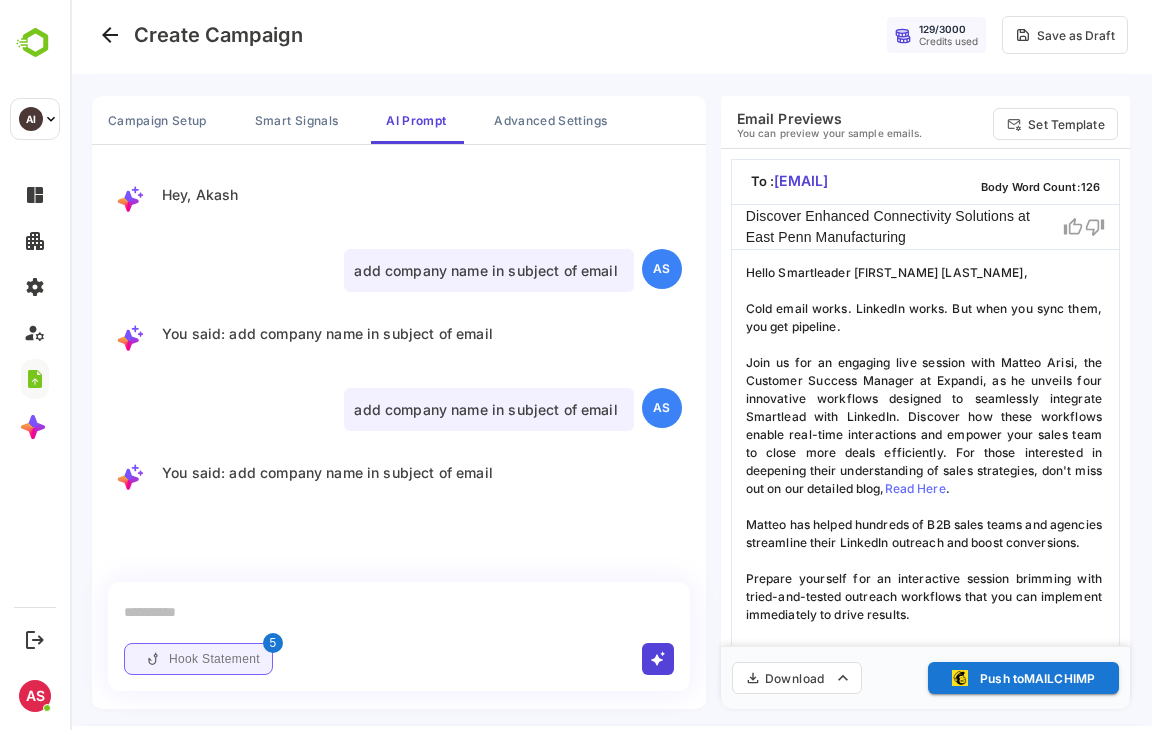 click on "Hook Statement" at bounding box center [198, 659] 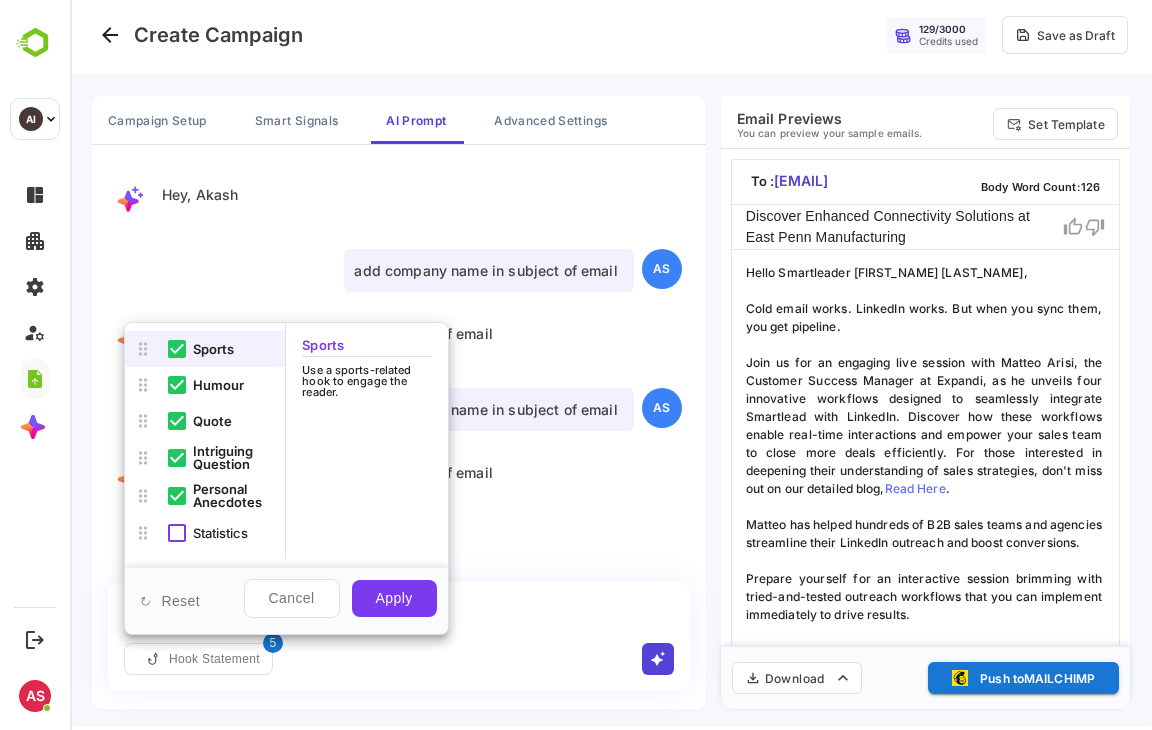 click at bounding box center (611, 361) 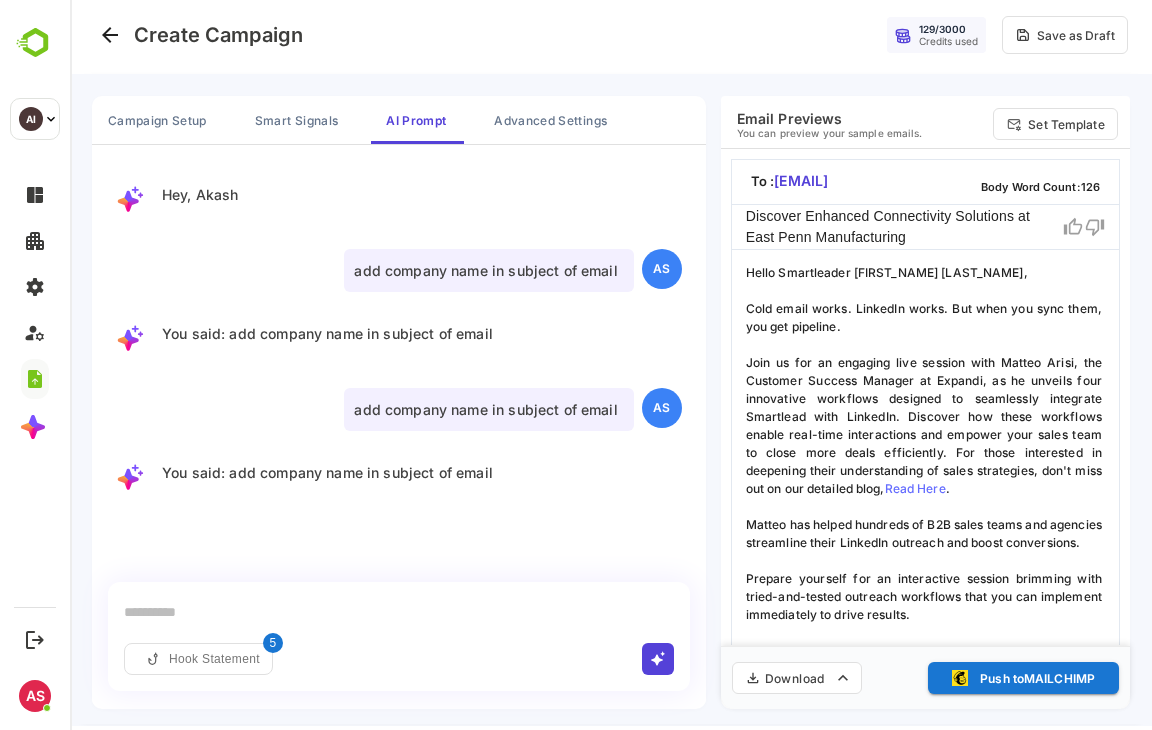scroll, scrollTop: 32, scrollLeft: 0, axis: vertical 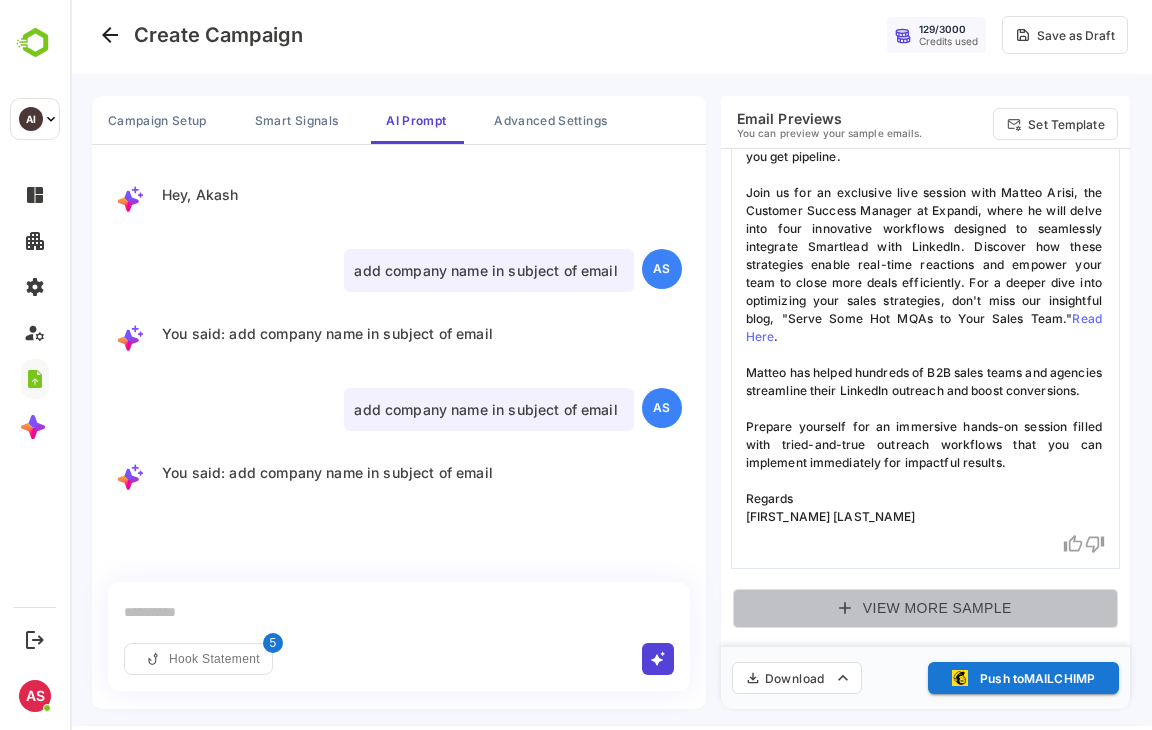 click on "View More Sample" at bounding box center (925, 608) 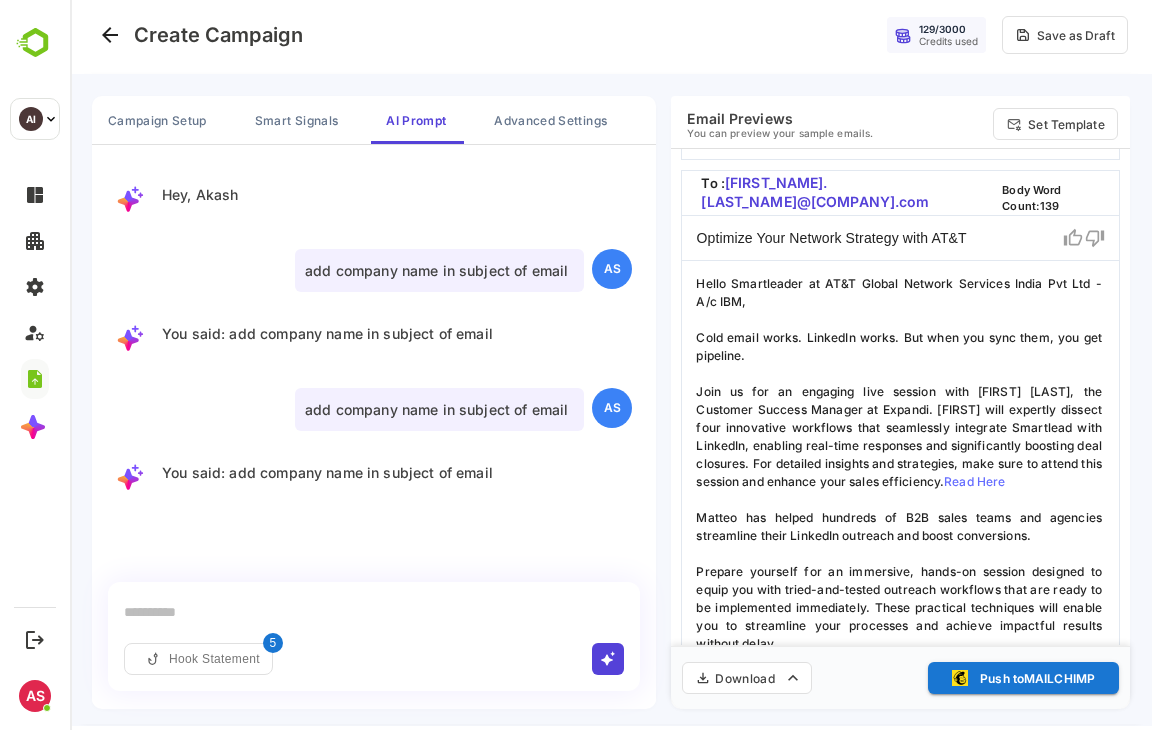 scroll, scrollTop: 1812, scrollLeft: 0, axis: vertical 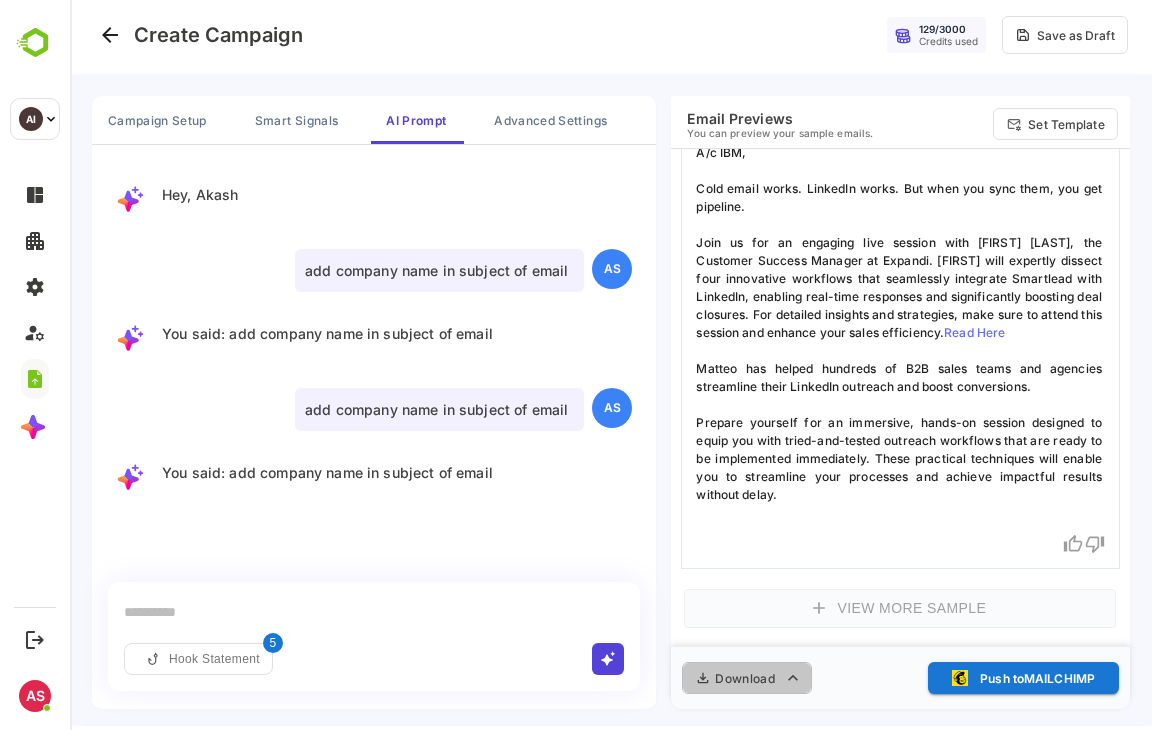 click on "Download" at bounding box center [747, 678] 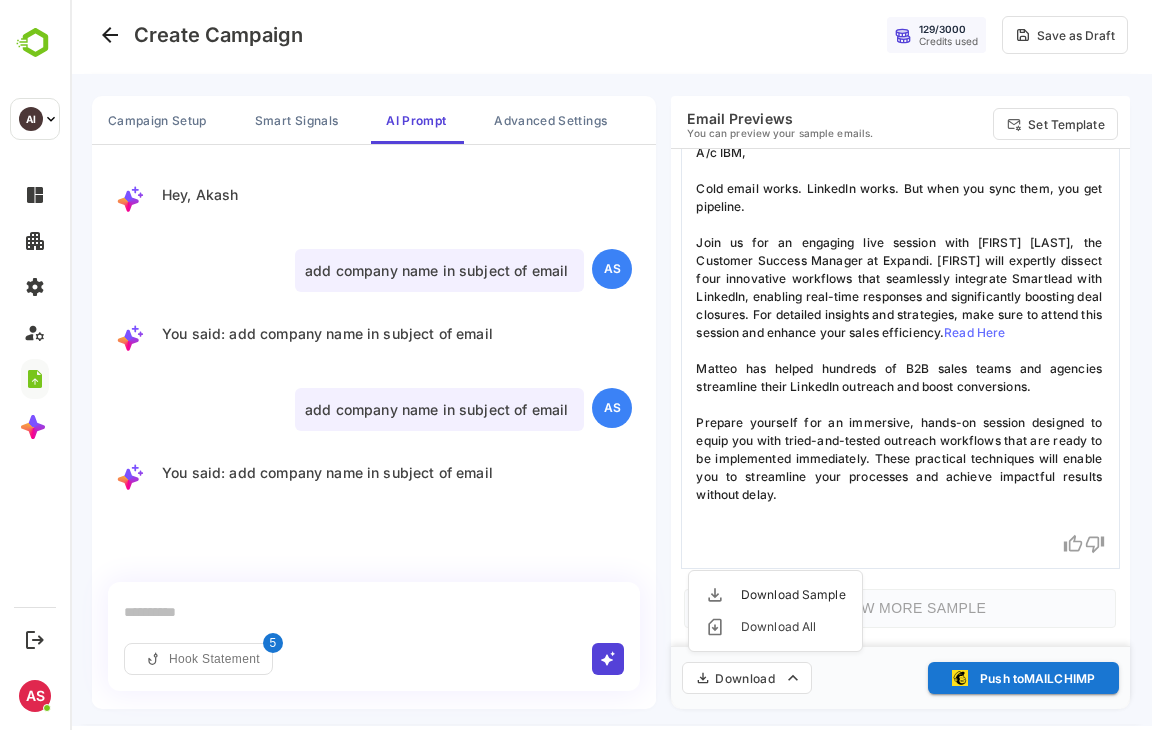 click on "Download All" at bounding box center [775, 627] 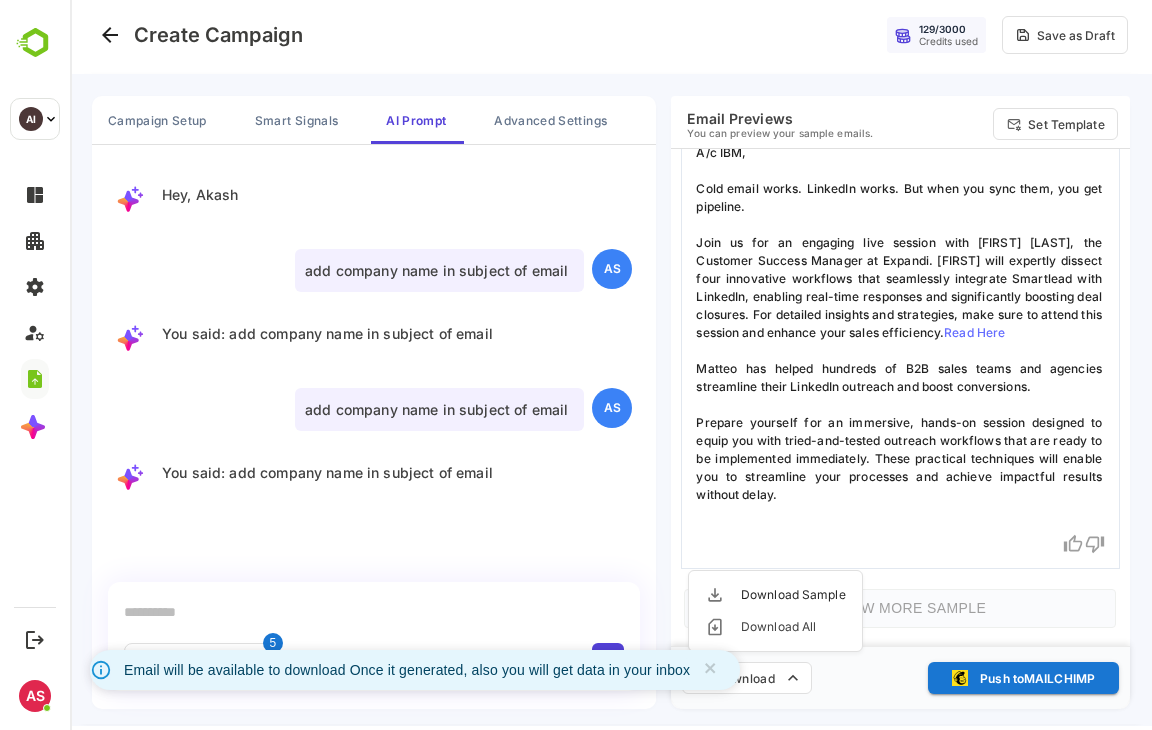 drag, startPoint x: 1144, startPoint y: 330, endPoint x: 161, endPoint y: 138, distance: 1001.57526 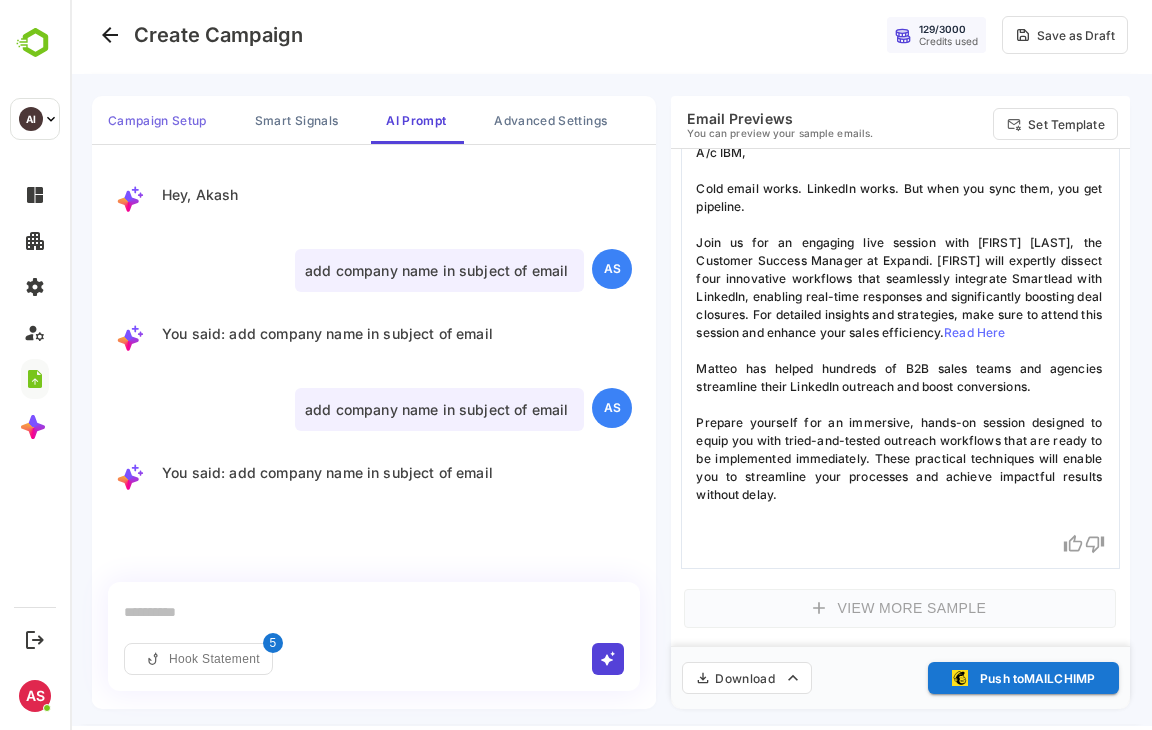 click on "Campaign Setup" at bounding box center [157, 120] 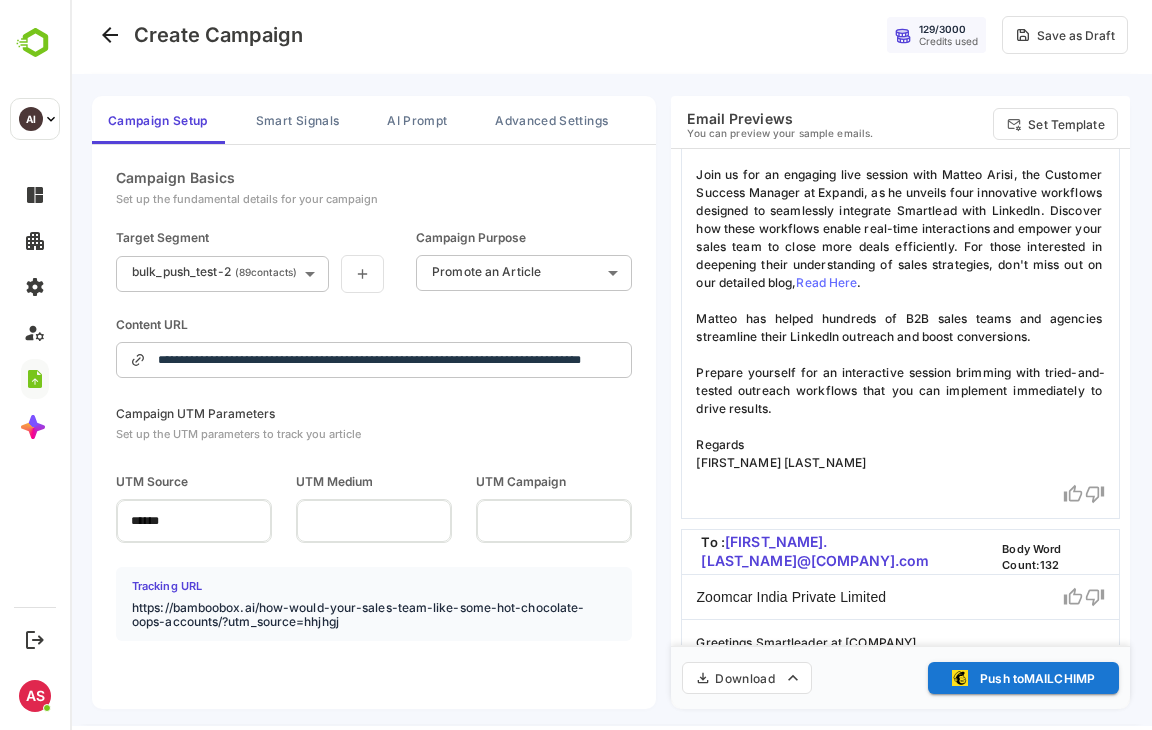 scroll, scrollTop: 0, scrollLeft: 0, axis: both 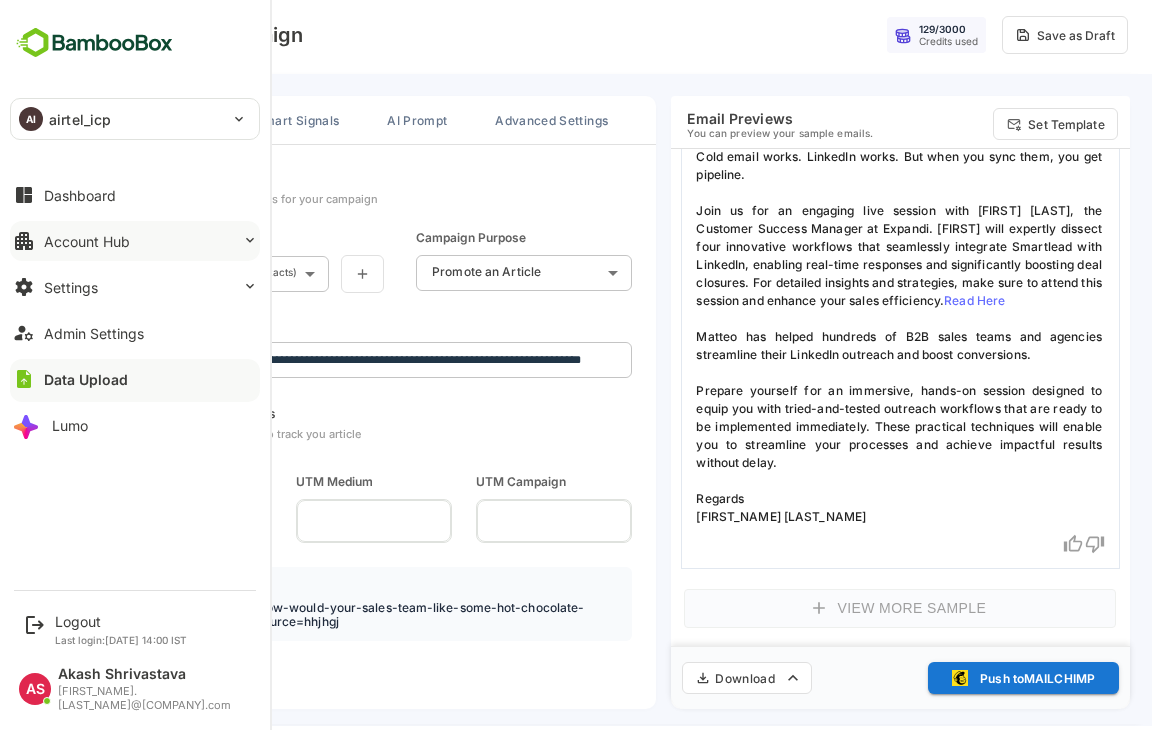 click on "Account Hub" at bounding box center (87, 241) 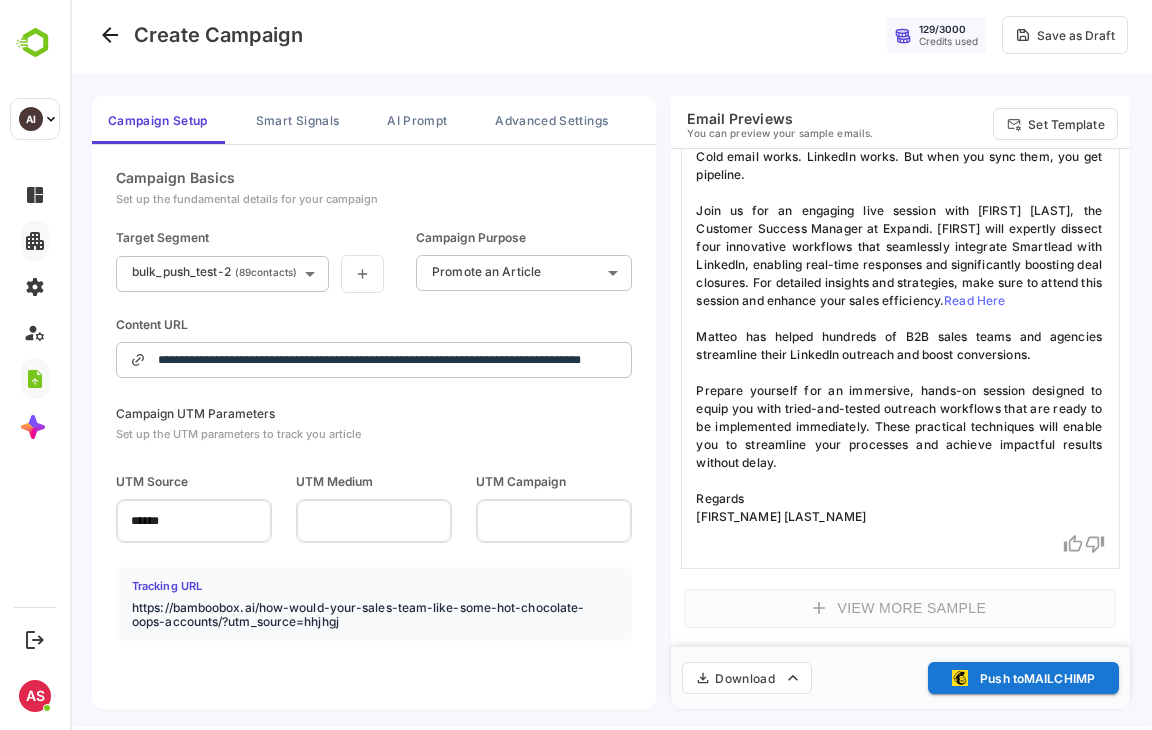 click on "**********" at bounding box center [611, 361] 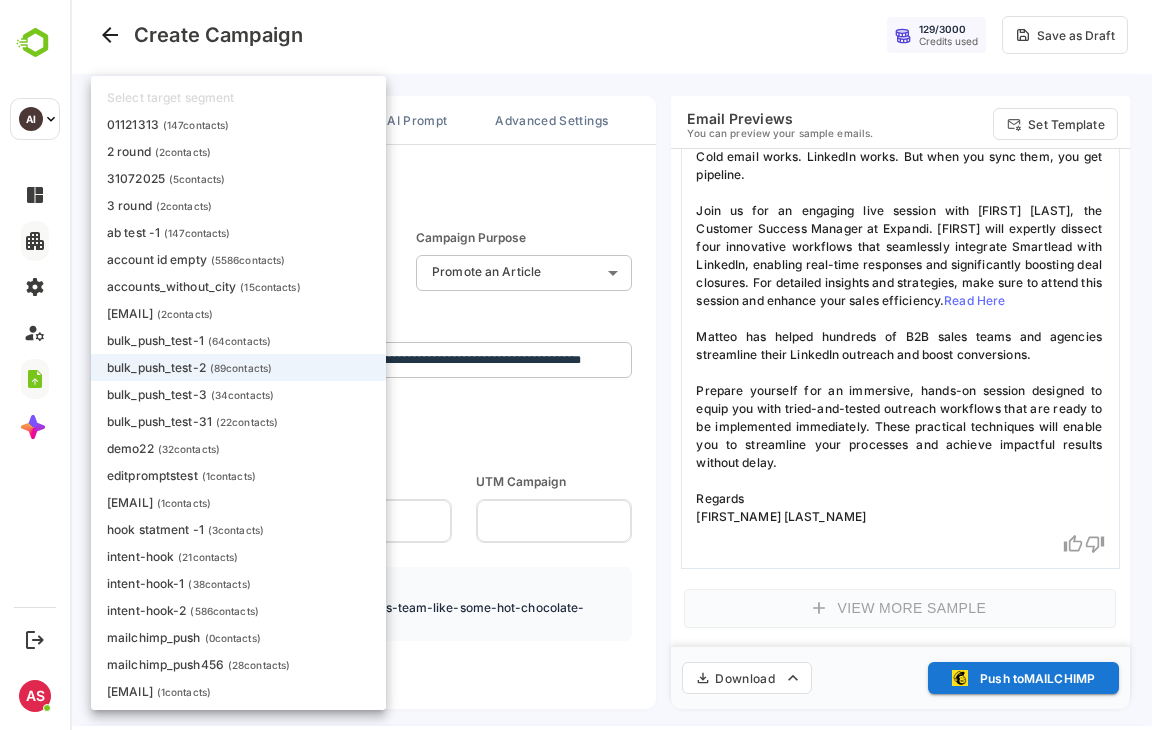 click on "bulk_push_test-3 ( 34  contacts)" at bounding box center (238, 394) 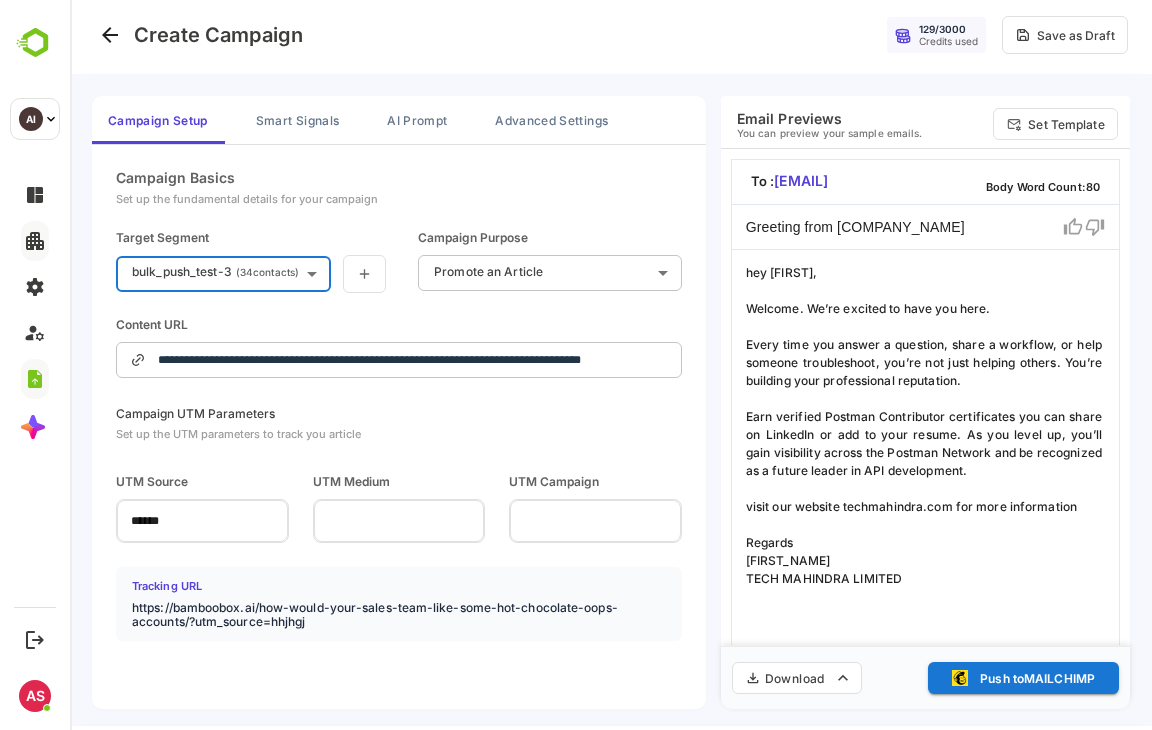 type 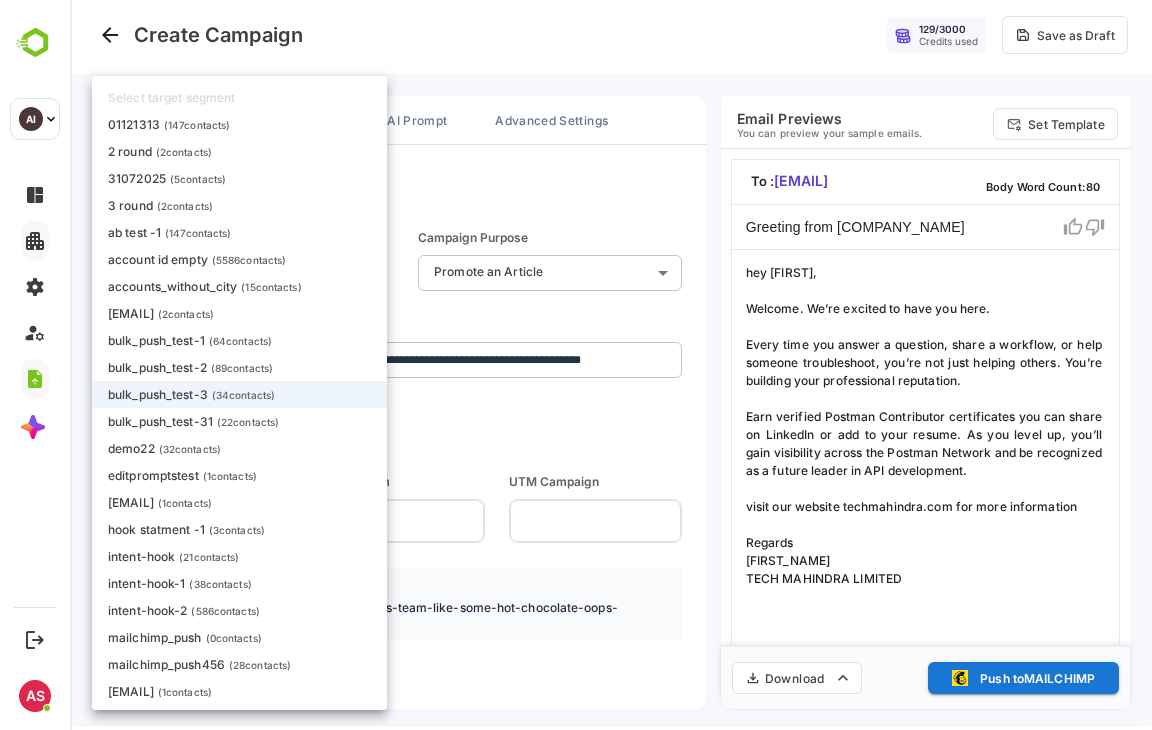 click on "**********" at bounding box center [611, 361] 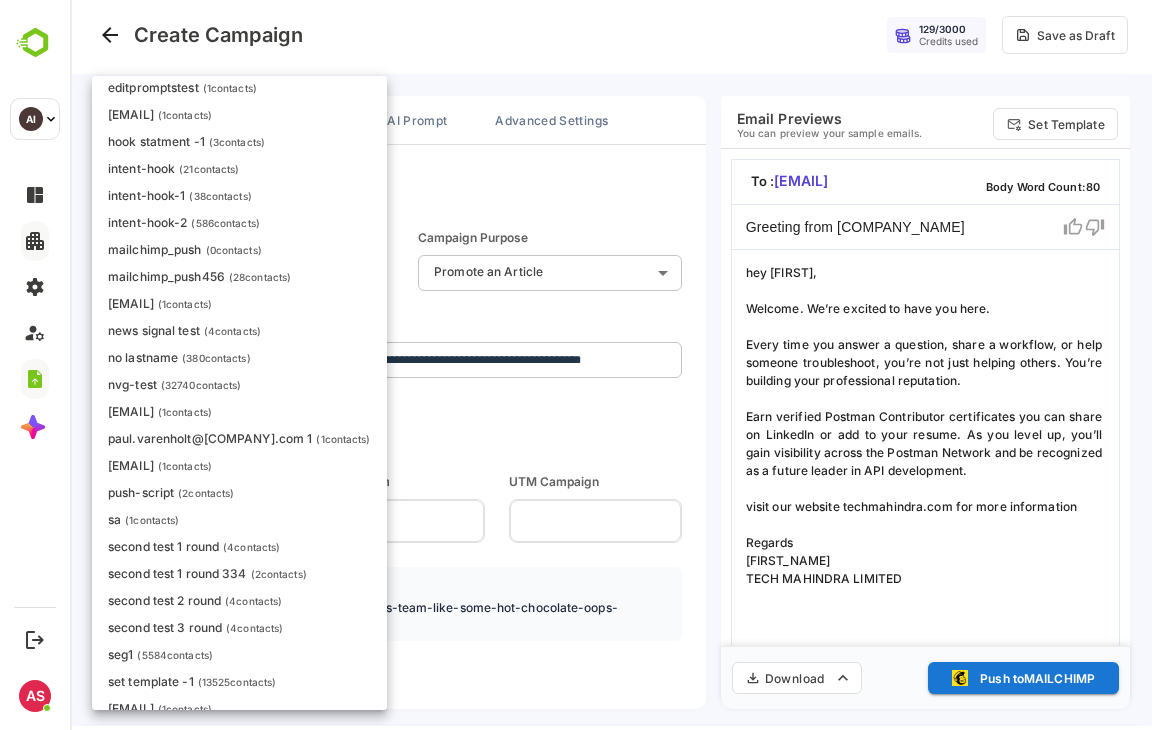 scroll, scrollTop: 472, scrollLeft: 0, axis: vertical 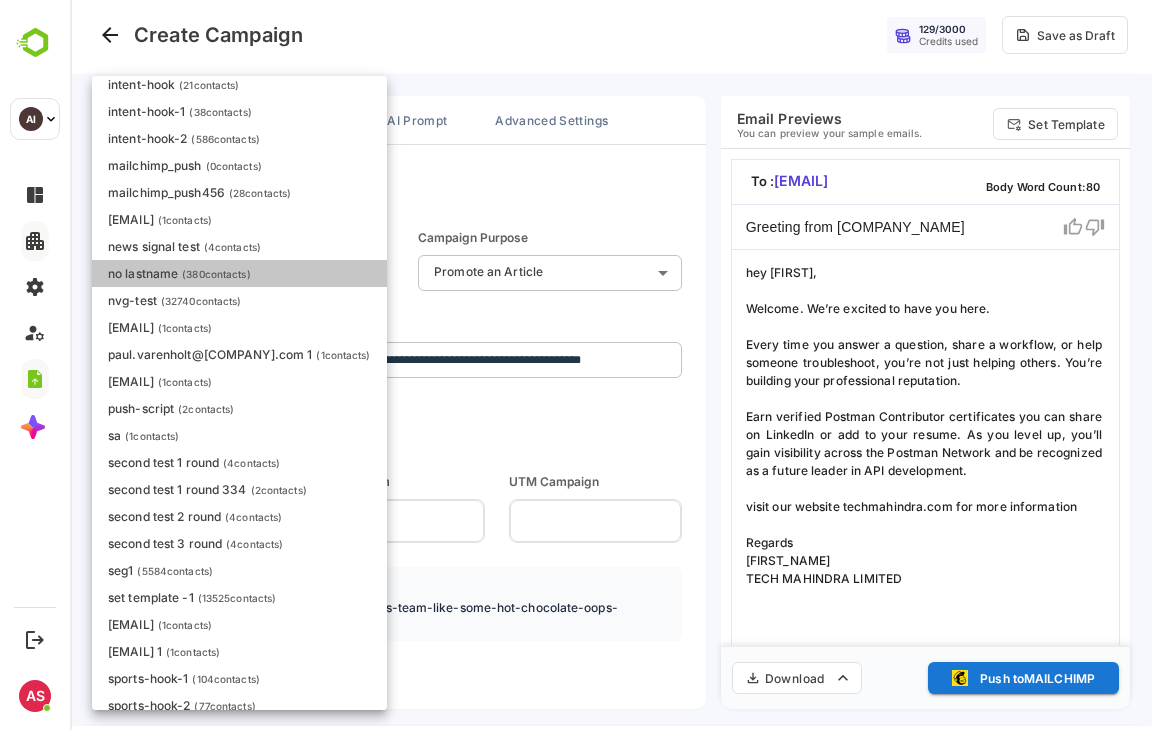 click on "( 380  contacts)" at bounding box center [216, 274] 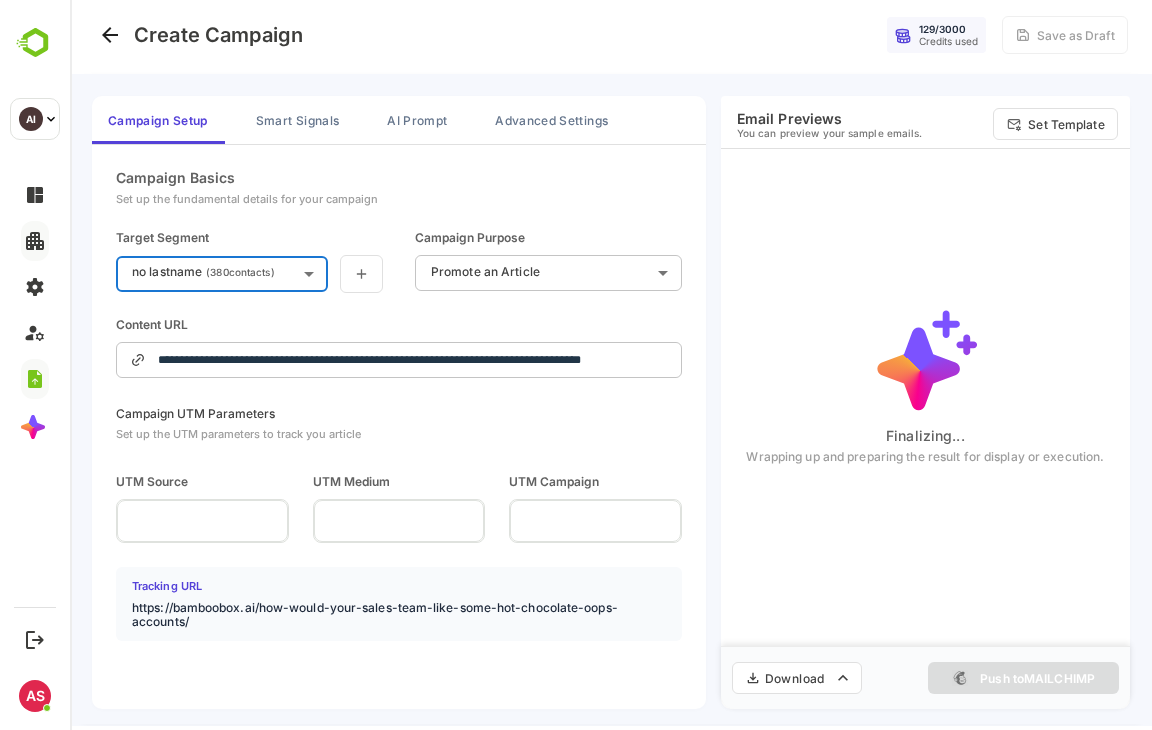 type 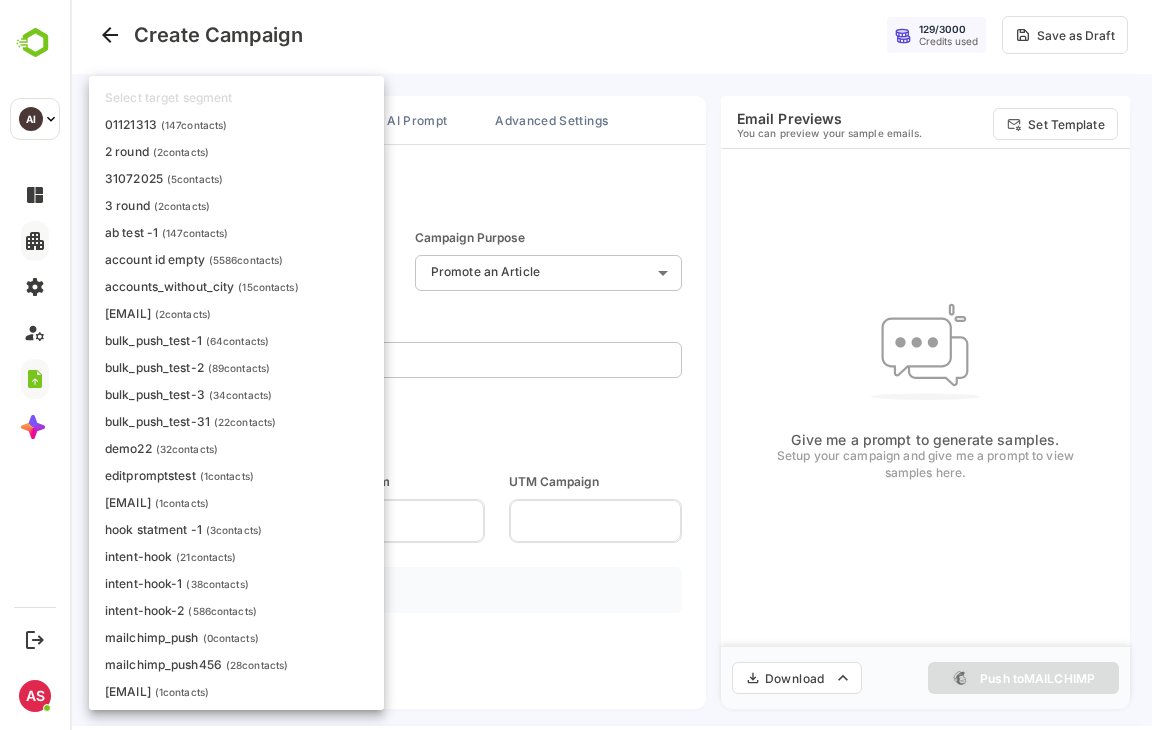 click on "**********" at bounding box center [611, 361] 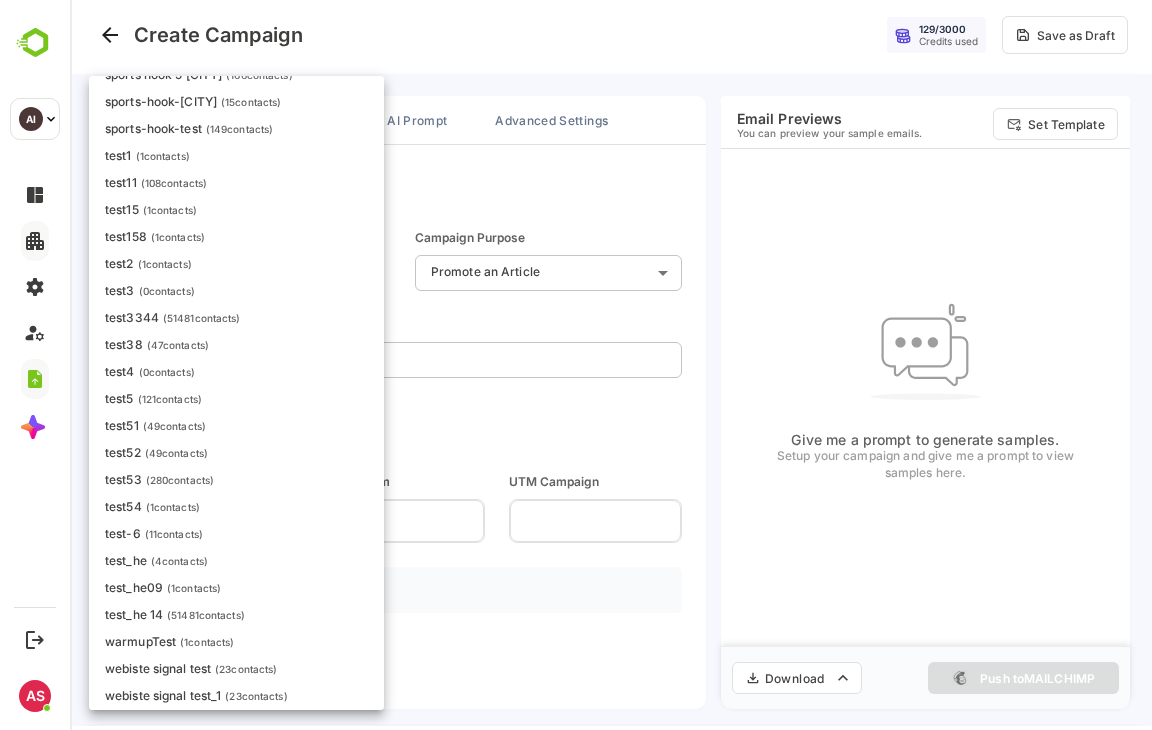 scroll, scrollTop: 1232, scrollLeft: 0, axis: vertical 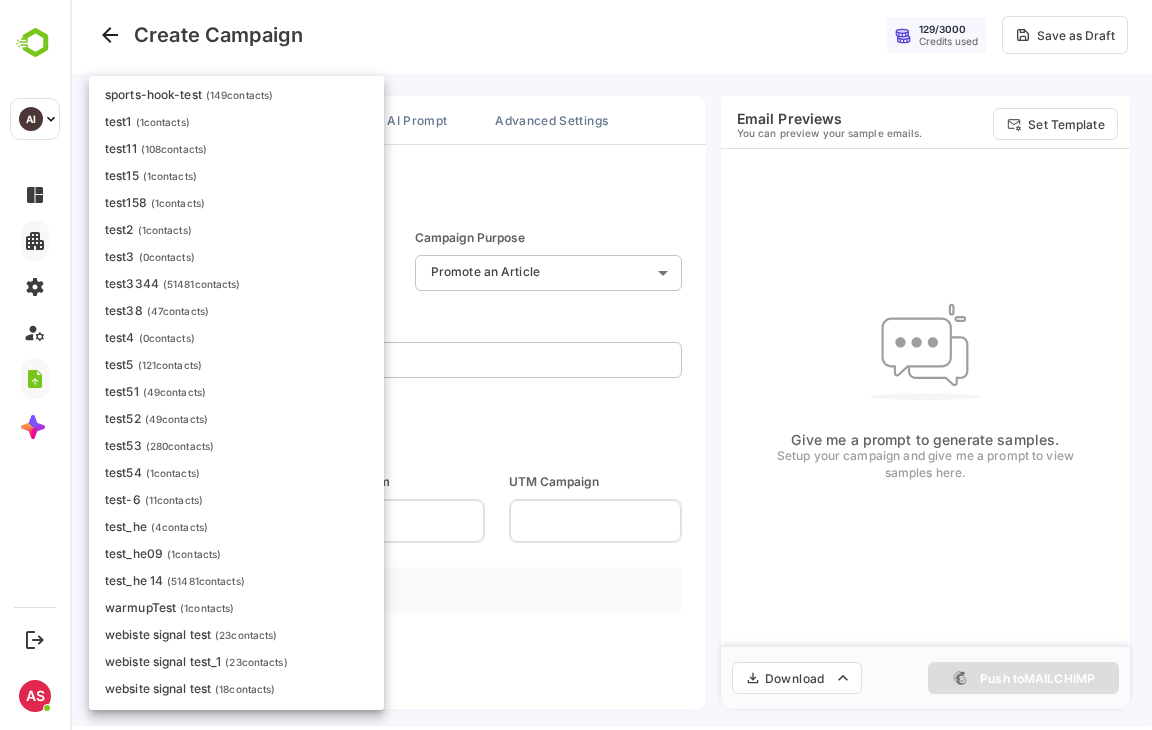 click on "website signal test ( 18  contacts)" at bounding box center [236, 688] 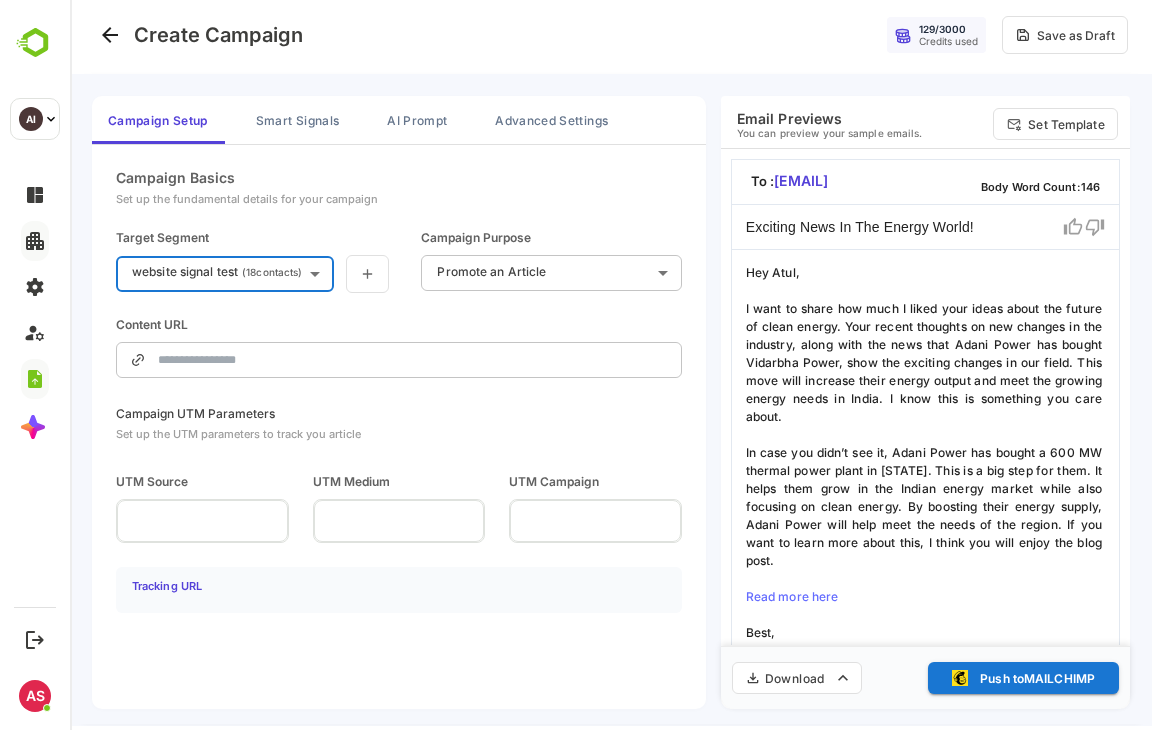 type on "**********" 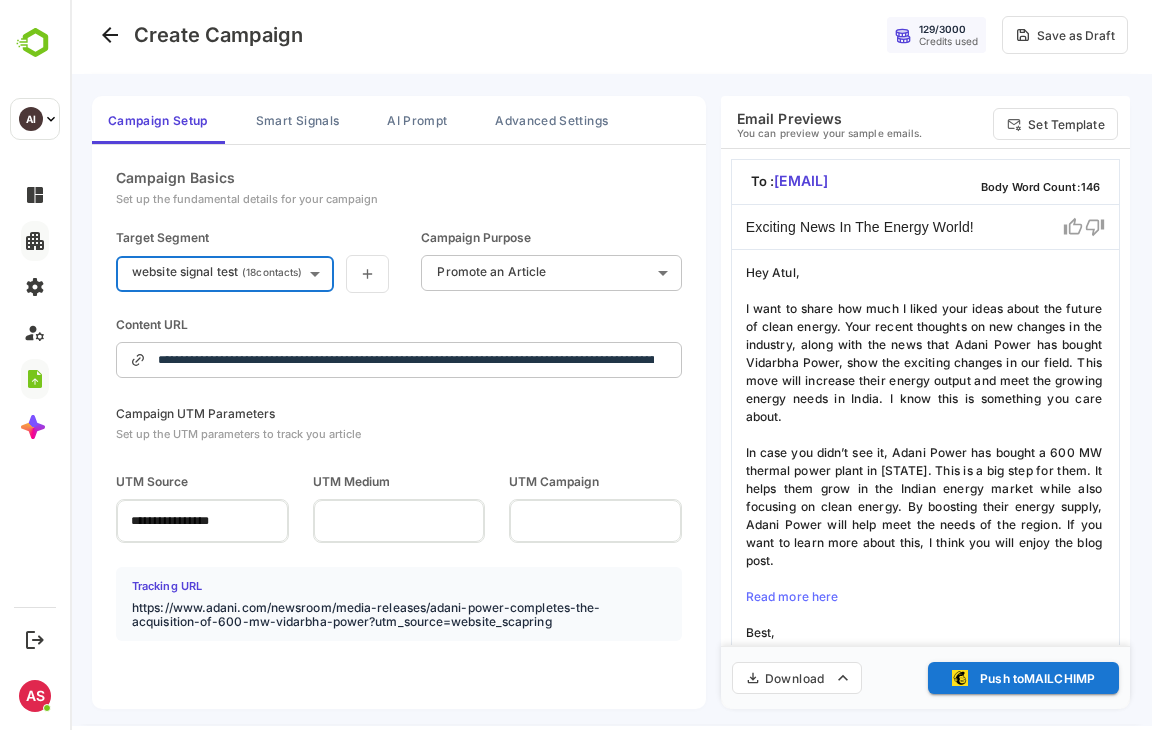 scroll, scrollTop: 14, scrollLeft: 0, axis: vertical 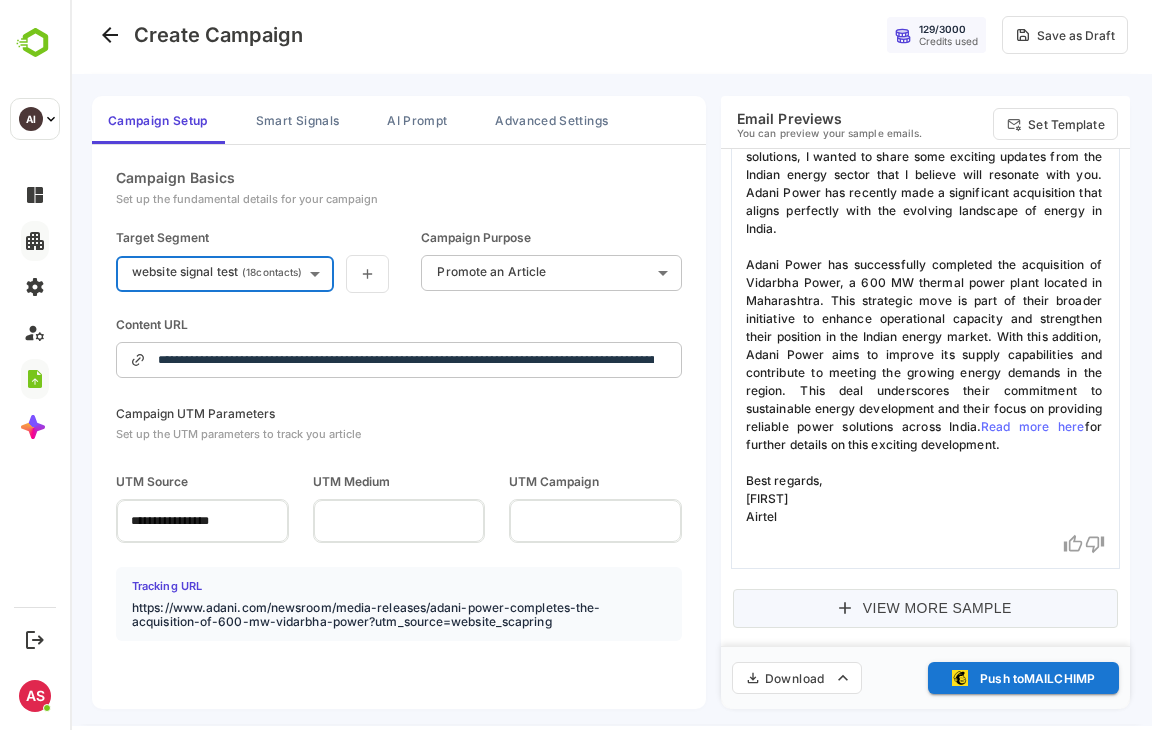 click on "View More Sample" at bounding box center [925, 608] 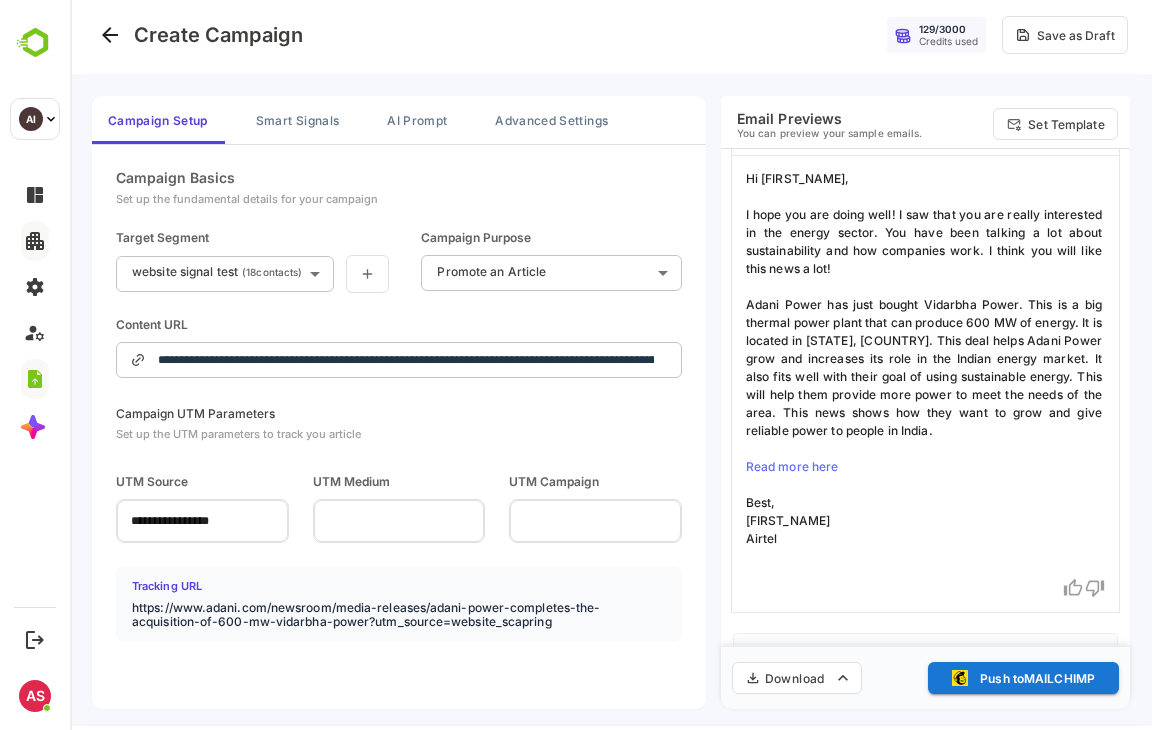 scroll, scrollTop: 1812, scrollLeft: 0, axis: vertical 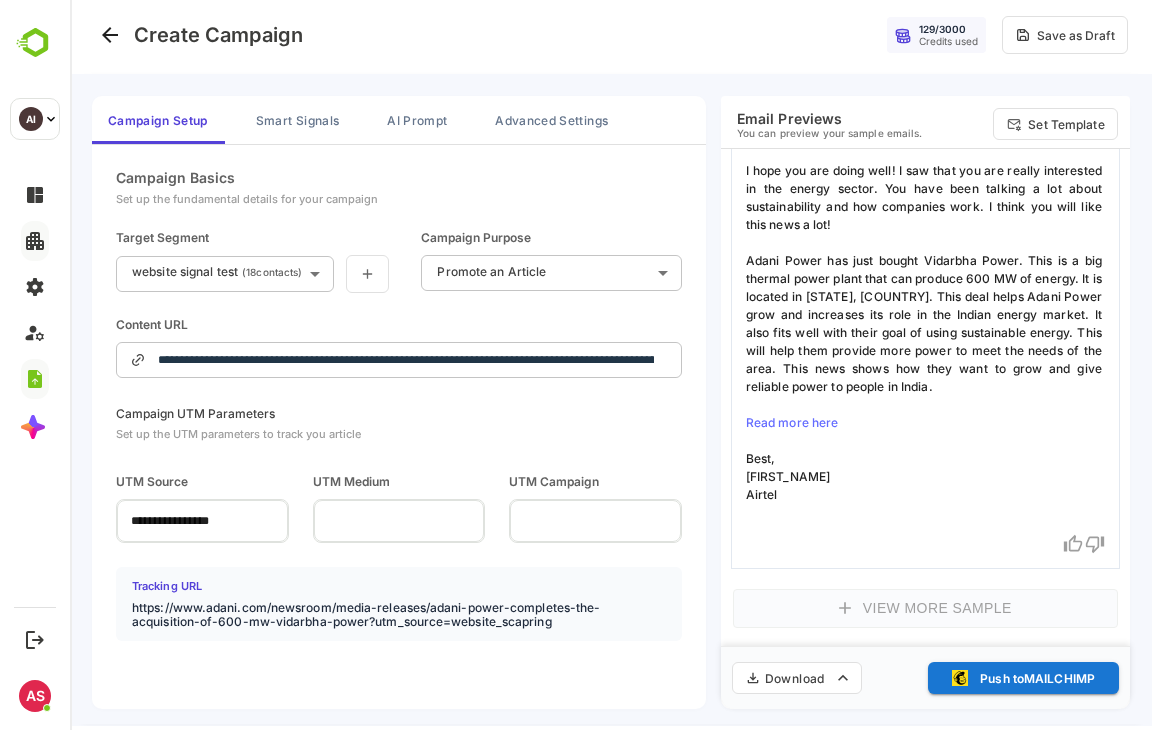 click on "**********" at bounding box center [413, 360] 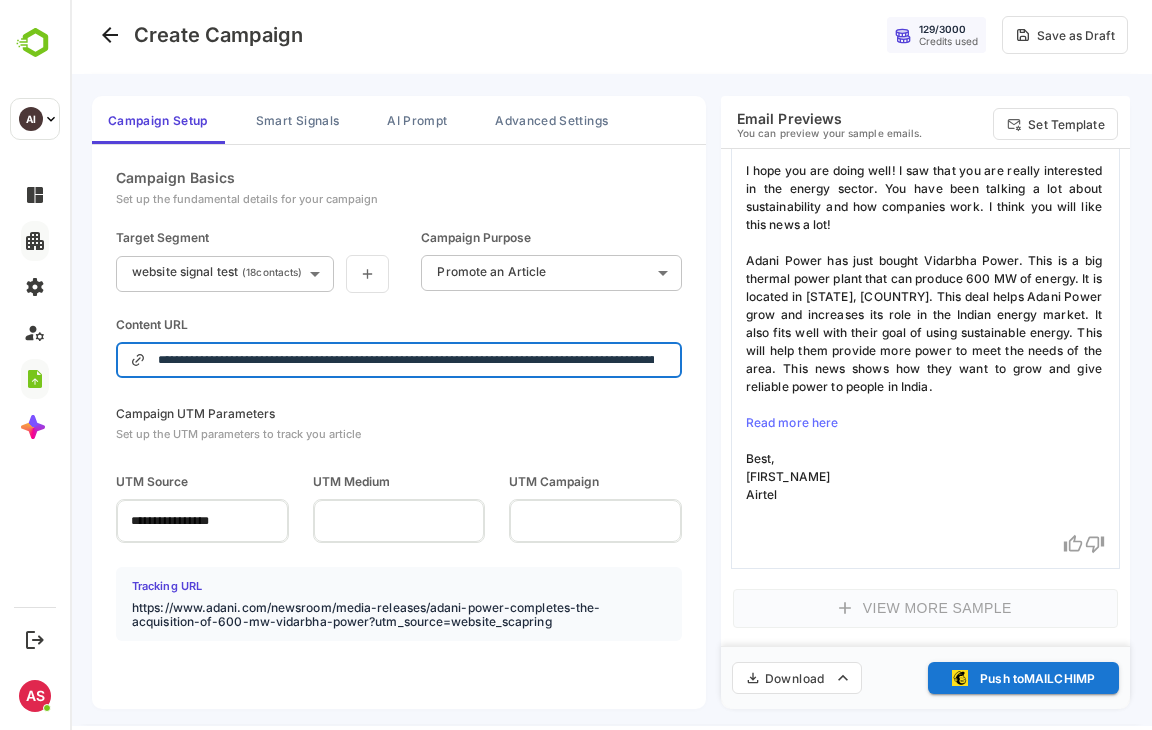 click on "**********" at bounding box center (413, 360) 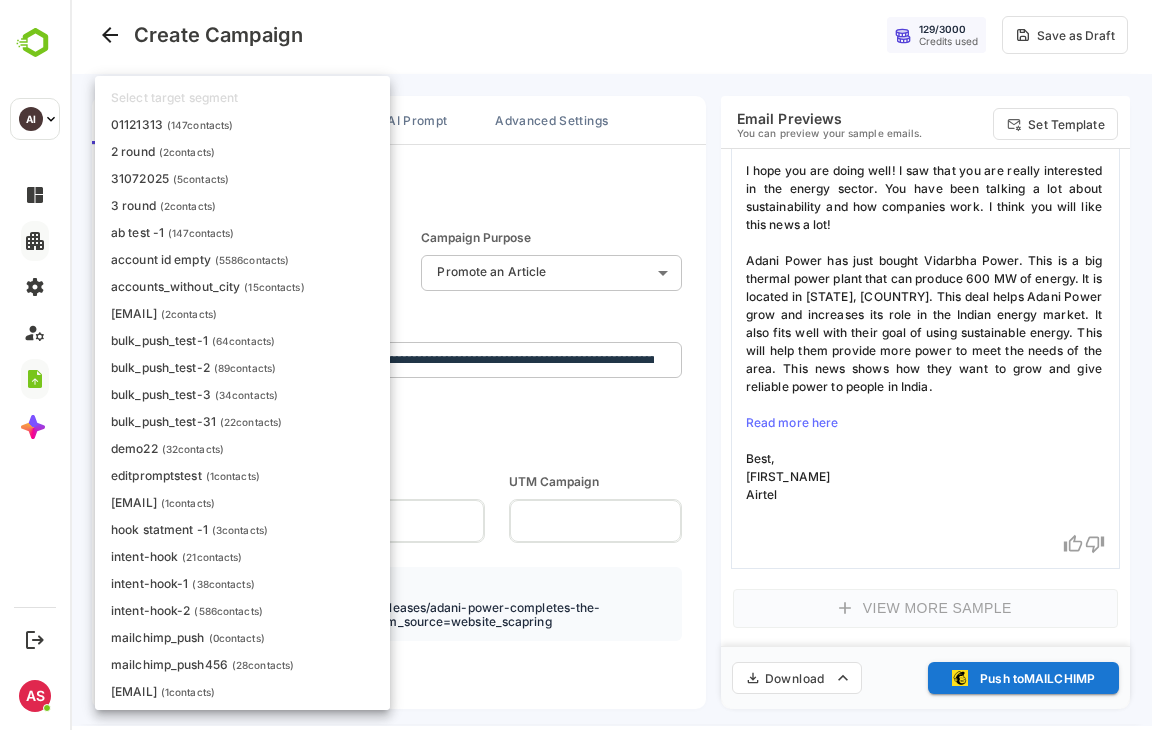 click on "**********" at bounding box center [611, 361] 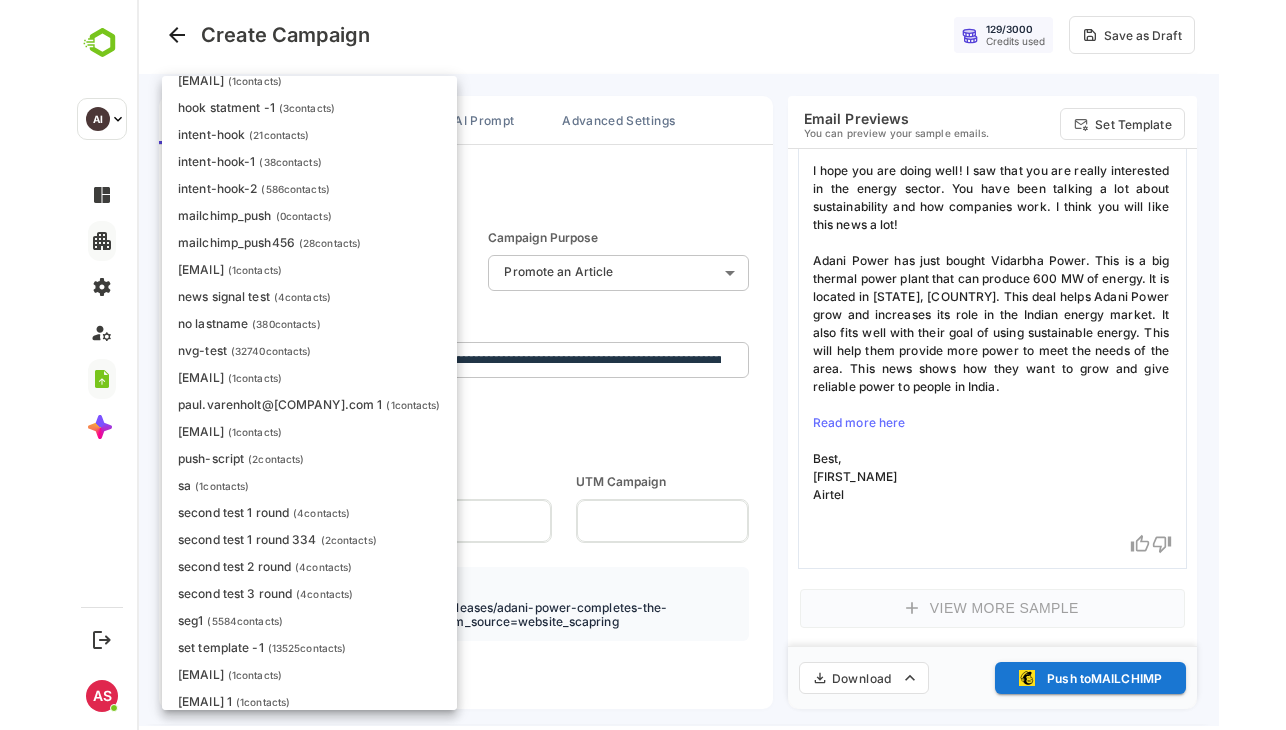 scroll, scrollTop: 419, scrollLeft: 0, axis: vertical 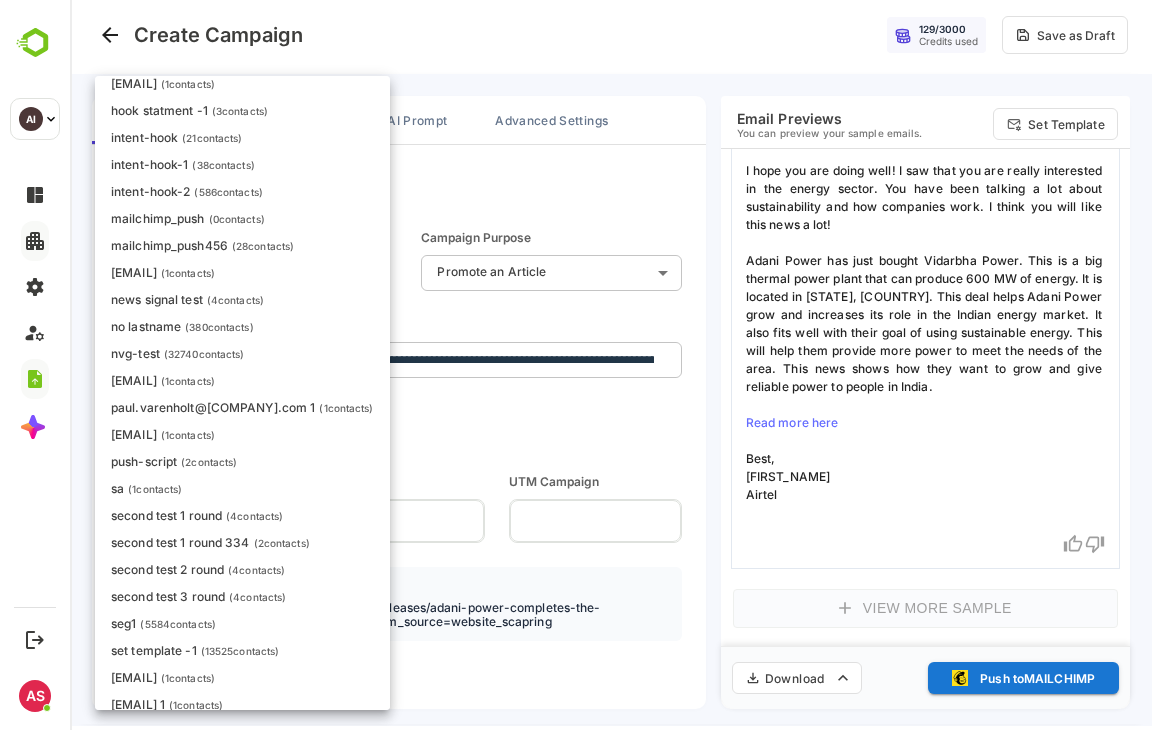 click on "intent-hook-1 ( 38  contacts)" at bounding box center [242, 164] 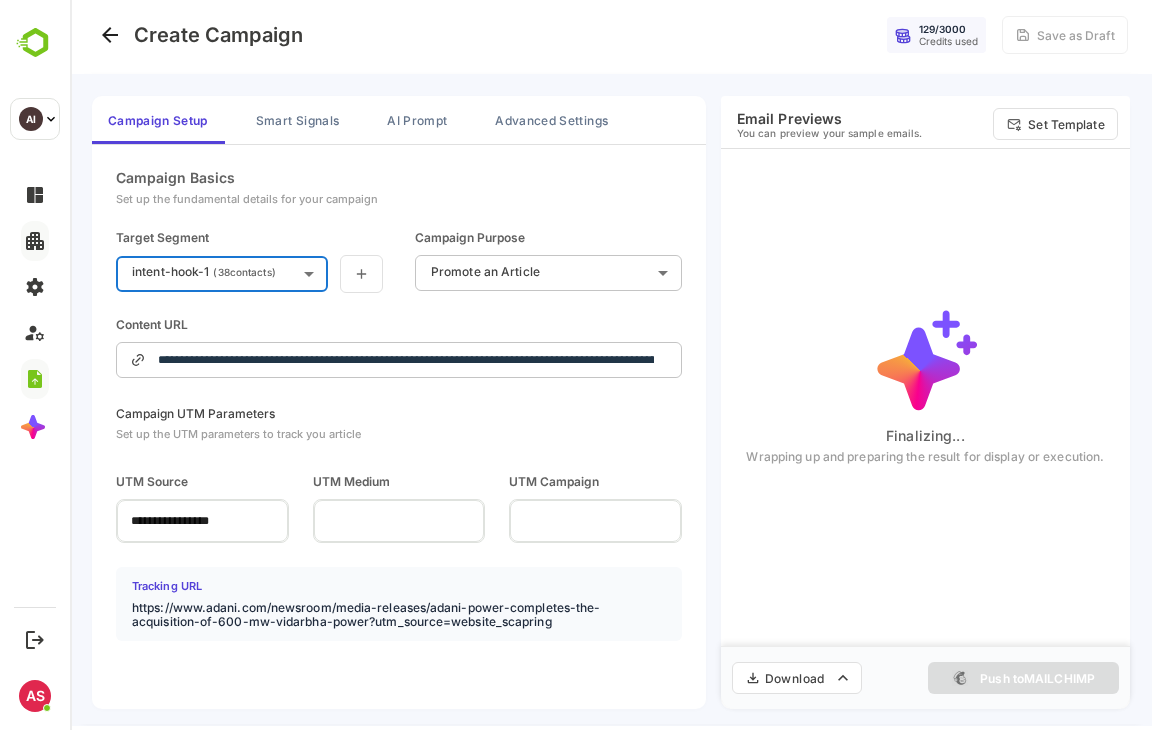 type on "**********" 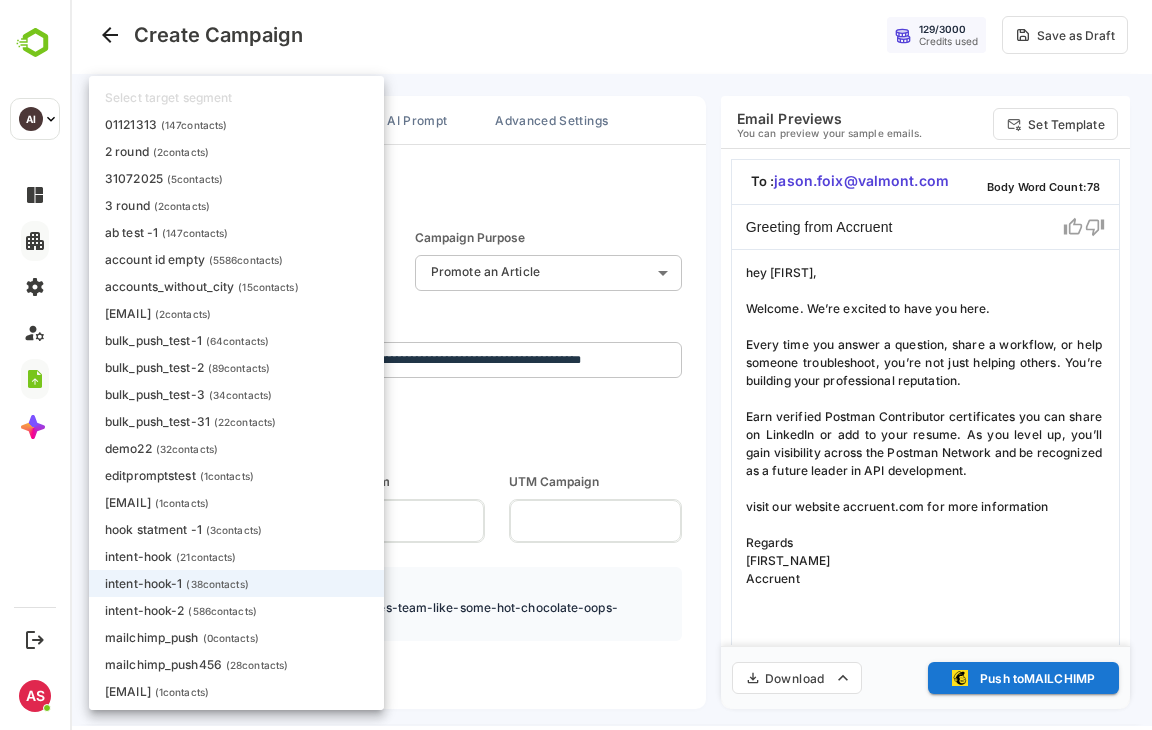 click on "**********" at bounding box center [611, 361] 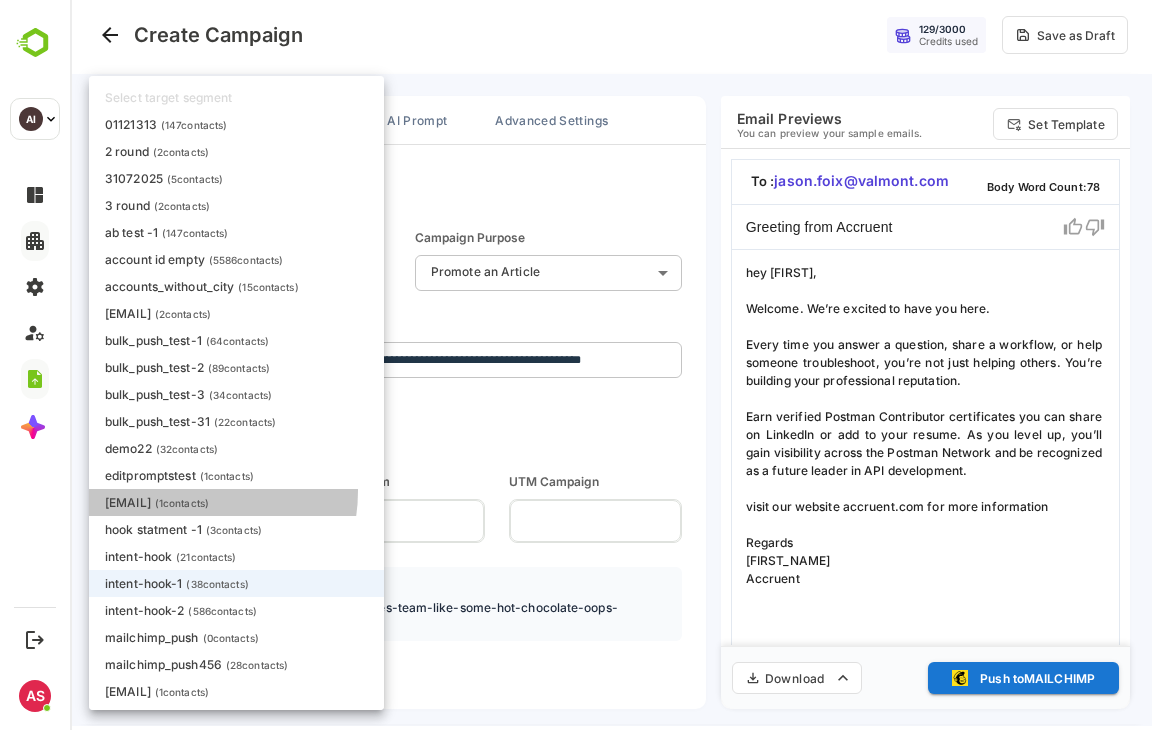 click on "fay.arjomandi@mimik.com ( 1  contacts)" at bounding box center [236, 502] 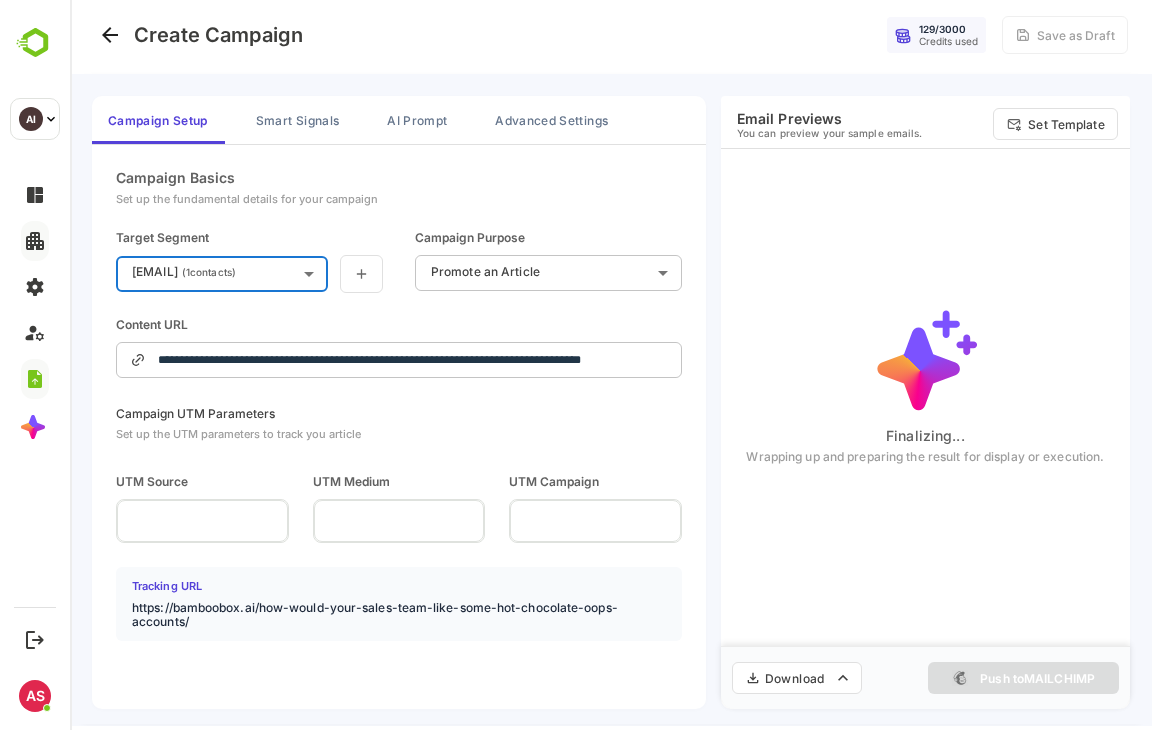 click on "**********" at bounding box center [611, 361] 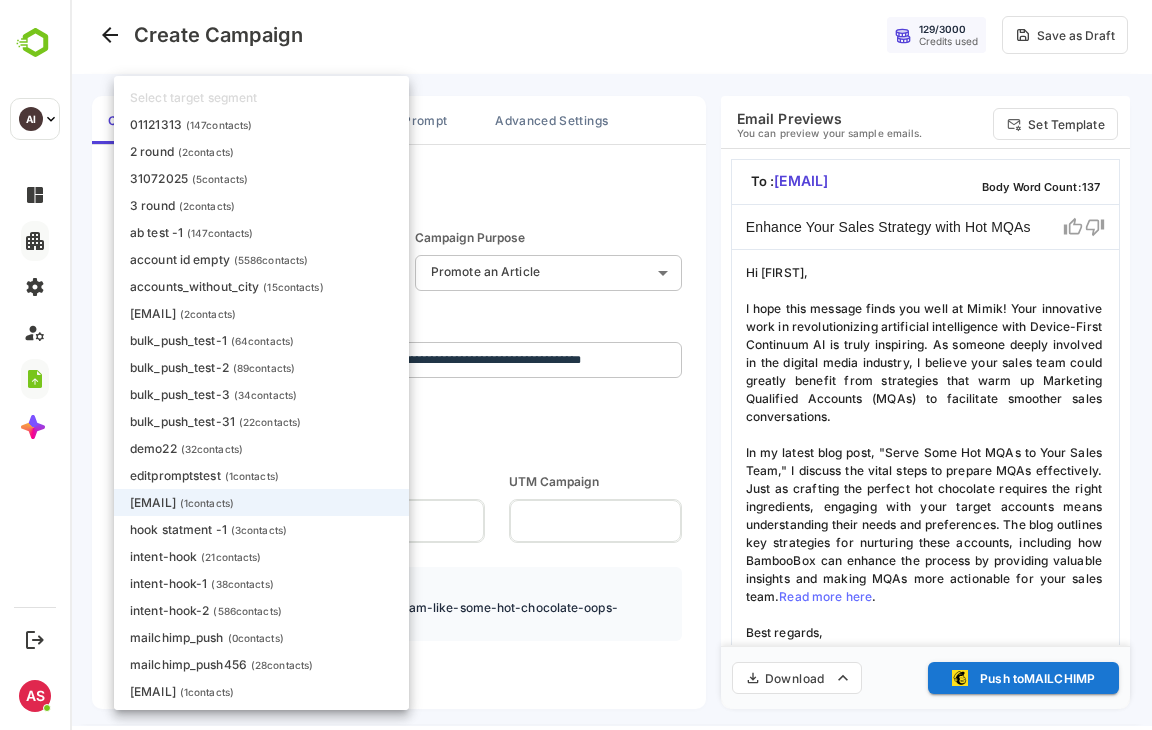 click on "intent-hook-1 ( 38  contacts)" at bounding box center (261, 583) 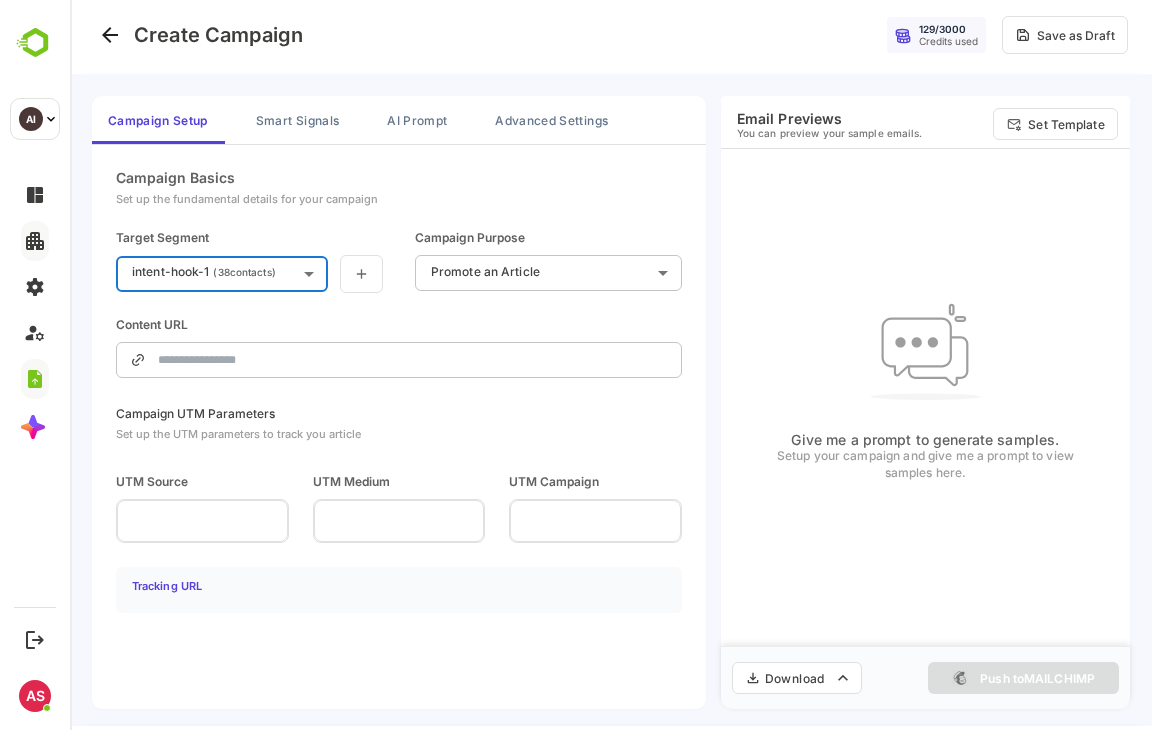 click at bounding box center [413, 360] 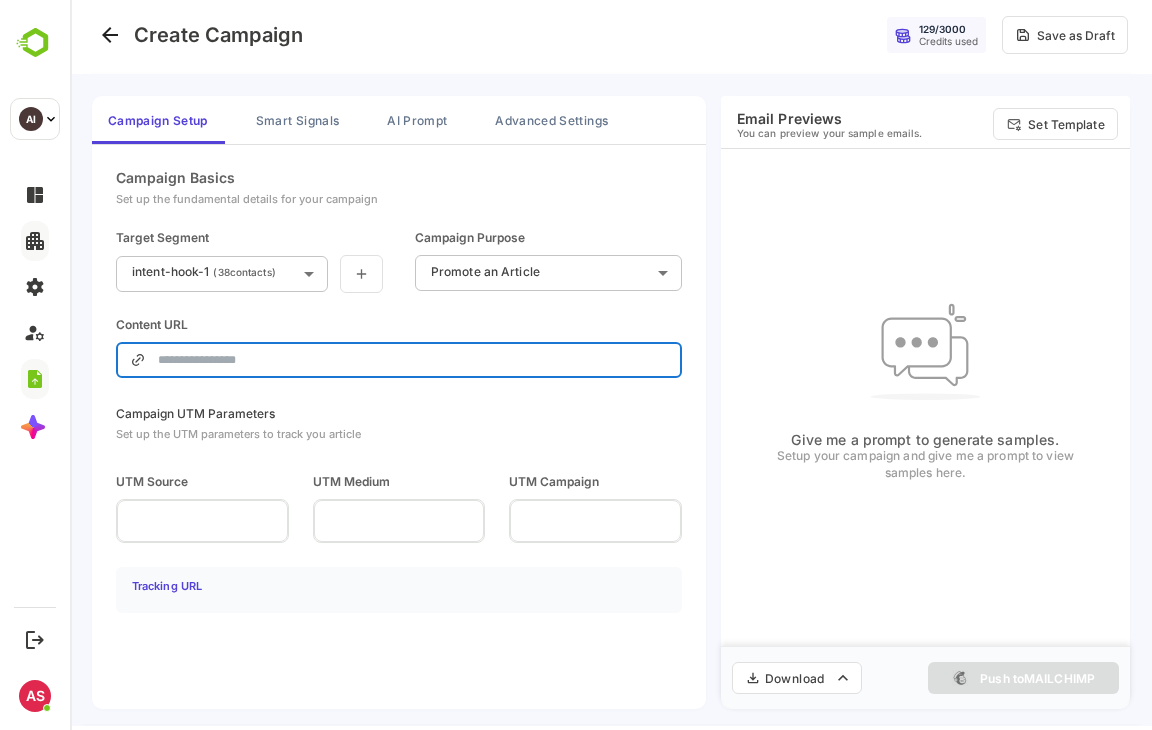 type on "**********" 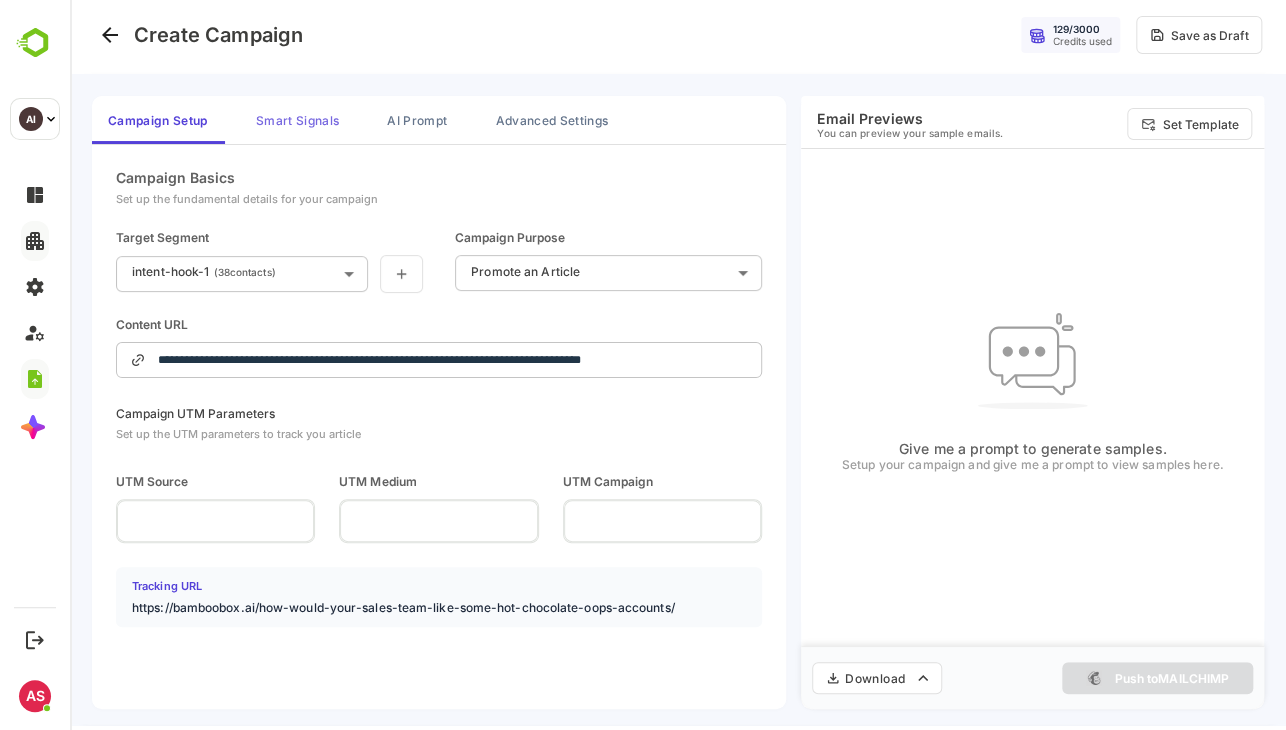 click on "Smart Signals" at bounding box center (297, 120) 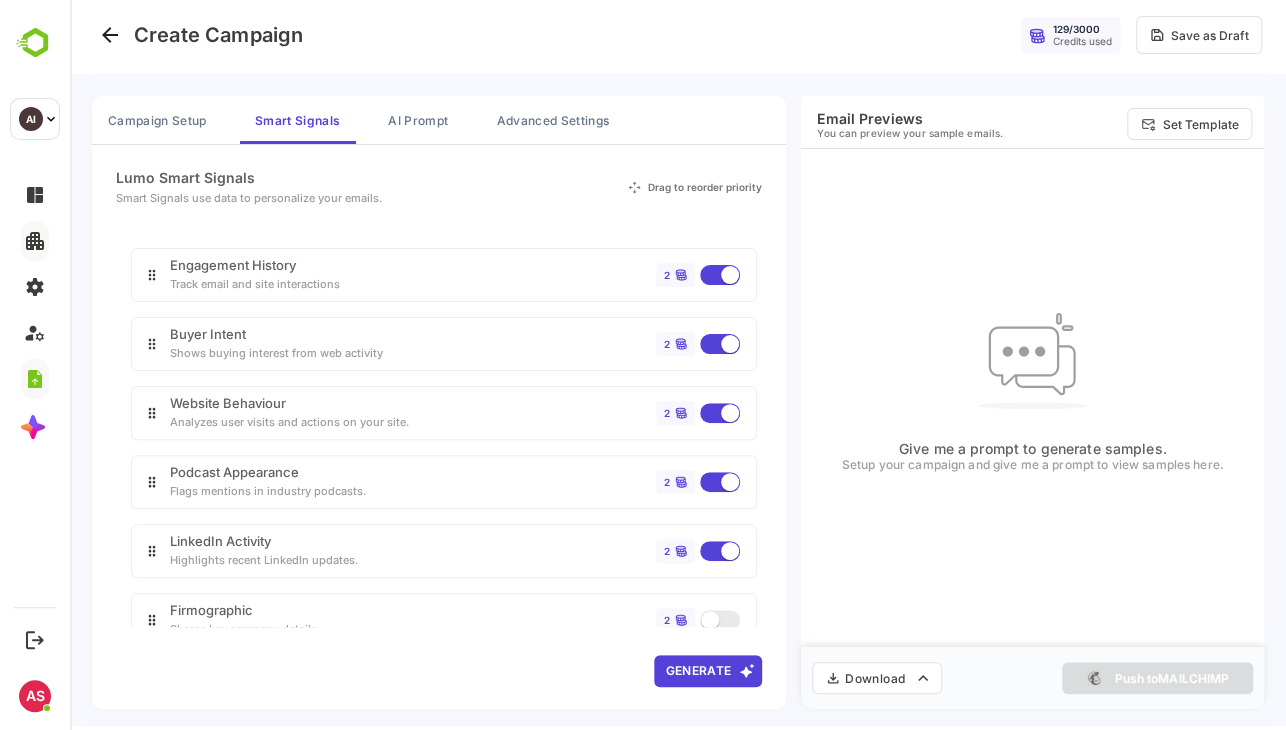 scroll, scrollTop: 148, scrollLeft: 0, axis: vertical 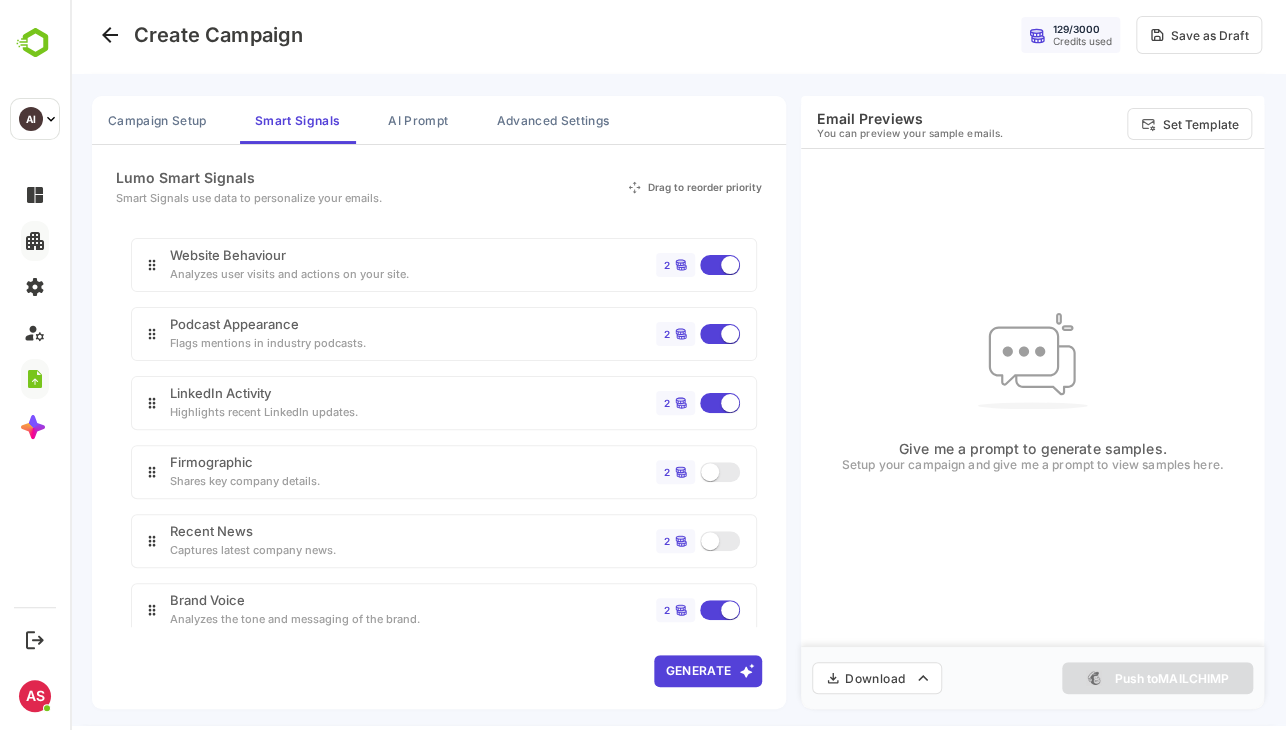 click on "Firmographic Shares key company details. 2" at bounding box center [444, 472] 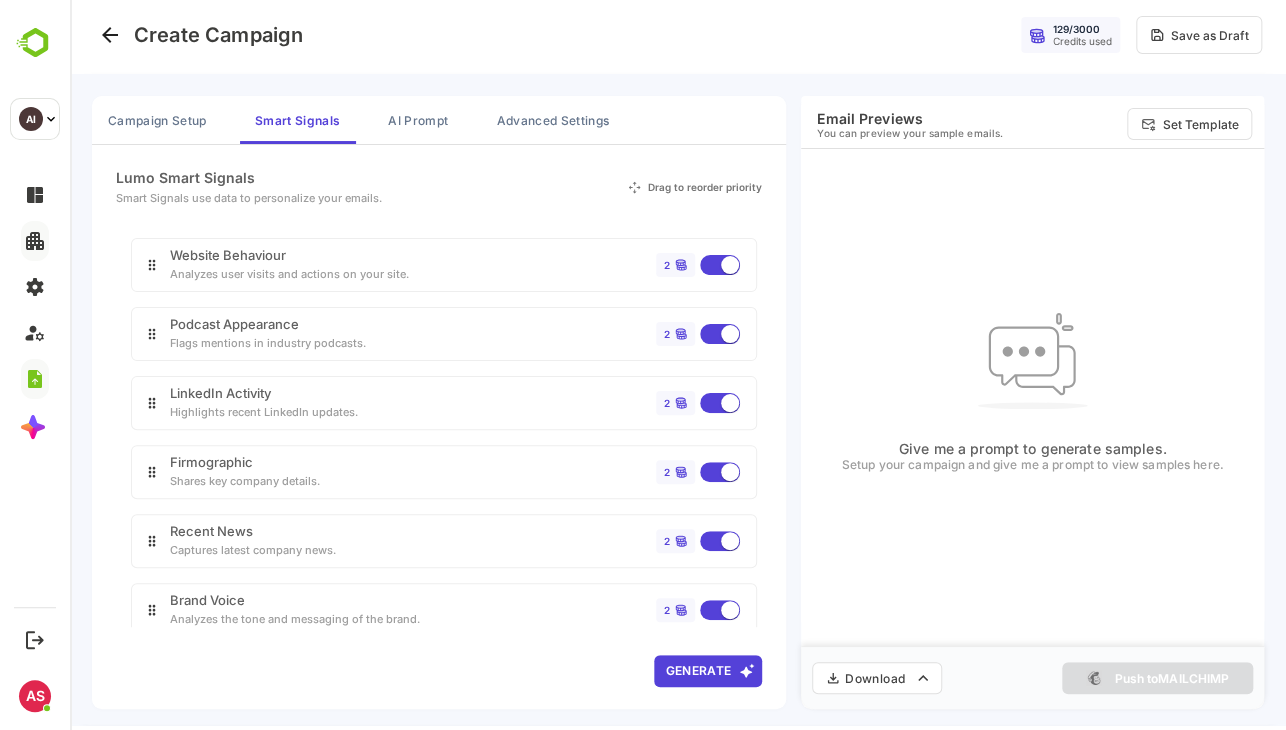scroll, scrollTop: 0, scrollLeft: 0, axis: both 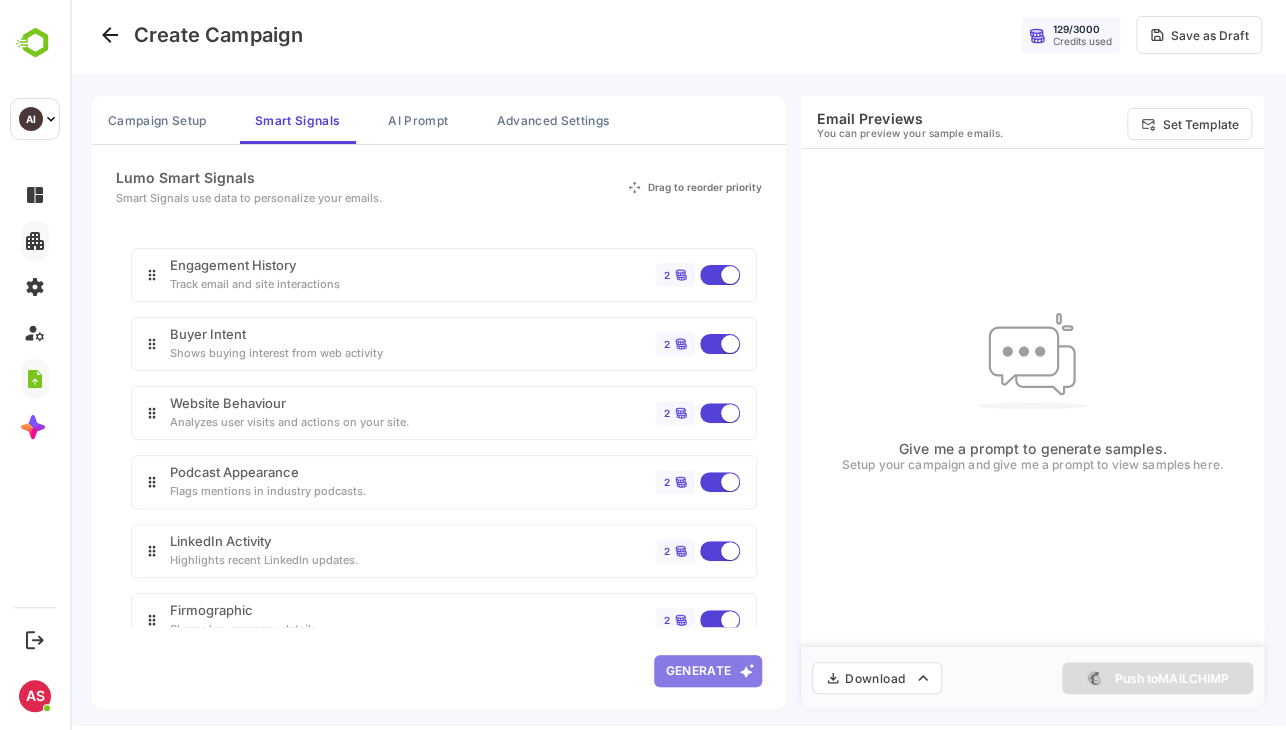 click on "Generate" at bounding box center [708, 671] 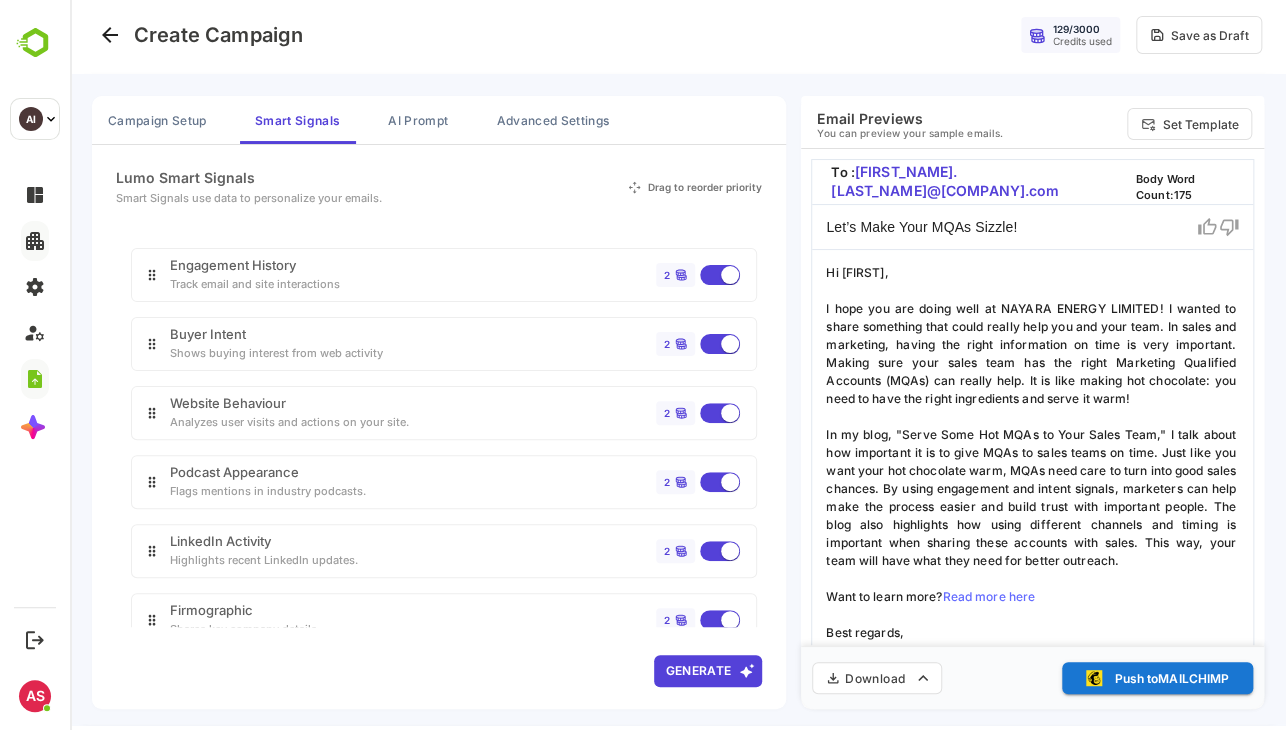 scroll, scrollTop: 50, scrollLeft: 0, axis: vertical 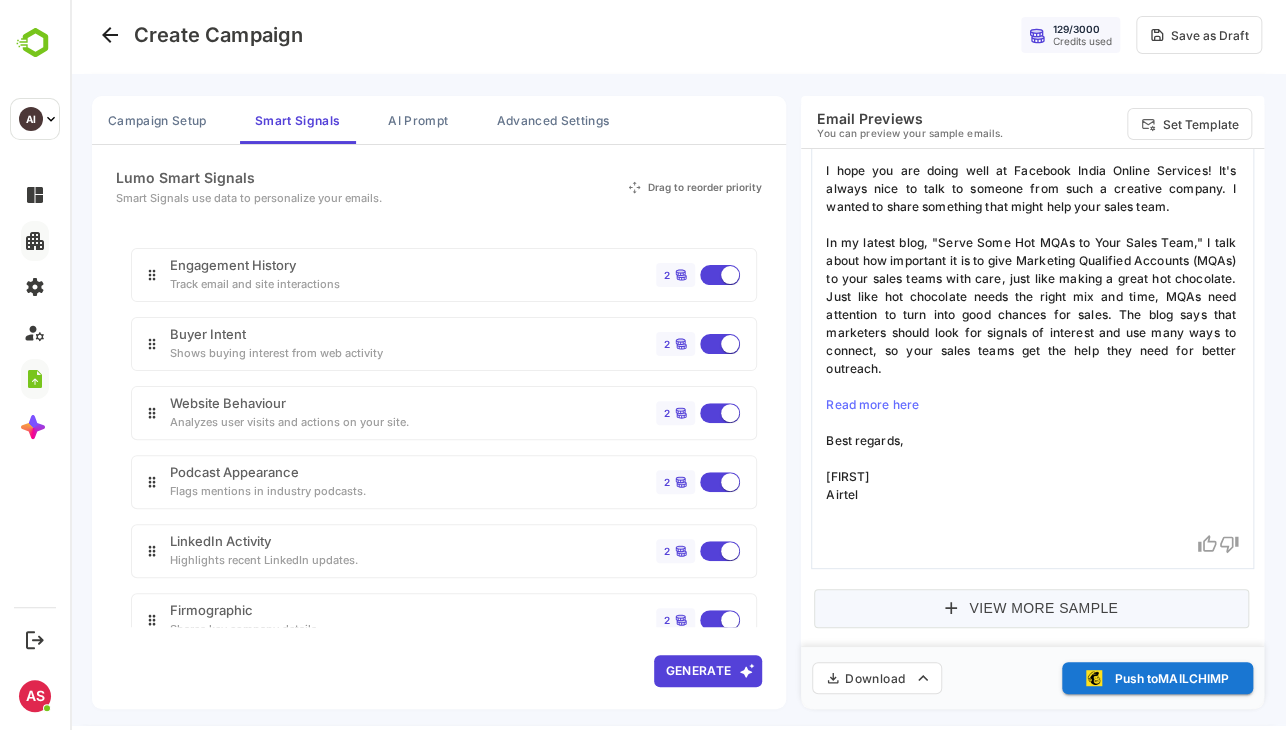click on "View More Sample" at bounding box center [1031, 608] 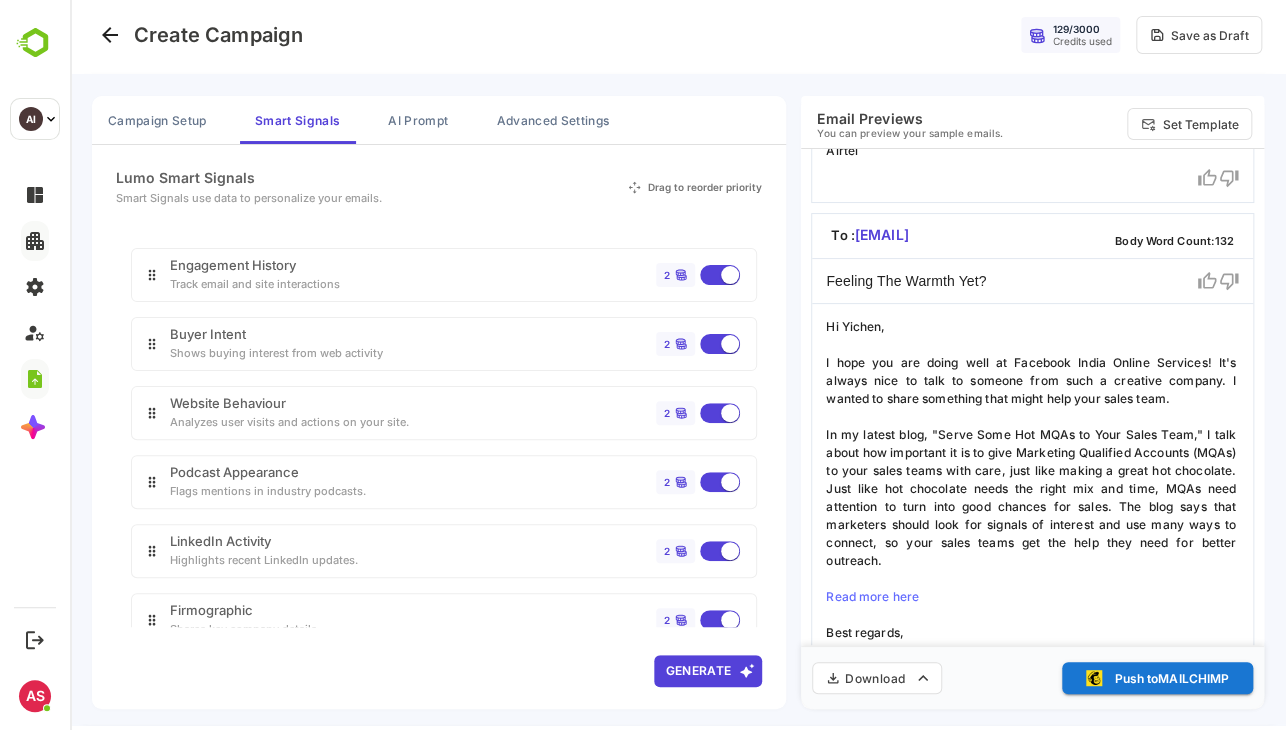 scroll, scrollTop: 204, scrollLeft: 0, axis: vertical 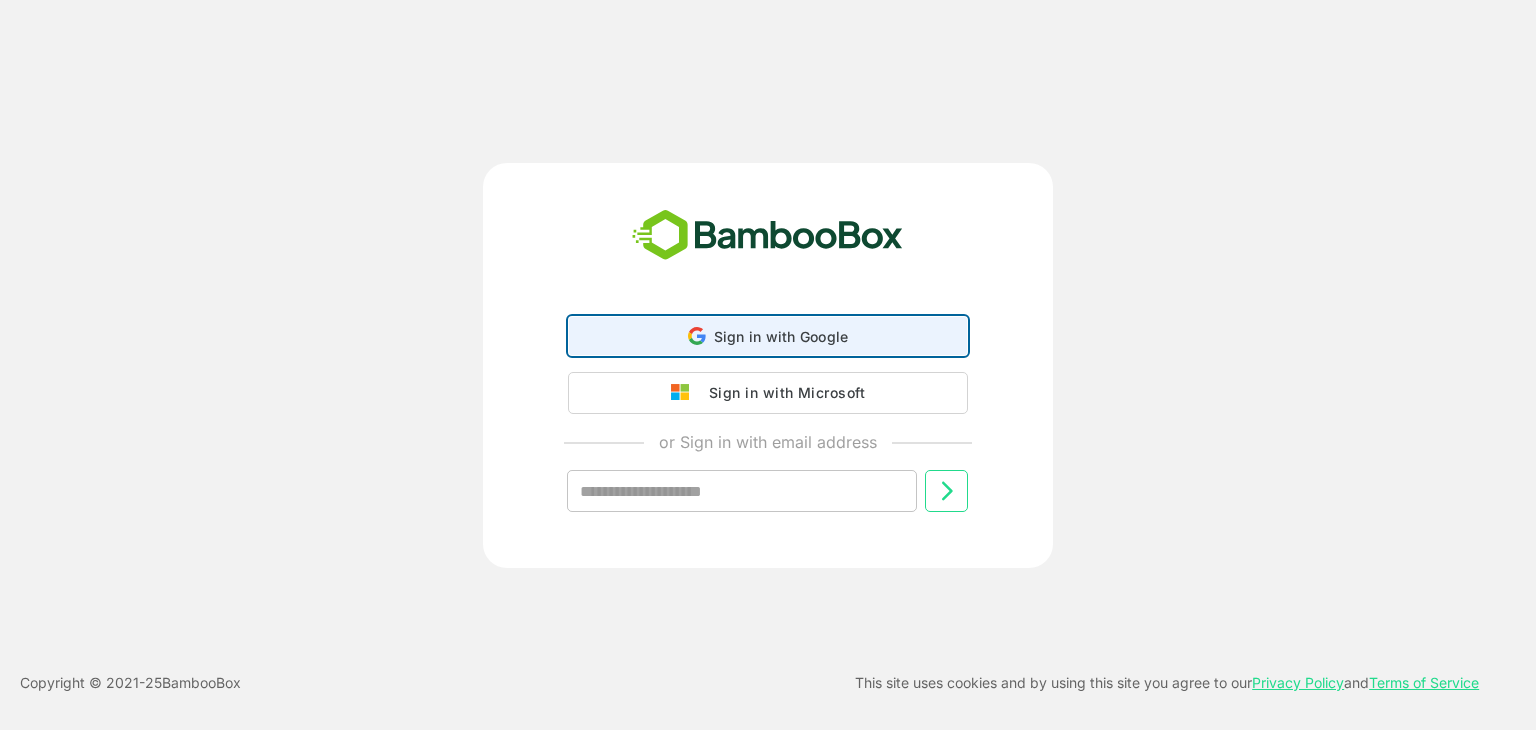 click on "Sign in with Google Sign in with Google. Opens in new tab" at bounding box center (768, 336) 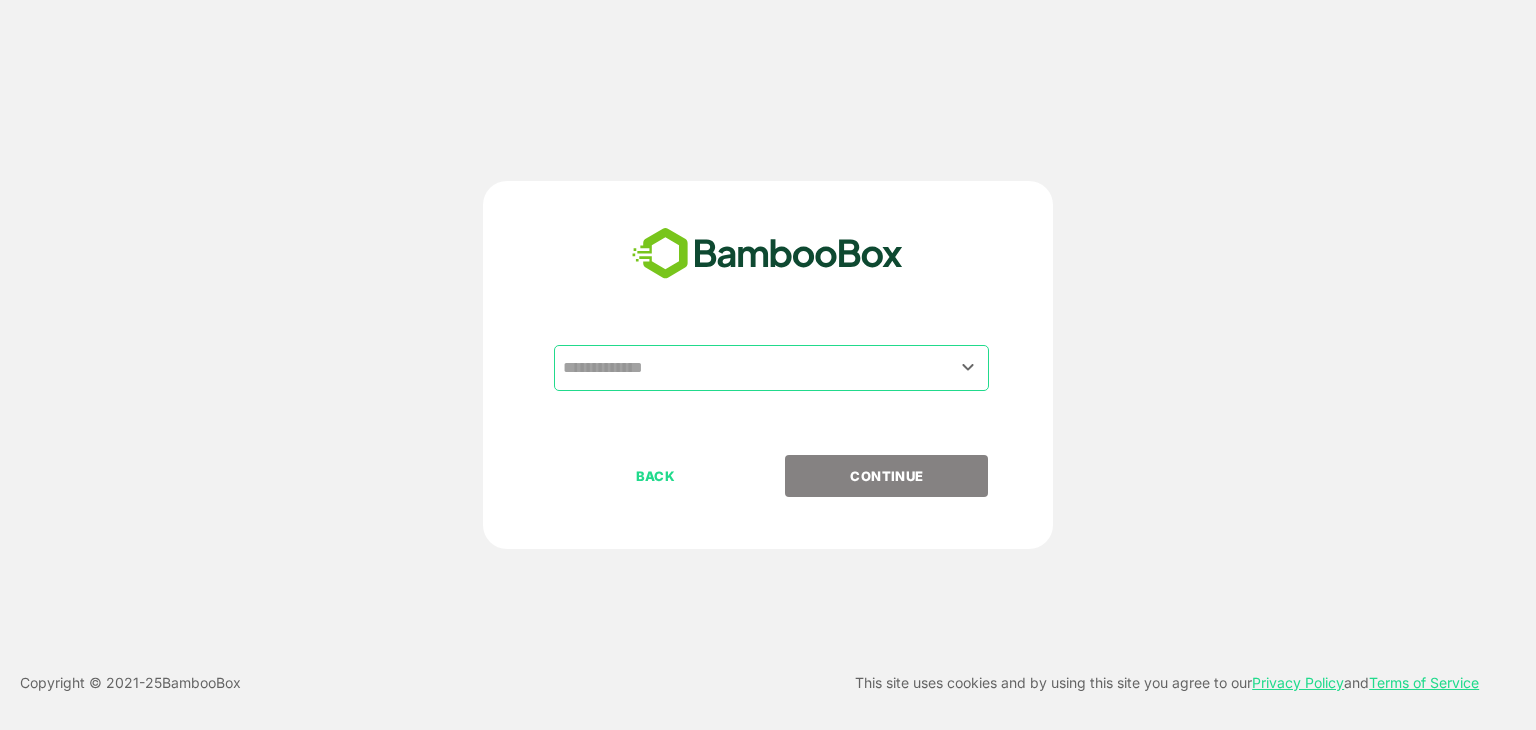 click at bounding box center [771, 368] 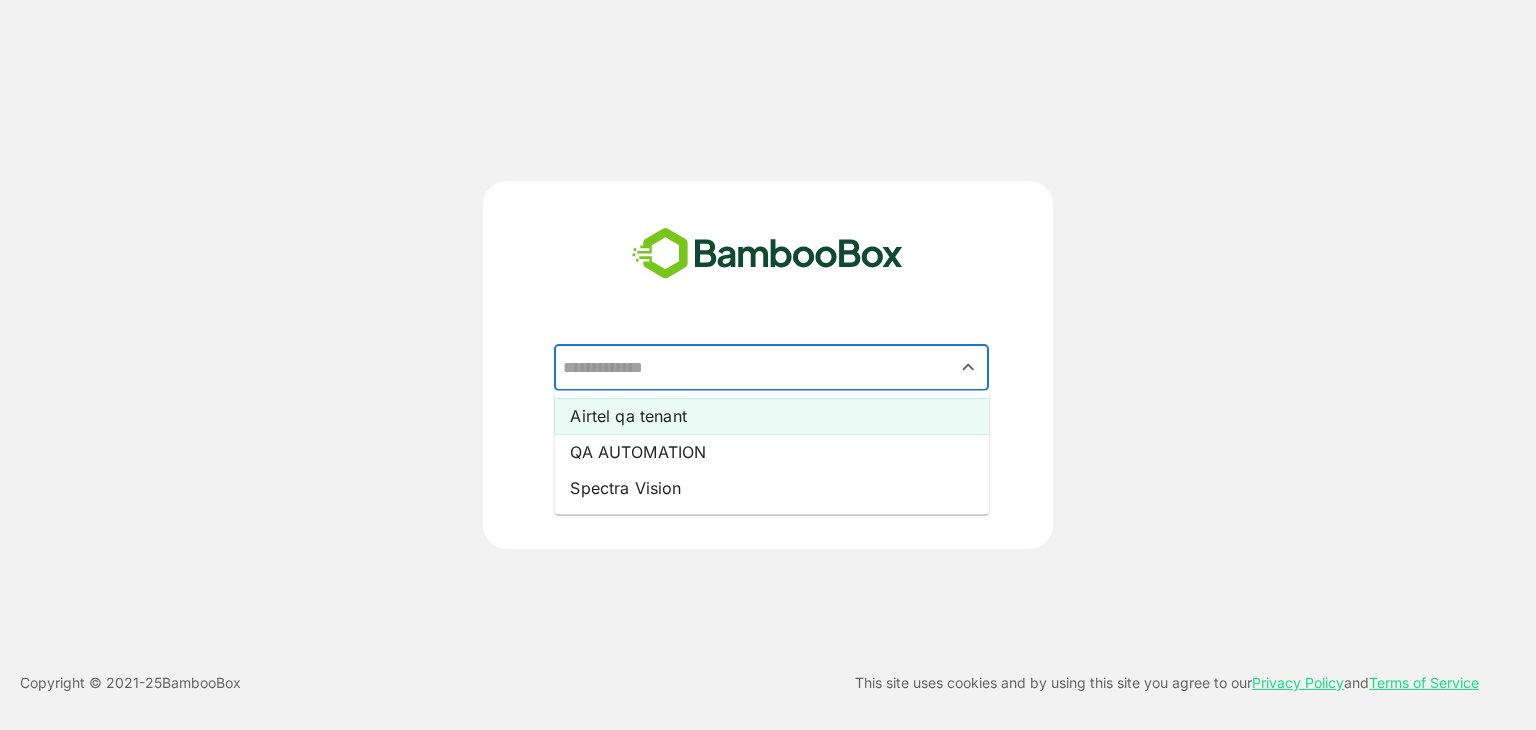 click on "[COMPANY] qa tenant" at bounding box center [771, 416] 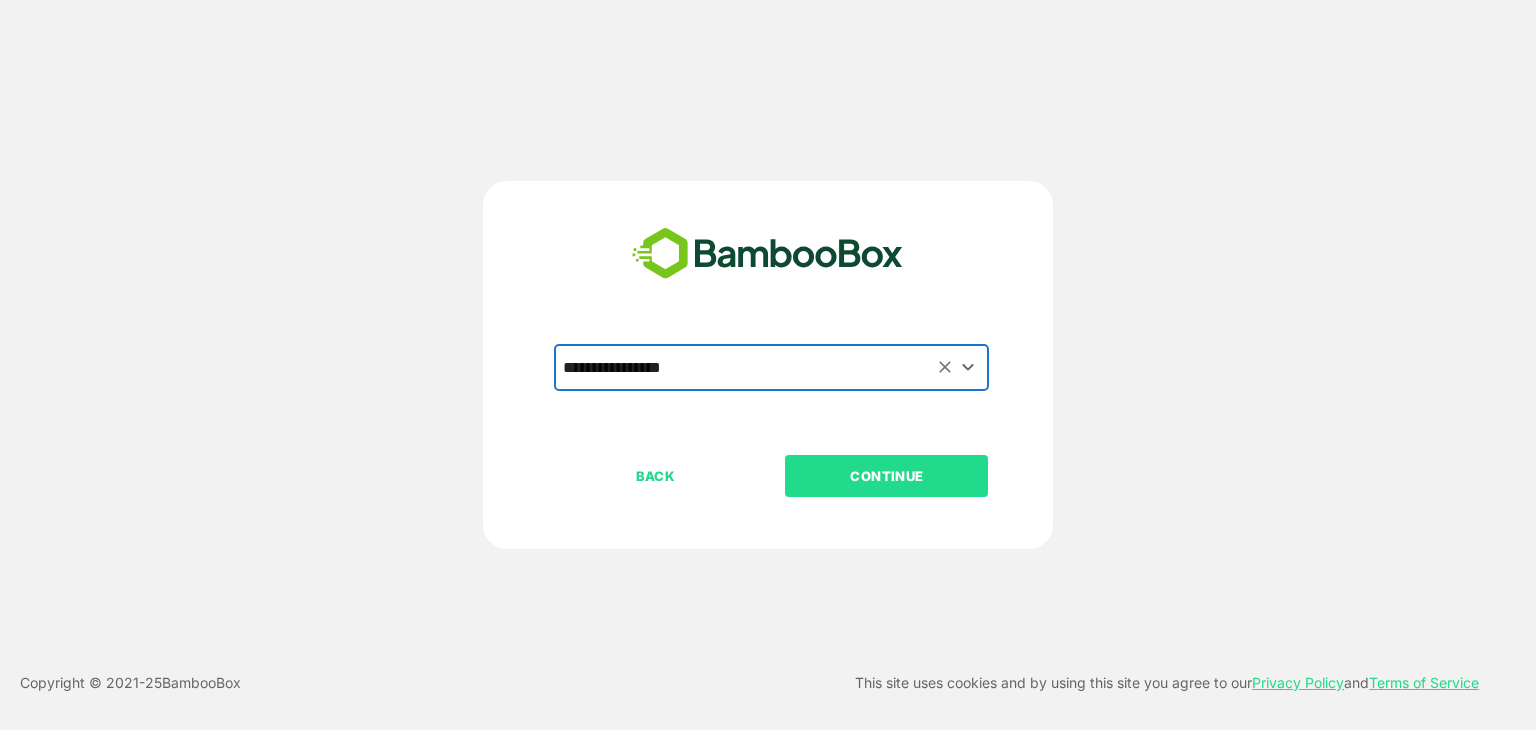 click on "CONTINUE" at bounding box center (887, 476) 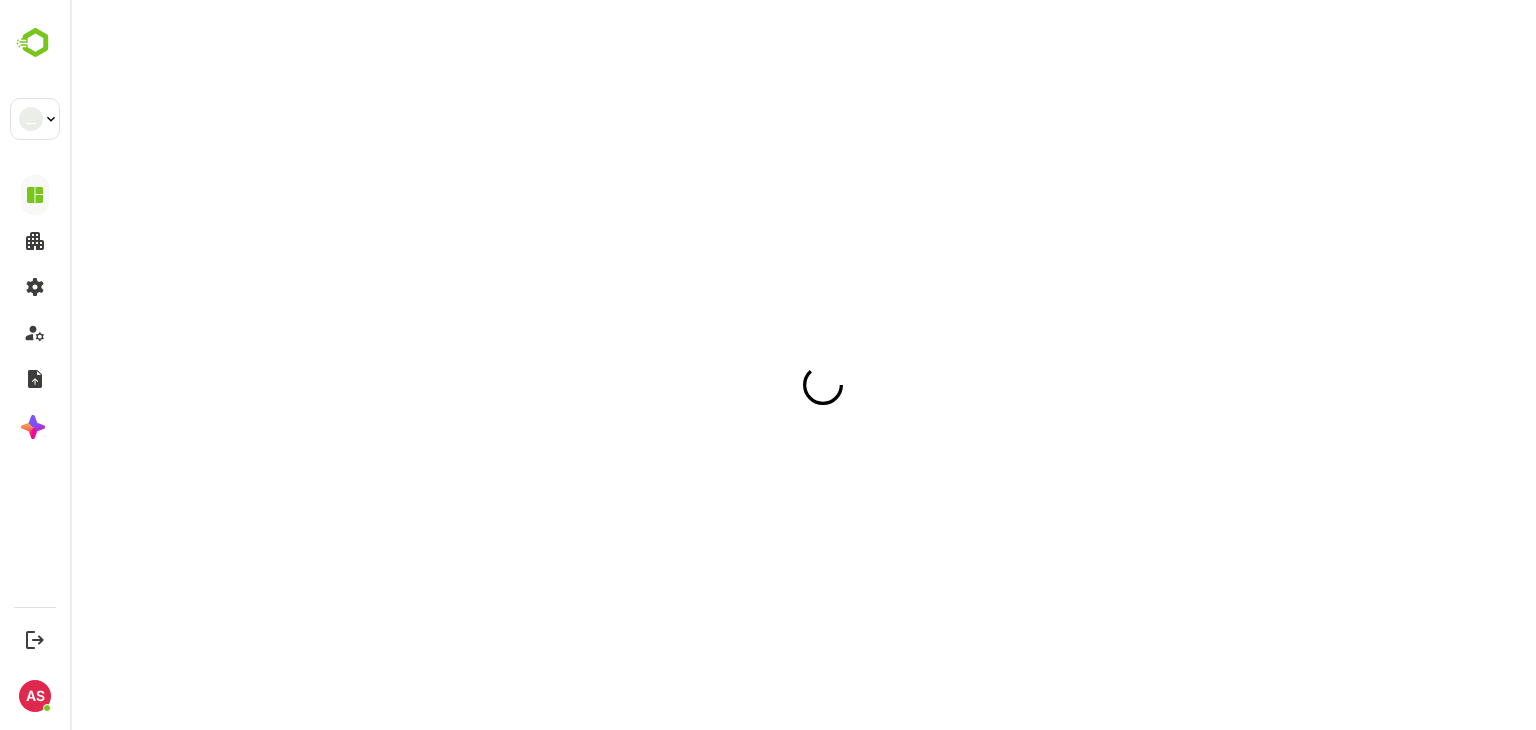 scroll, scrollTop: 0, scrollLeft: 0, axis: both 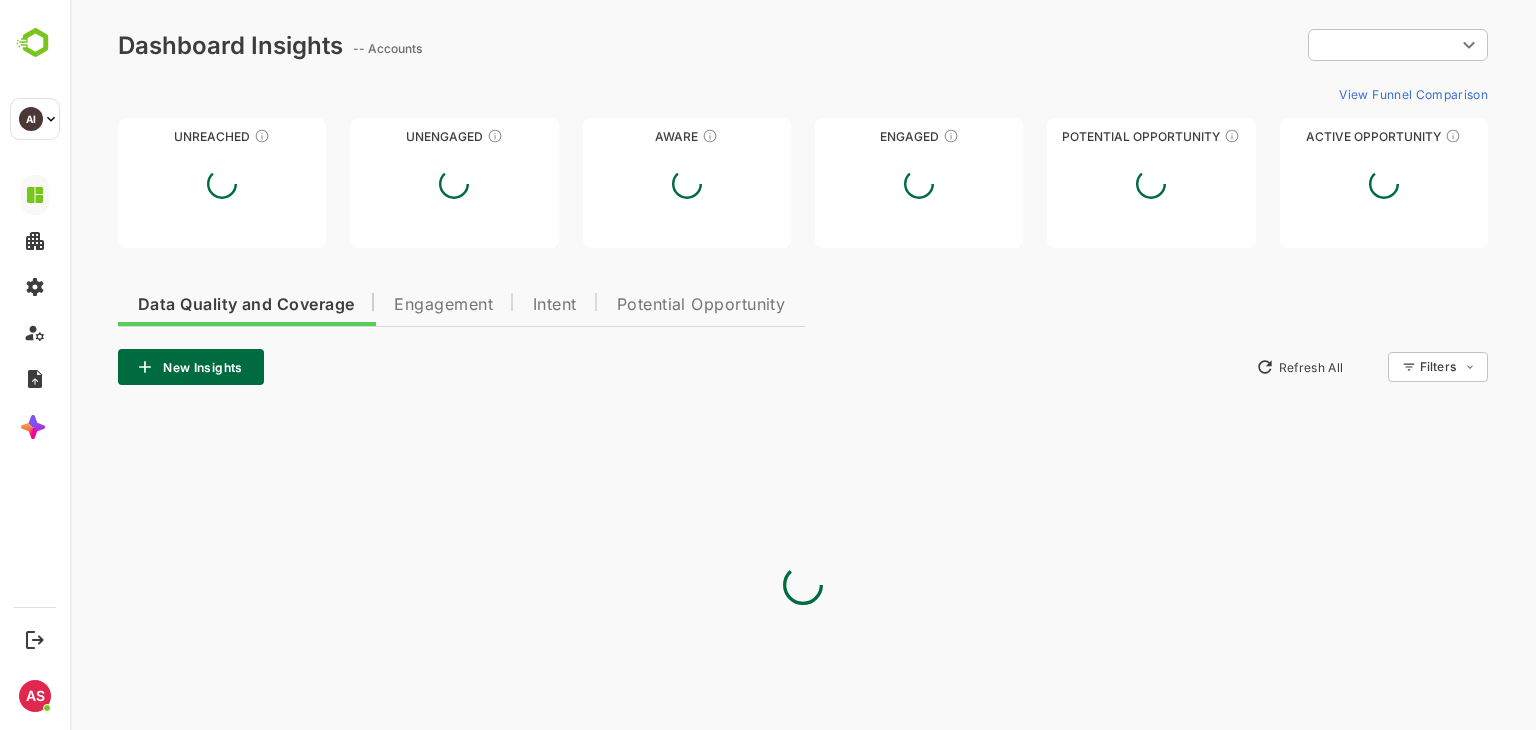type on "**********" 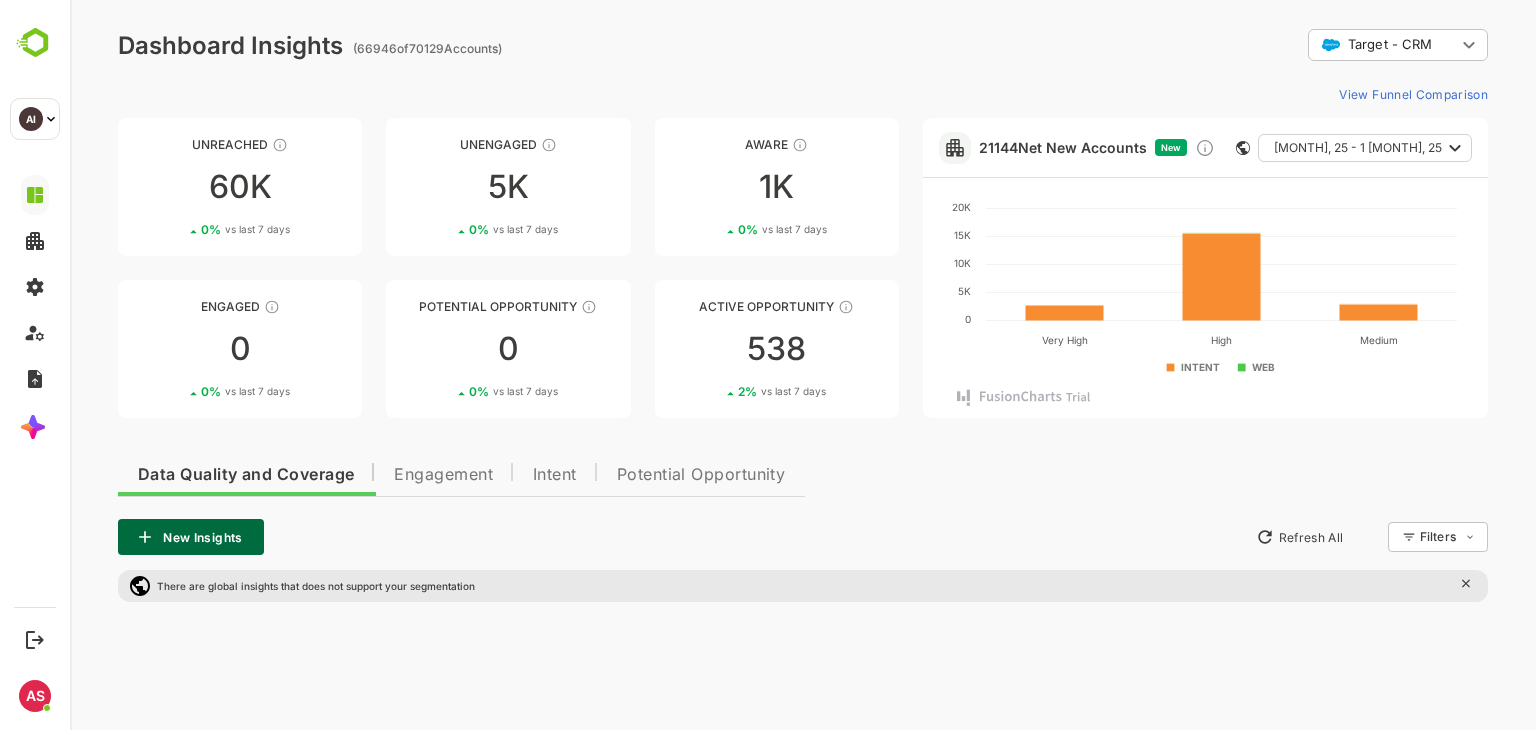 click on "**********" at bounding box center [803, 45] 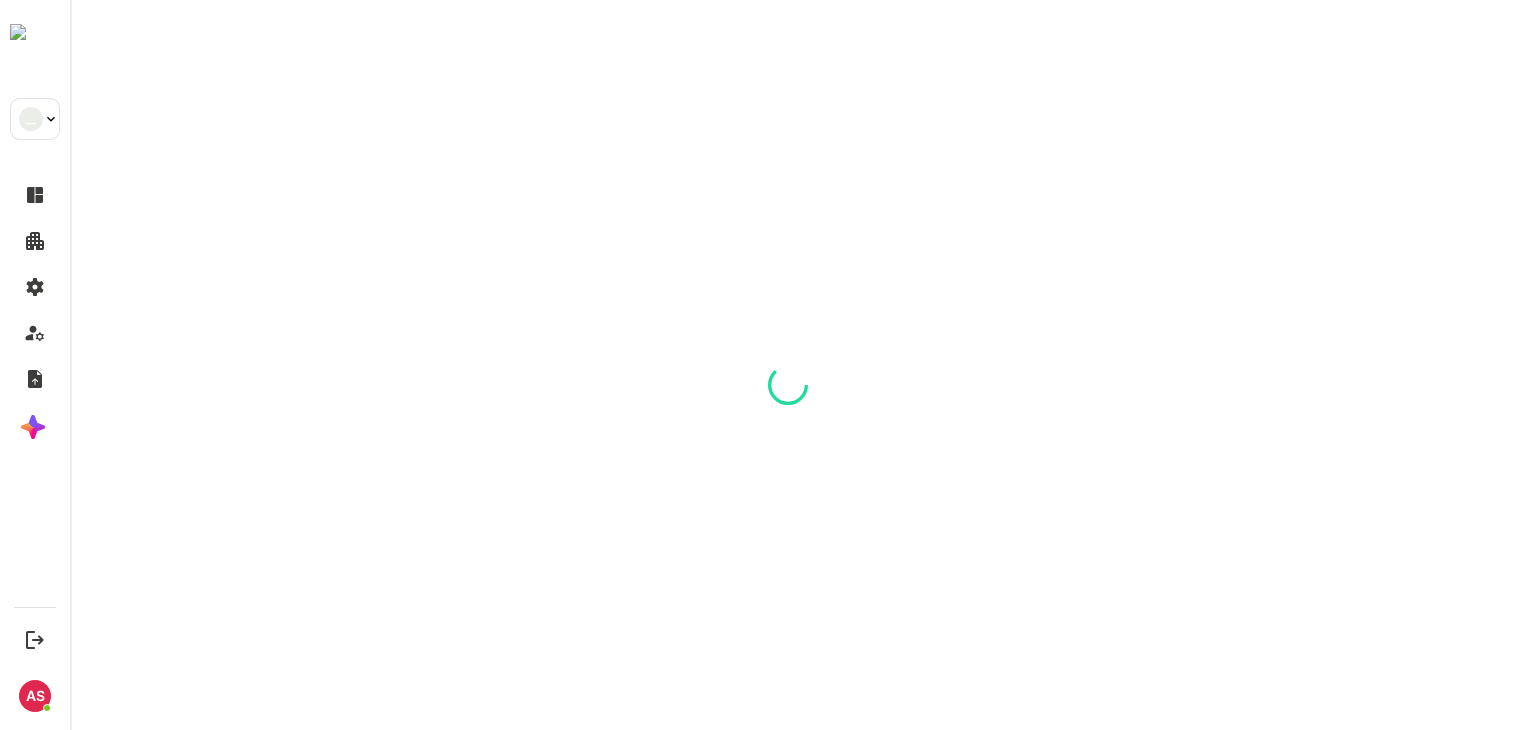 scroll, scrollTop: 0, scrollLeft: 0, axis: both 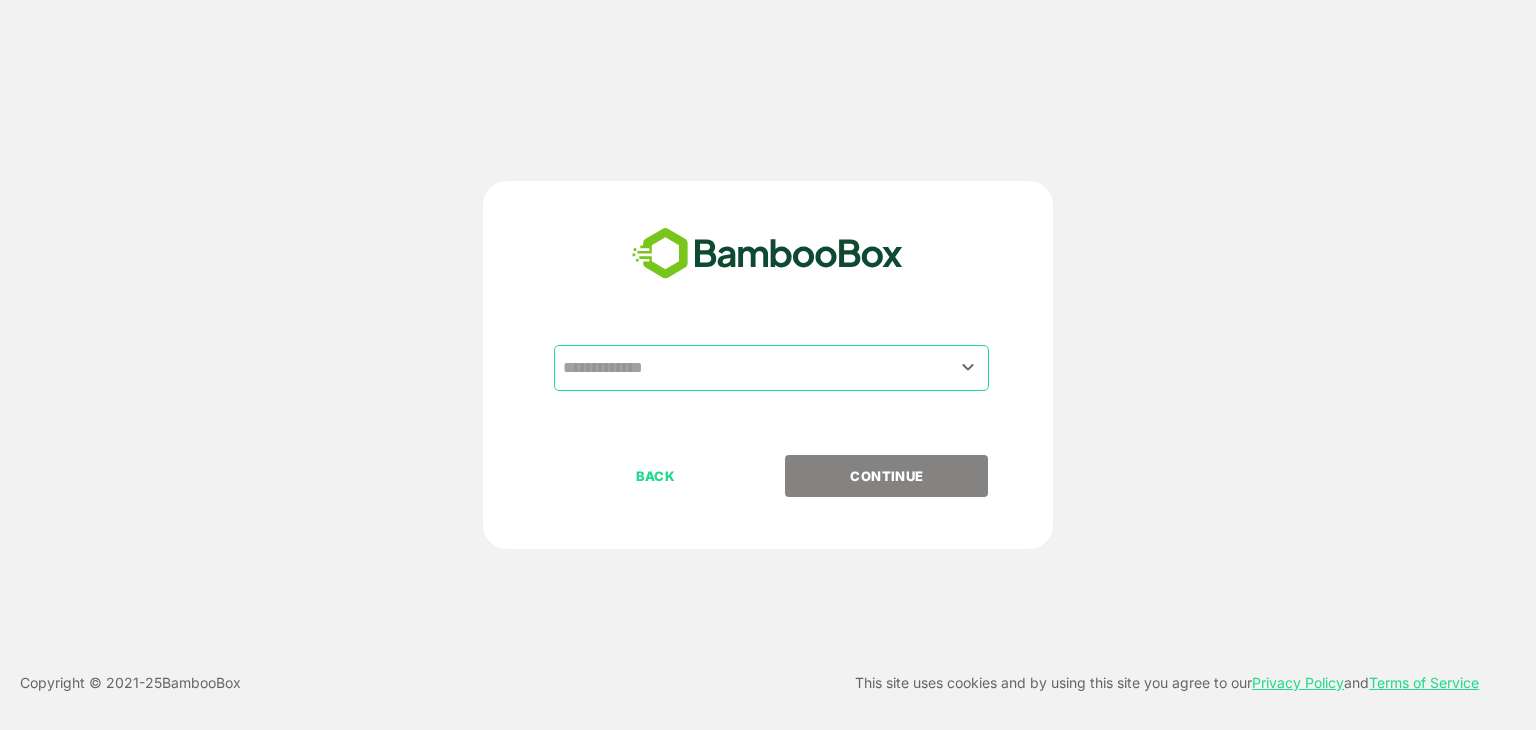click at bounding box center (771, 368) 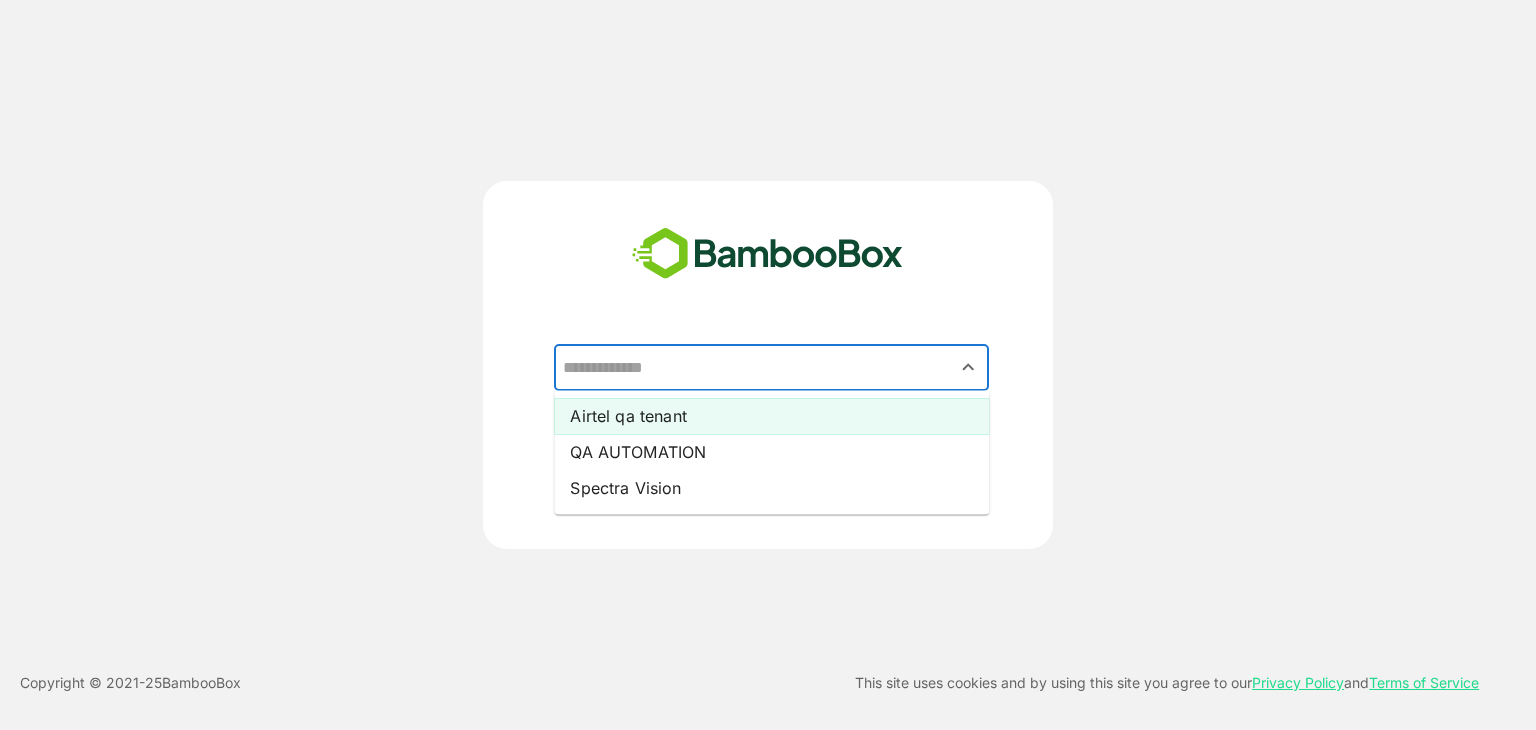 click on "Airtel qa tenant" at bounding box center [771, 416] 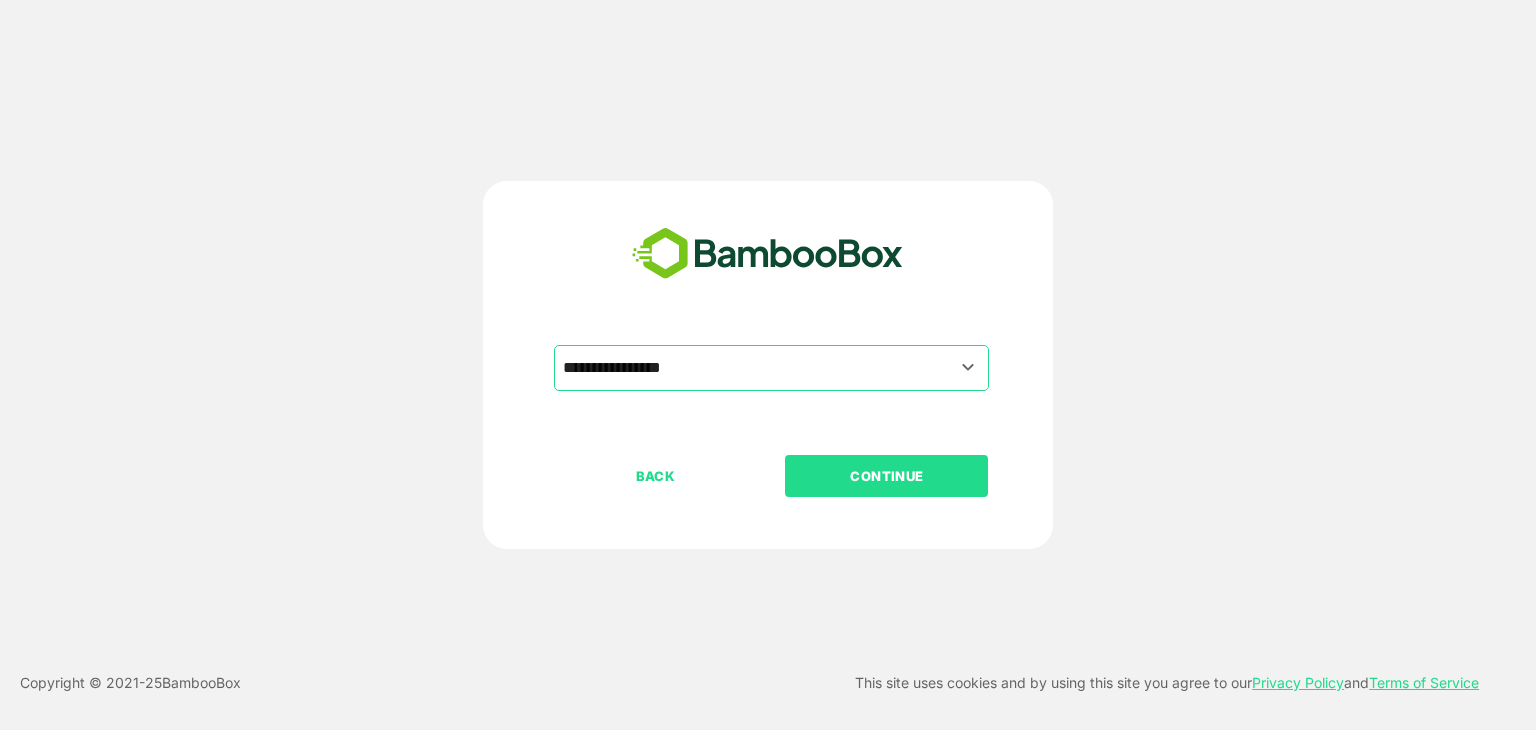 click on "CONTINUE" at bounding box center (887, 476) 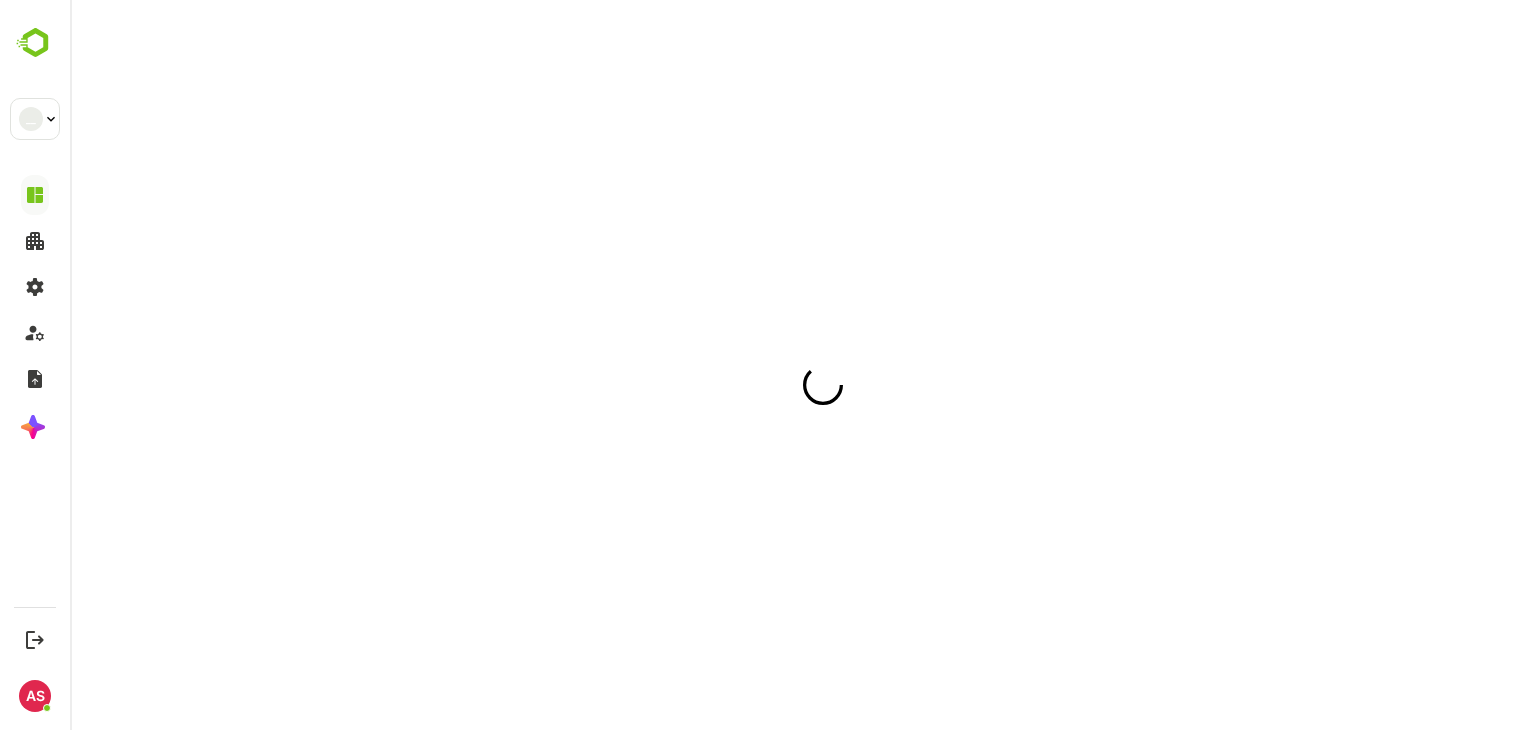 scroll, scrollTop: 0, scrollLeft: 0, axis: both 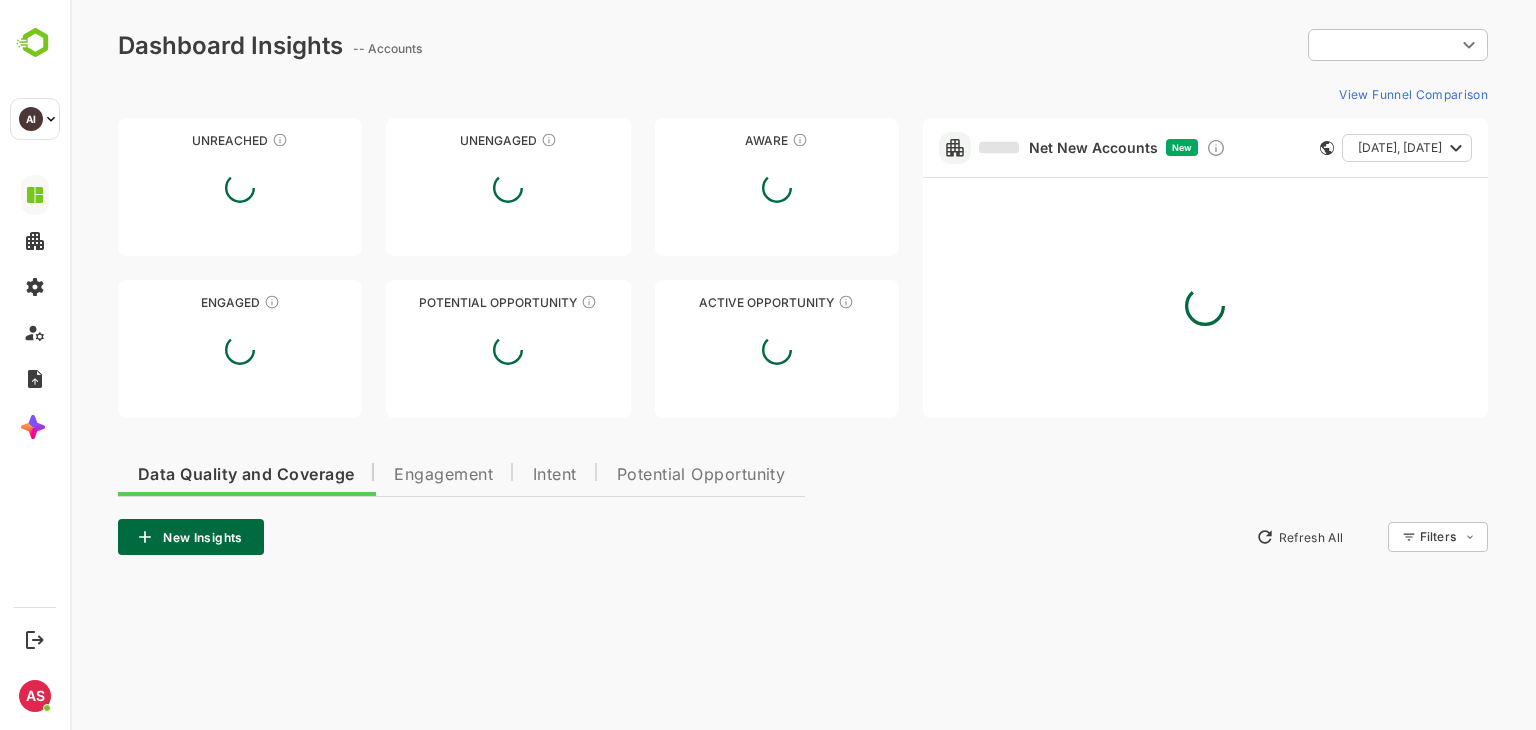 type on "**********" 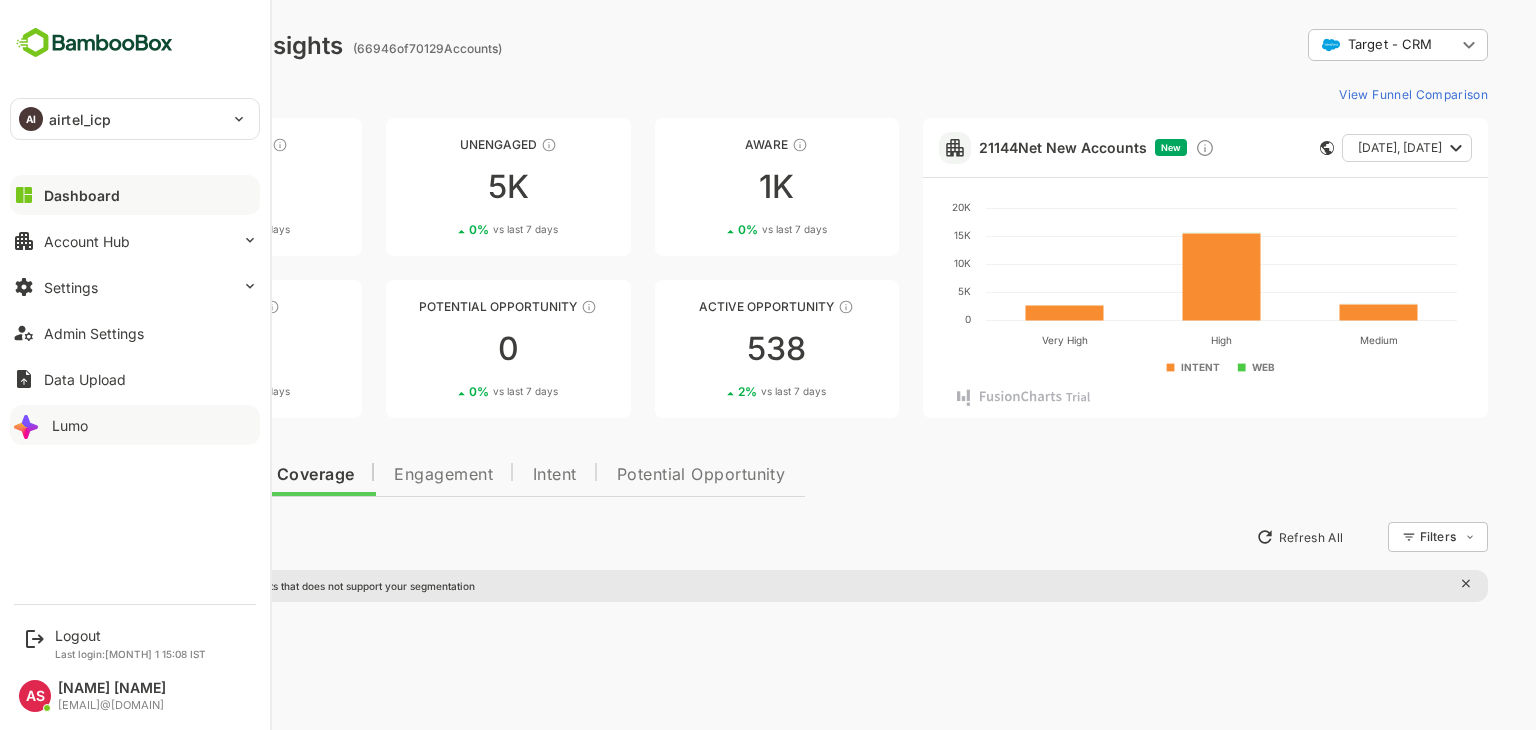 click 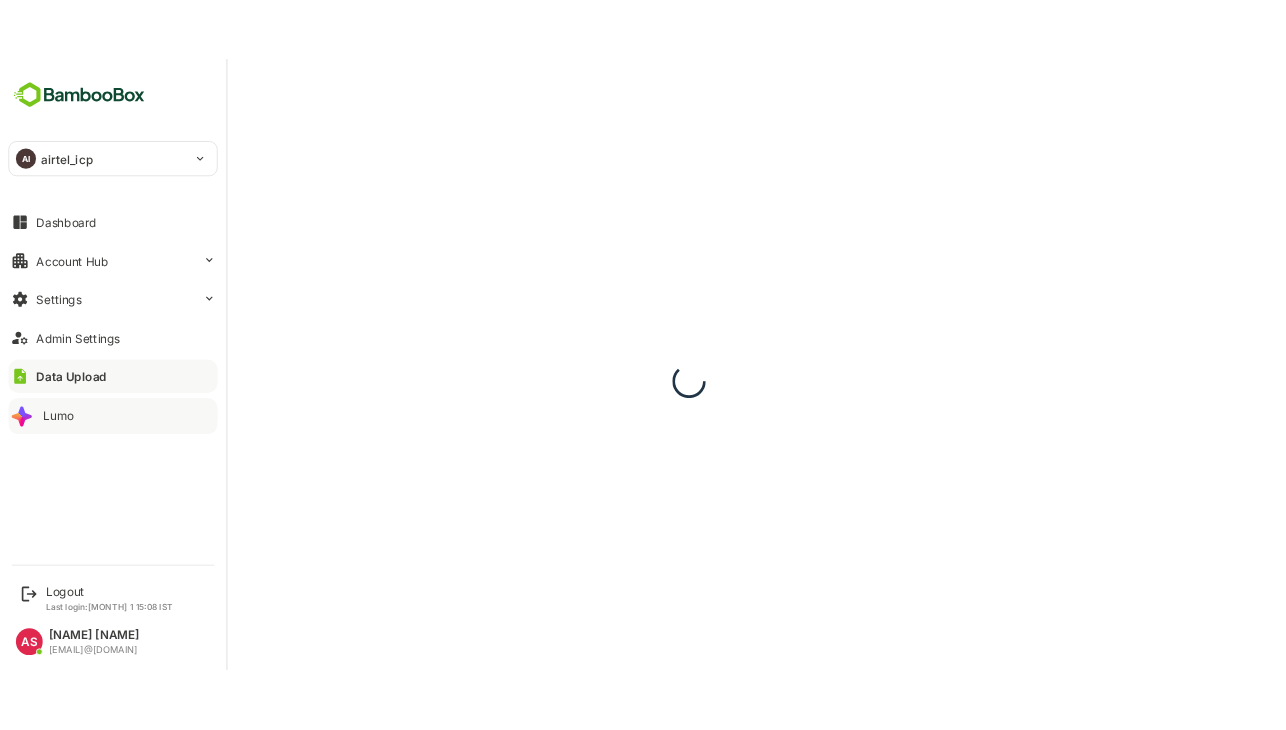 scroll, scrollTop: 0, scrollLeft: 0, axis: both 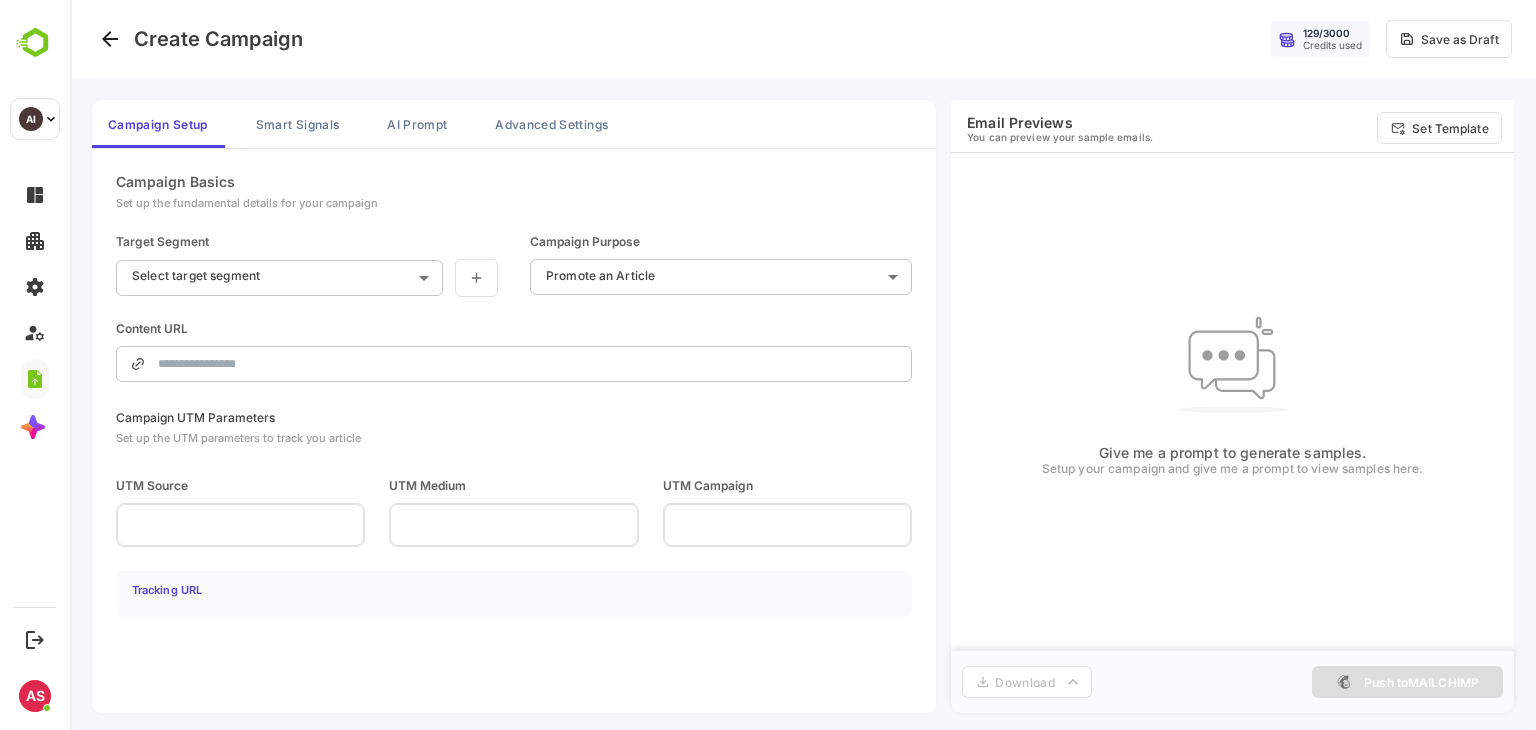 click on "Target Segment Select target segment ​" at bounding box center (307, 265) 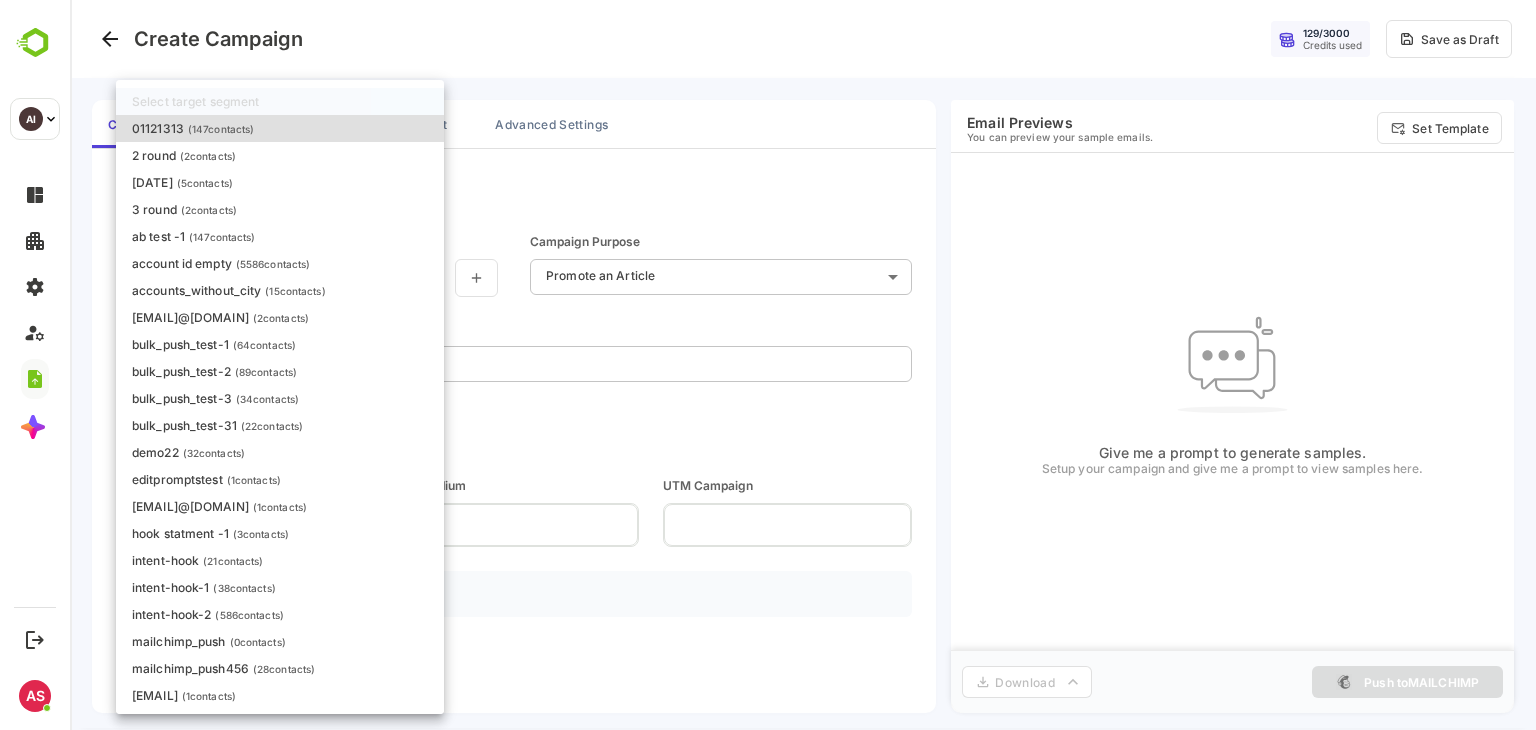 click on "**********" at bounding box center (803, 365) 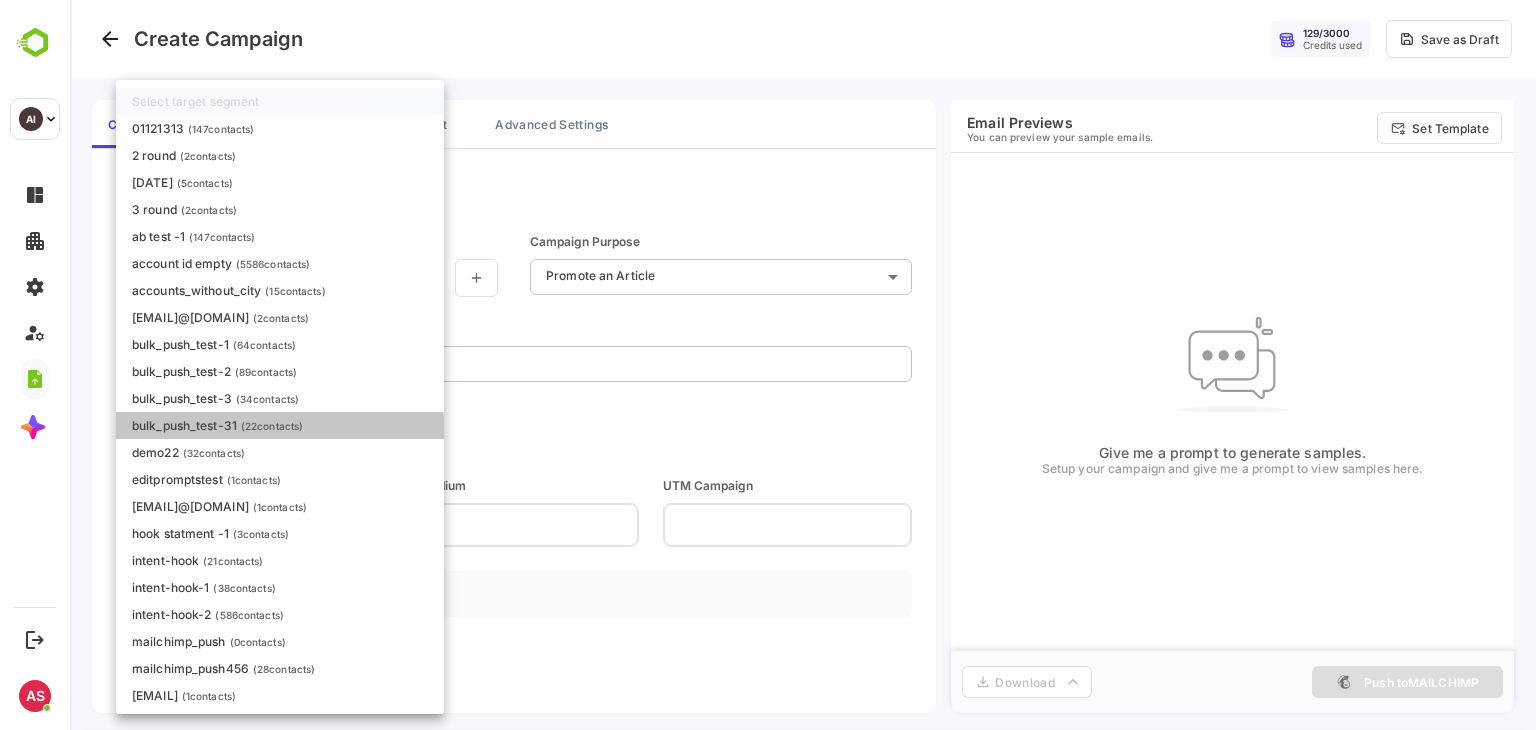 click on "bulk_push_test-31 ( 22  contacts)" at bounding box center [280, 425] 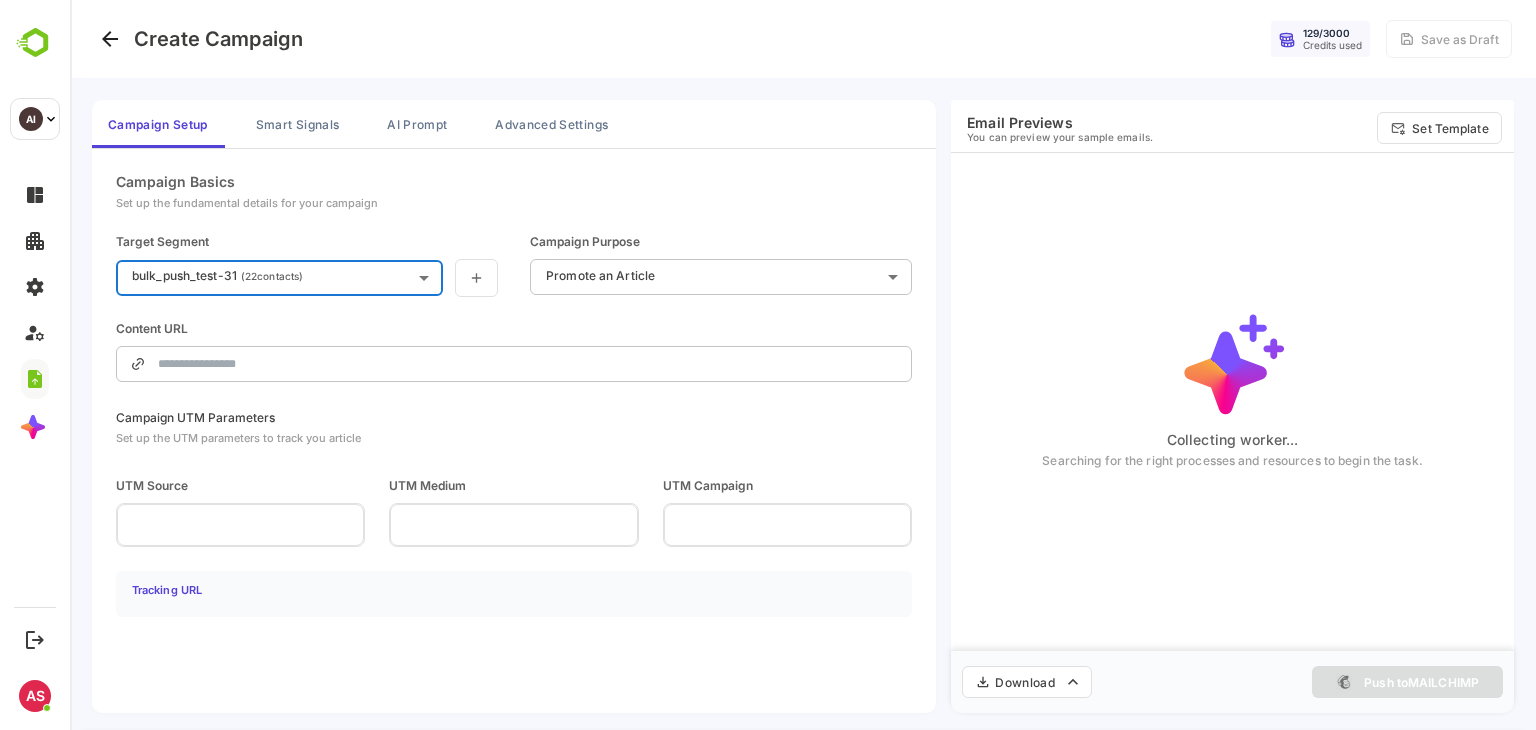 click on "**********" at bounding box center [803, 365] 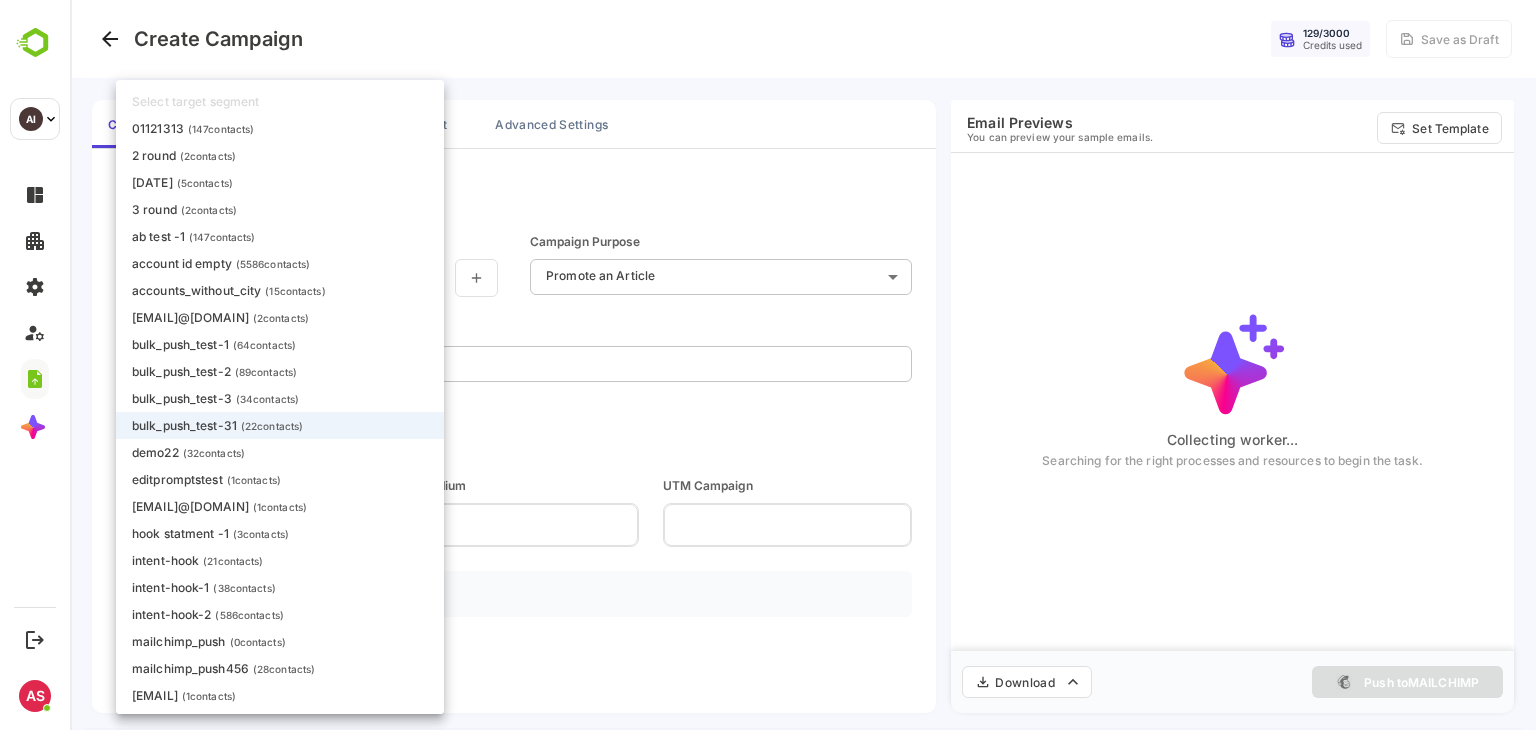 type on "**********" 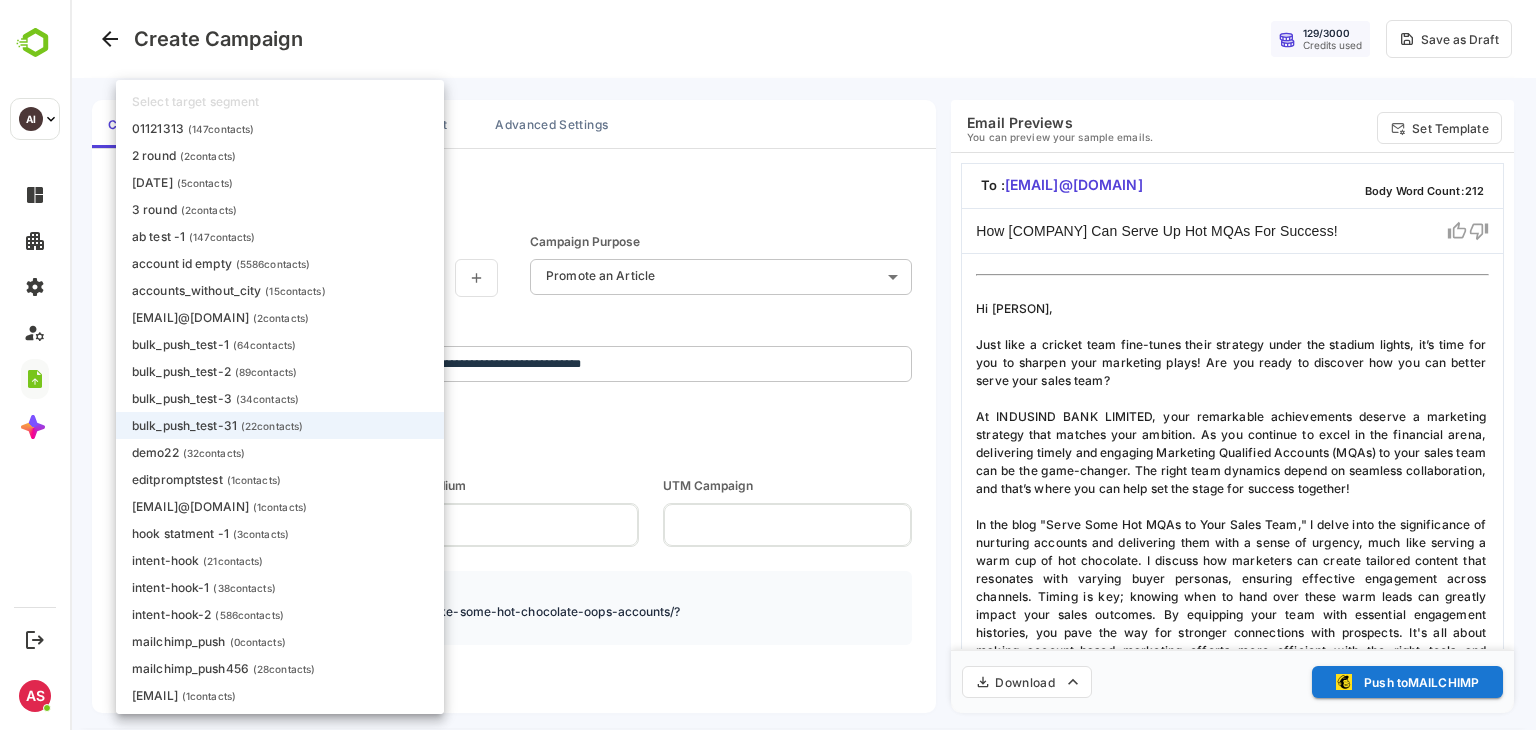 click on "( 34  contacts)" at bounding box center (267, 399) 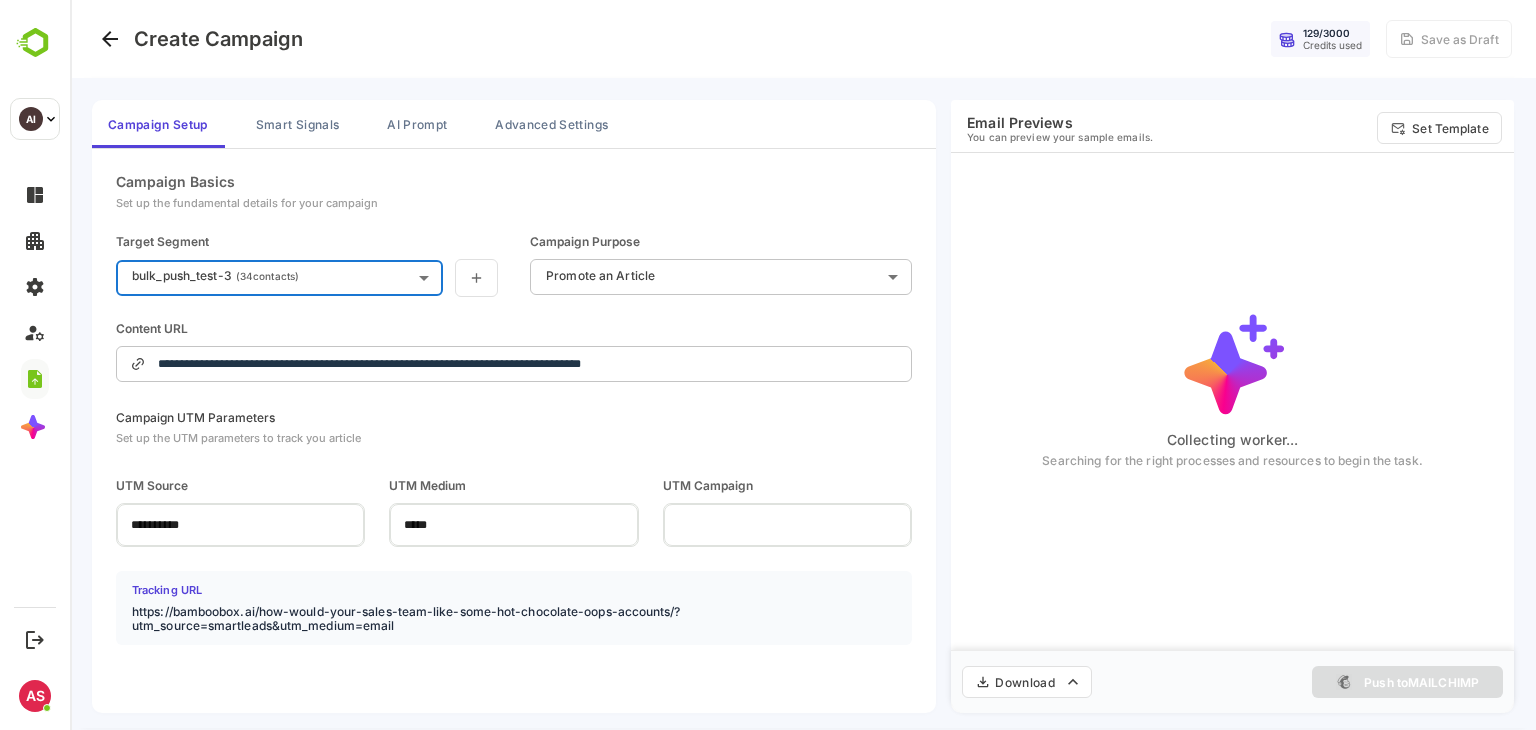 type 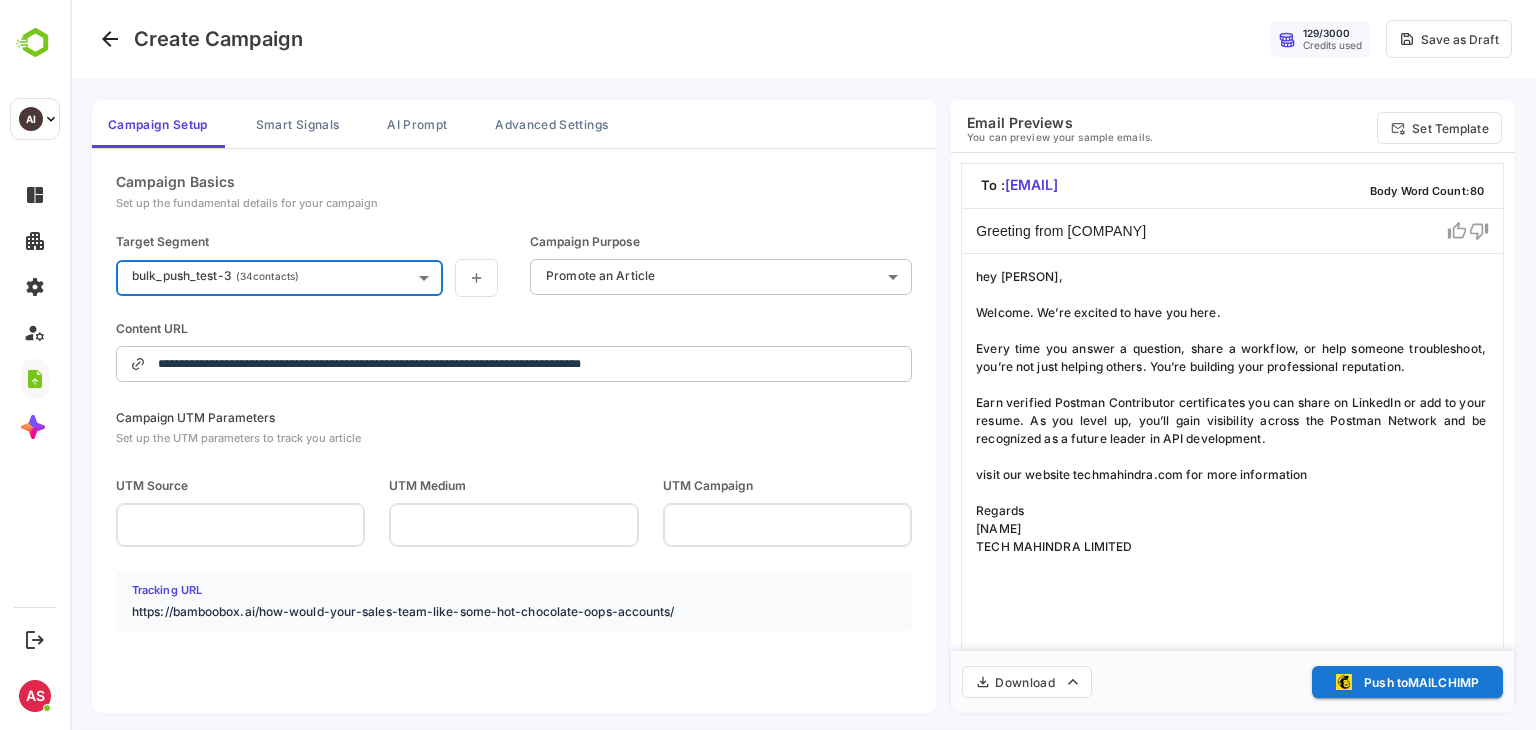 click on "**********" at bounding box center (803, 365) 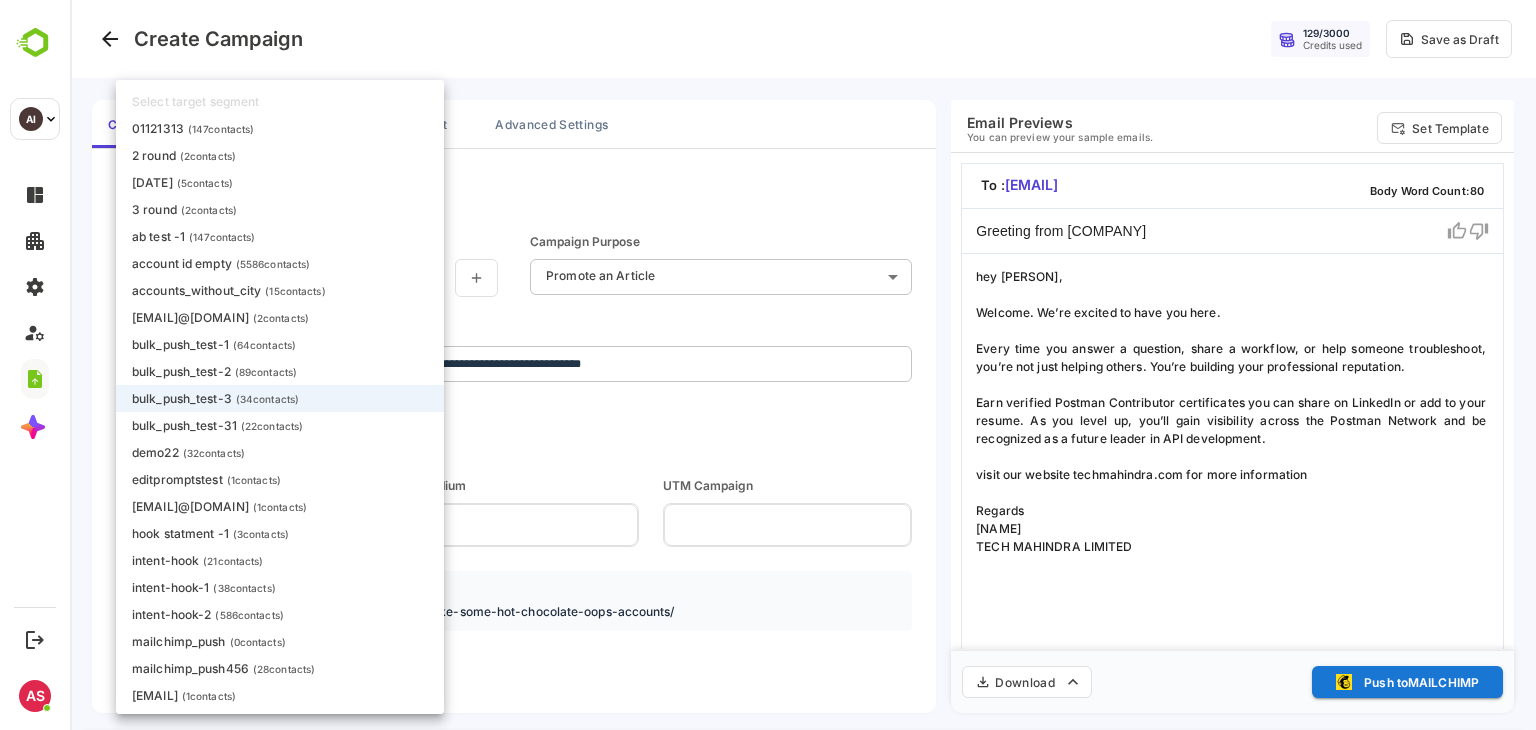 click on "bulk_push_test-2 ( 89  contacts)" at bounding box center (280, 371) 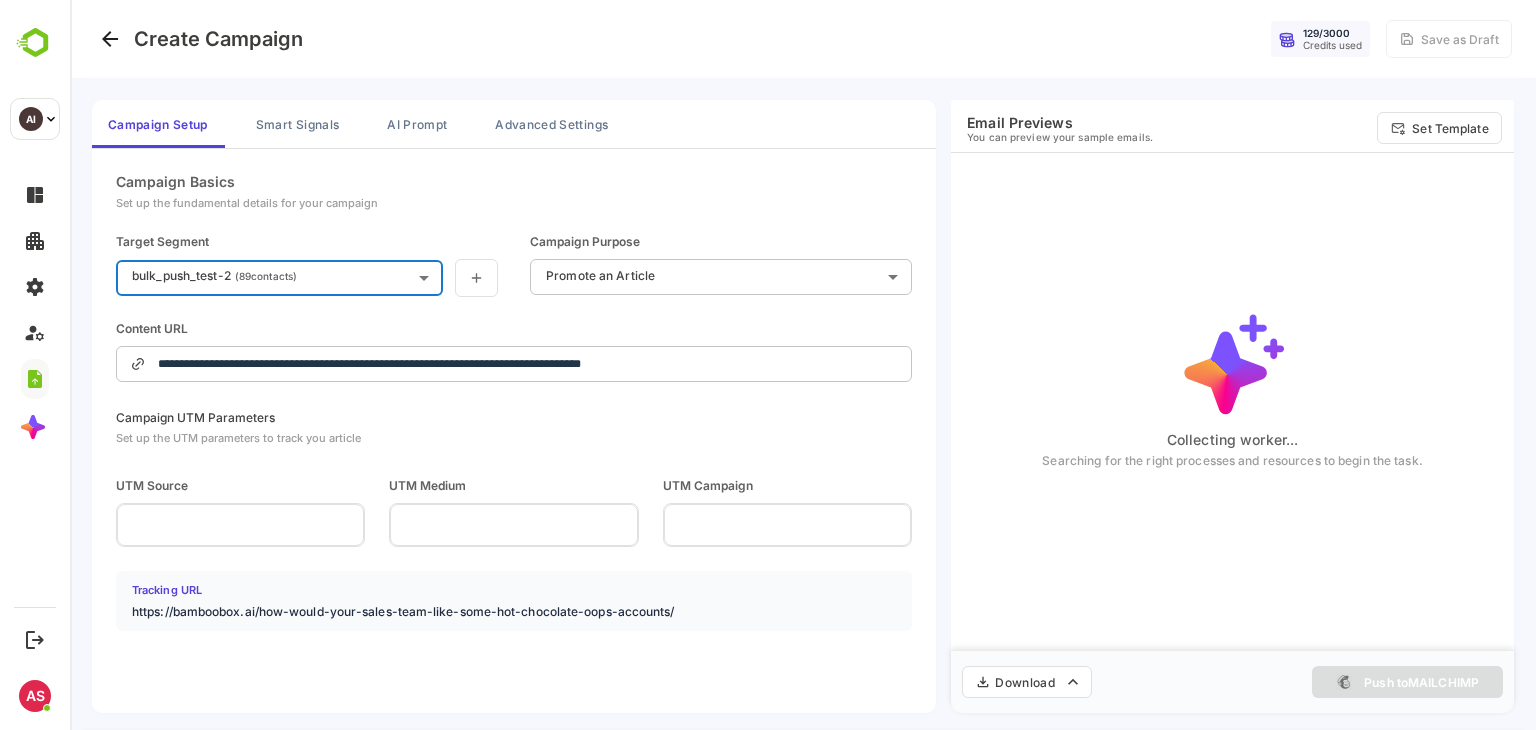 type on "**********" 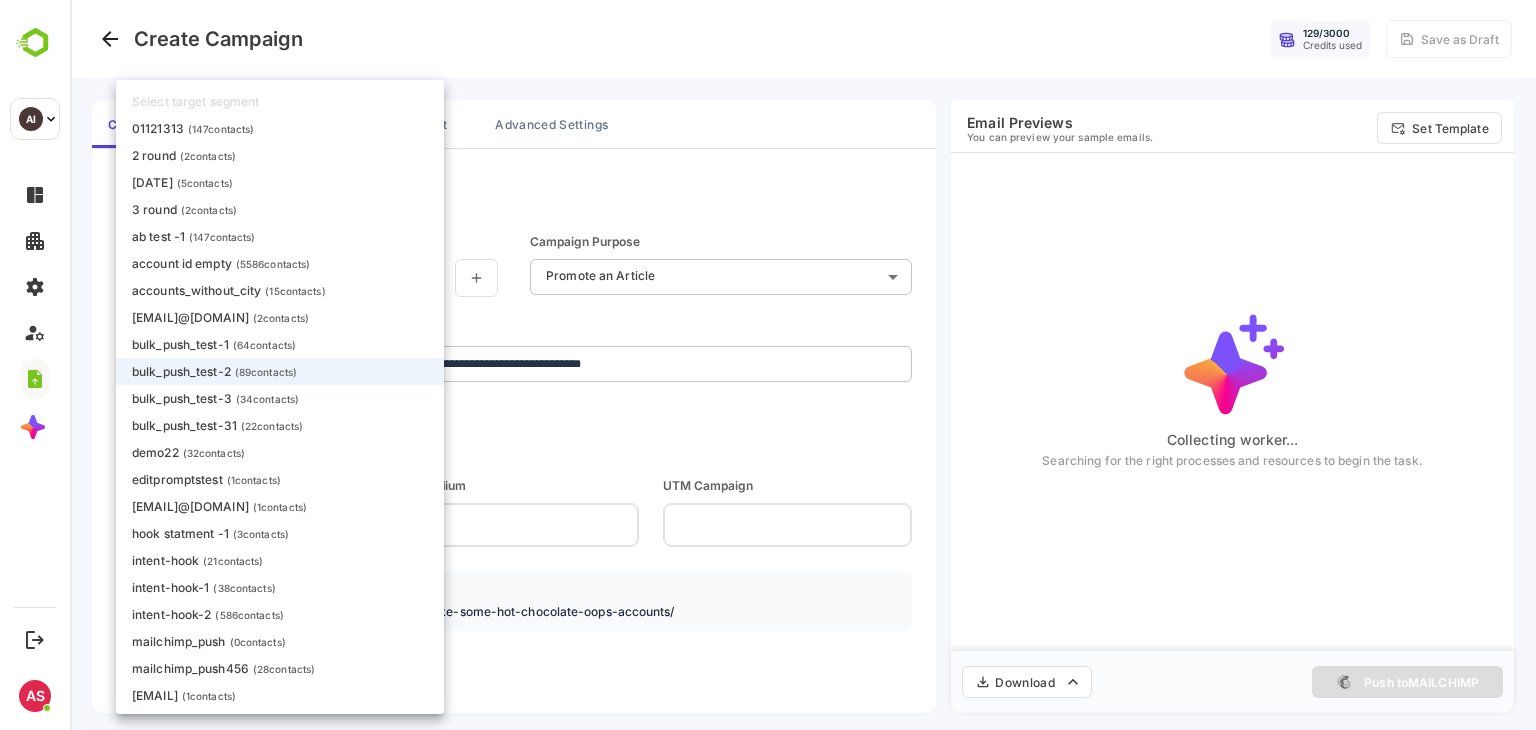 type on "******" 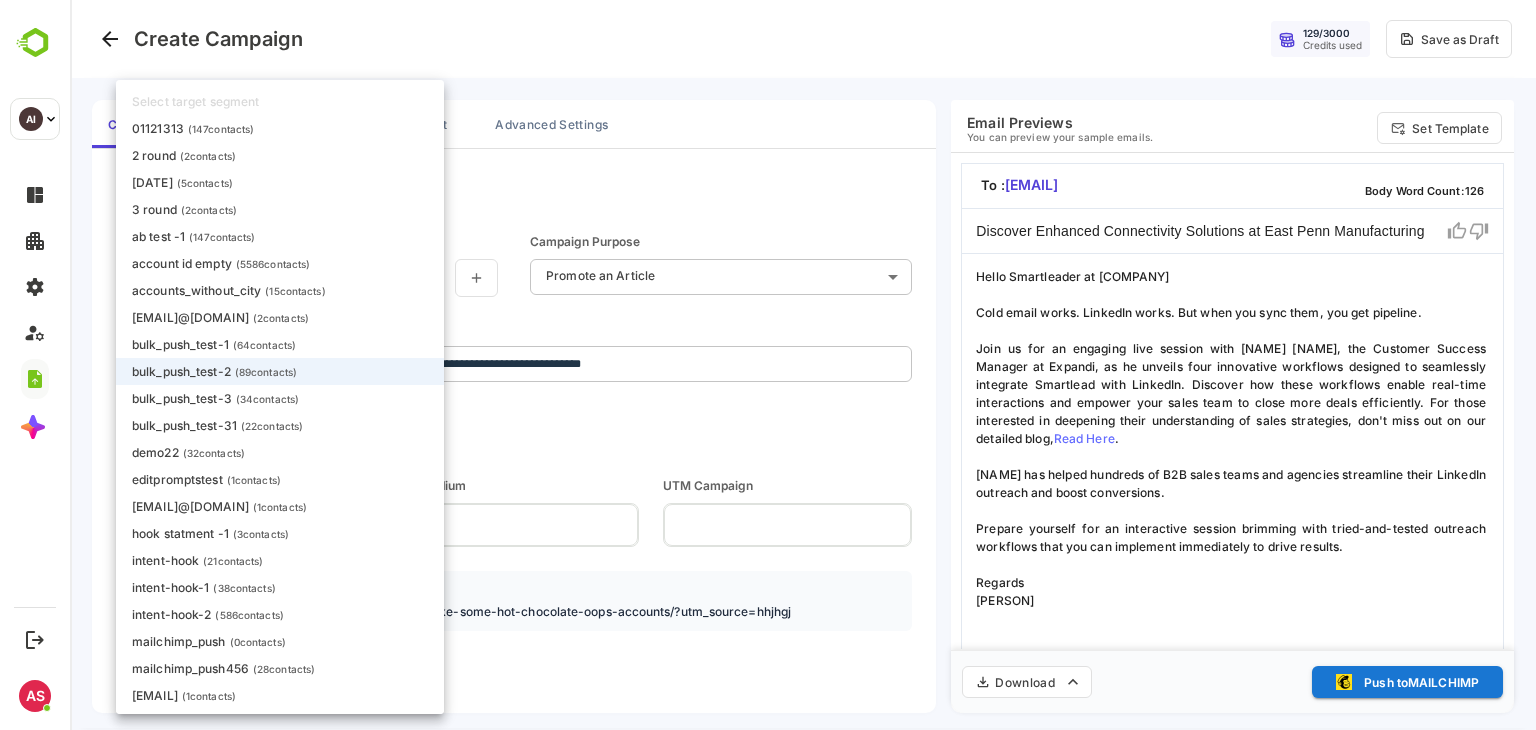 click on "demo22 ( 32  contacts)" at bounding box center [280, 452] 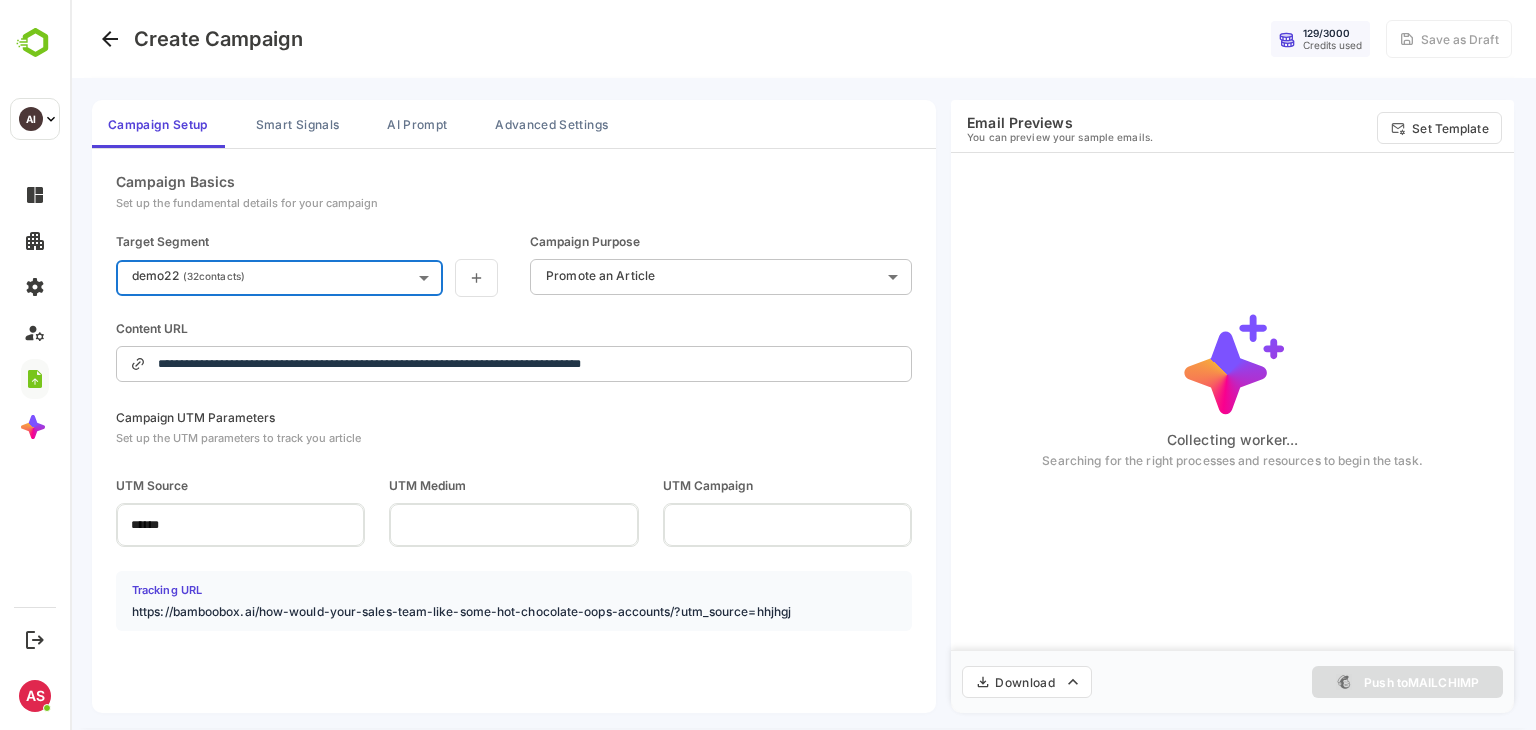 type 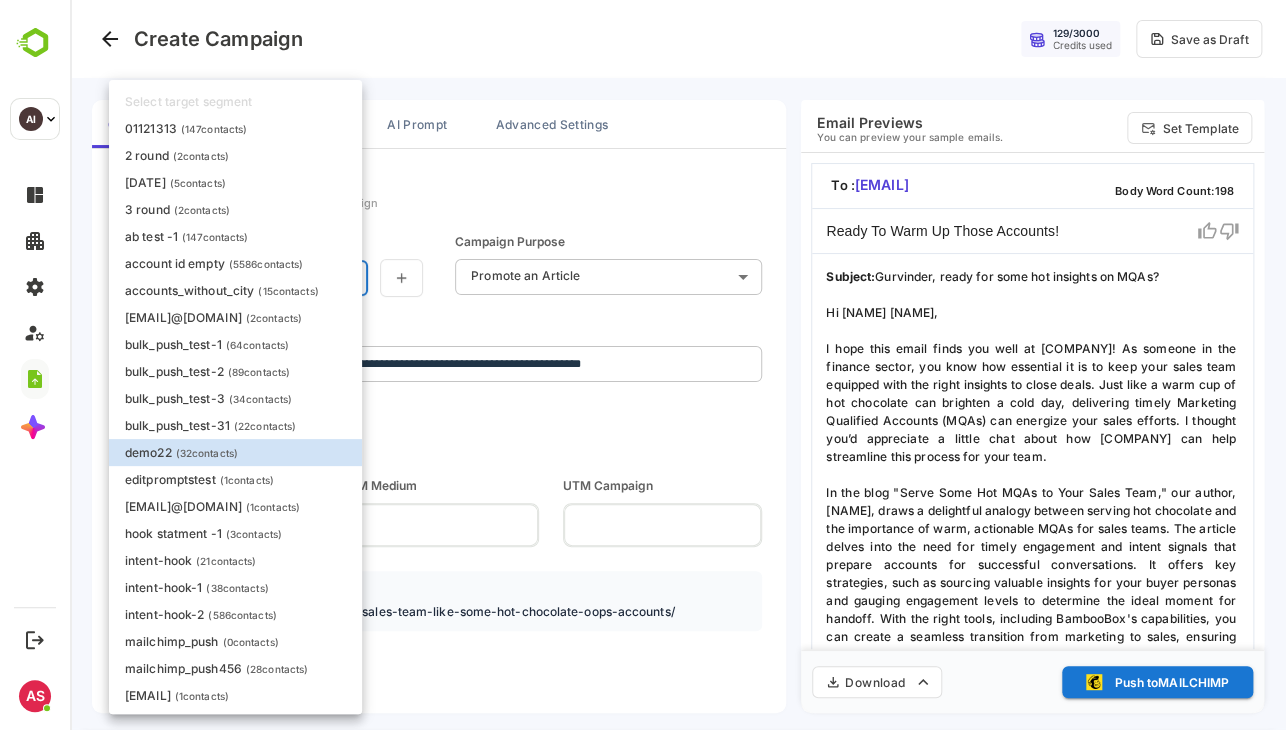click on "**********" at bounding box center (678, 365) 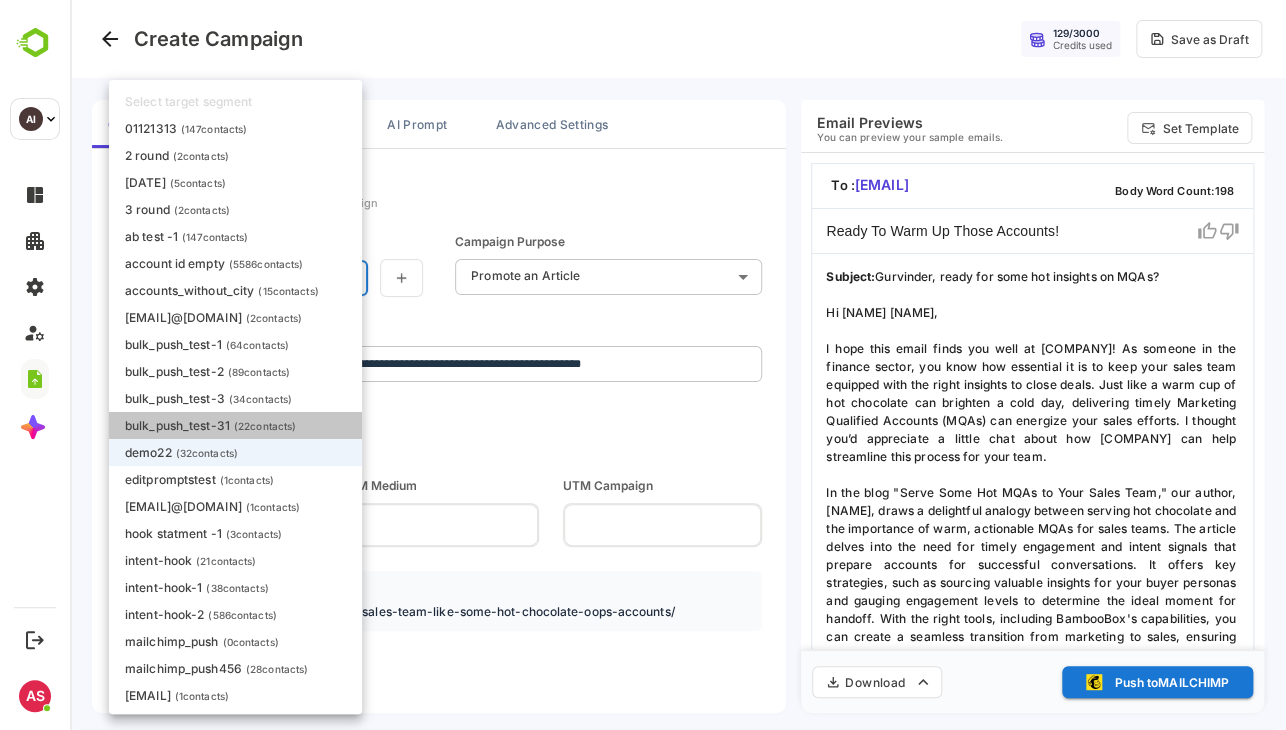 click on "( 22  contacts)" at bounding box center (265, 426) 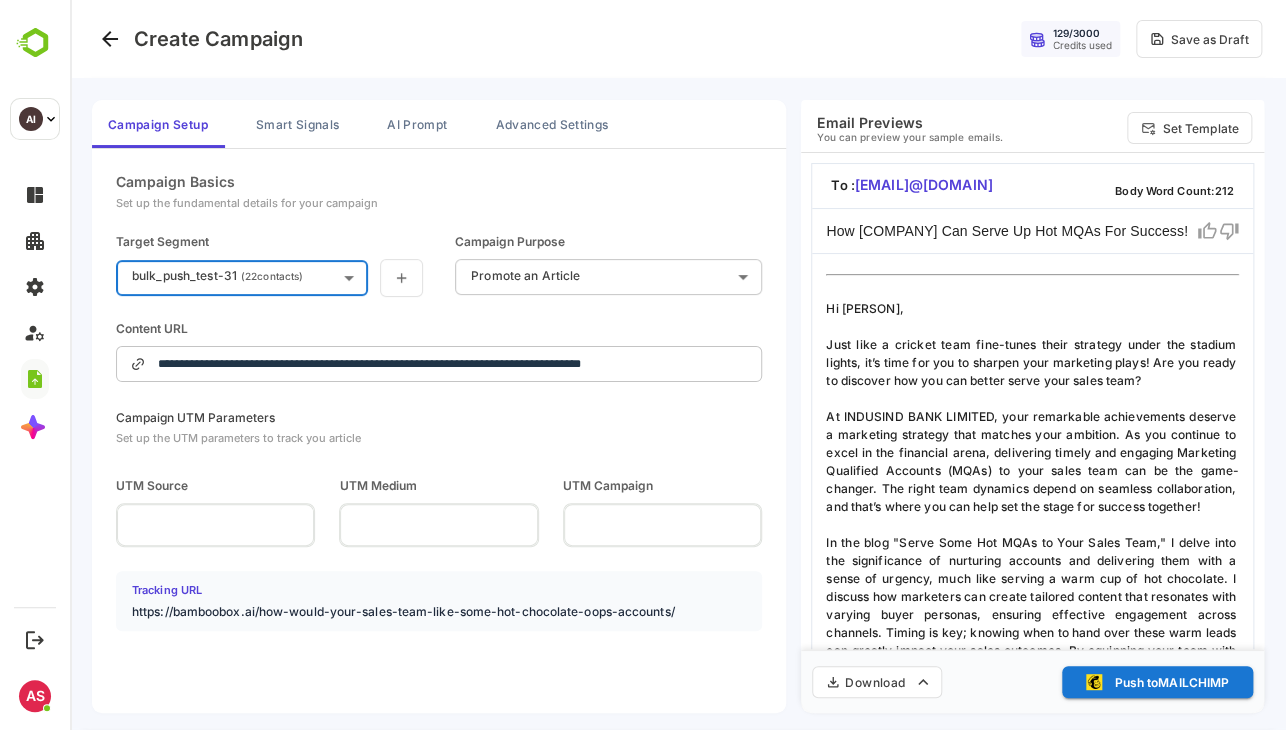 type on "**********" 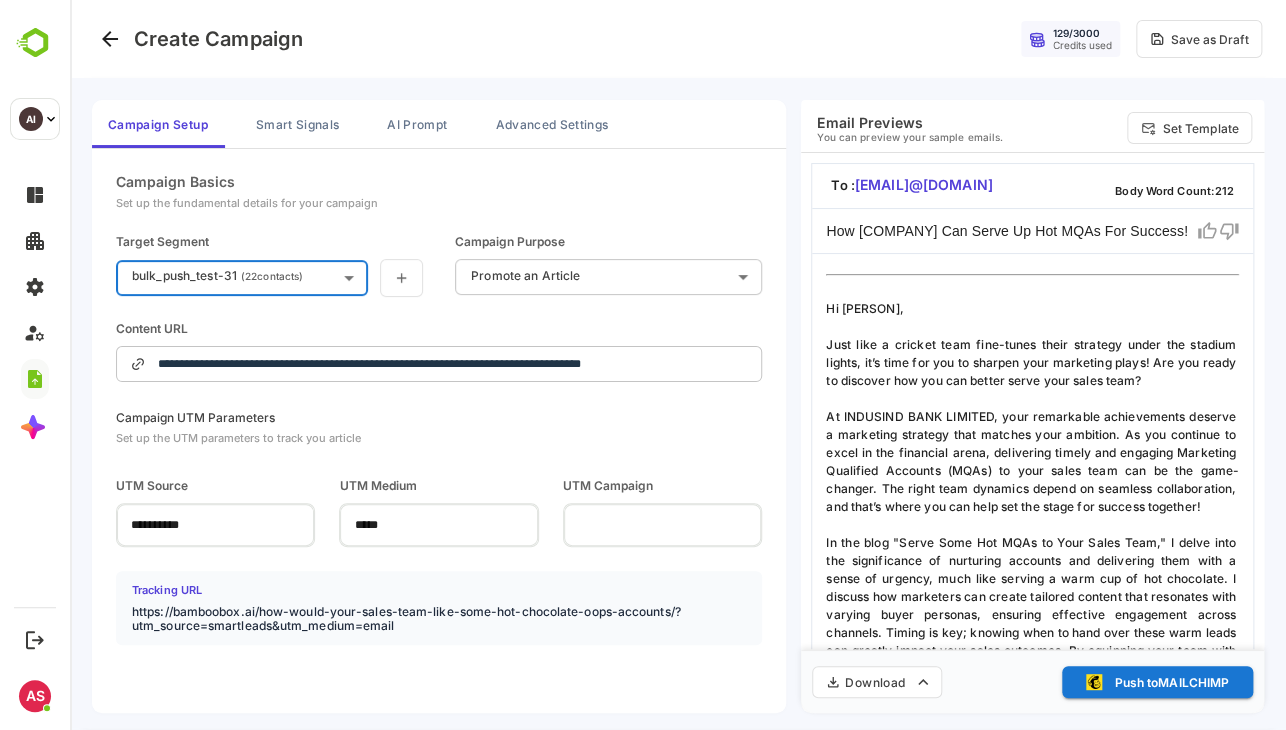 scroll, scrollTop: 208, scrollLeft: 0, axis: vertical 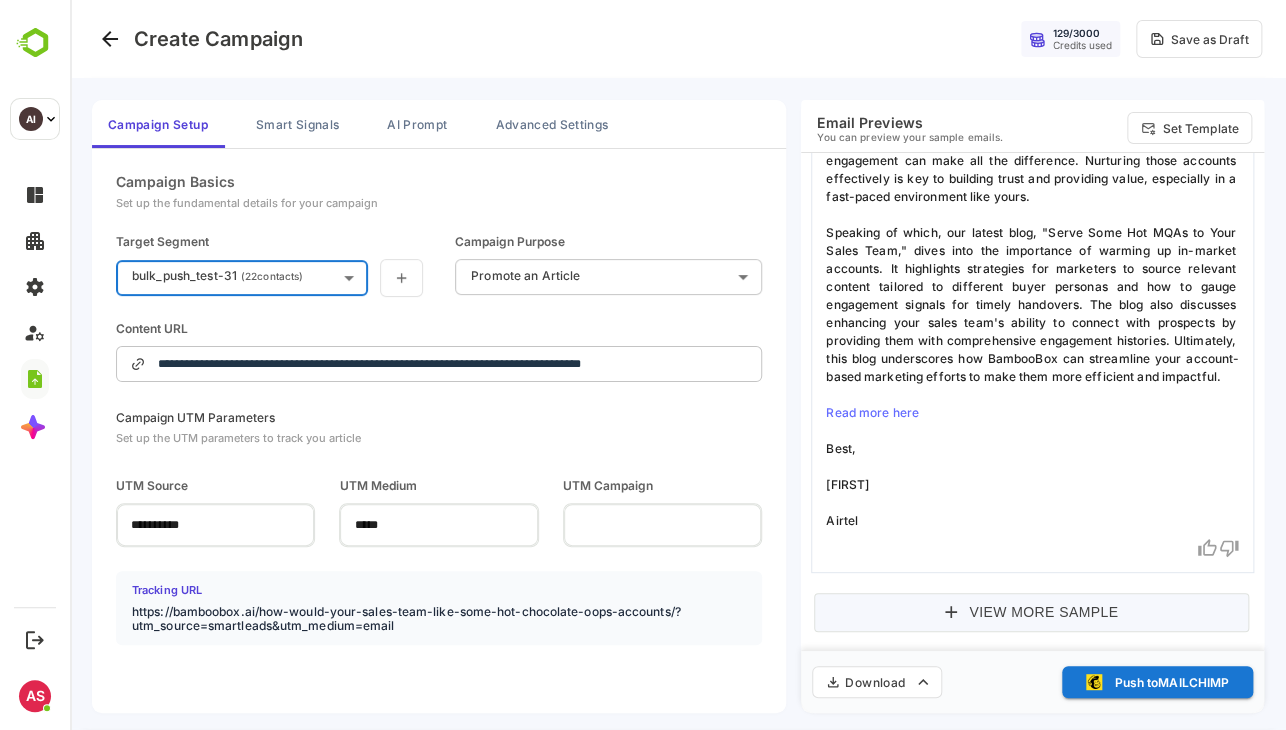 click on "View More Sample" at bounding box center [1031, 612] 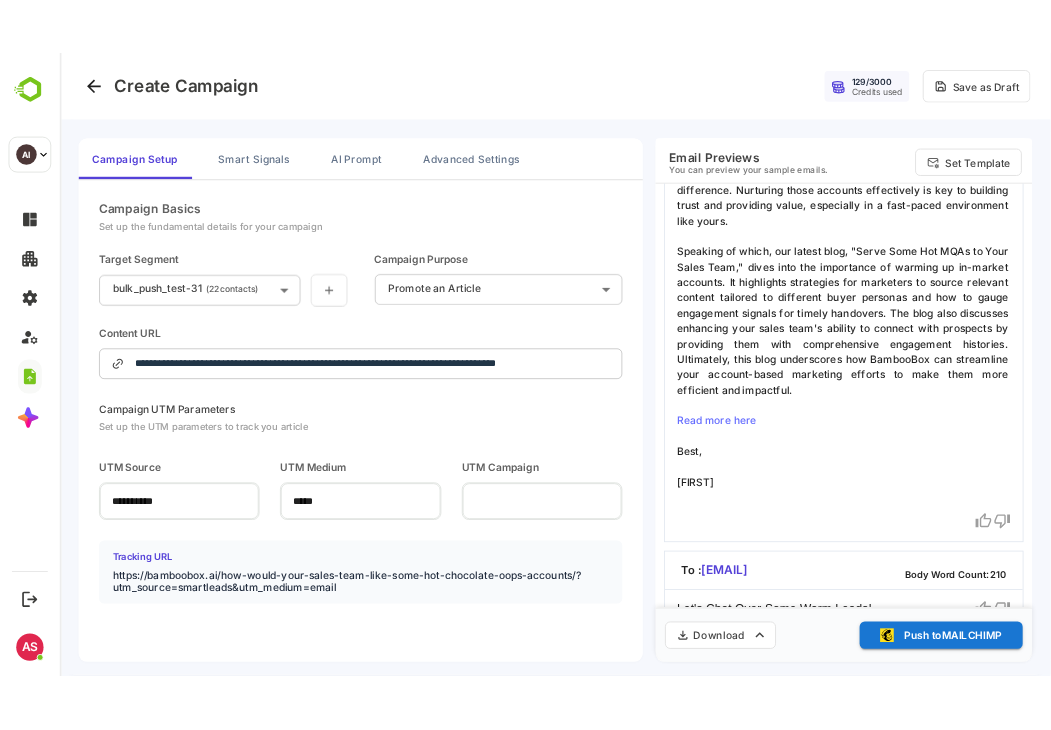 scroll, scrollTop: 225, scrollLeft: 0, axis: vertical 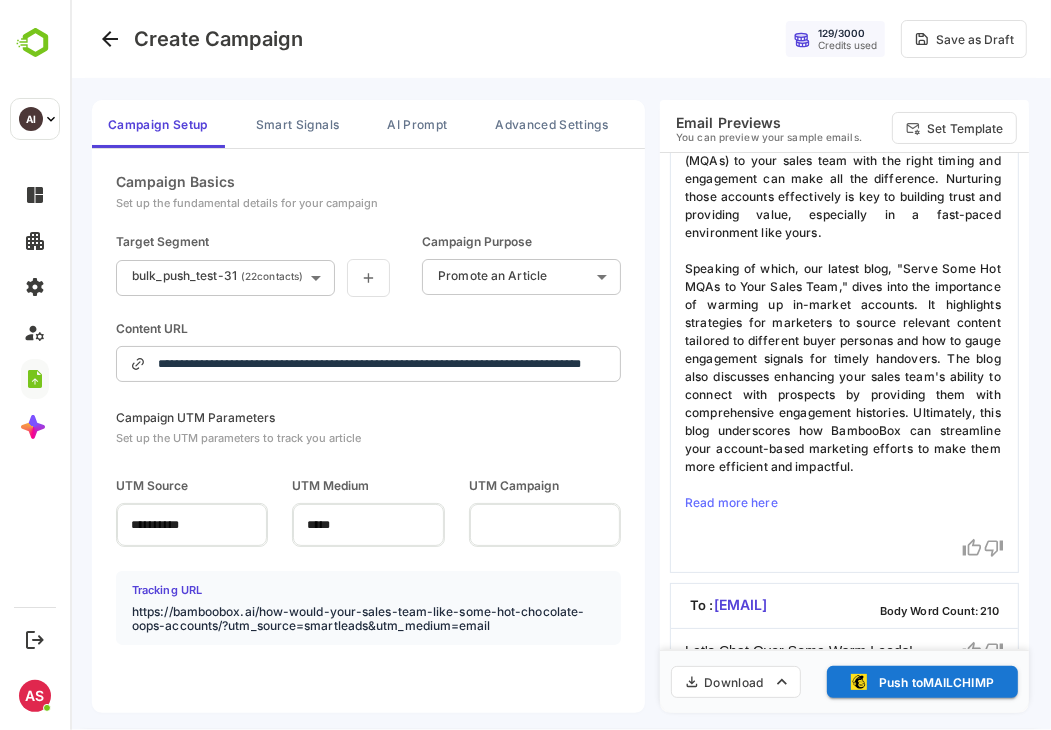click on "**********" at bounding box center (559, 365) 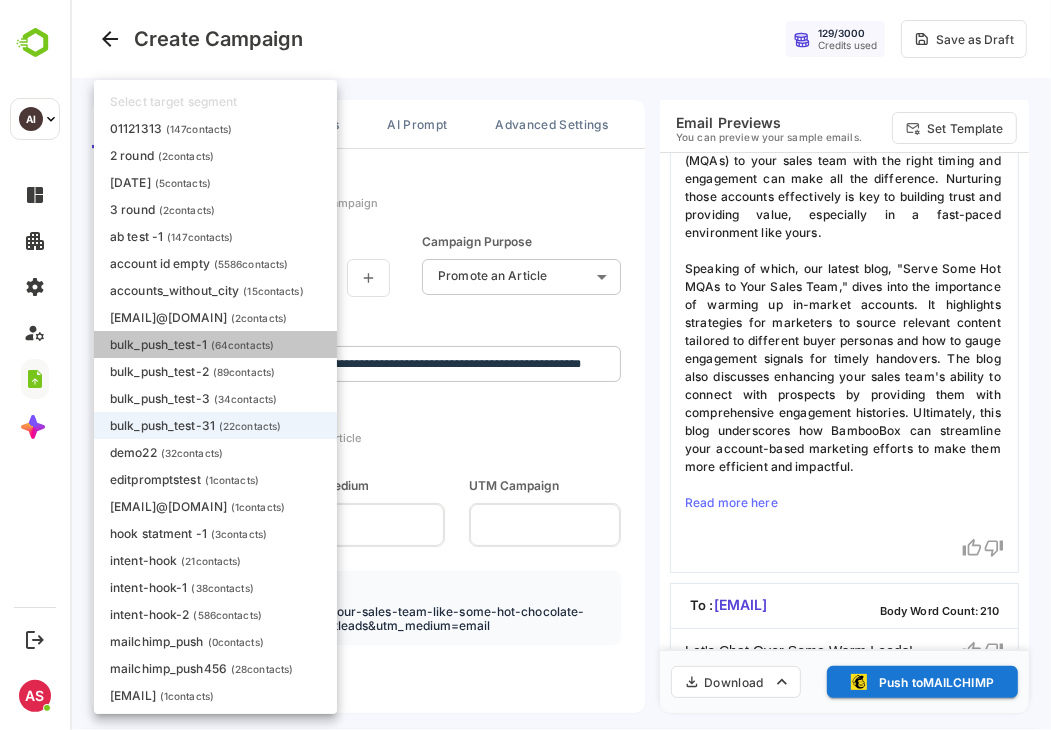 click on "( 64  contacts)" at bounding box center (241, 345) 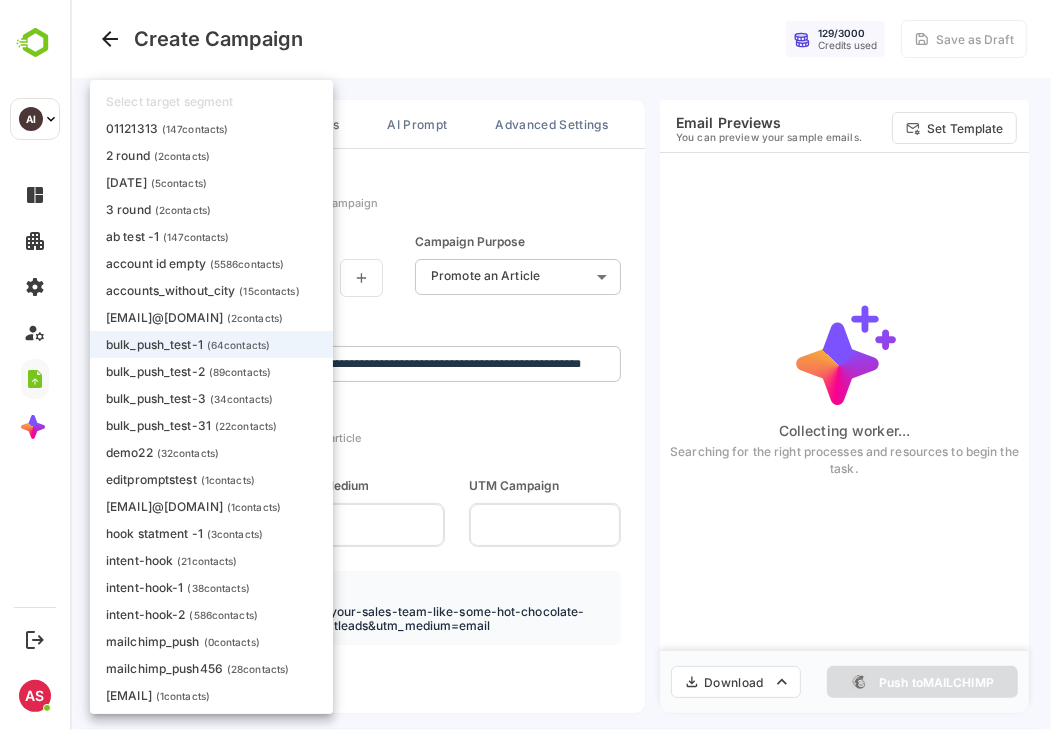 click on "**********" at bounding box center (559, 365) 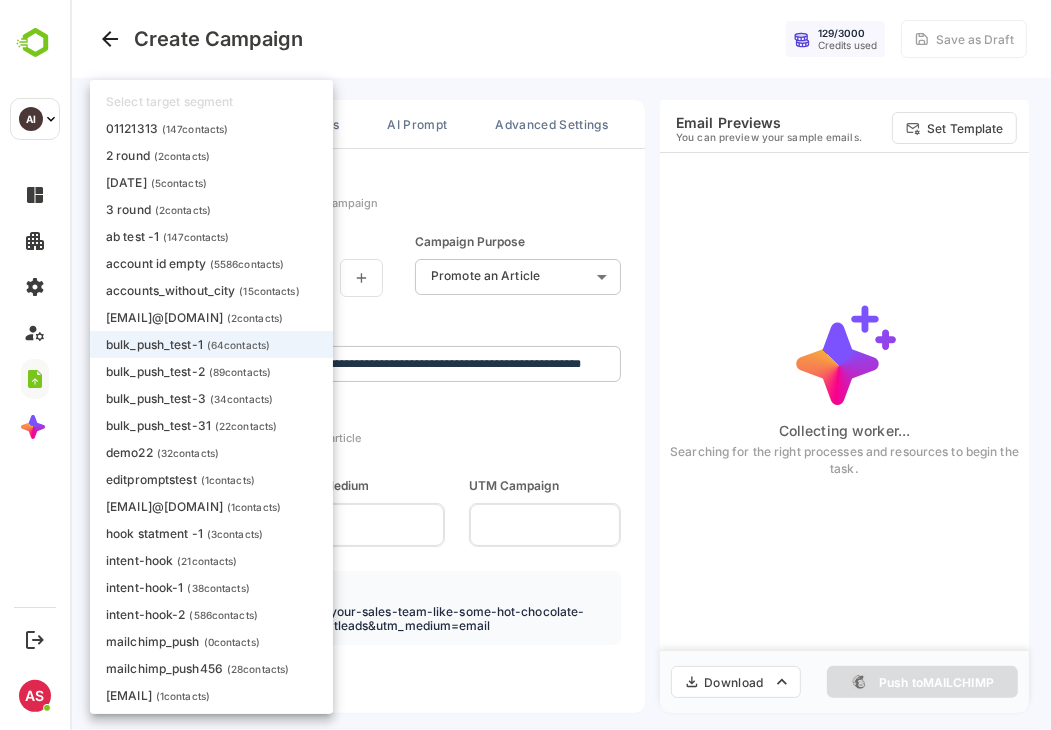 type 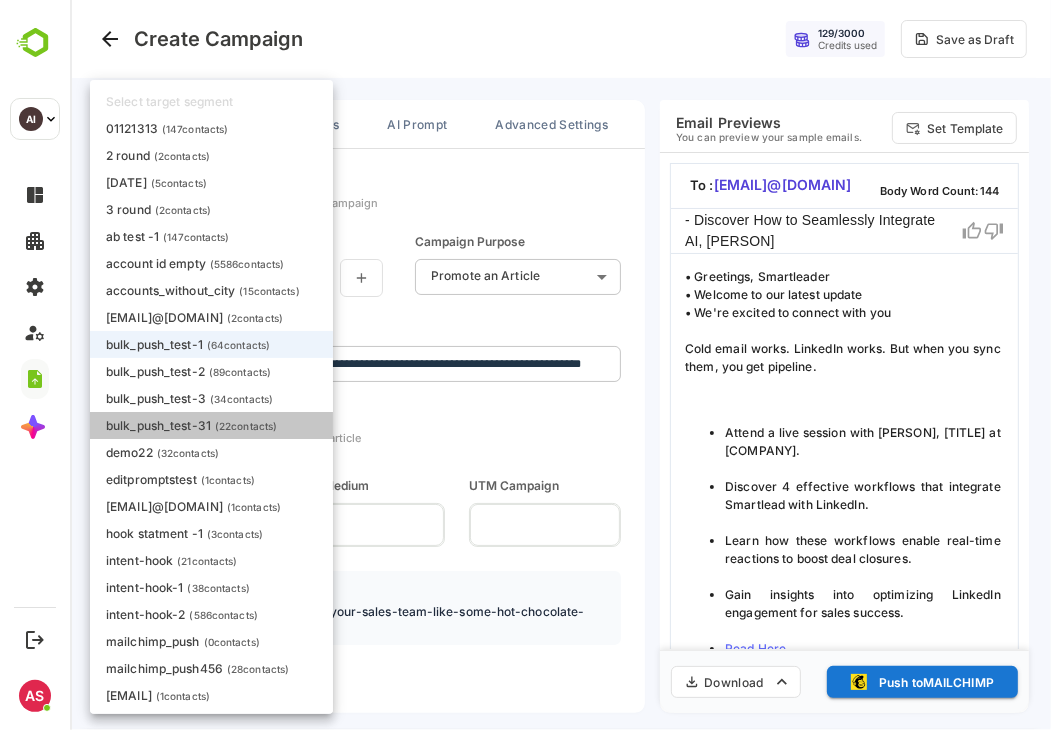 click on "bulk_push_test-31 ( 22  contacts)" at bounding box center (210, 425) 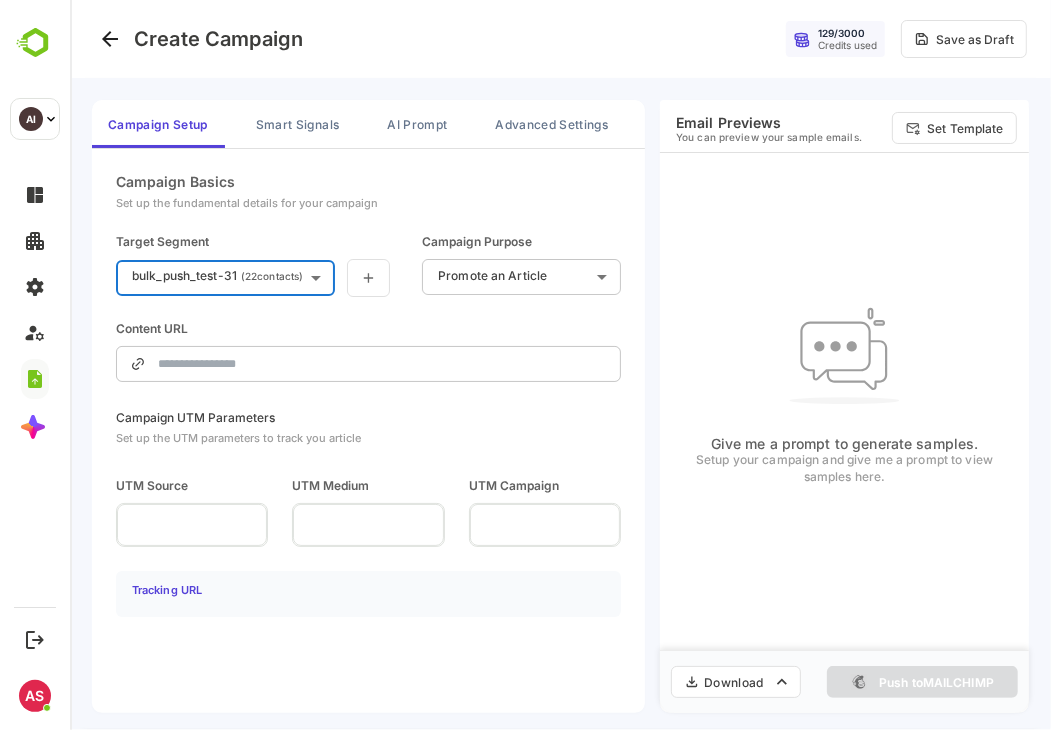 click at bounding box center [381, 364] 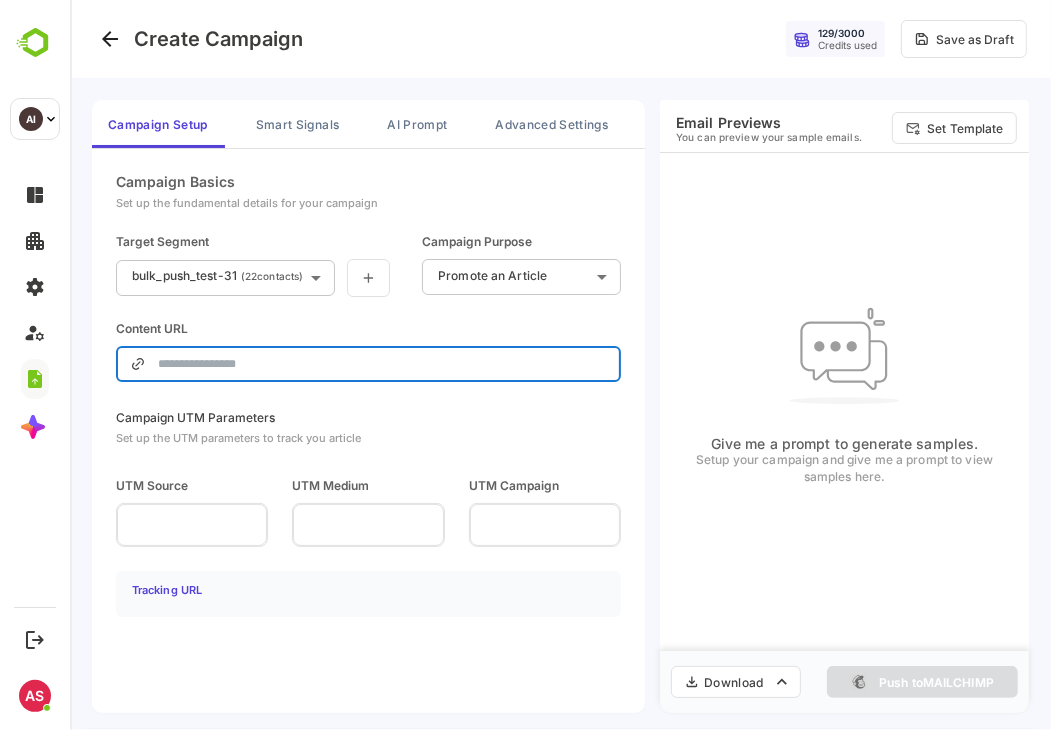 type on "**********" 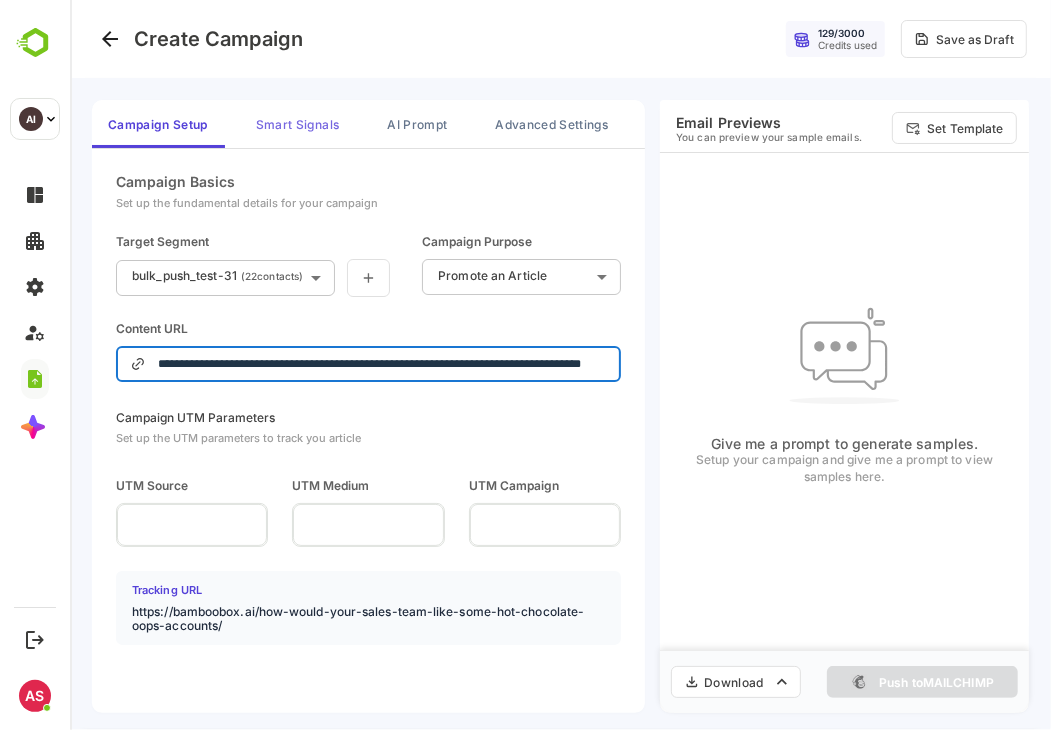 click on "Smart Signals" at bounding box center [296, 124] 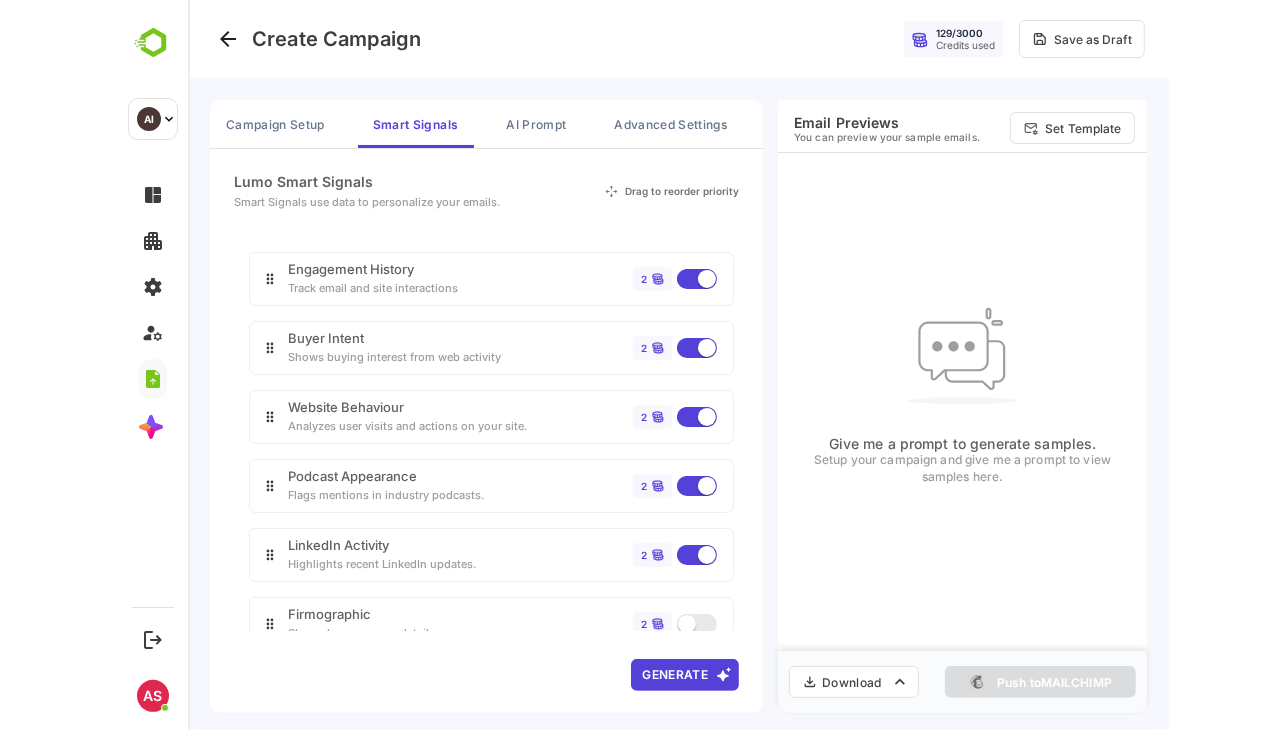 scroll, scrollTop: 148, scrollLeft: 0, axis: vertical 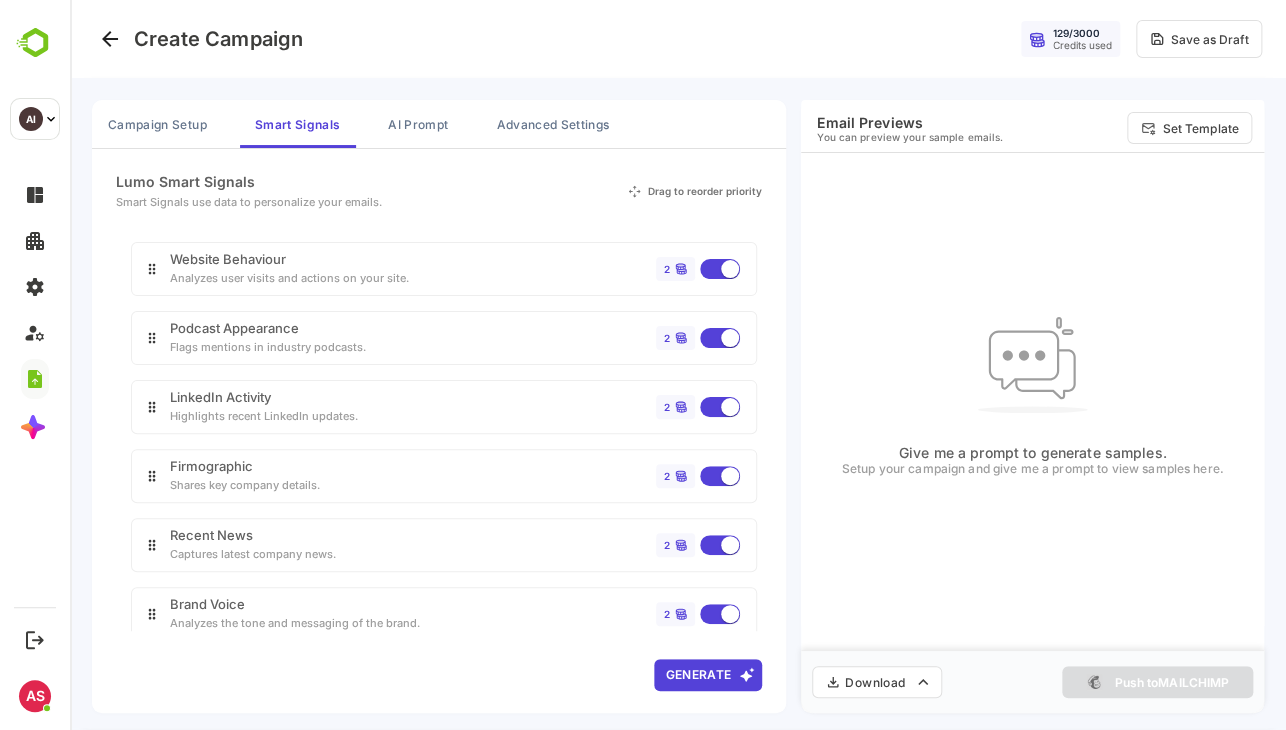 click on "Generate" at bounding box center [708, 675] 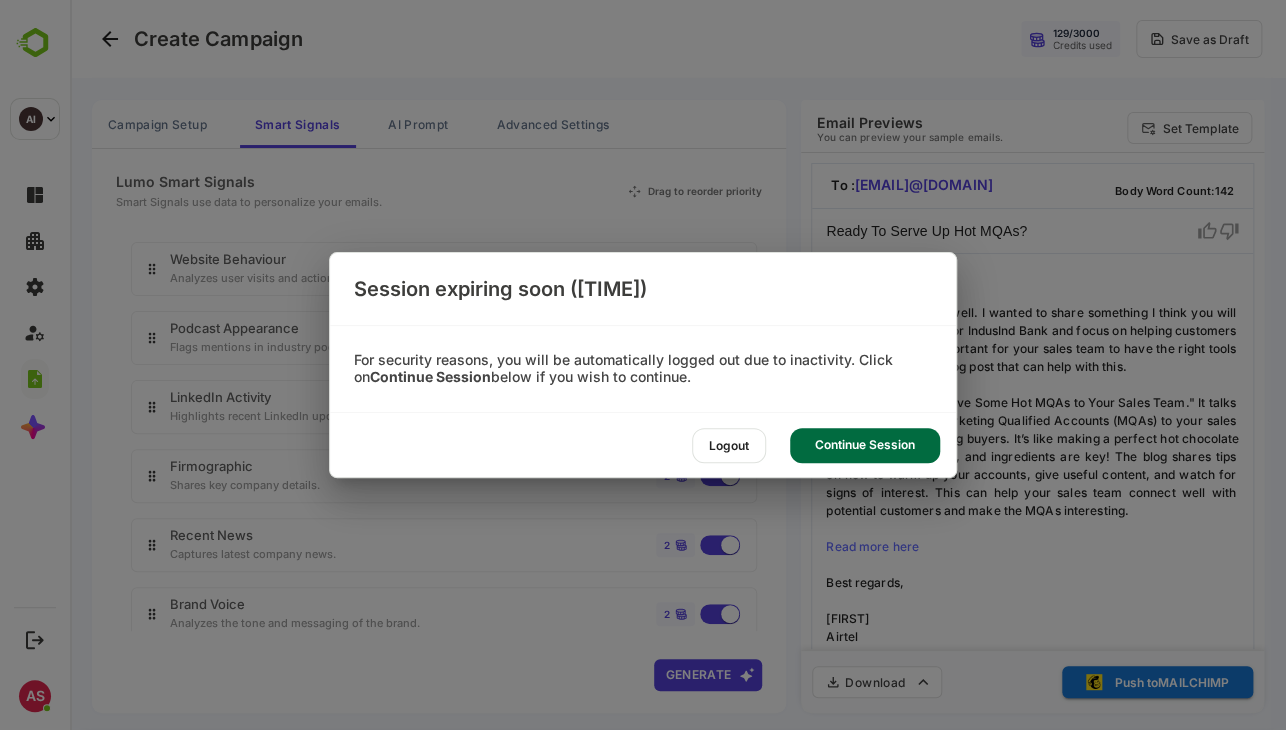 click on "Continue Session" at bounding box center [865, 445] 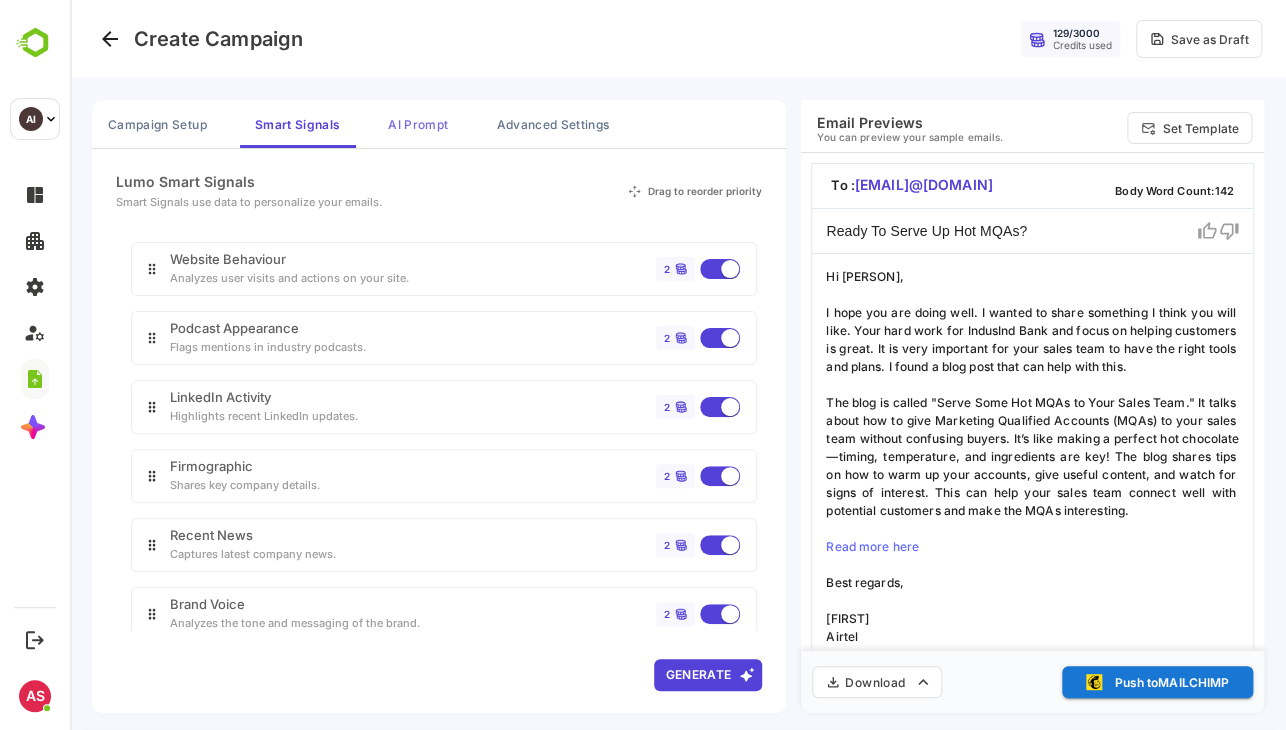 click on "AI Prompt" at bounding box center [418, 124] 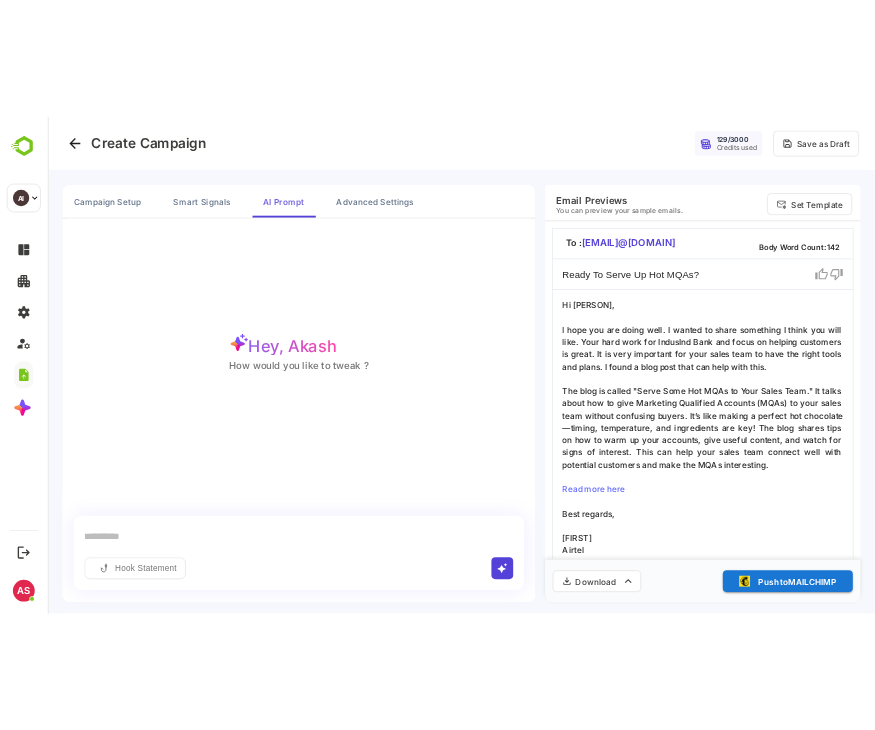 scroll, scrollTop: 4, scrollLeft: 0, axis: vertical 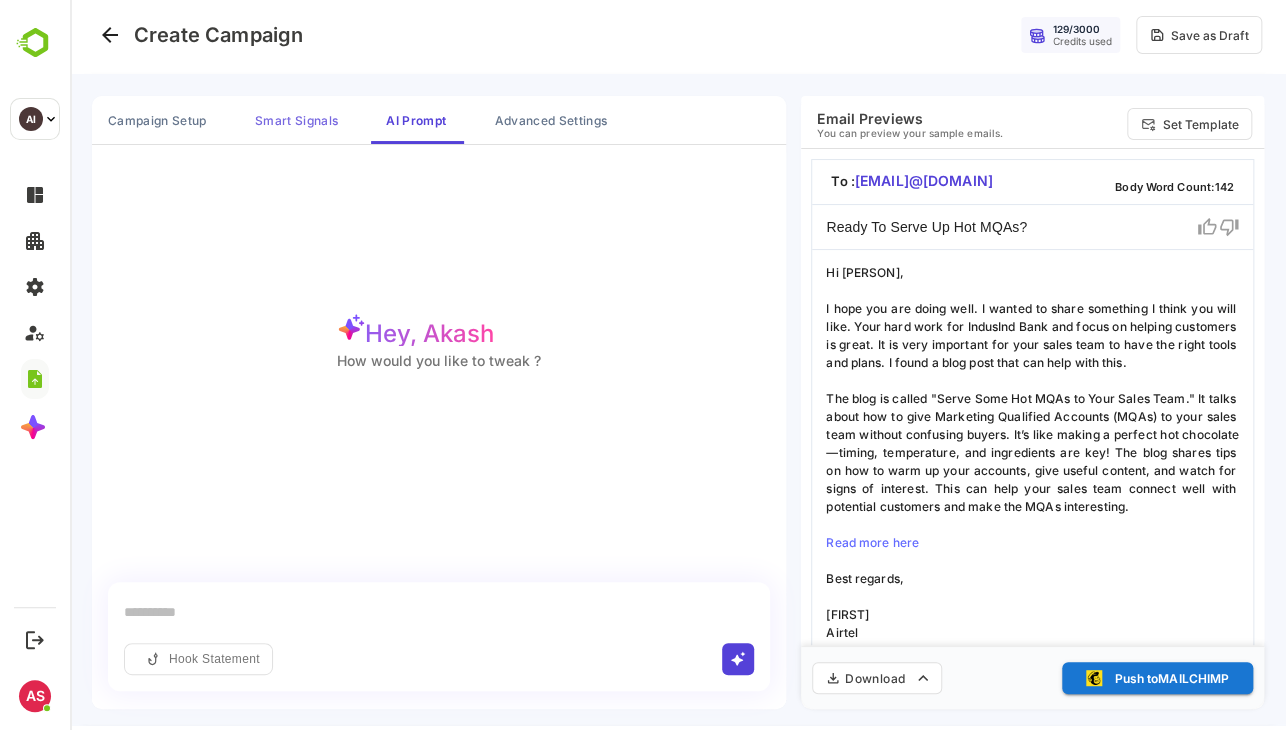 click on "Smart Signals" at bounding box center (296, 120) 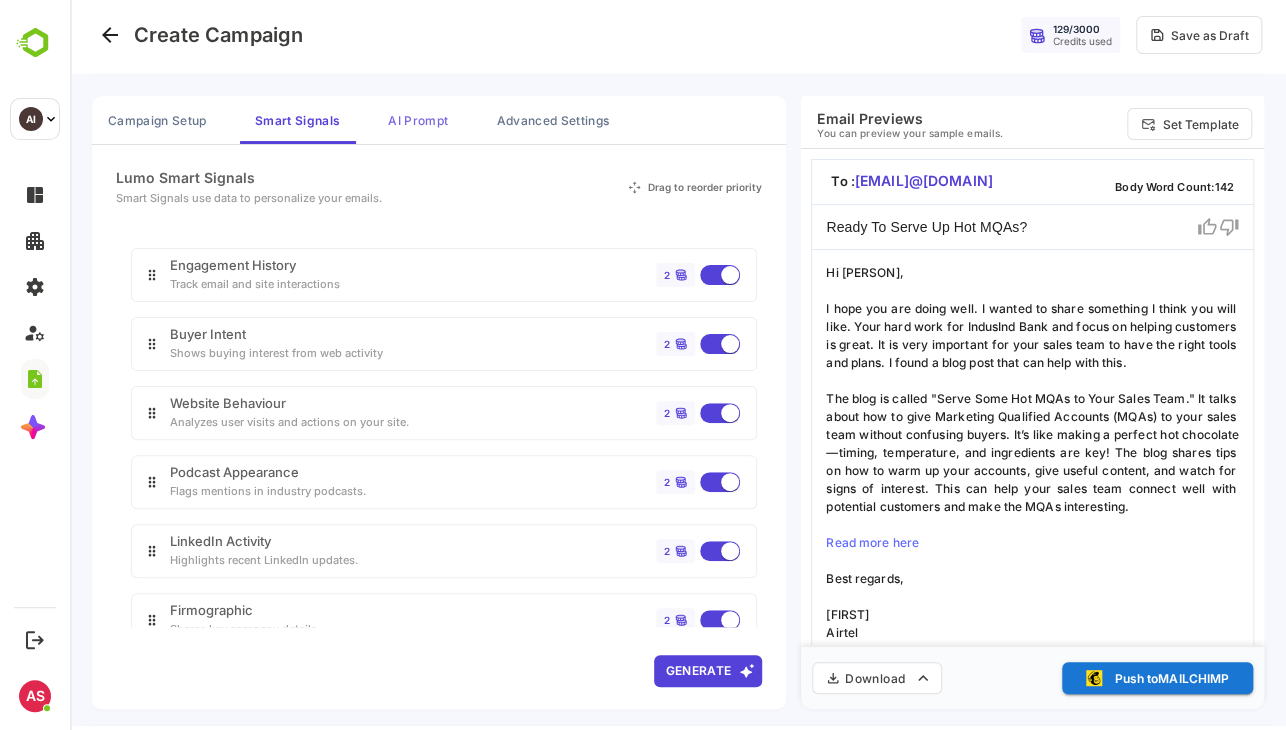 click on "AI Prompt" at bounding box center (418, 120) 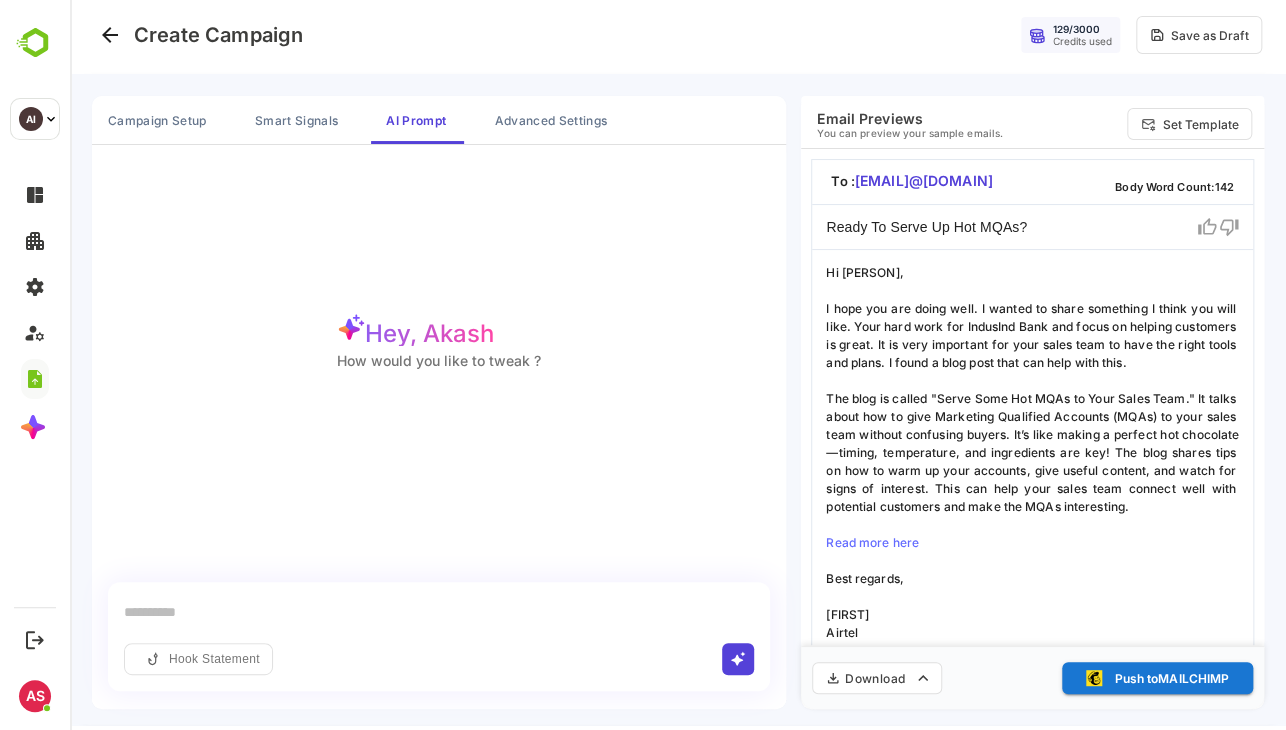 click 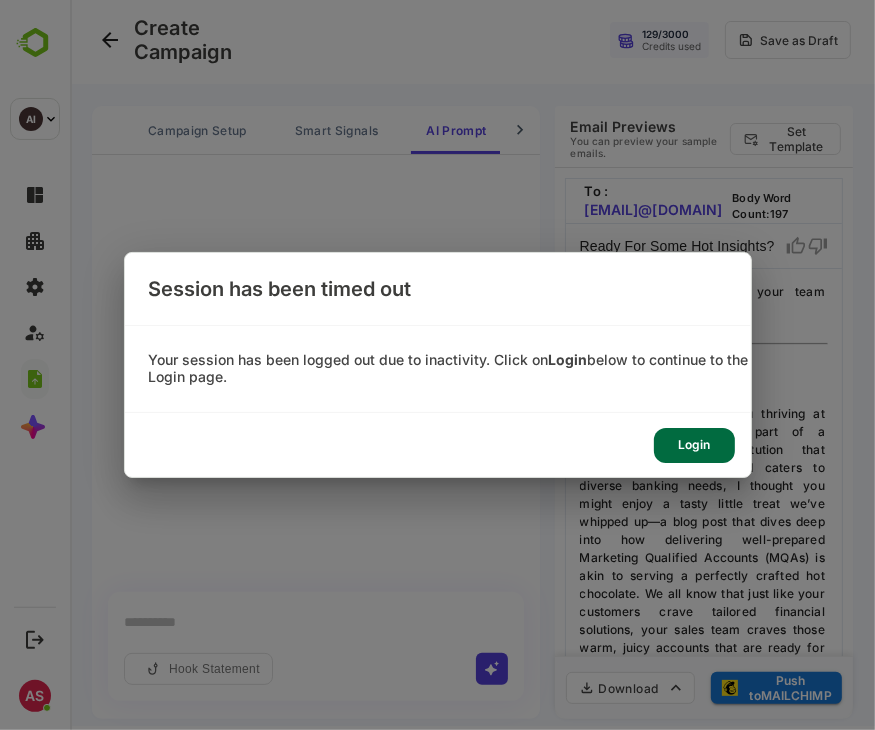 click on "Login" at bounding box center [694, 445] 